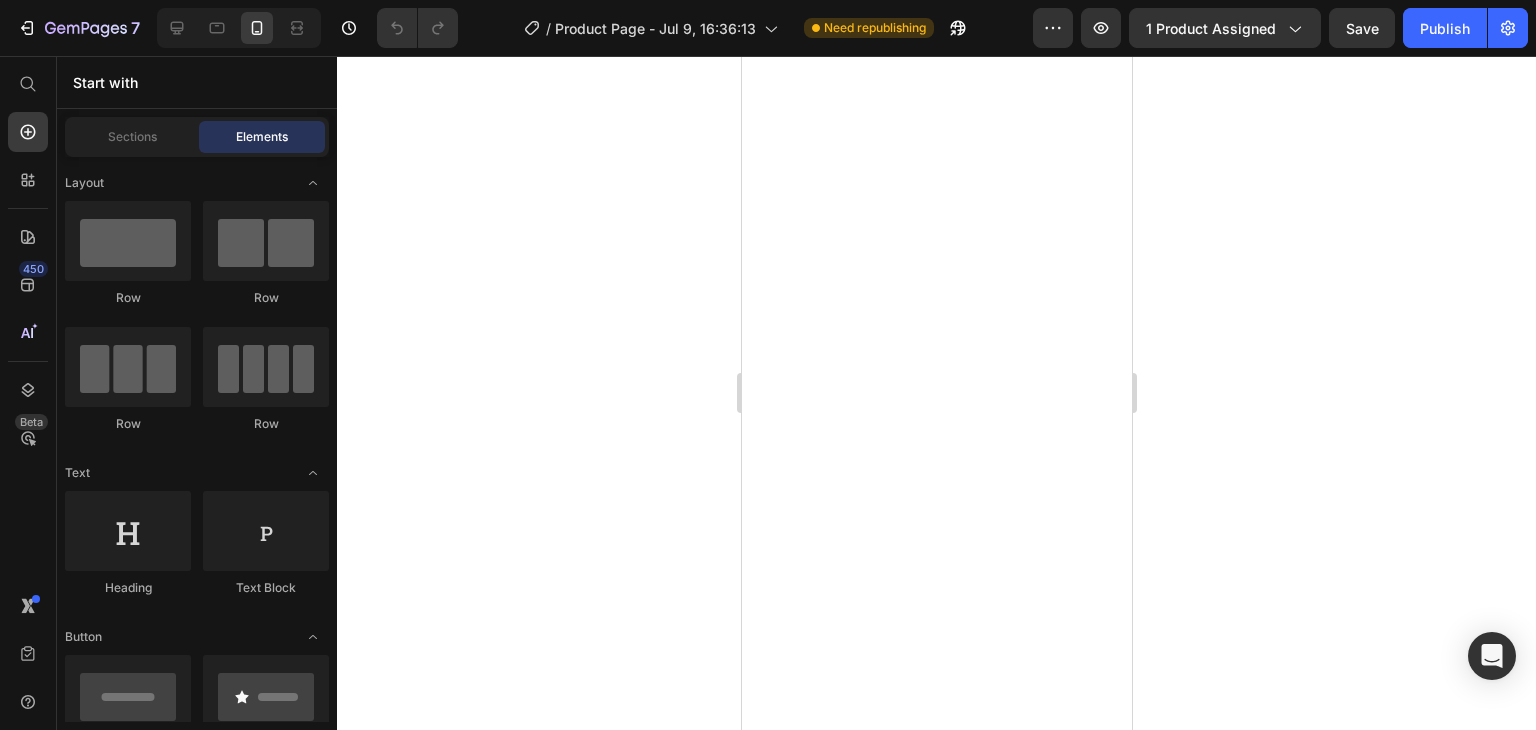 scroll, scrollTop: 0, scrollLeft: 0, axis: both 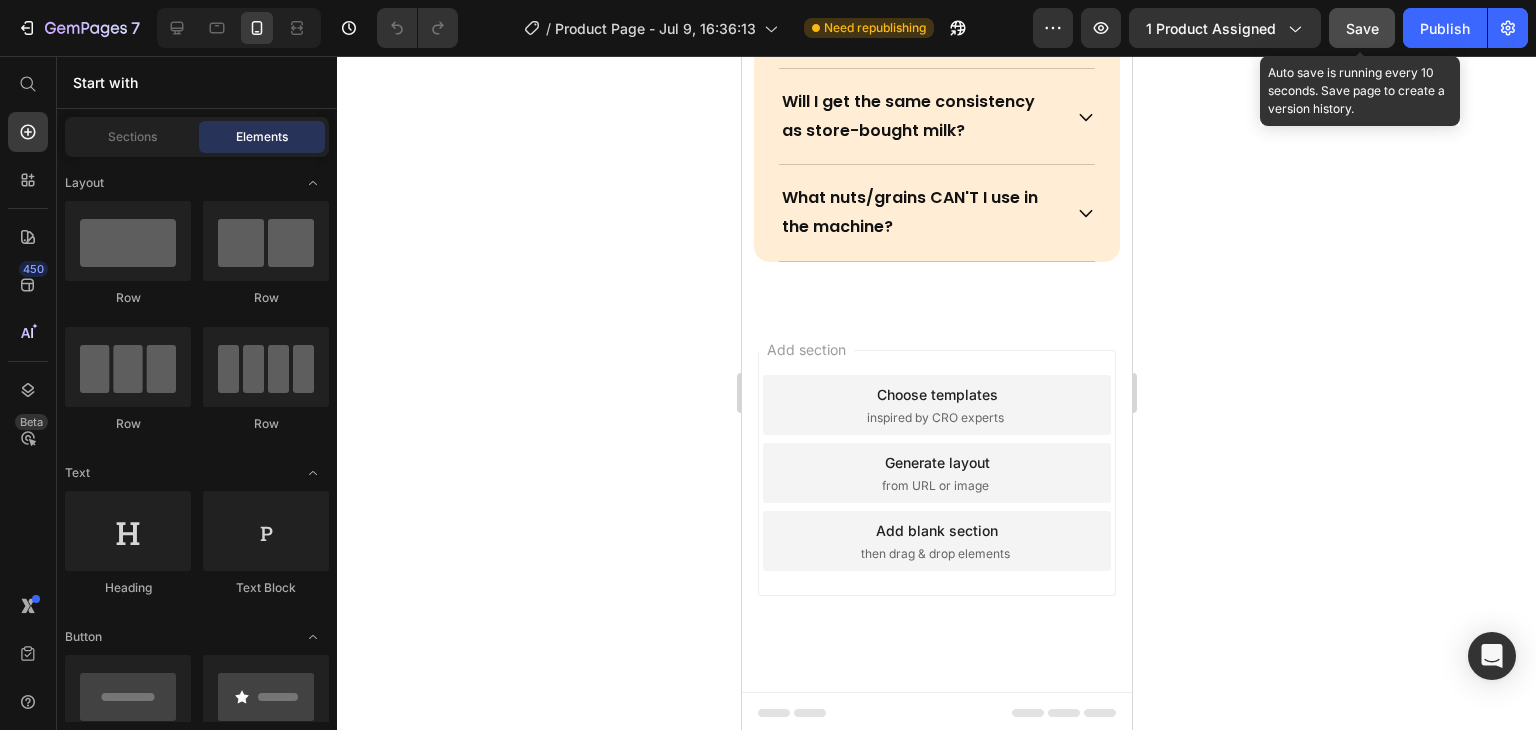 click on "Save" at bounding box center (1362, 28) 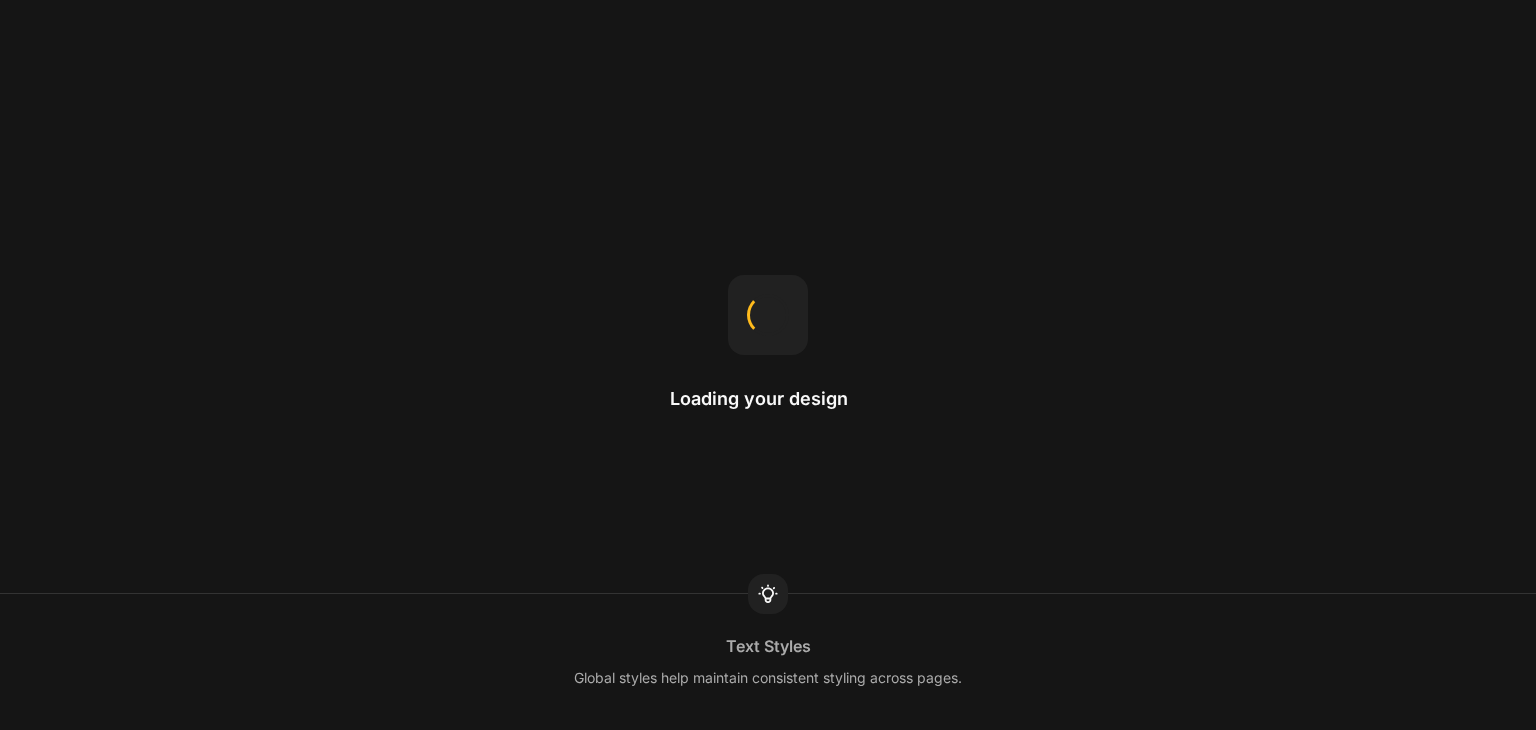 scroll, scrollTop: 0, scrollLeft: 0, axis: both 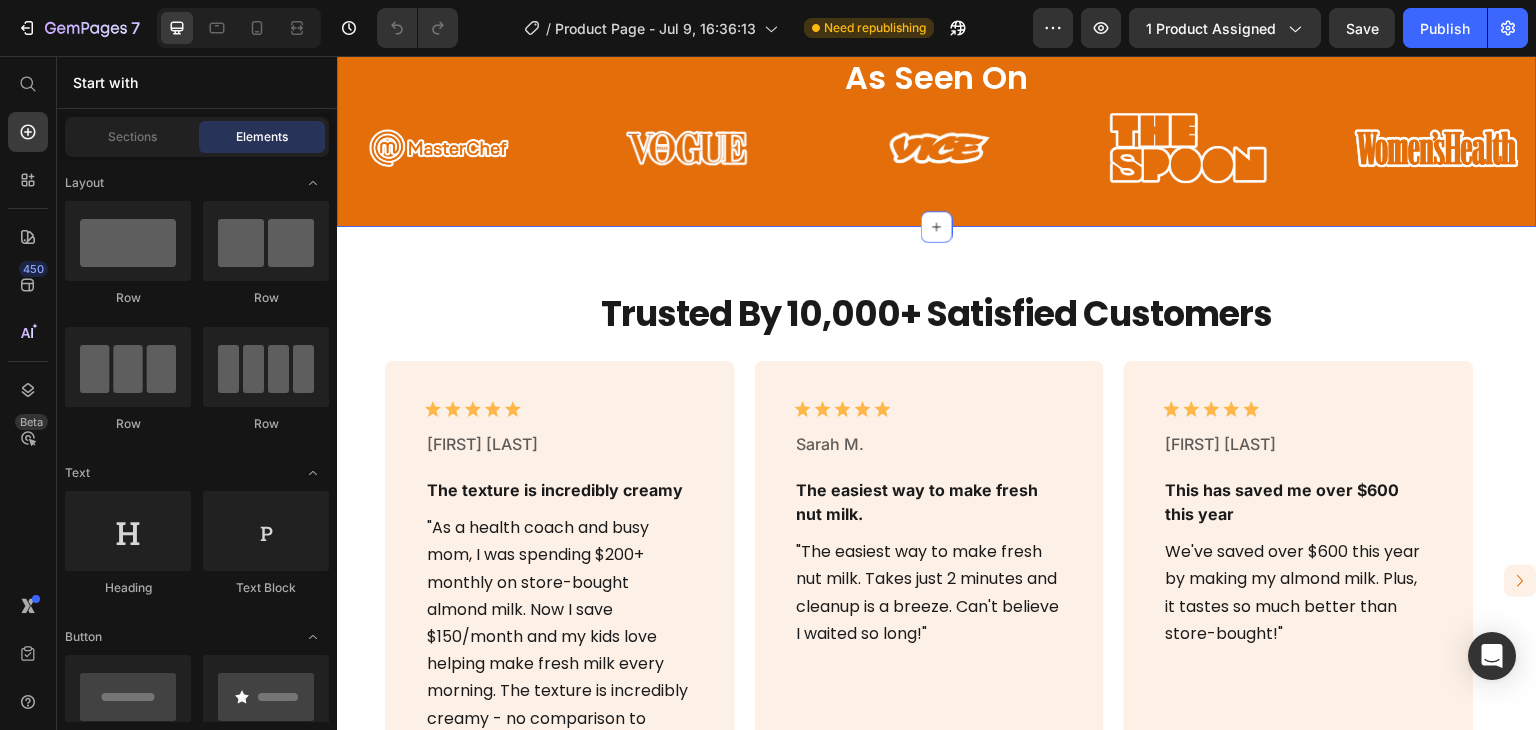 click on "As Seen On Heading Image Image Image Image Image Image Image Image Image Image Image Image Image Image Marquee Row Section 2" at bounding box center (937, 125) 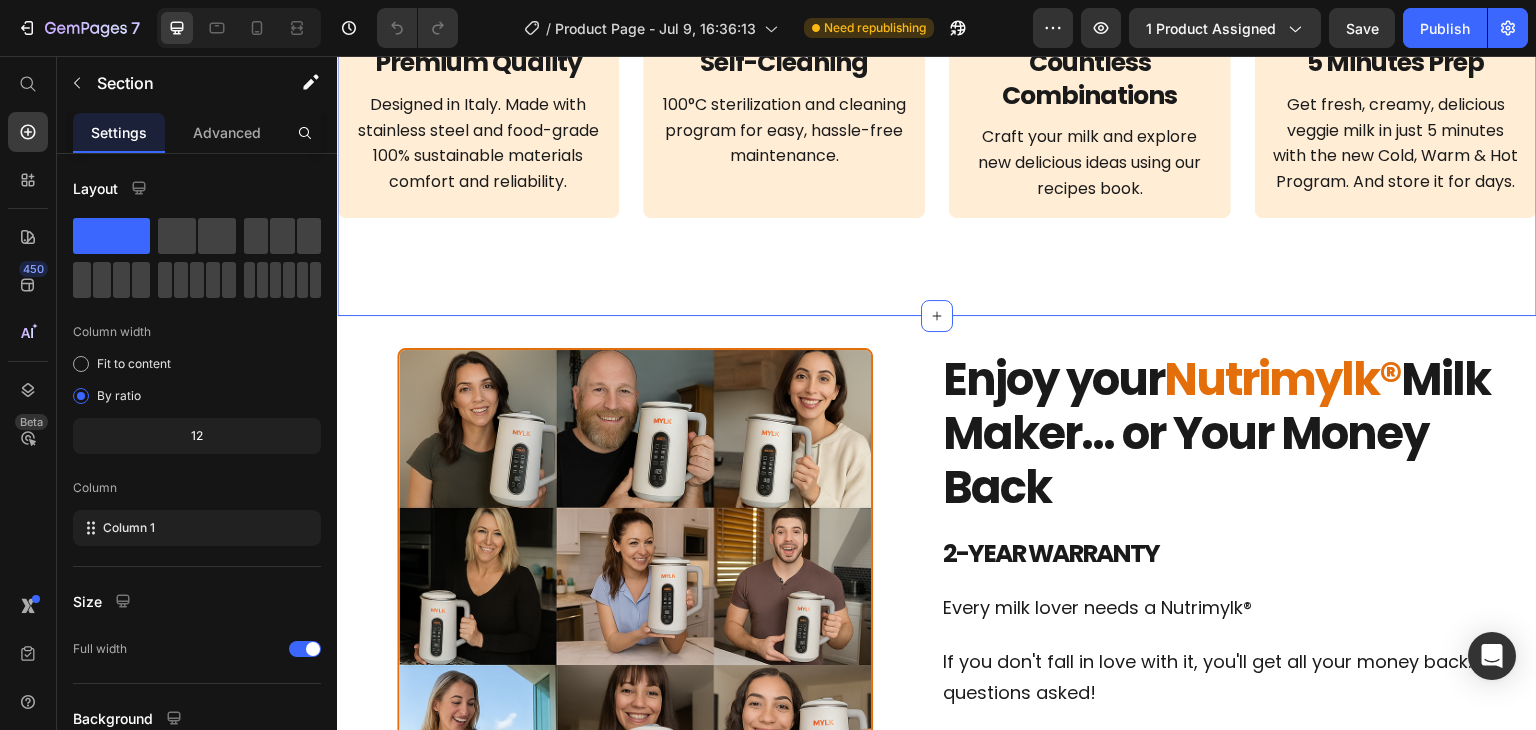 scroll, scrollTop: 5115, scrollLeft: 0, axis: vertical 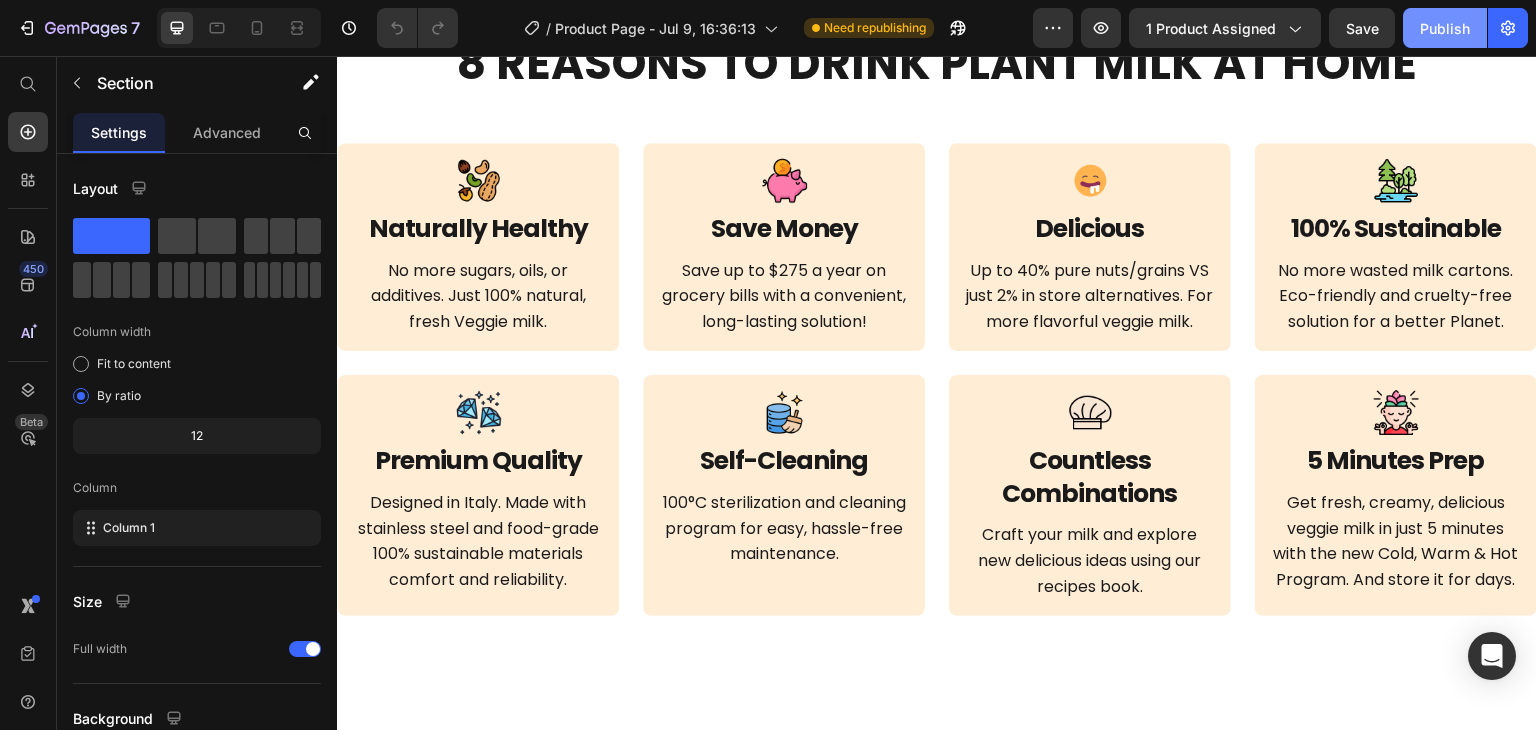 click on "Publish" at bounding box center (1445, 28) 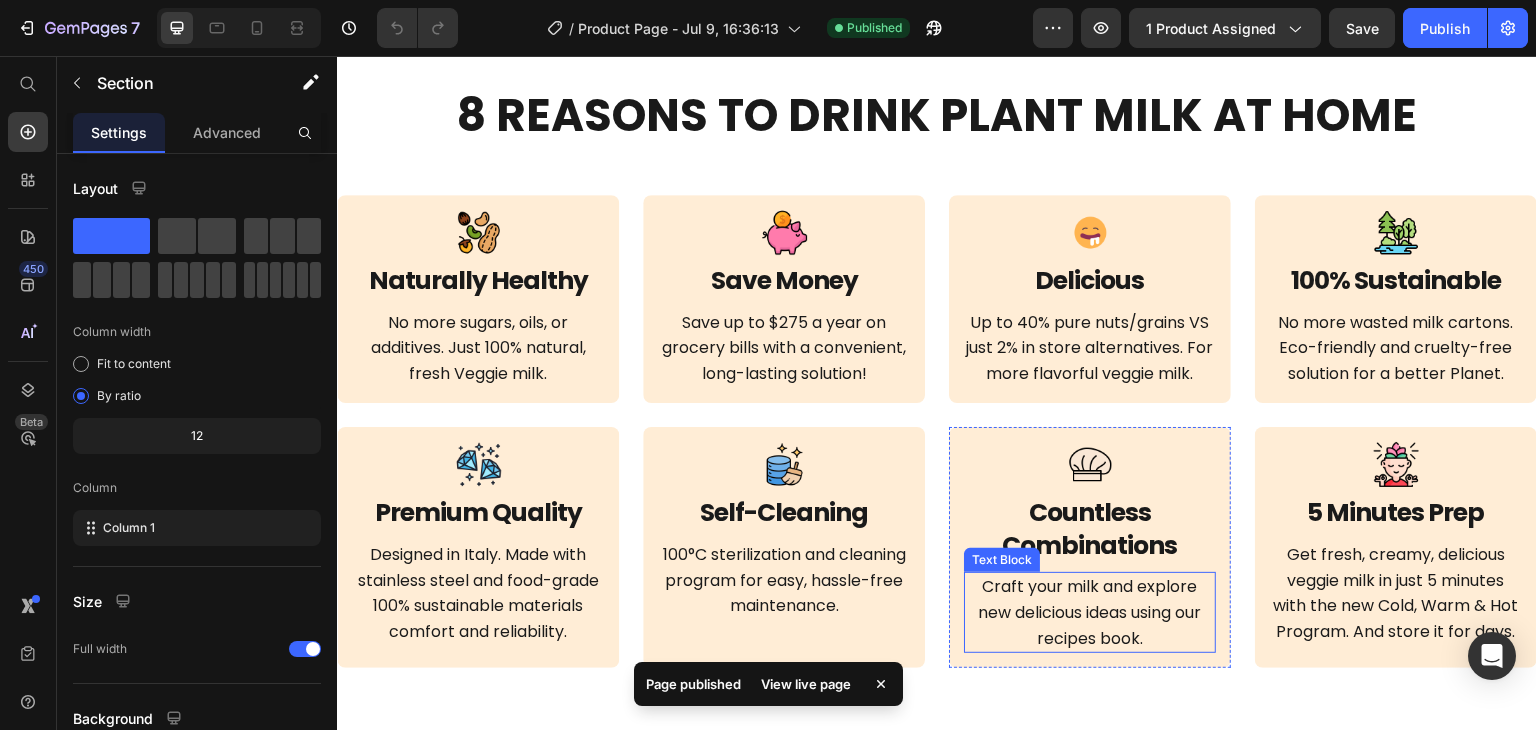 scroll, scrollTop: 5049, scrollLeft: 0, axis: vertical 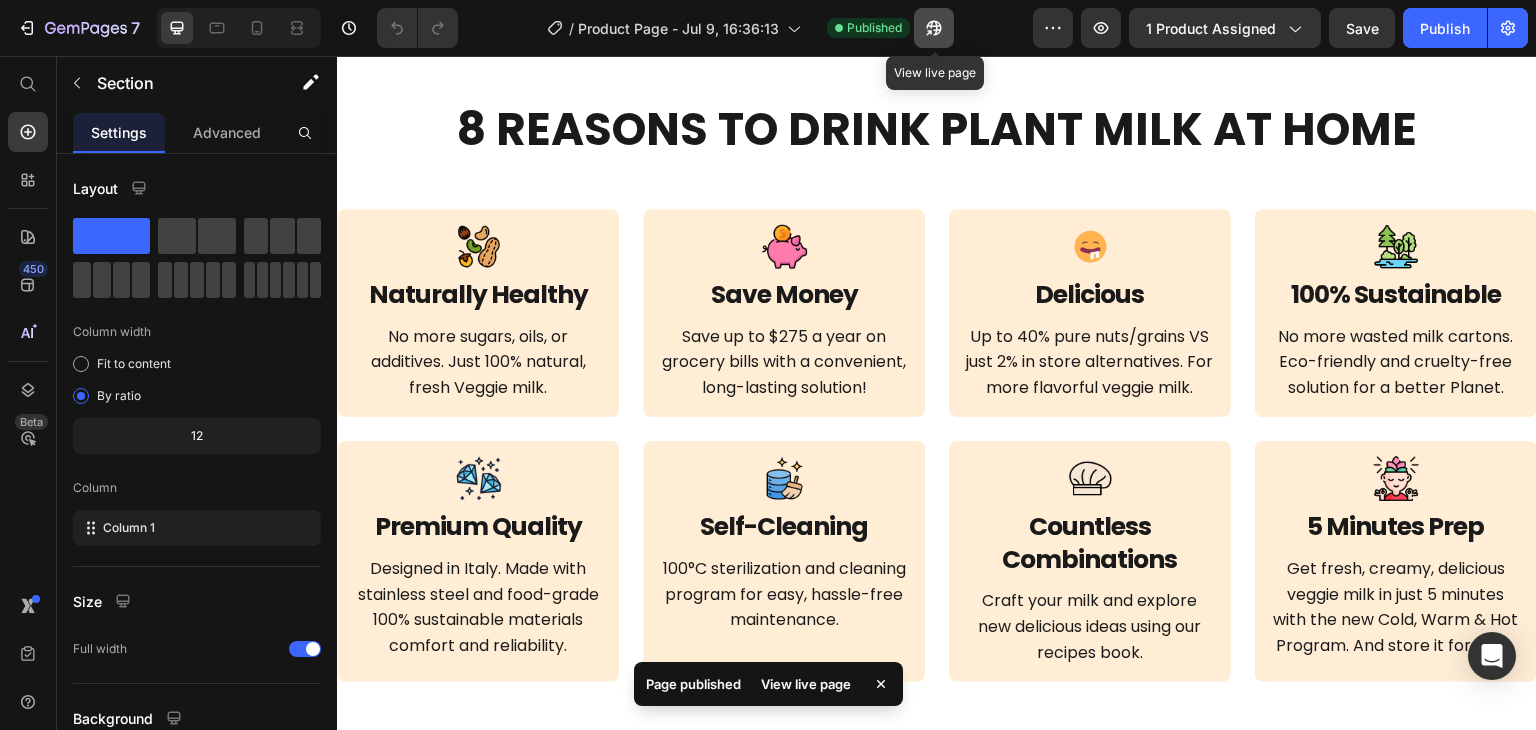 click 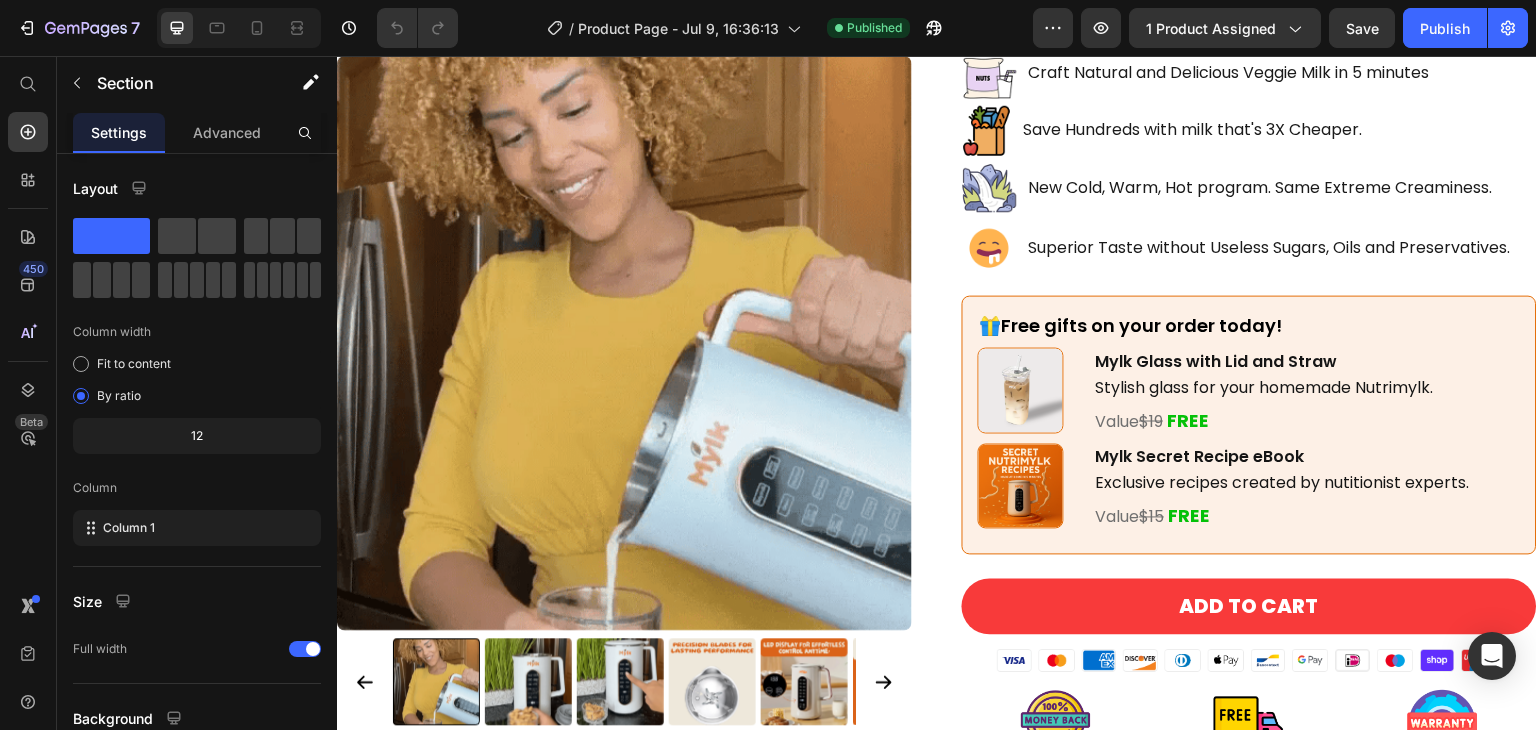 scroll, scrollTop: 143, scrollLeft: 0, axis: vertical 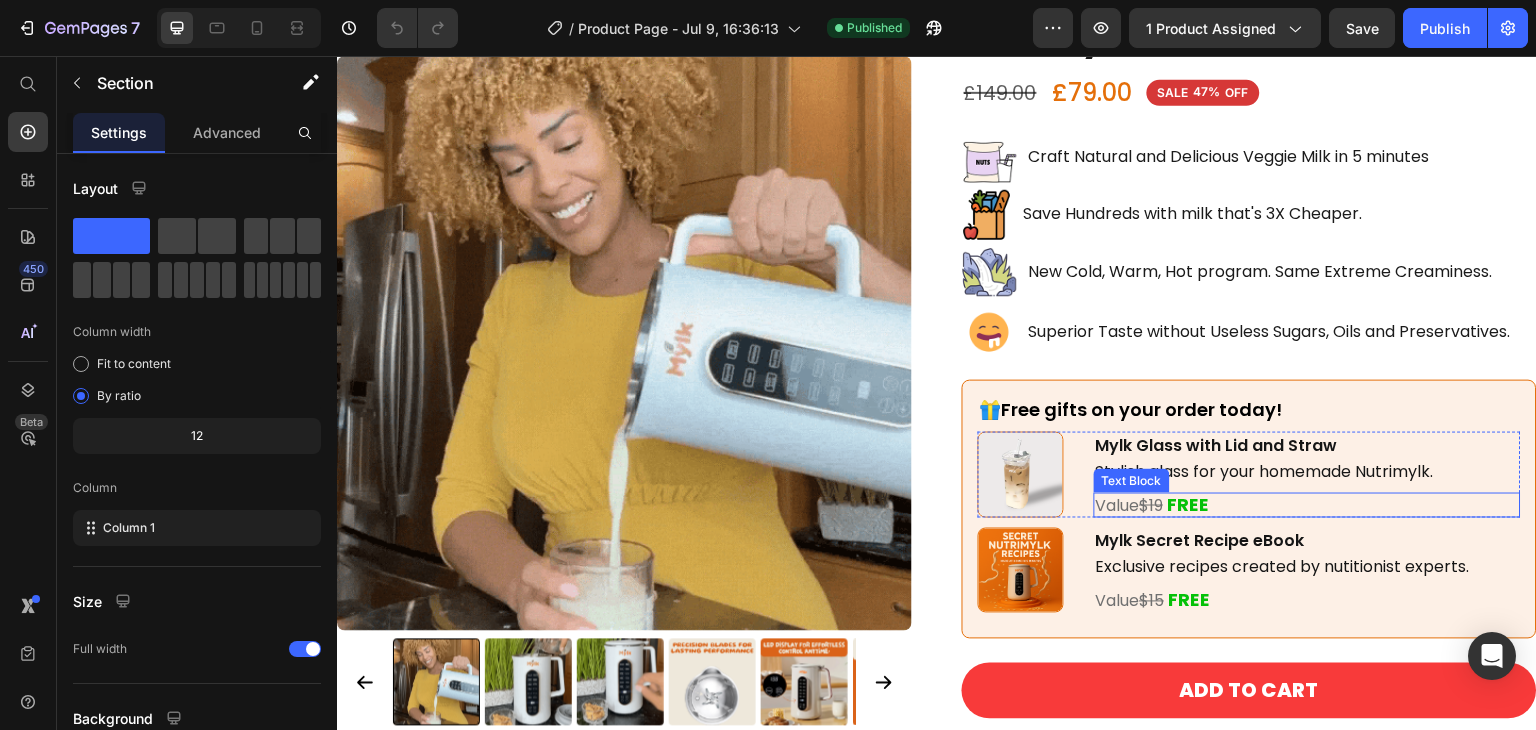 click on "$19" at bounding box center [1152, 505] 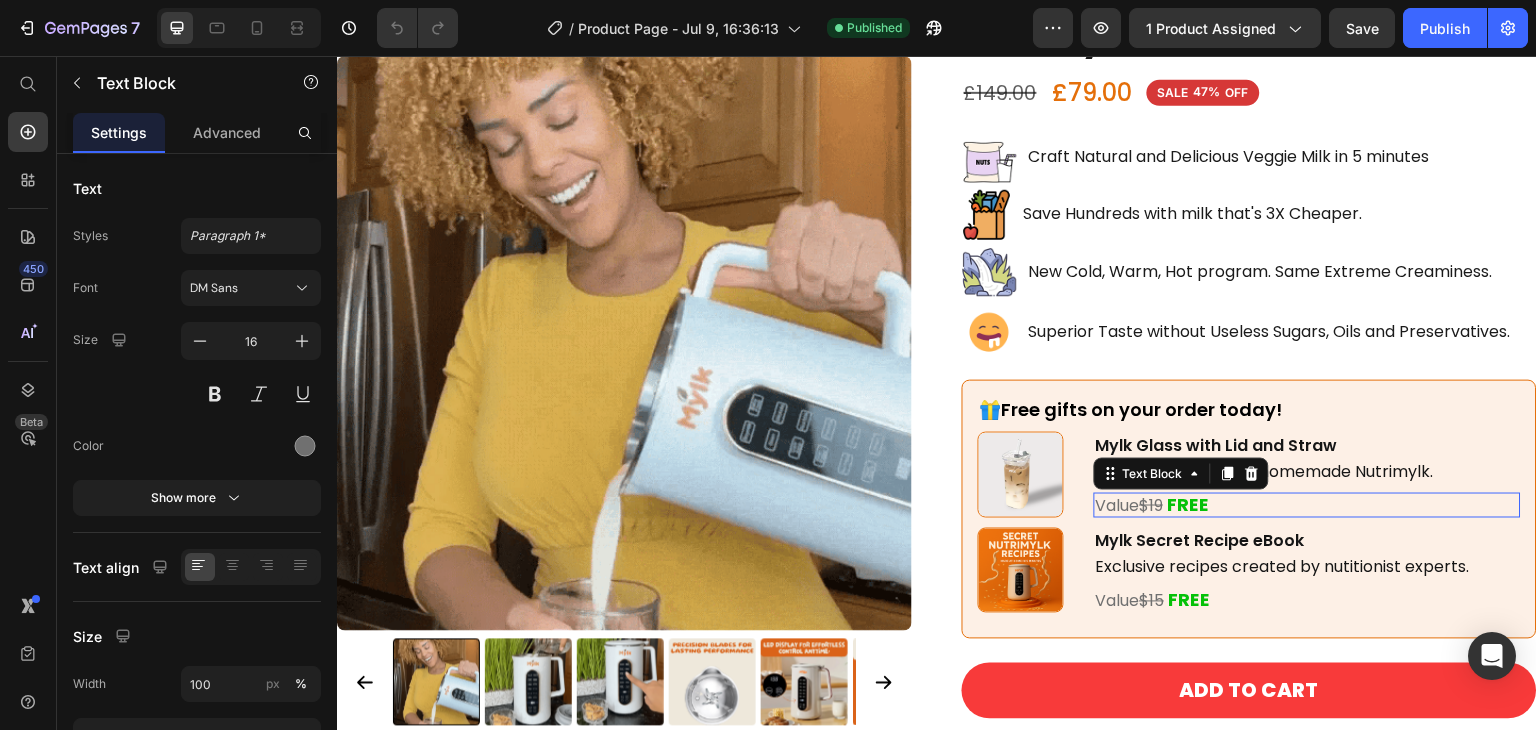 click on "$19" at bounding box center [1152, 505] 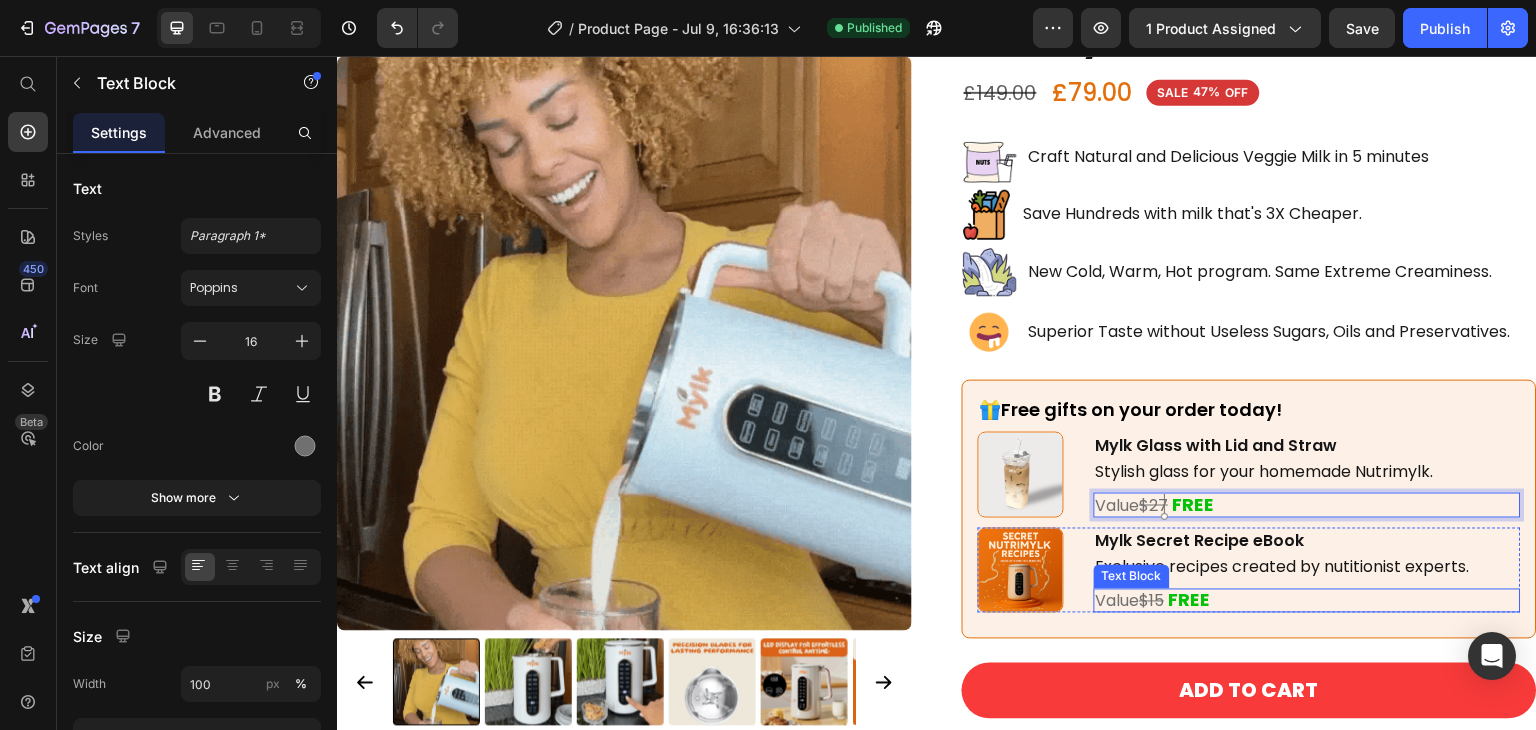 click on "$15" at bounding box center [1152, 601] 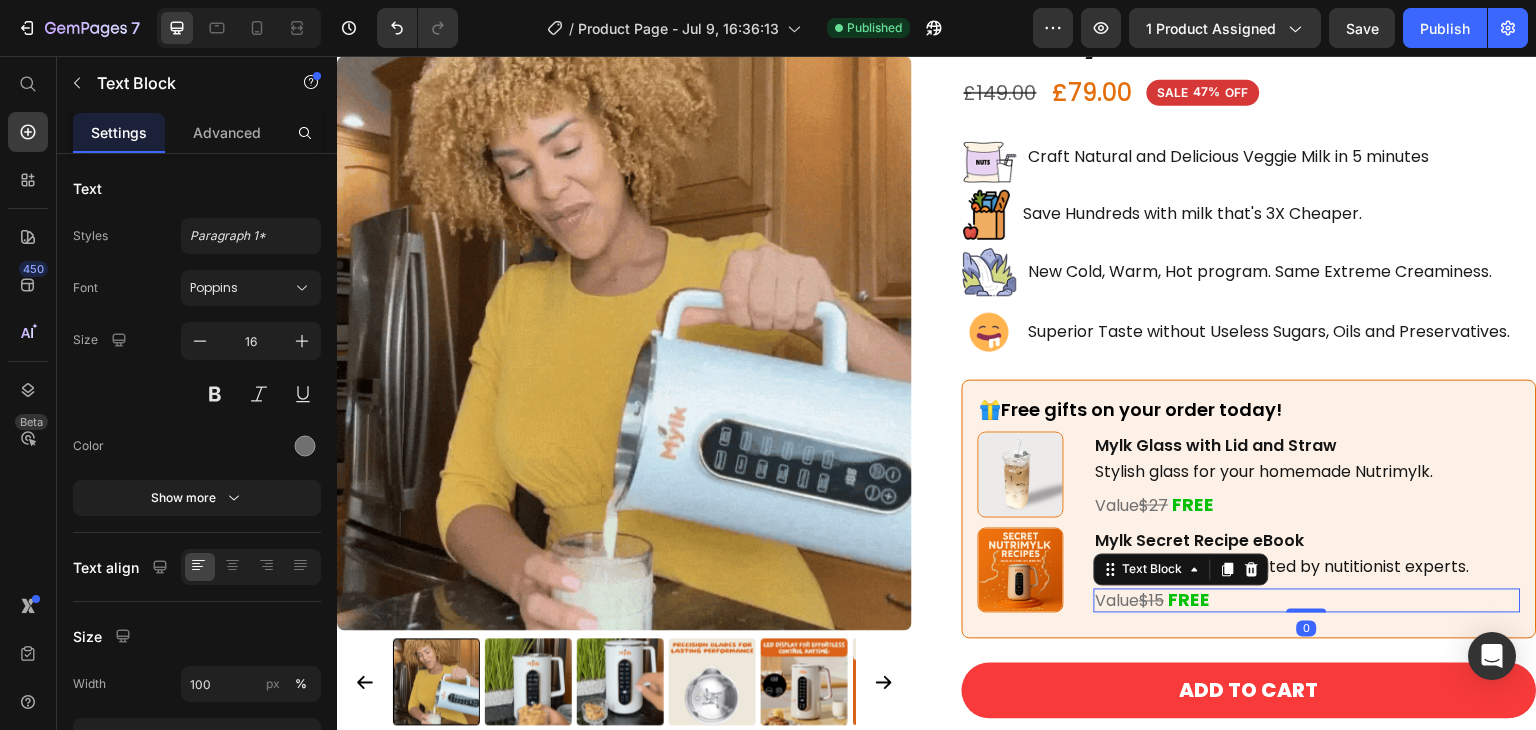 click on "$15" at bounding box center (1152, 601) 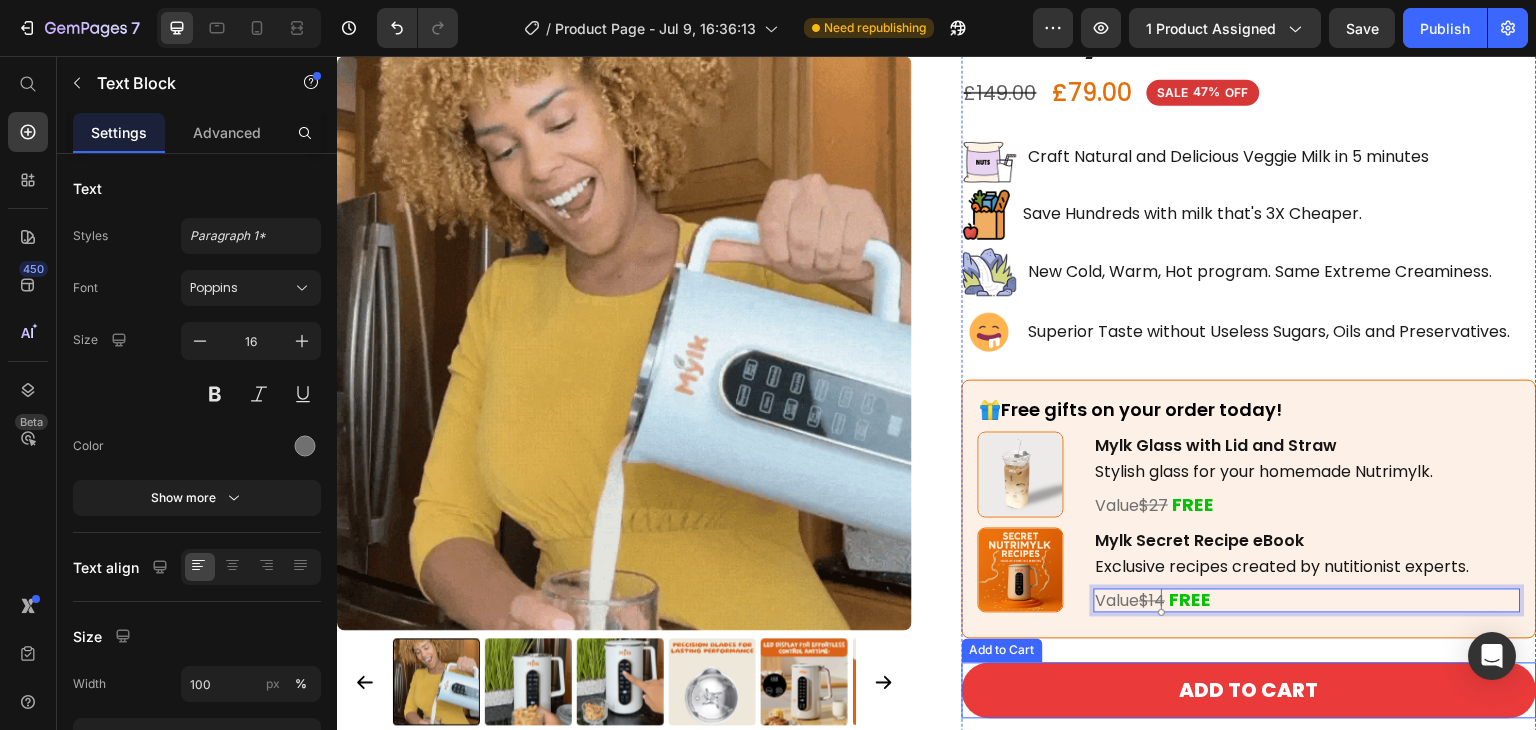 click on "Add to cart" at bounding box center (1249, 691) 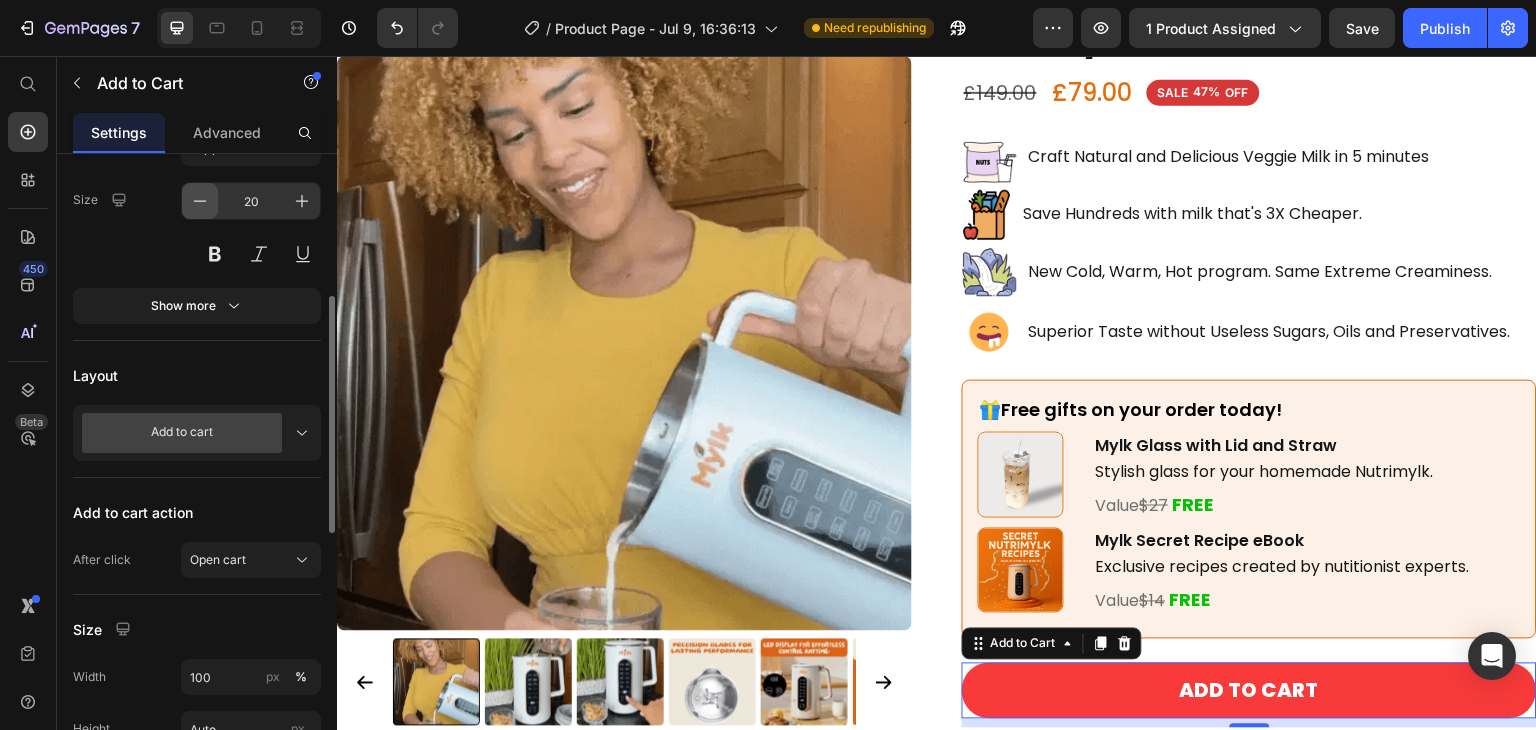 scroll, scrollTop: 360, scrollLeft: 0, axis: vertical 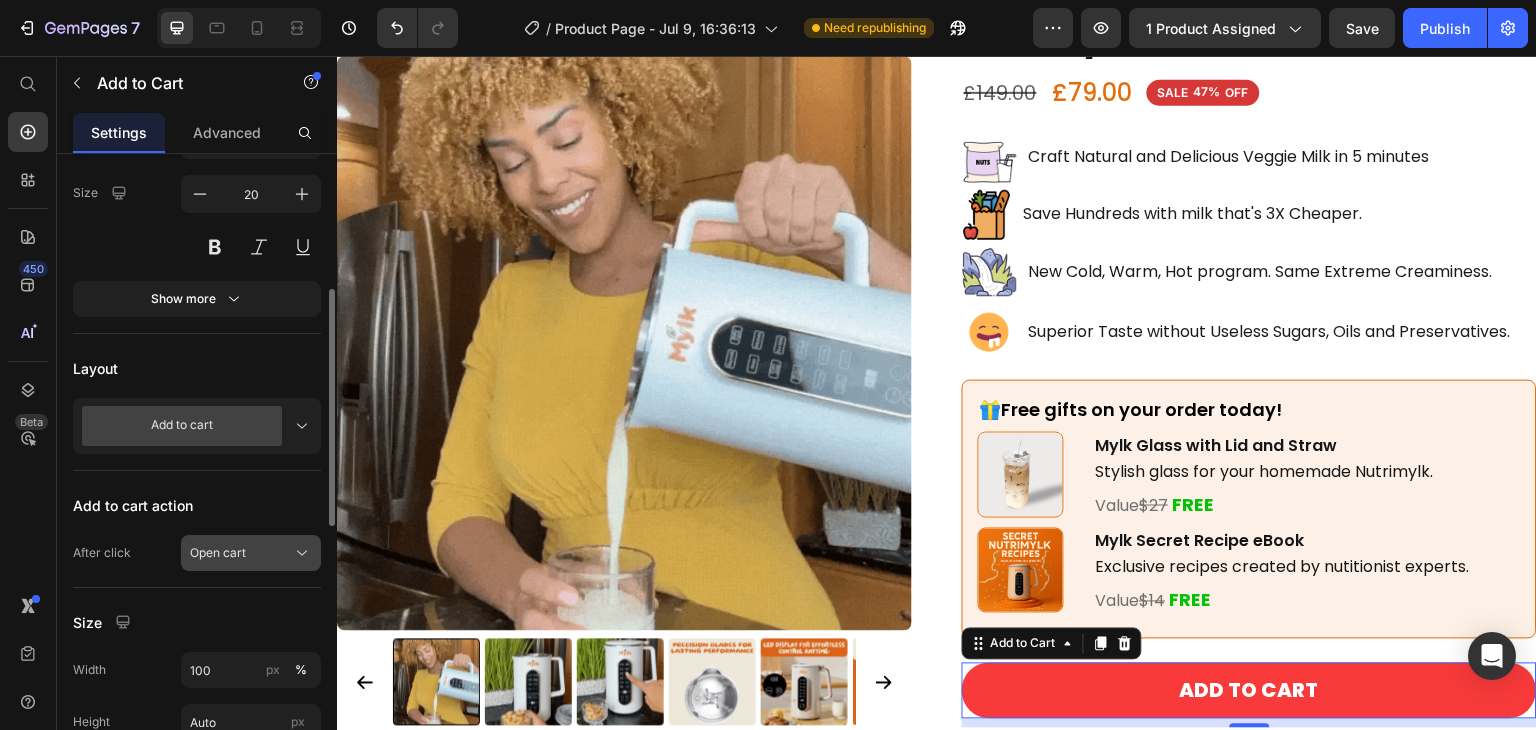 click on "Open cart" at bounding box center (218, 553) 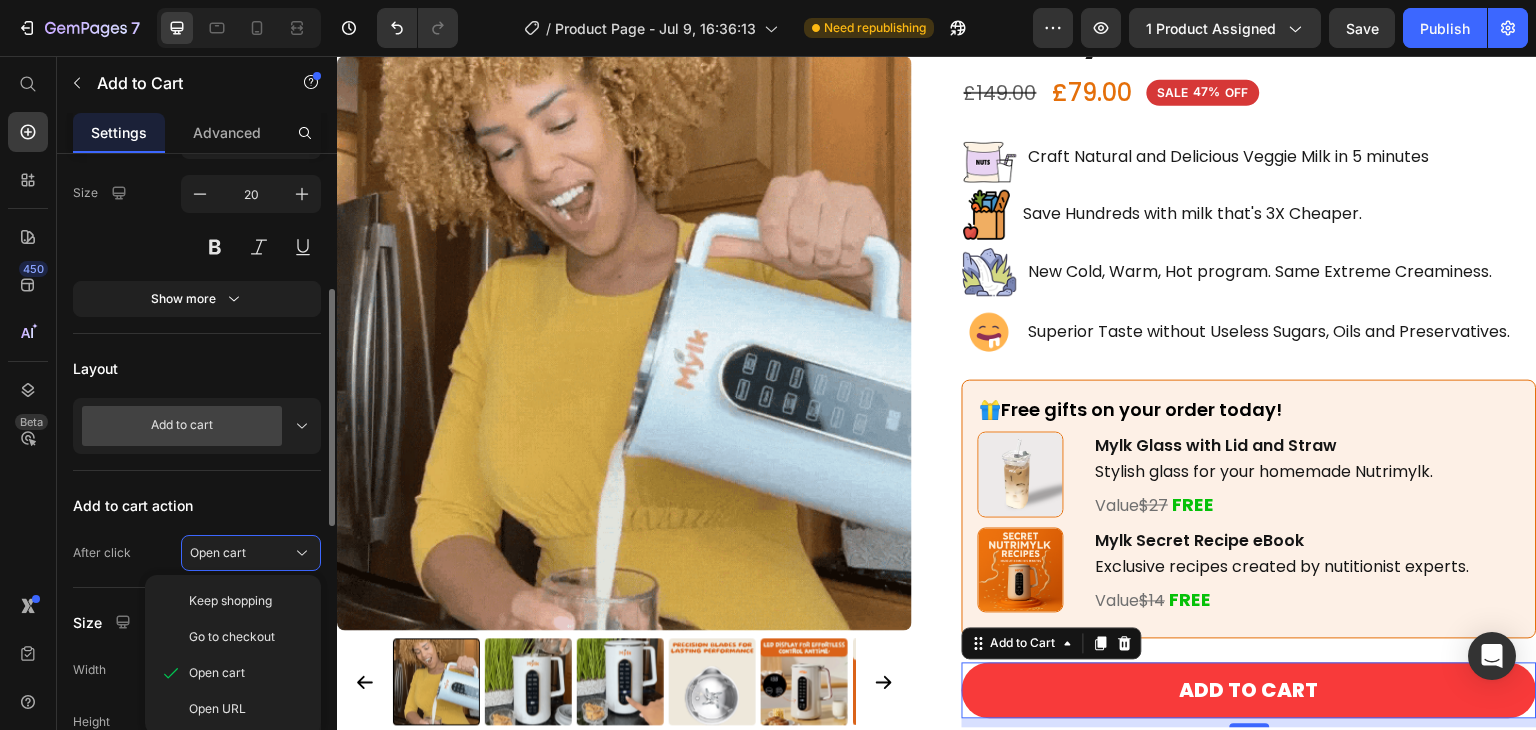 scroll, scrollTop: 446, scrollLeft: 0, axis: vertical 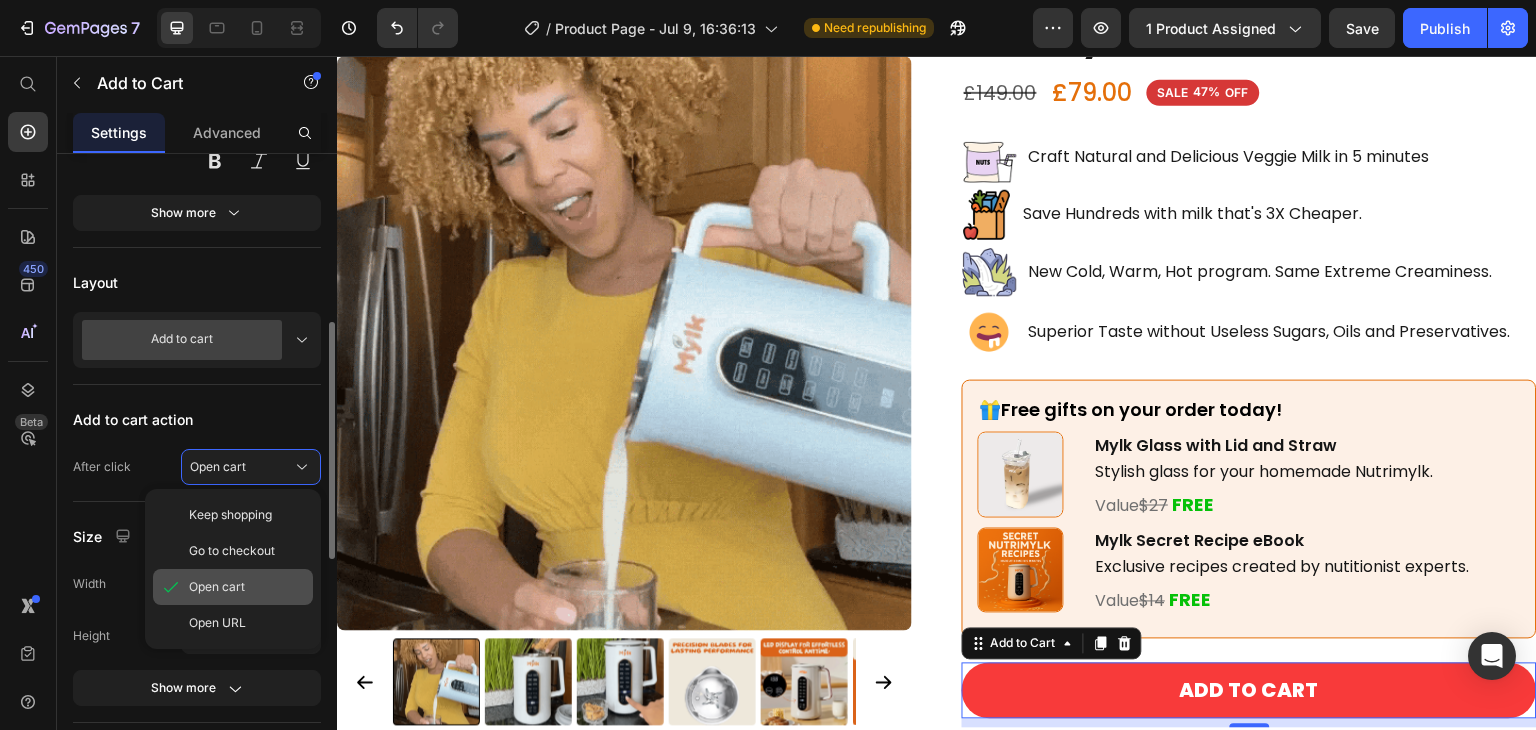 click on "Open cart" at bounding box center (247, 587) 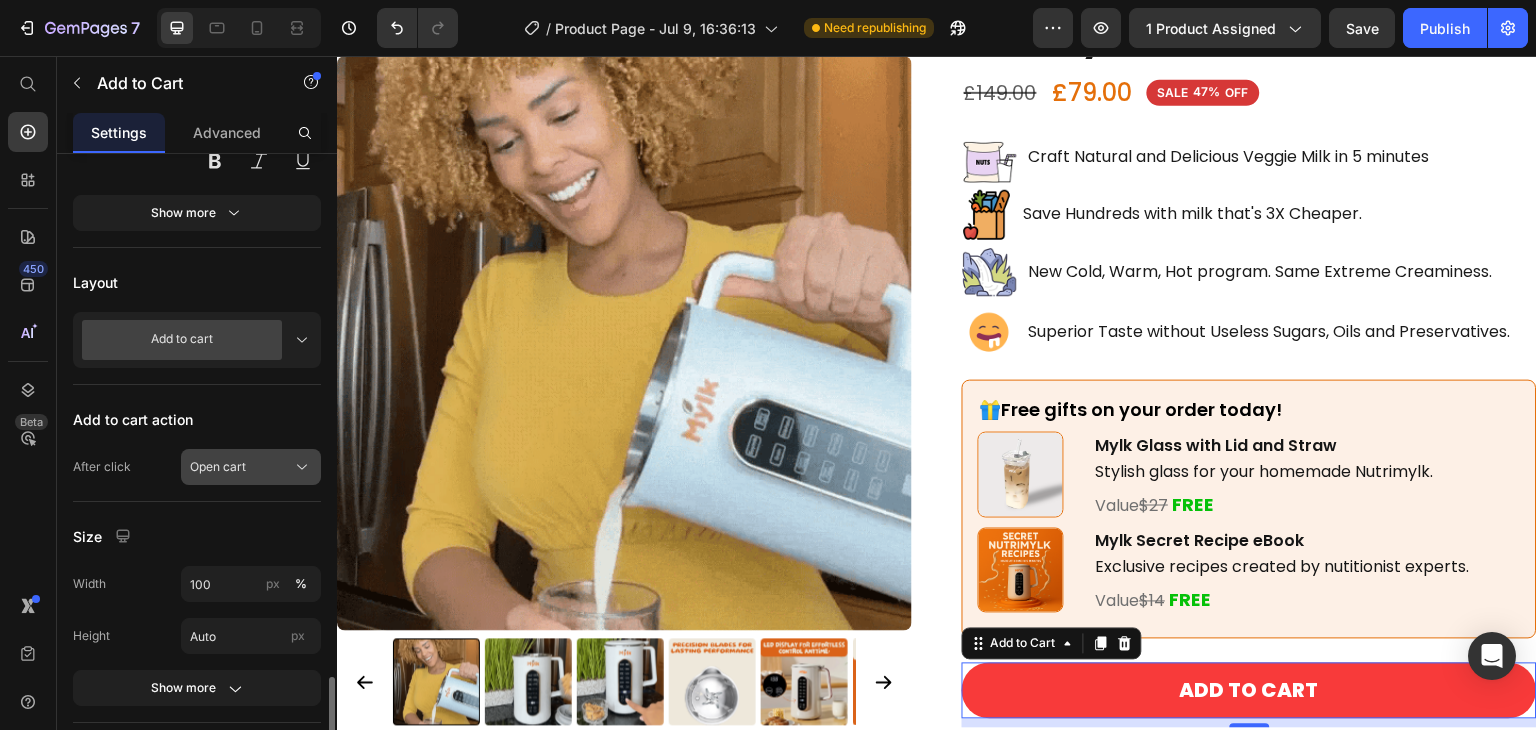 scroll, scrollTop: 704, scrollLeft: 0, axis: vertical 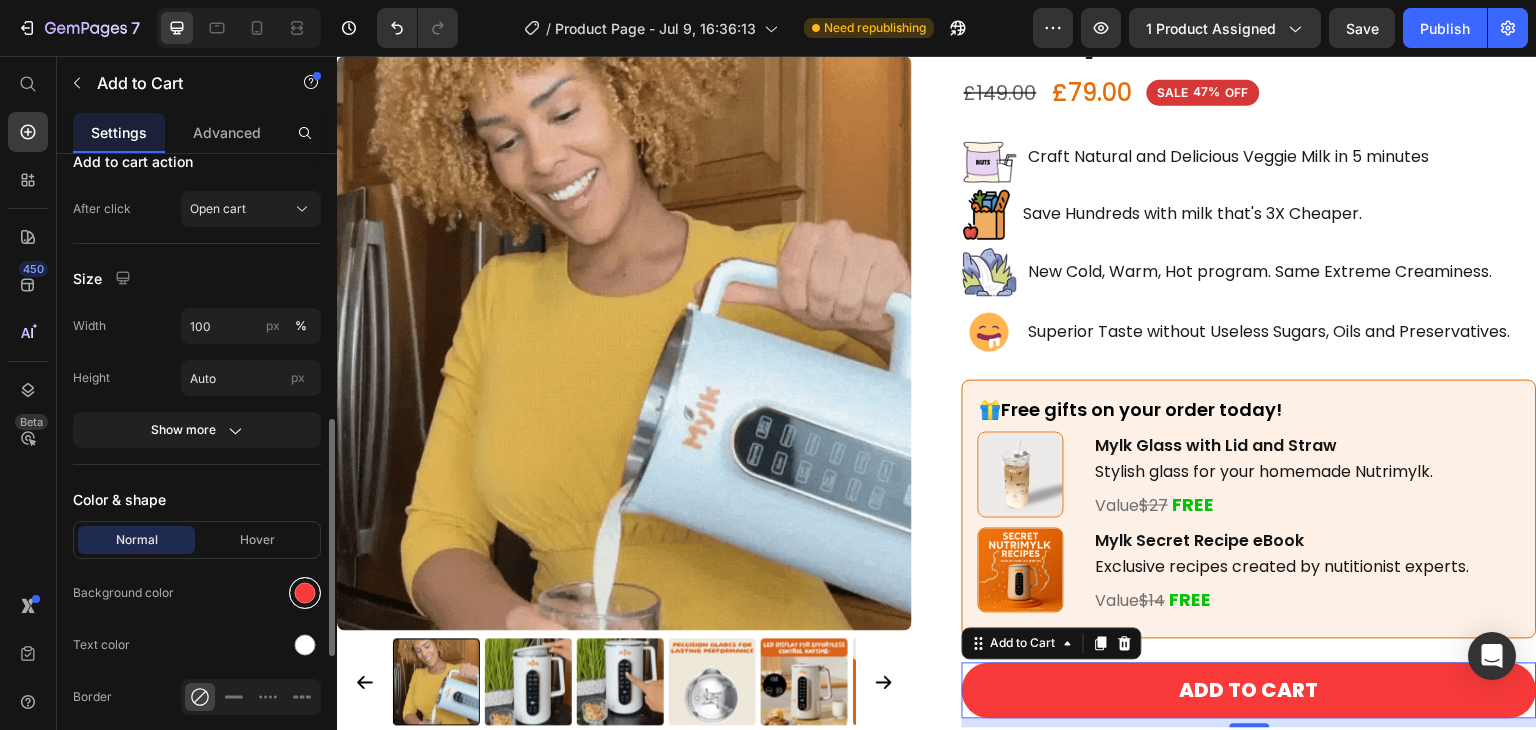 click at bounding box center (305, 593) 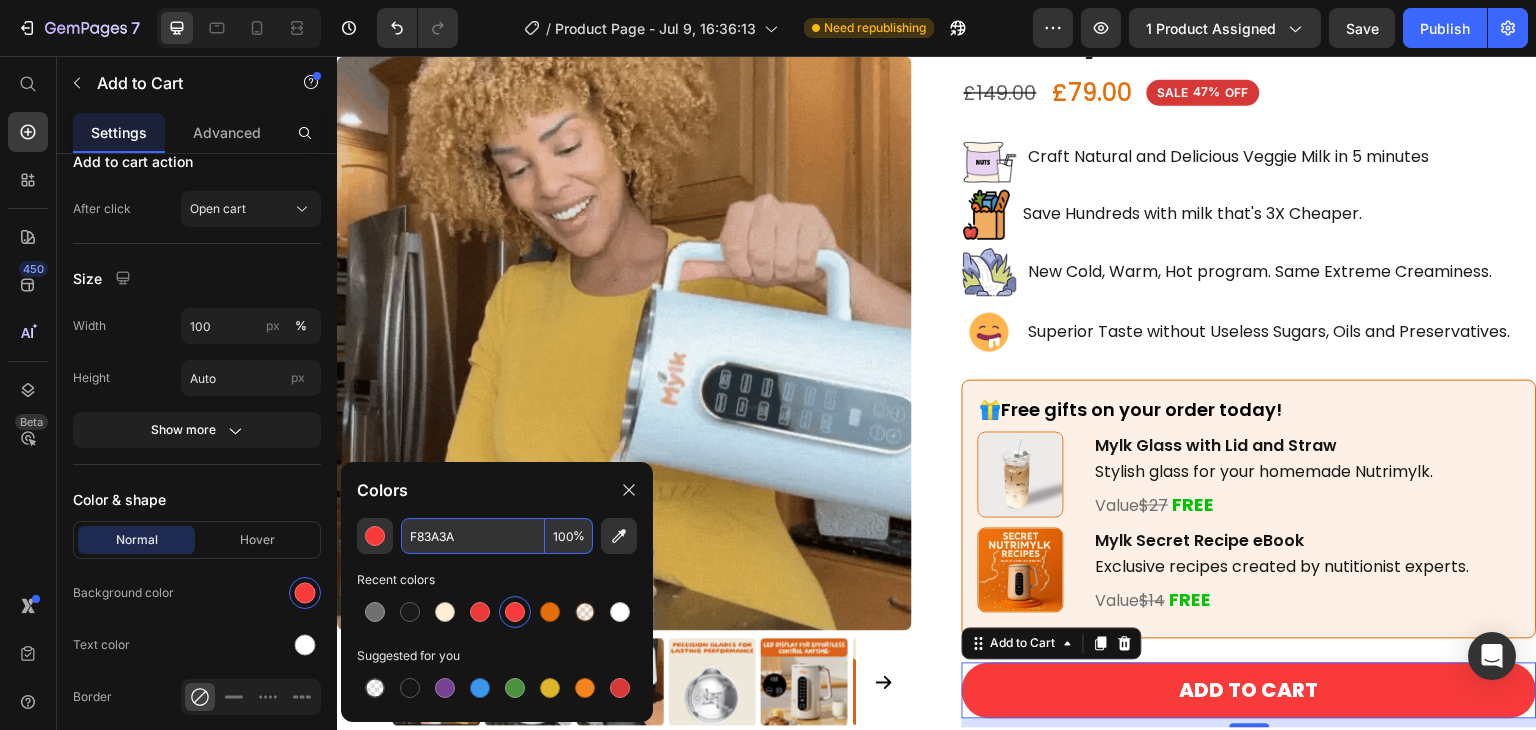 click on "F83A3A" at bounding box center (473, 536) 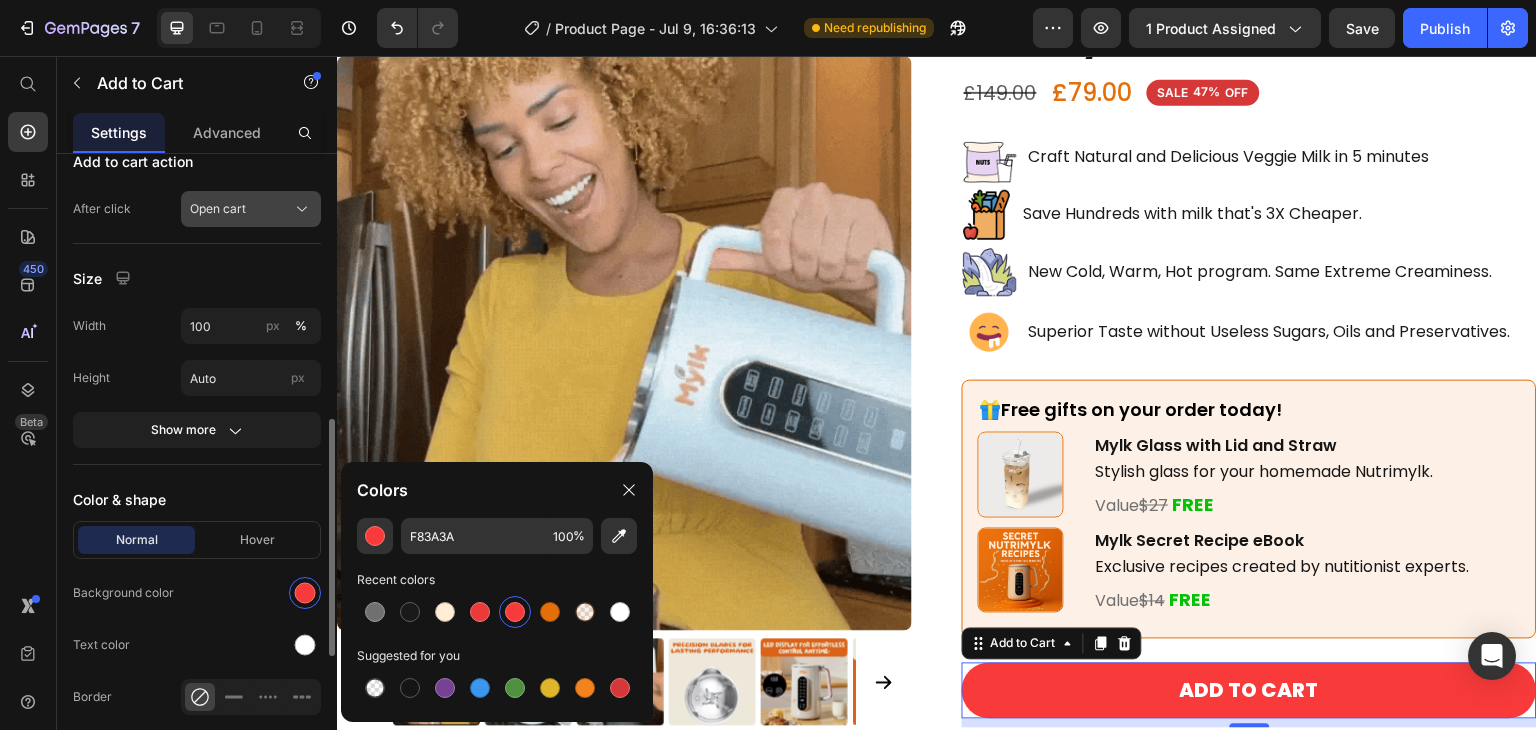 click on "Open cart" at bounding box center [251, 209] 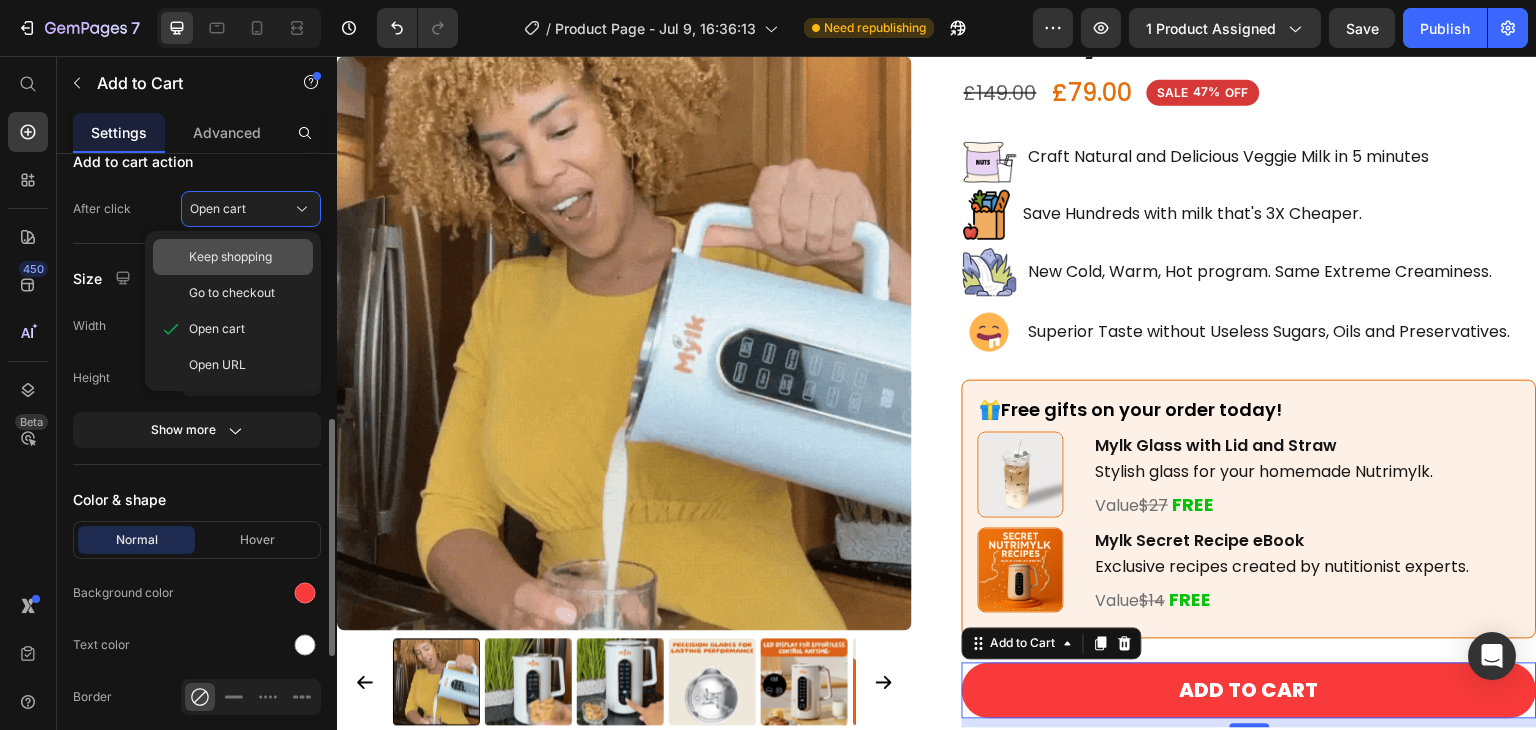 click on "Keep shopping" 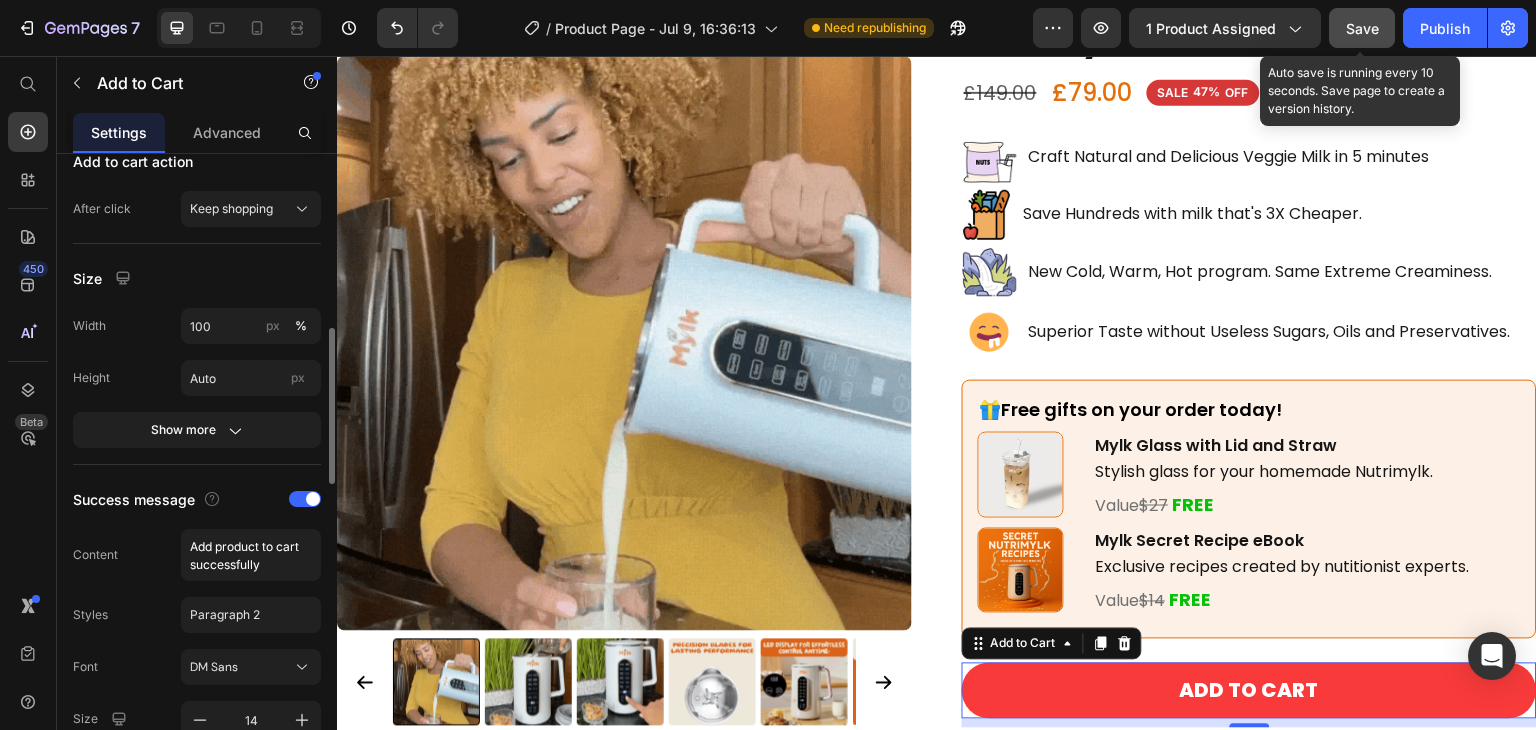 click on "Save" at bounding box center [1362, 28] 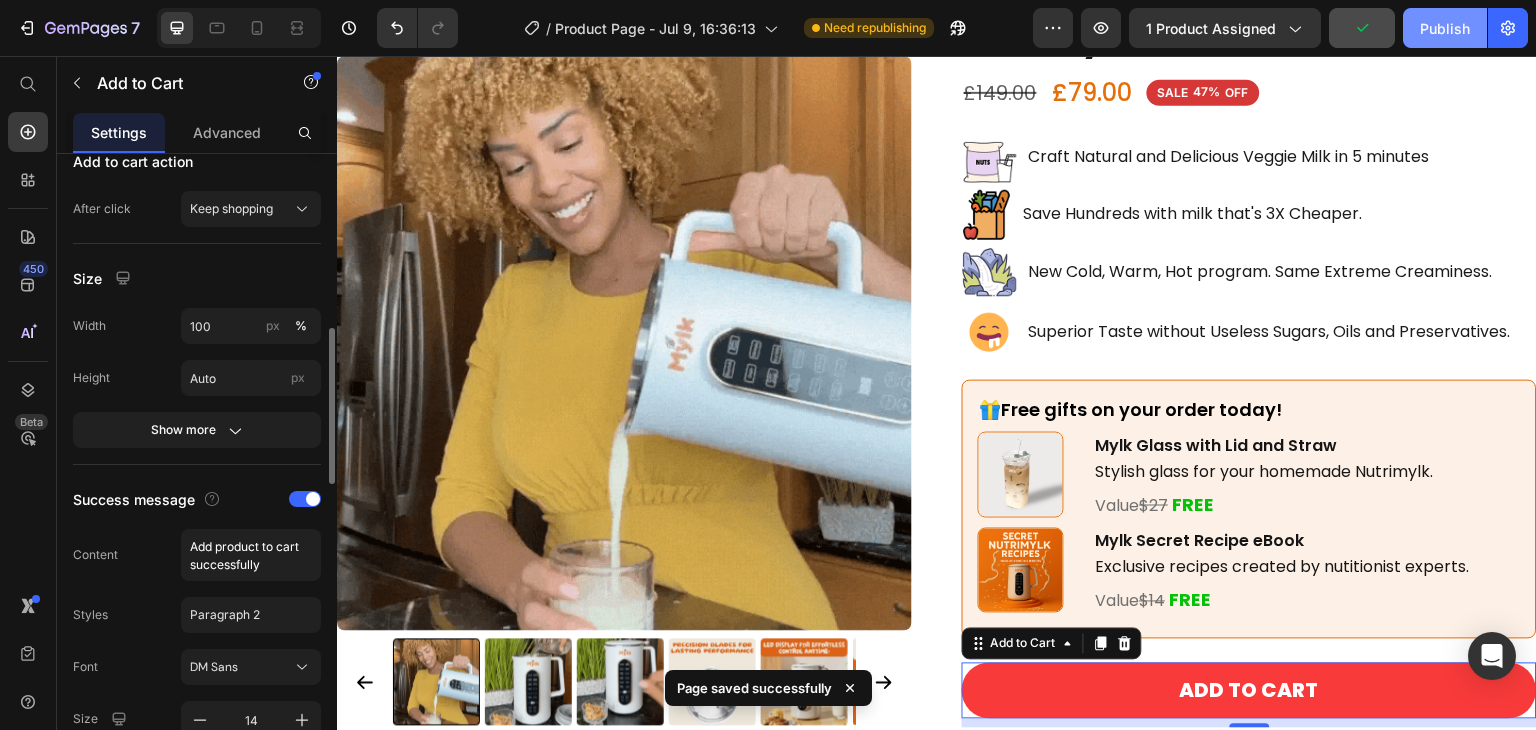click on "Publish" 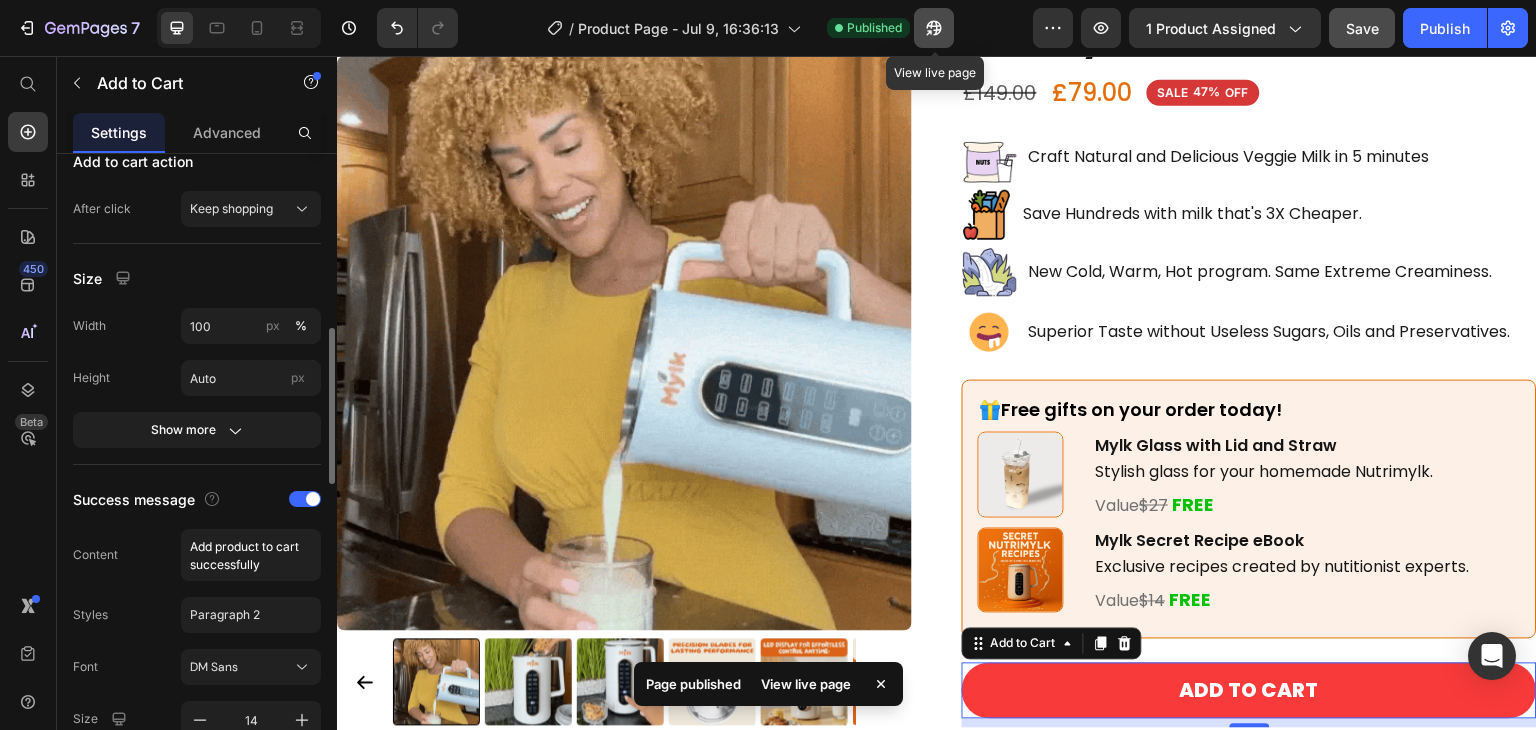 click 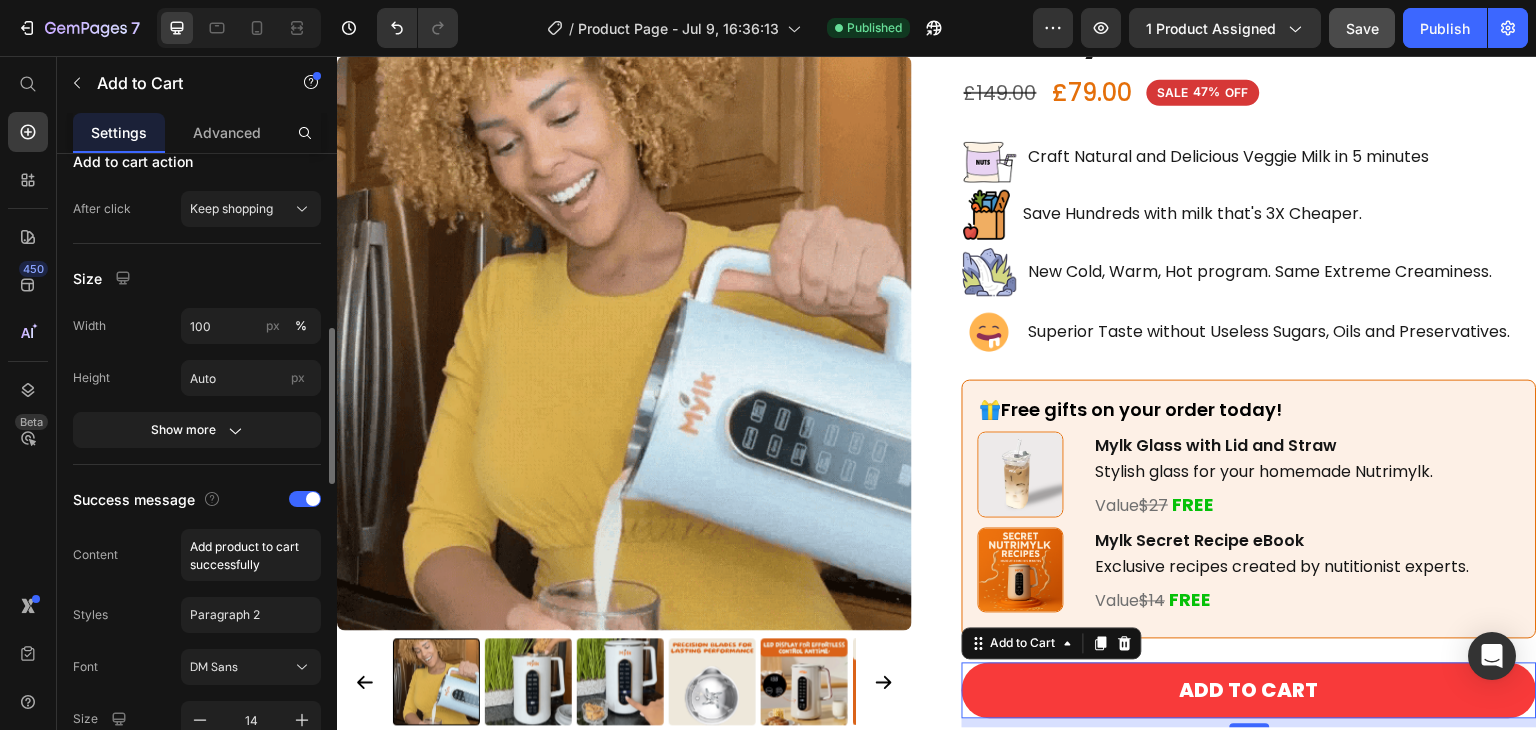 click on "Add to cart action After click Keep shopping" 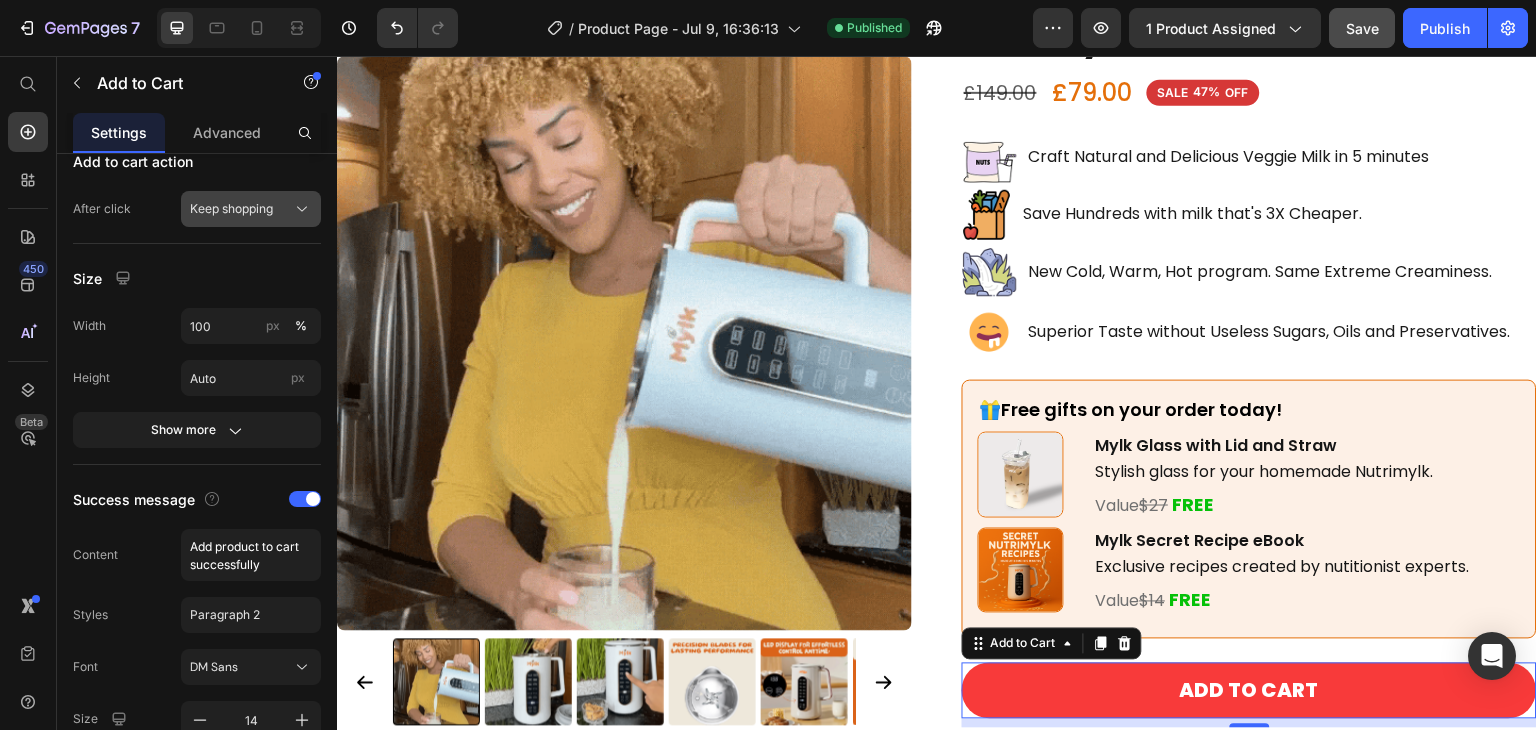 click on "Keep shopping" at bounding box center [251, 209] 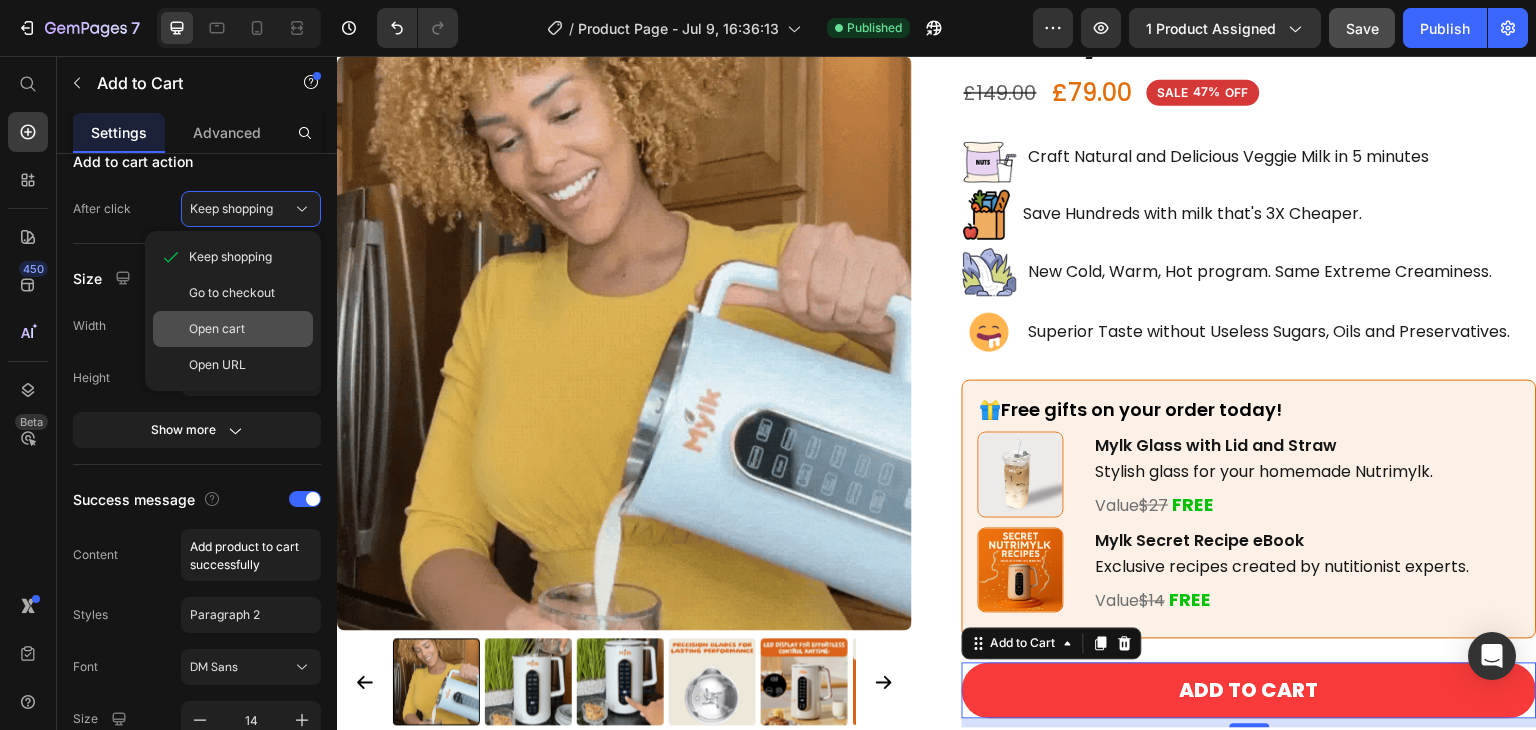 click on "Open cart" 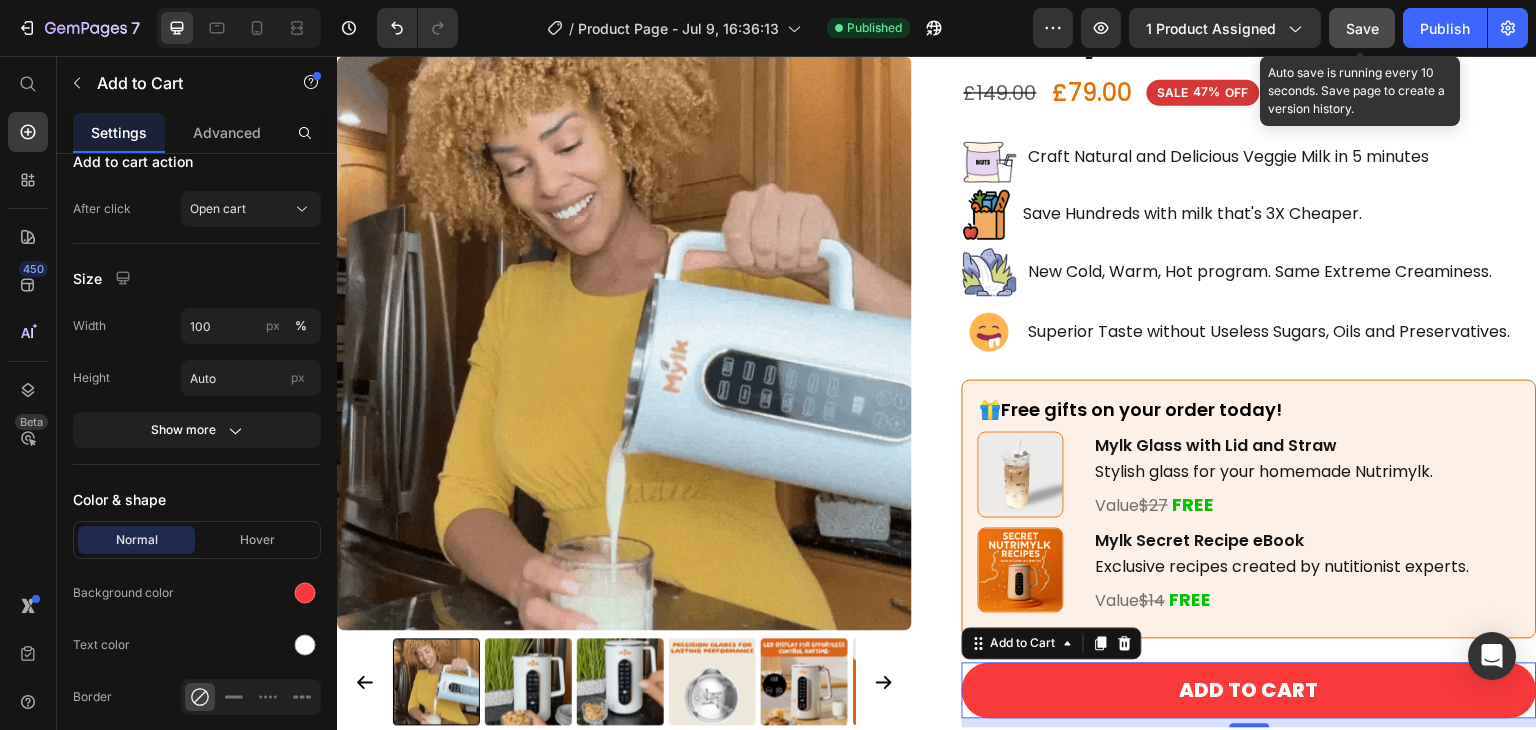 click on "Save" at bounding box center (1362, 28) 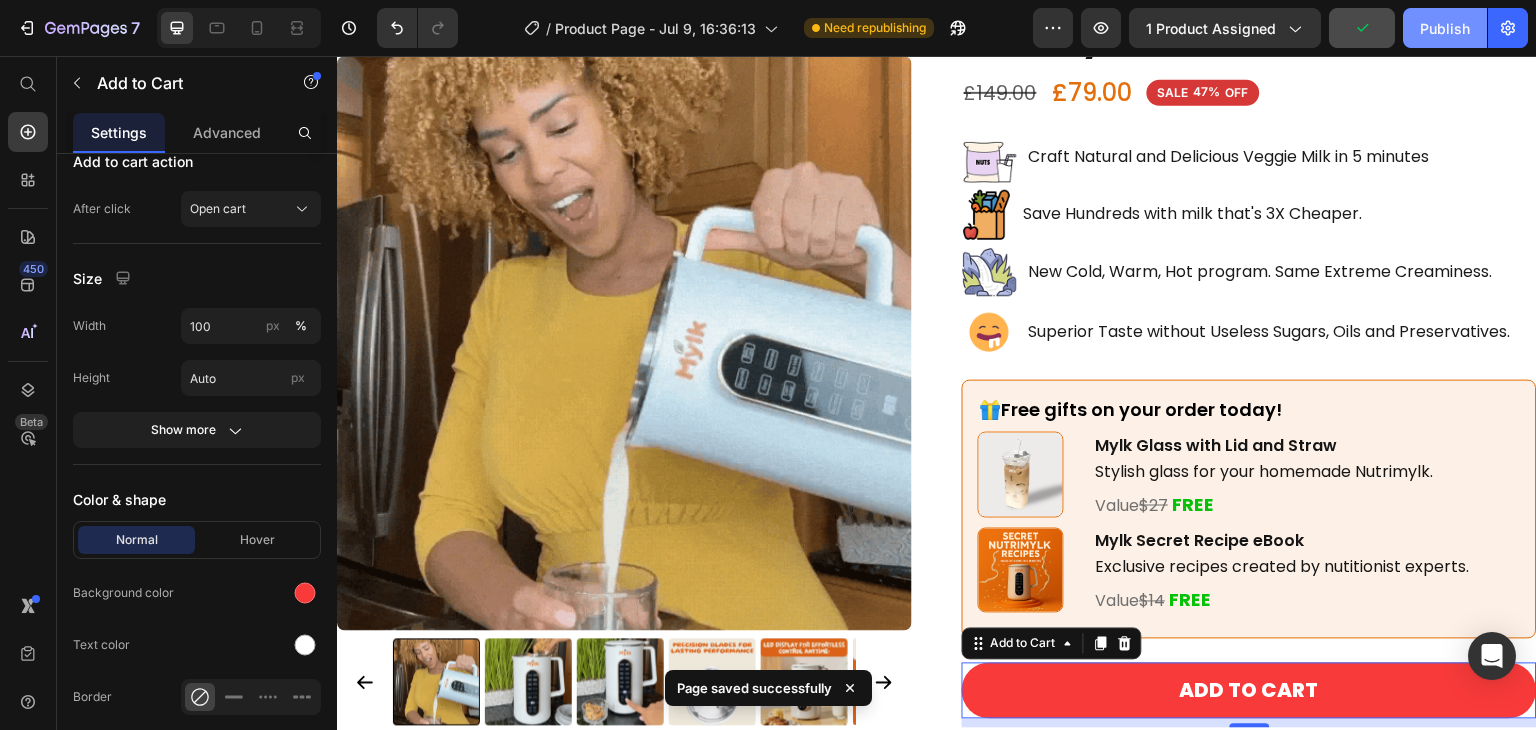 click on "Publish" 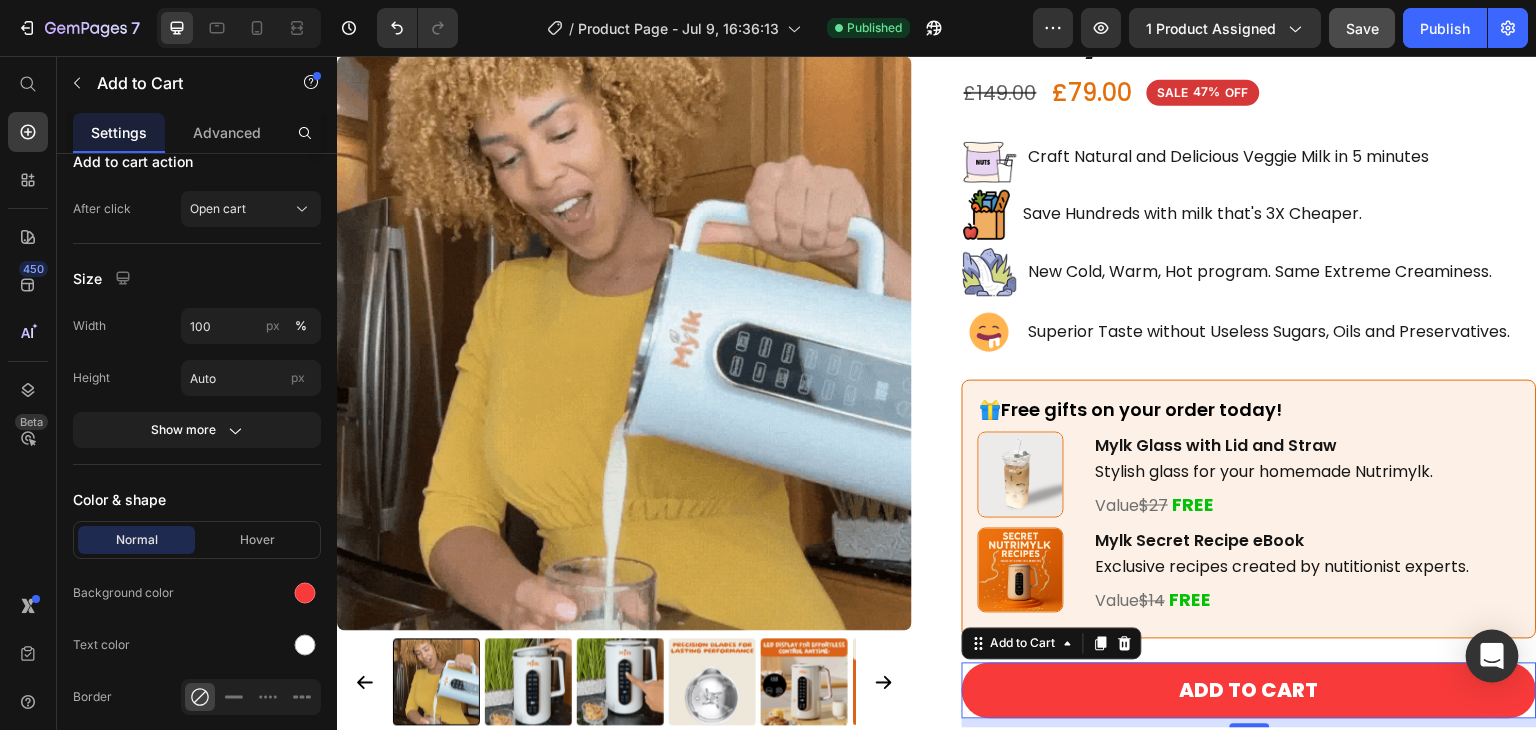 click 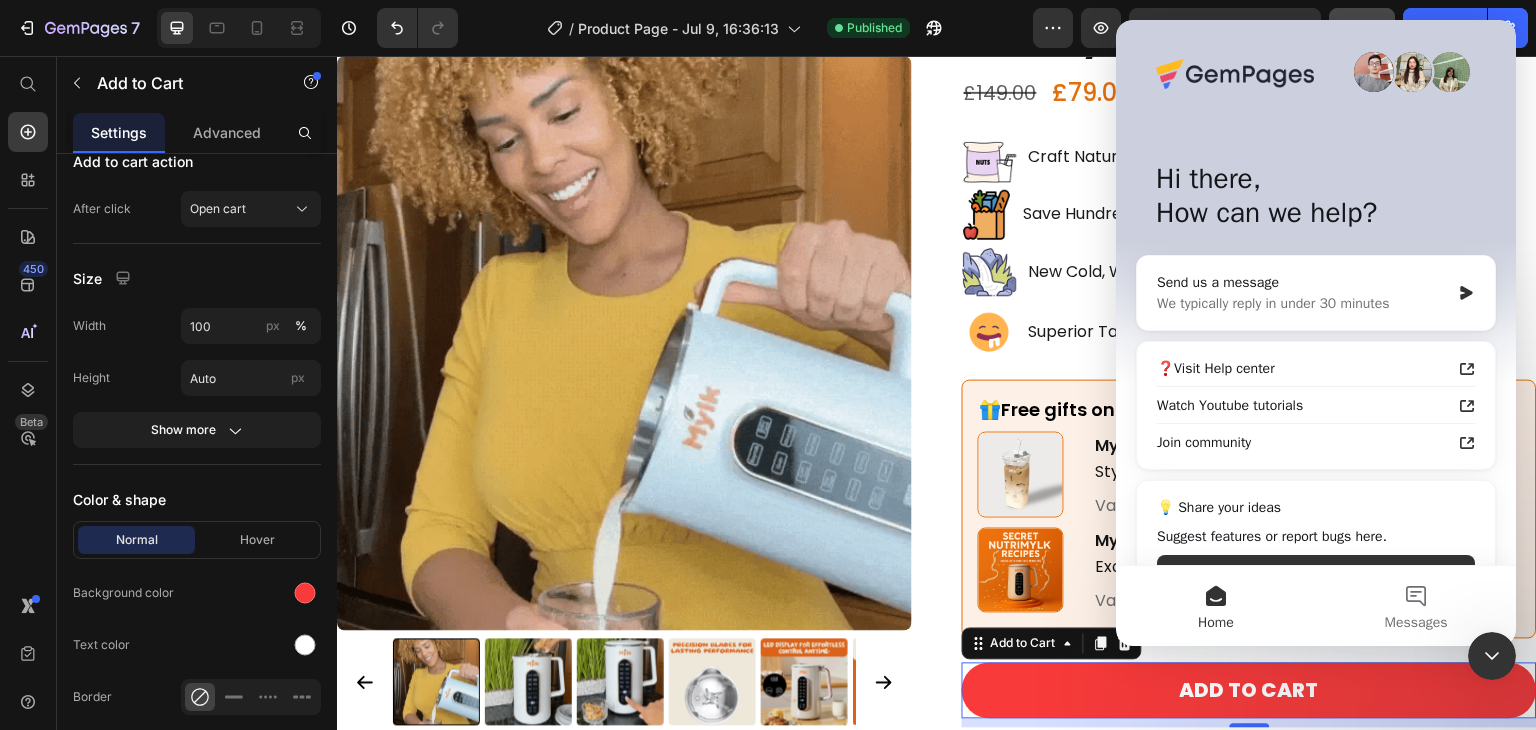 scroll, scrollTop: 0, scrollLeft: 0, axis: both 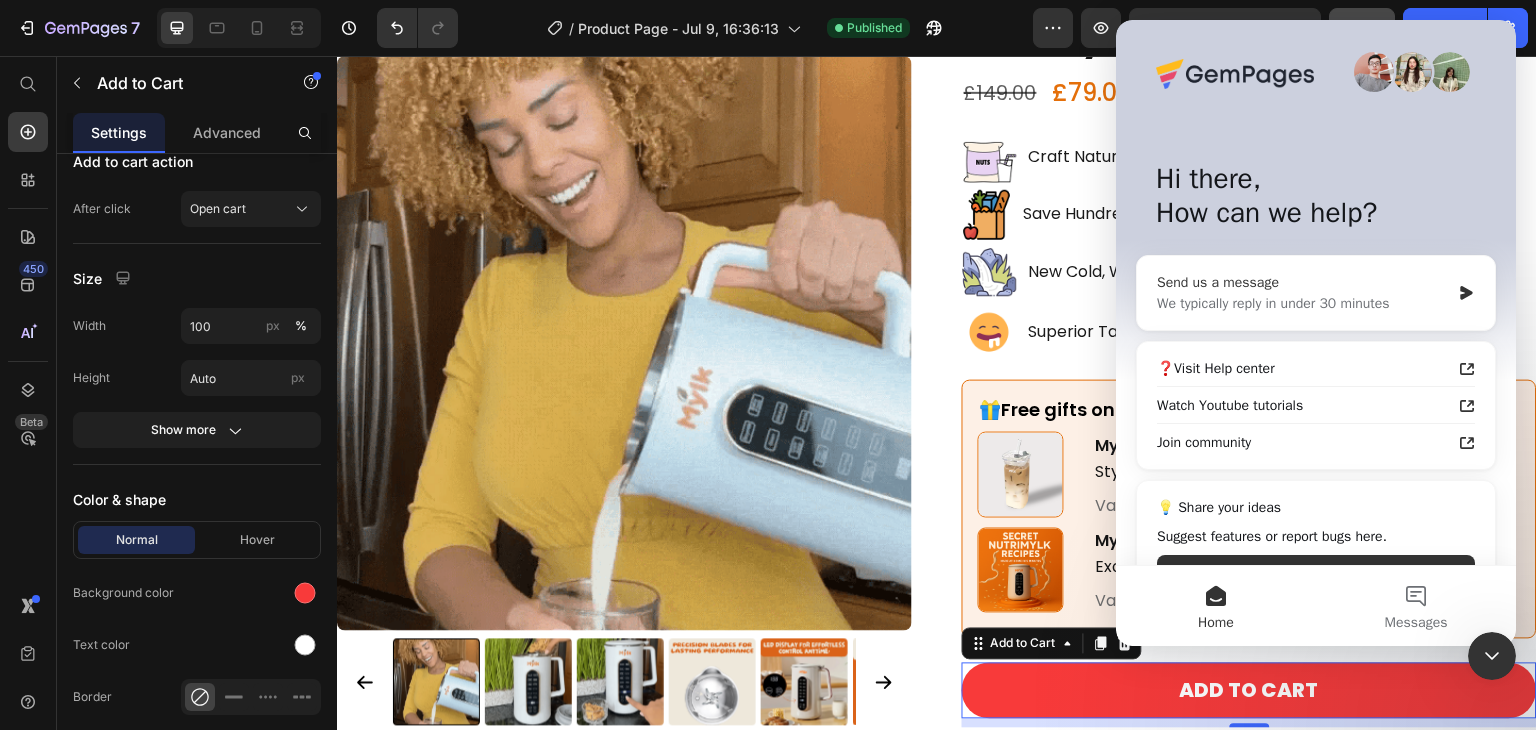 click 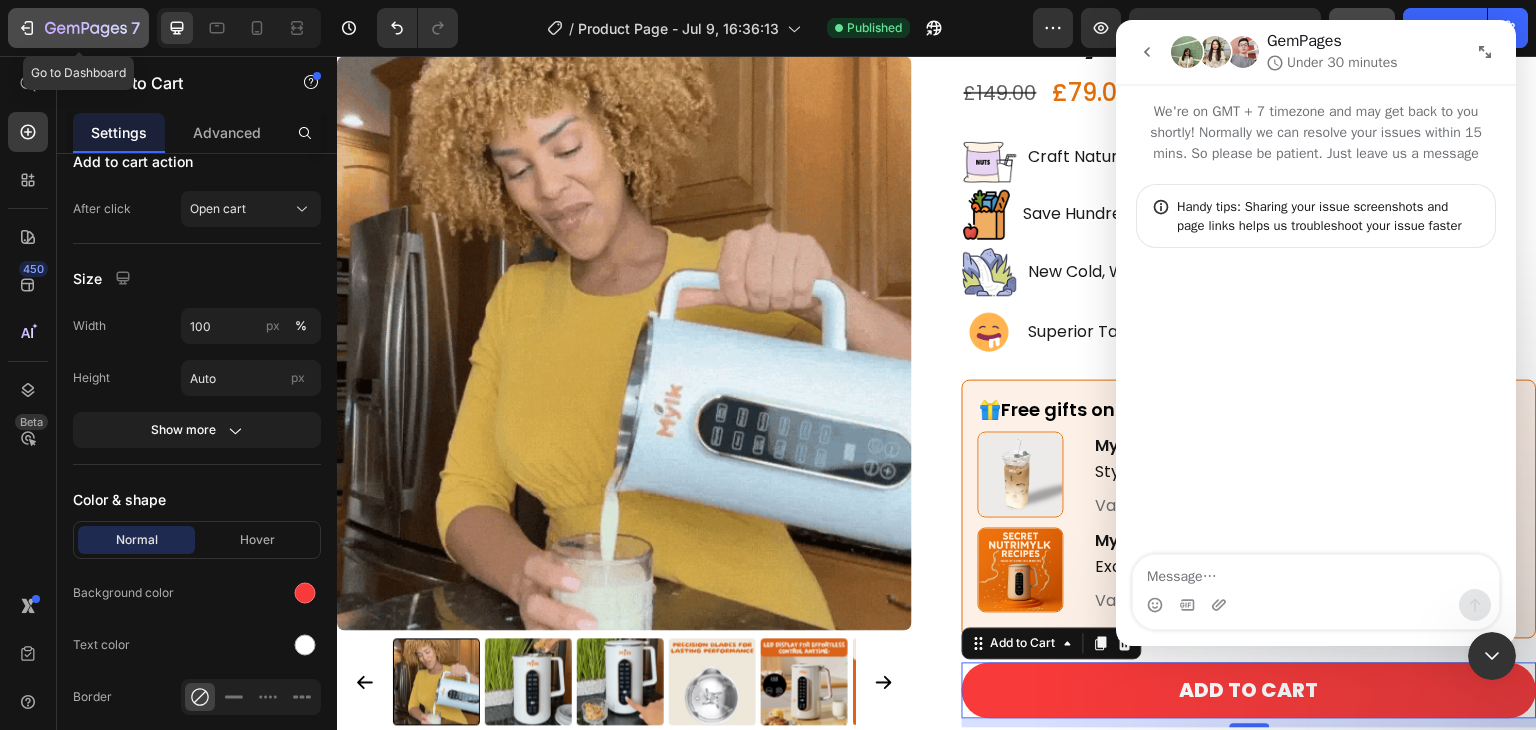 click 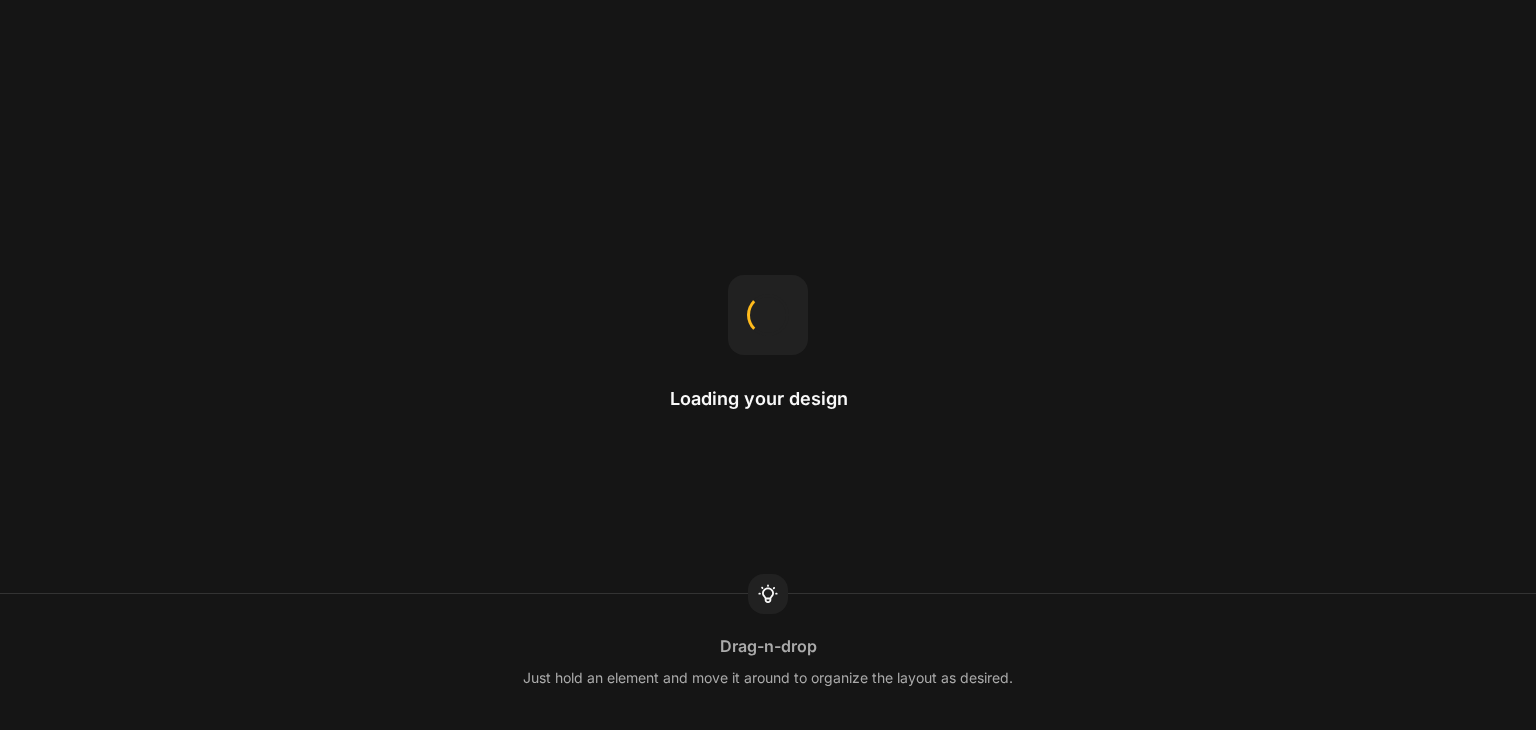 scroll, scrollTop: 0, scrollLeft: 0, axis: both 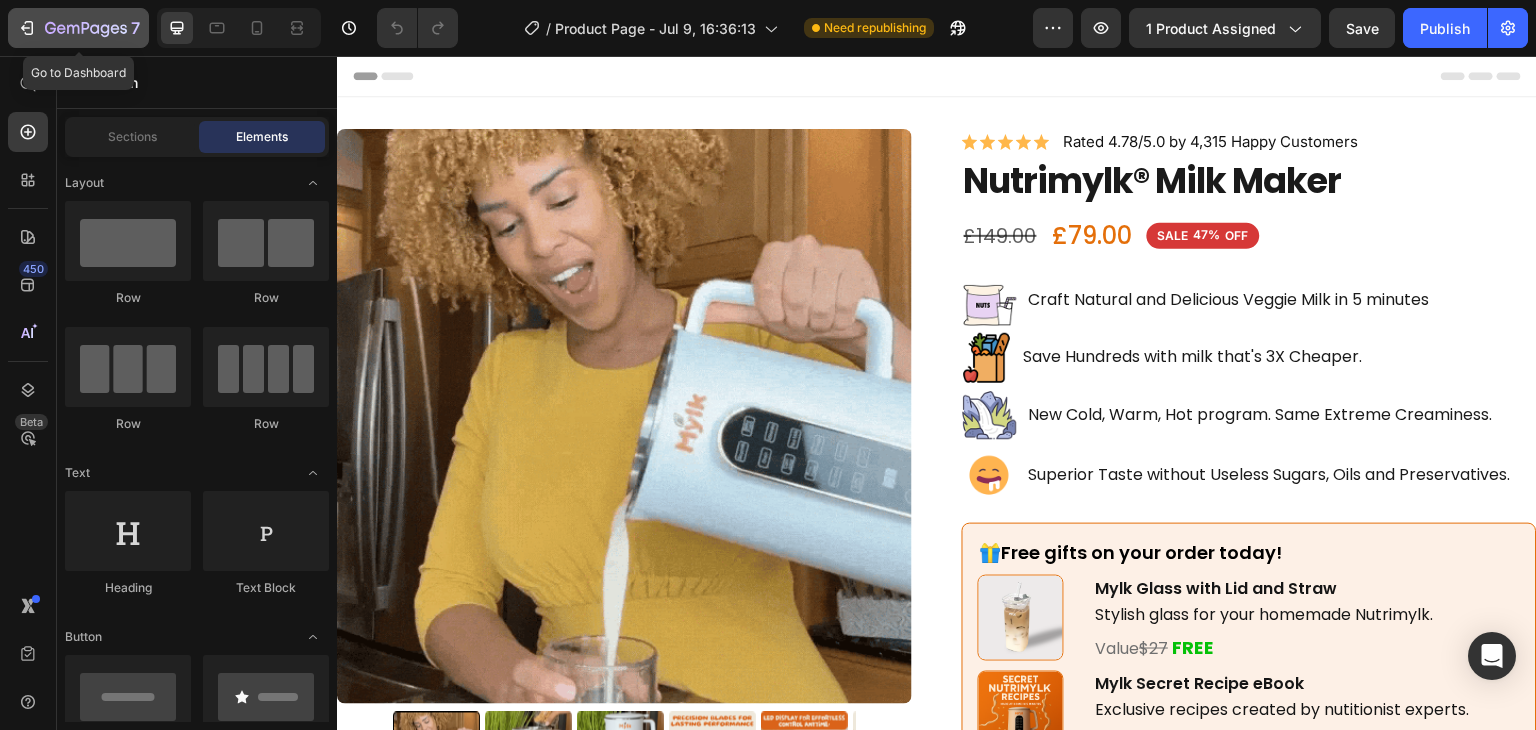 click 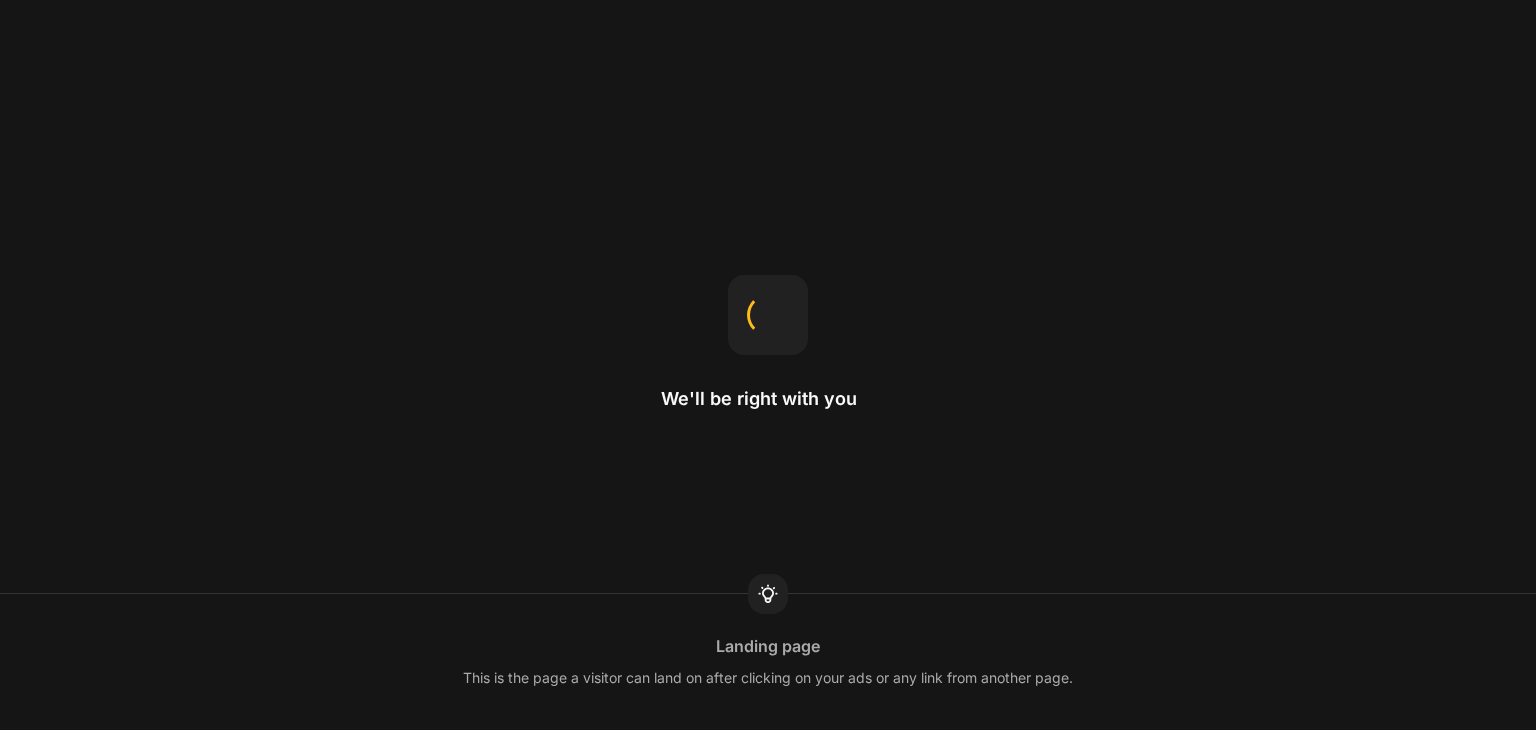 scroll, scrollTop: 0, scrollLeft: 0, axis: both 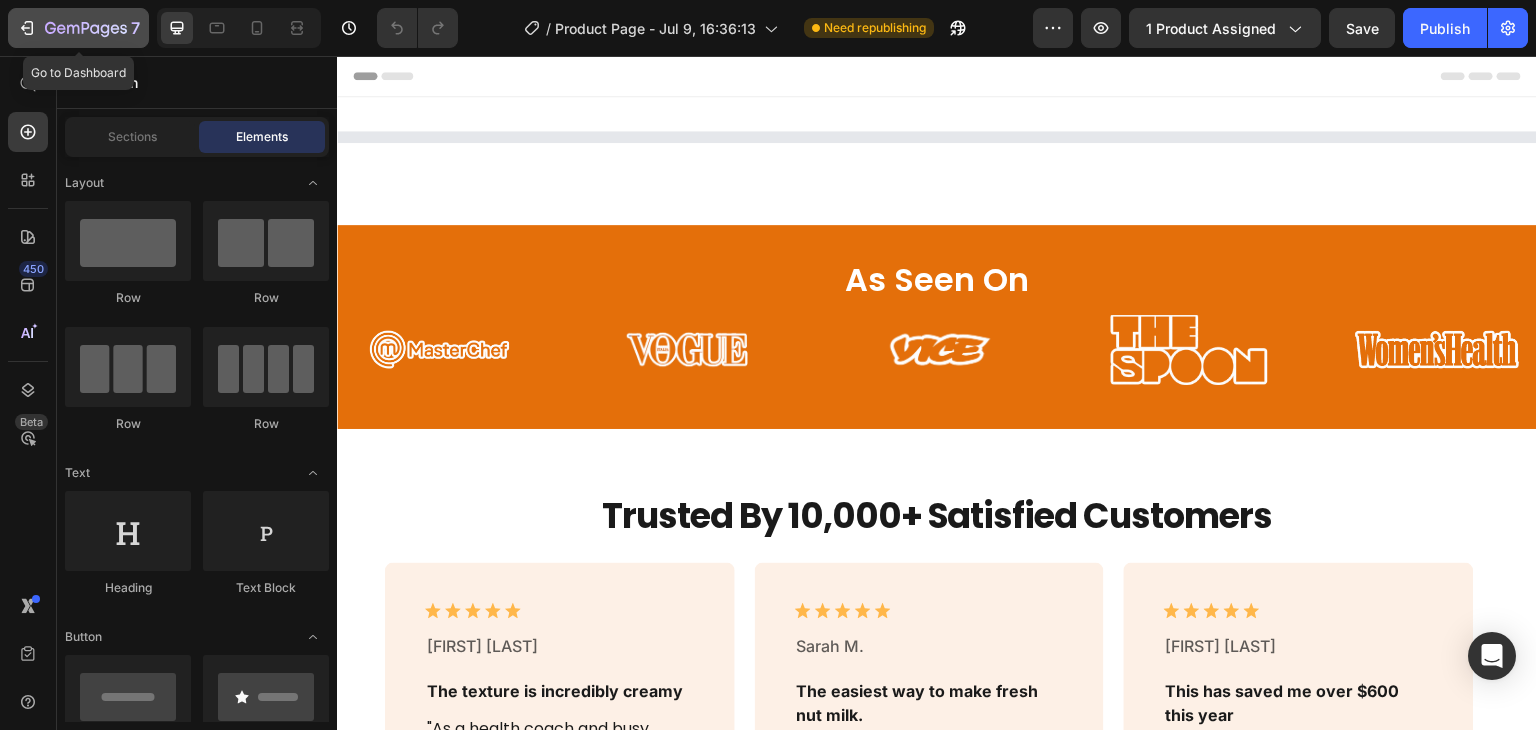 click 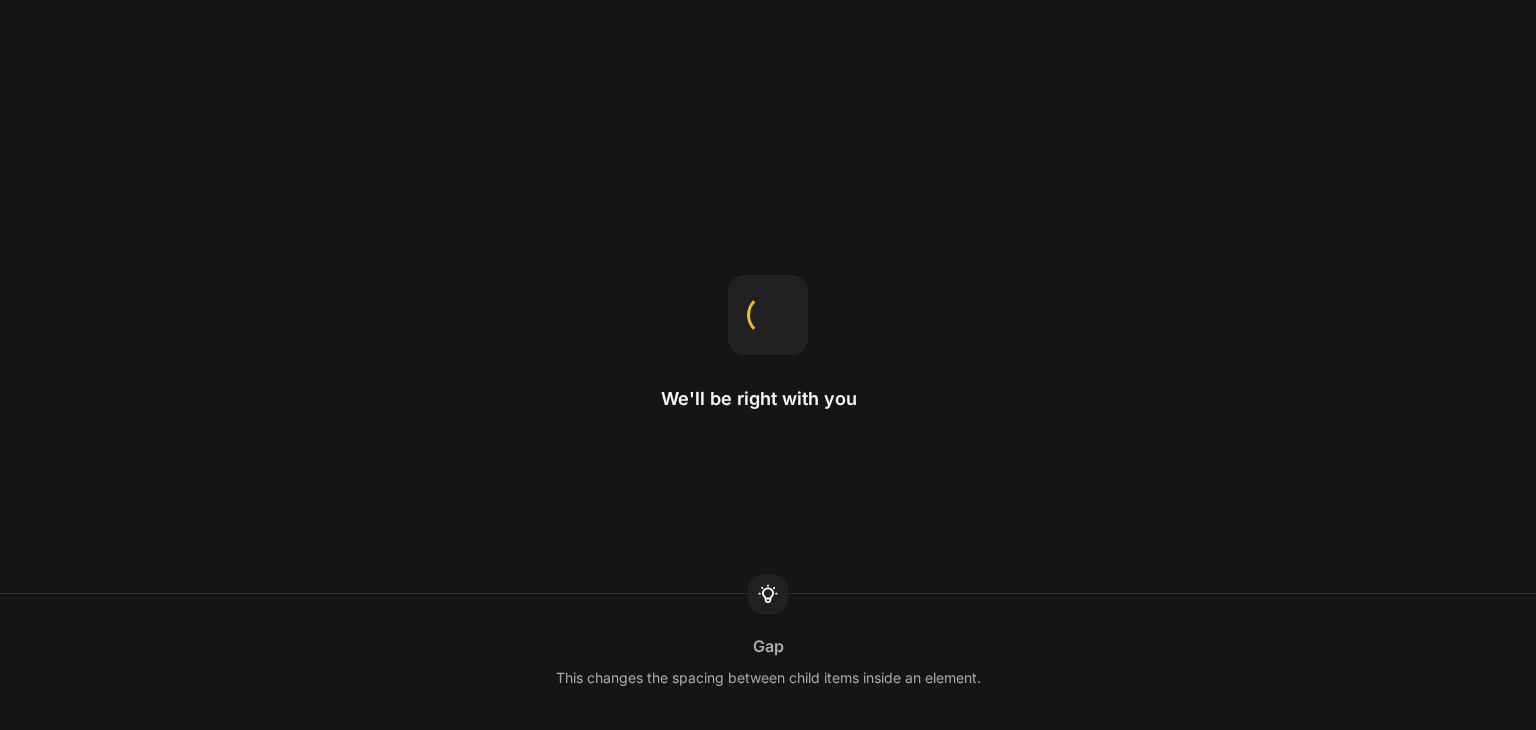 scroll, scrollTop: 0, scrollLeft: 0, axis: both 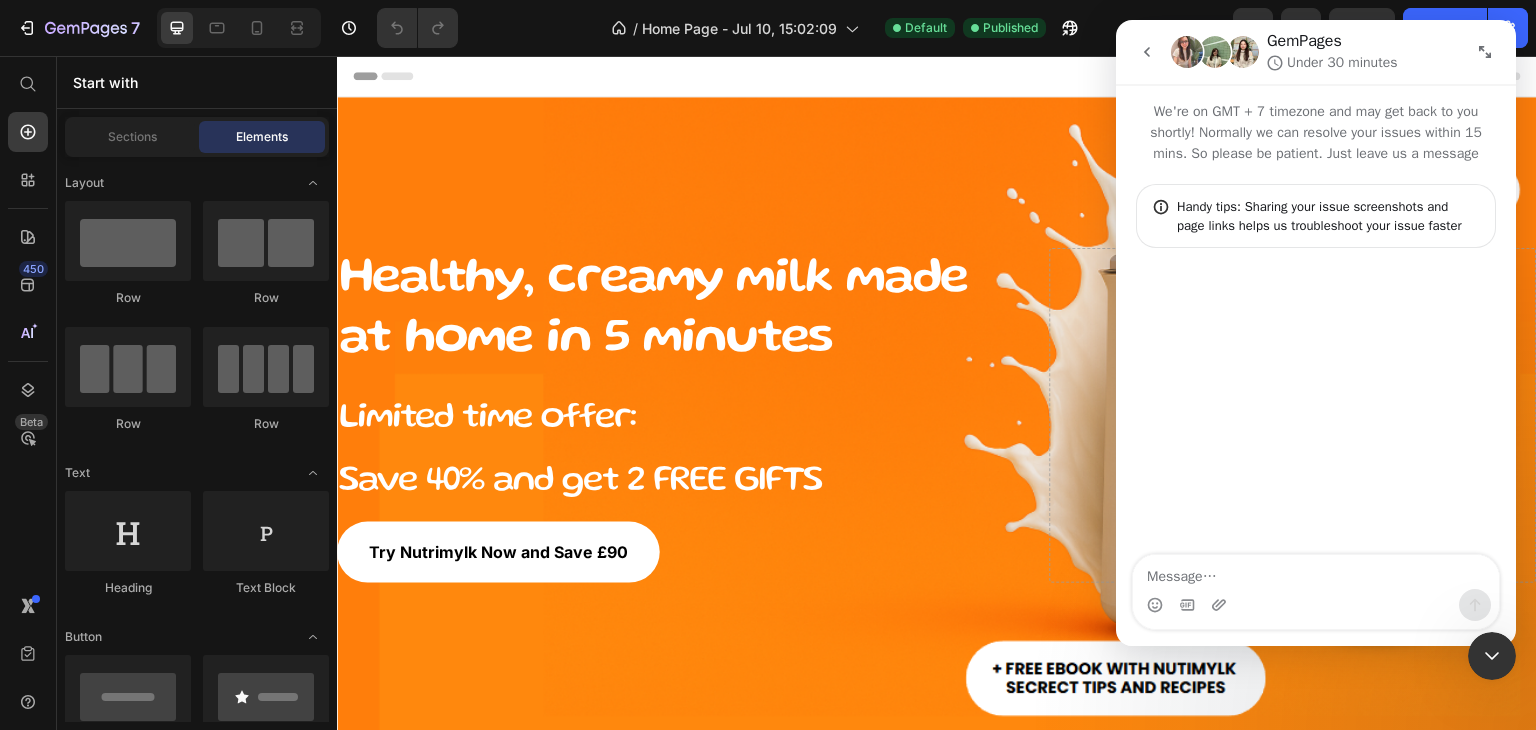 click 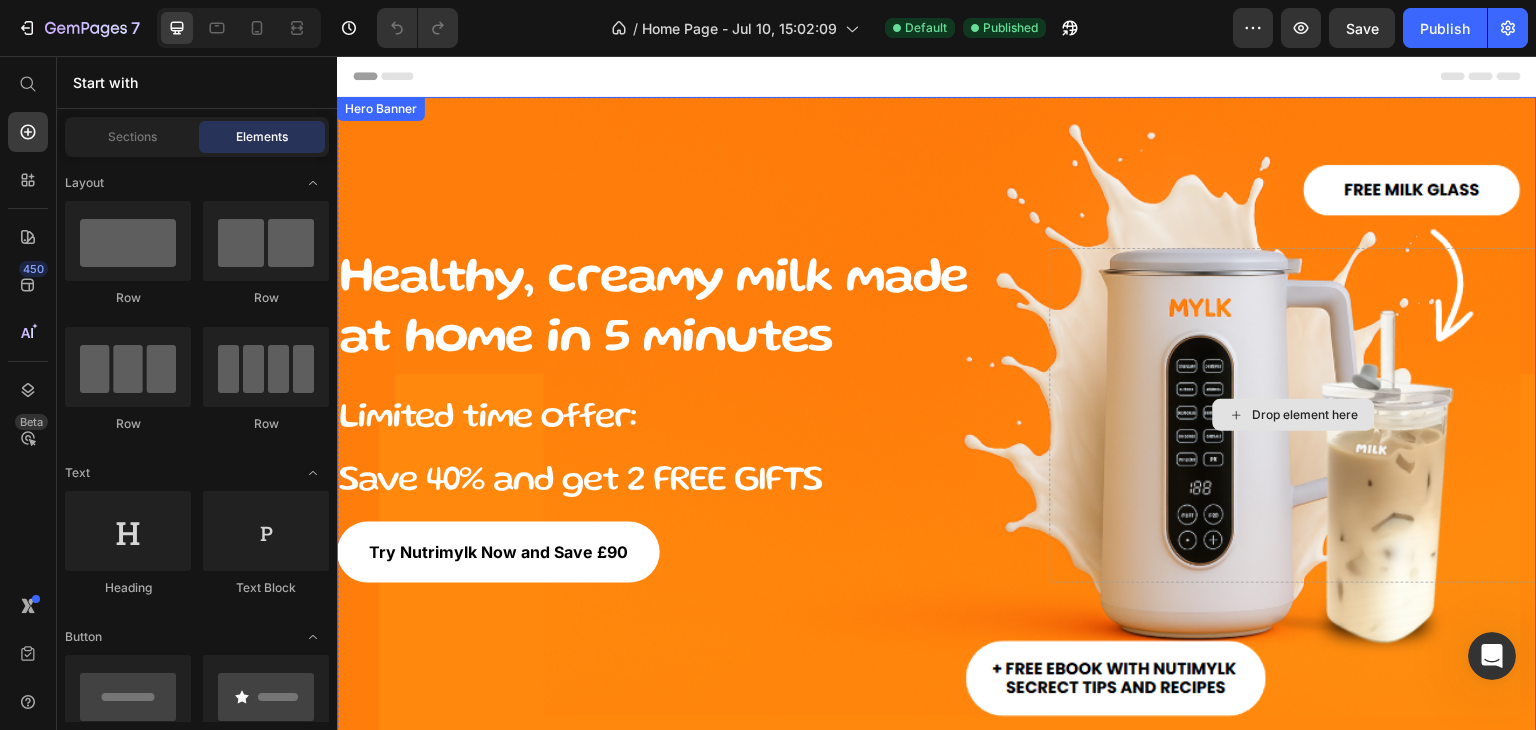 scroll, scrollTop: 0, scrollLeft: 0, axis: both 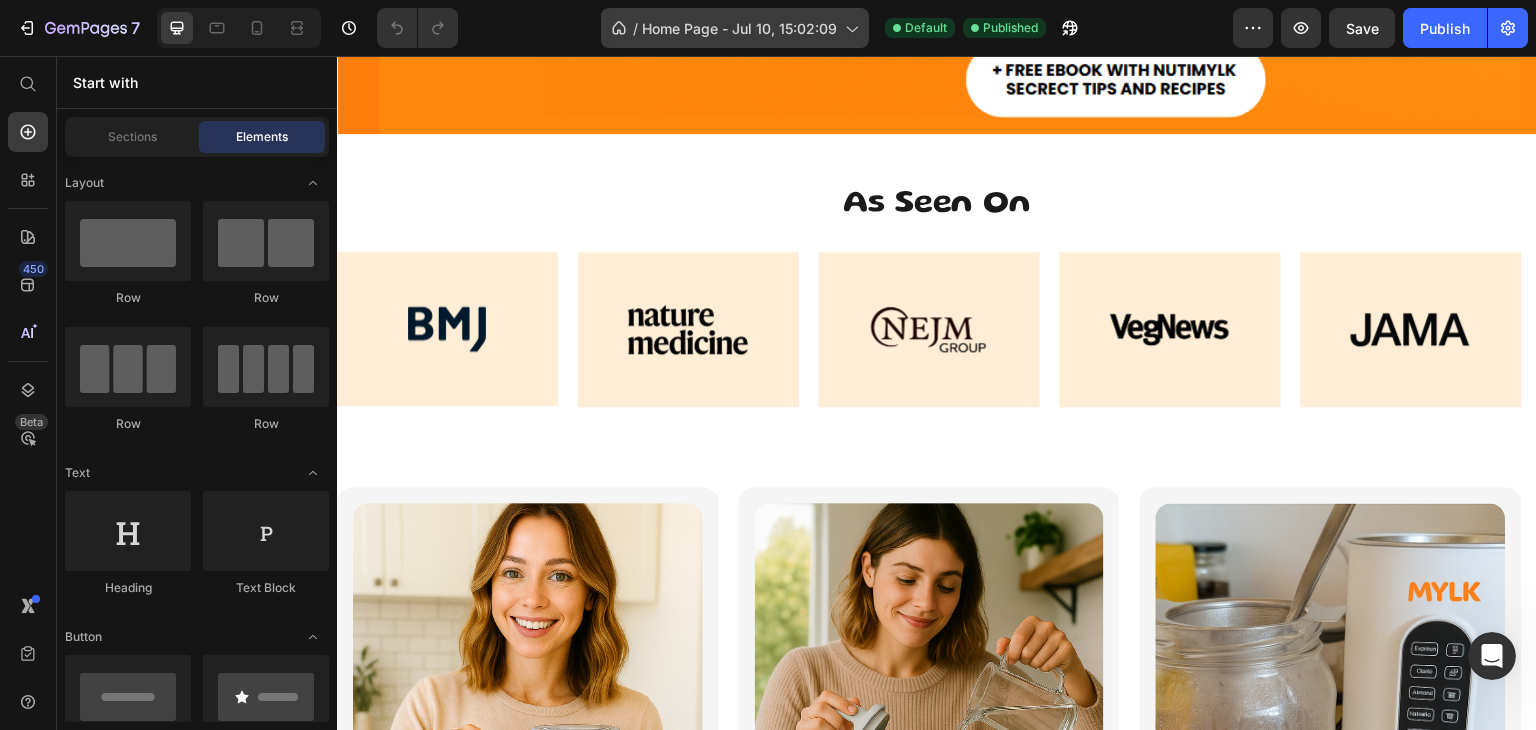 click on "/  Home Page - Jul 10, 15:02:09" 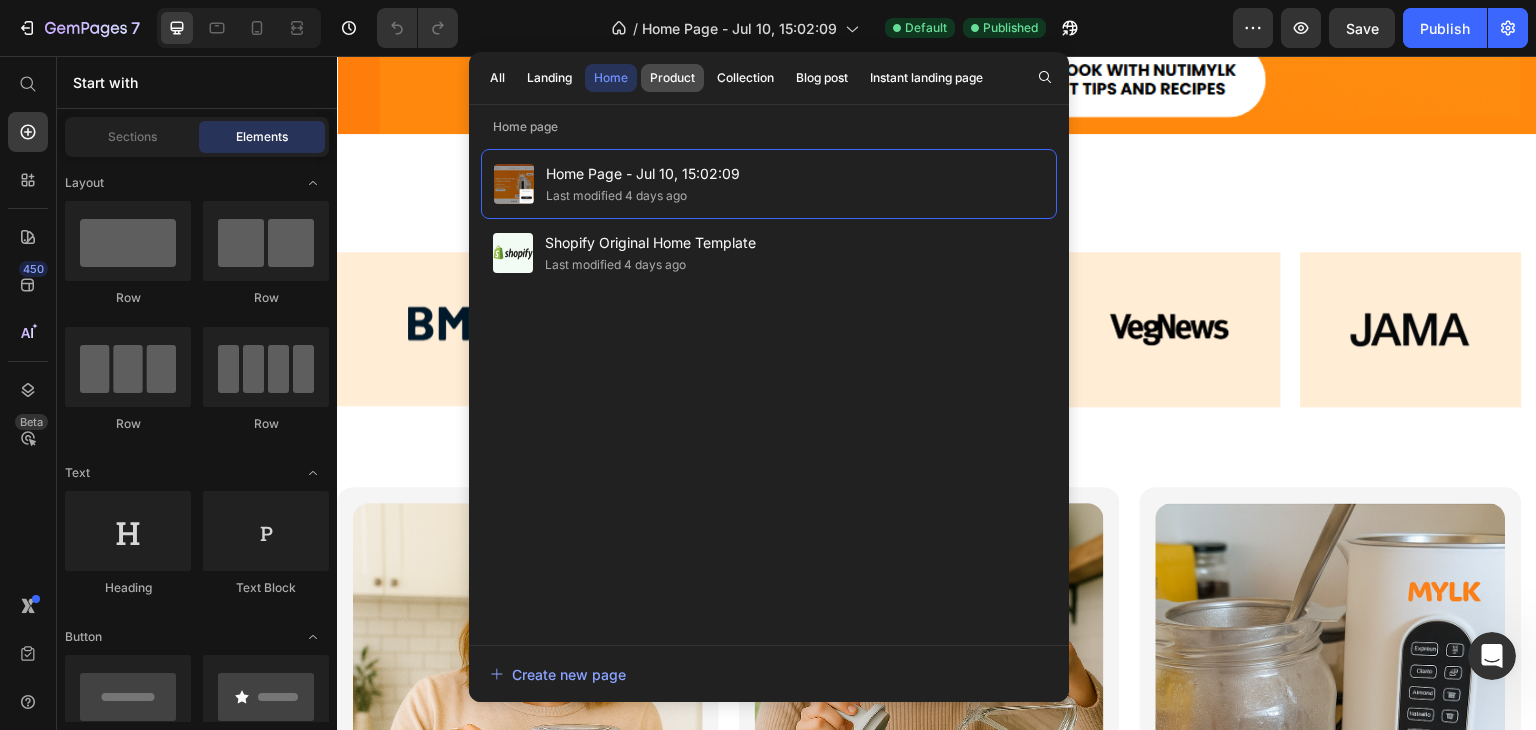 click on "Product" at bounding box center [672, 78] 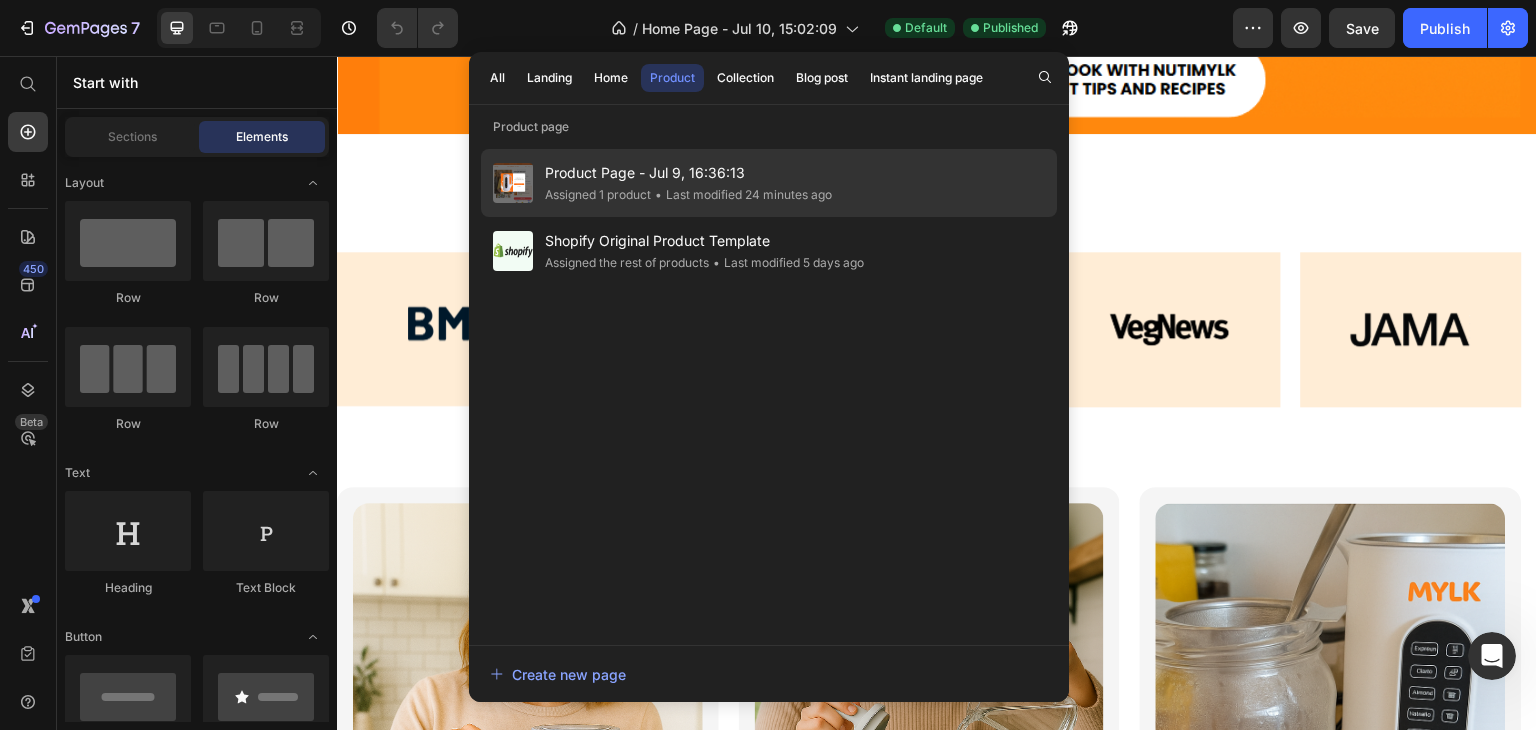 click on "Product Page - Jul 9, 16:36:13" at bounding box center [688, 173] 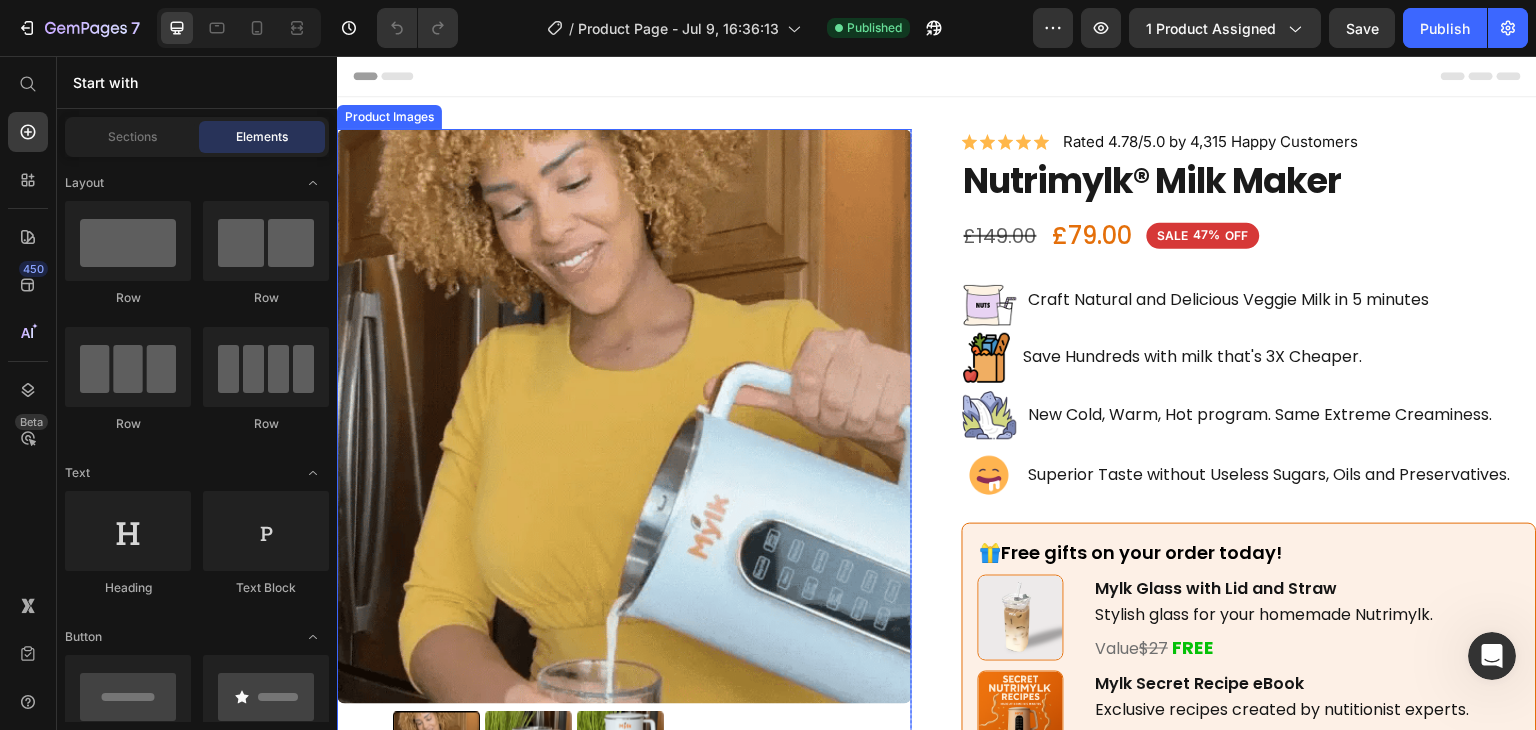 scroll, scrollTop: 400, scrollLeft: 0, axis: vertical 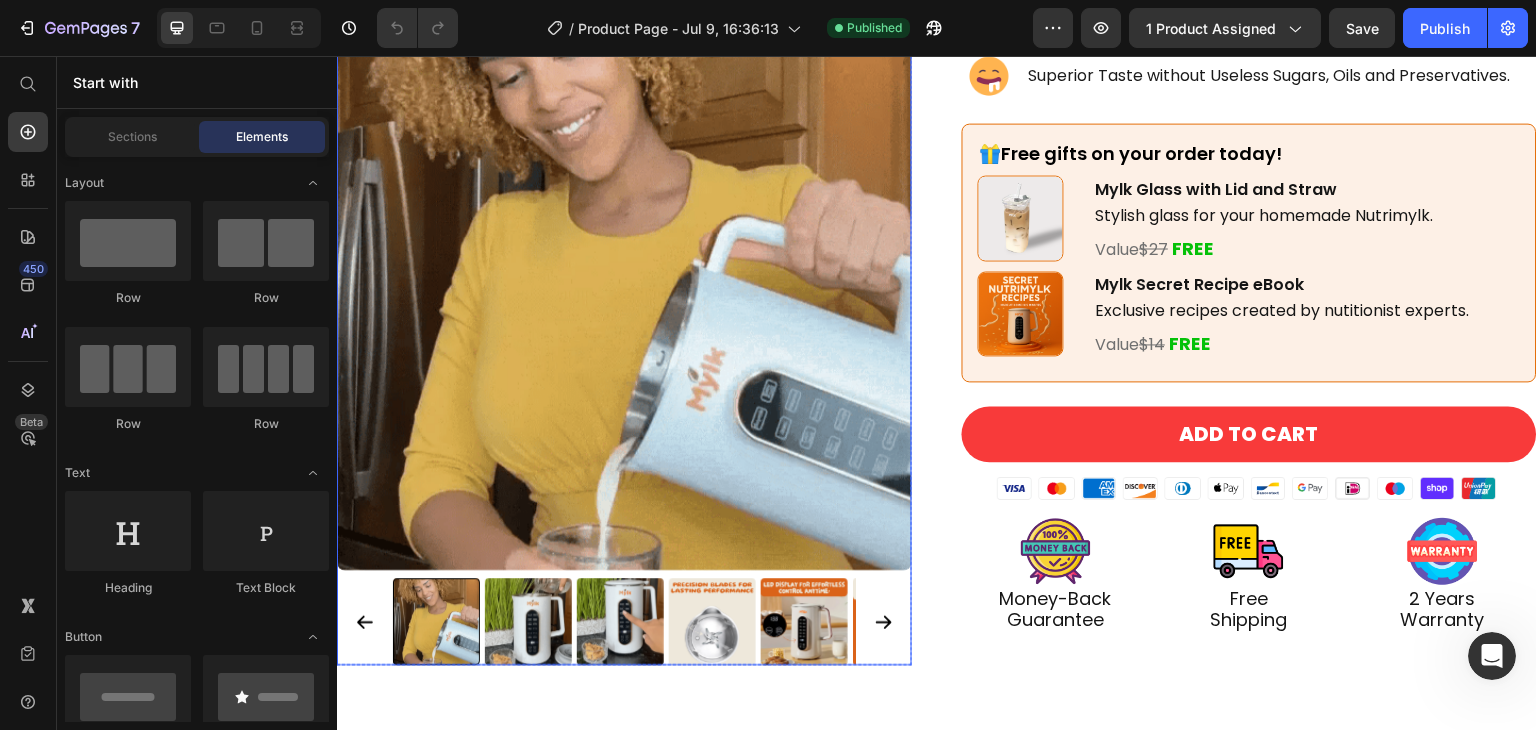 click at bounding box center (624, 282) 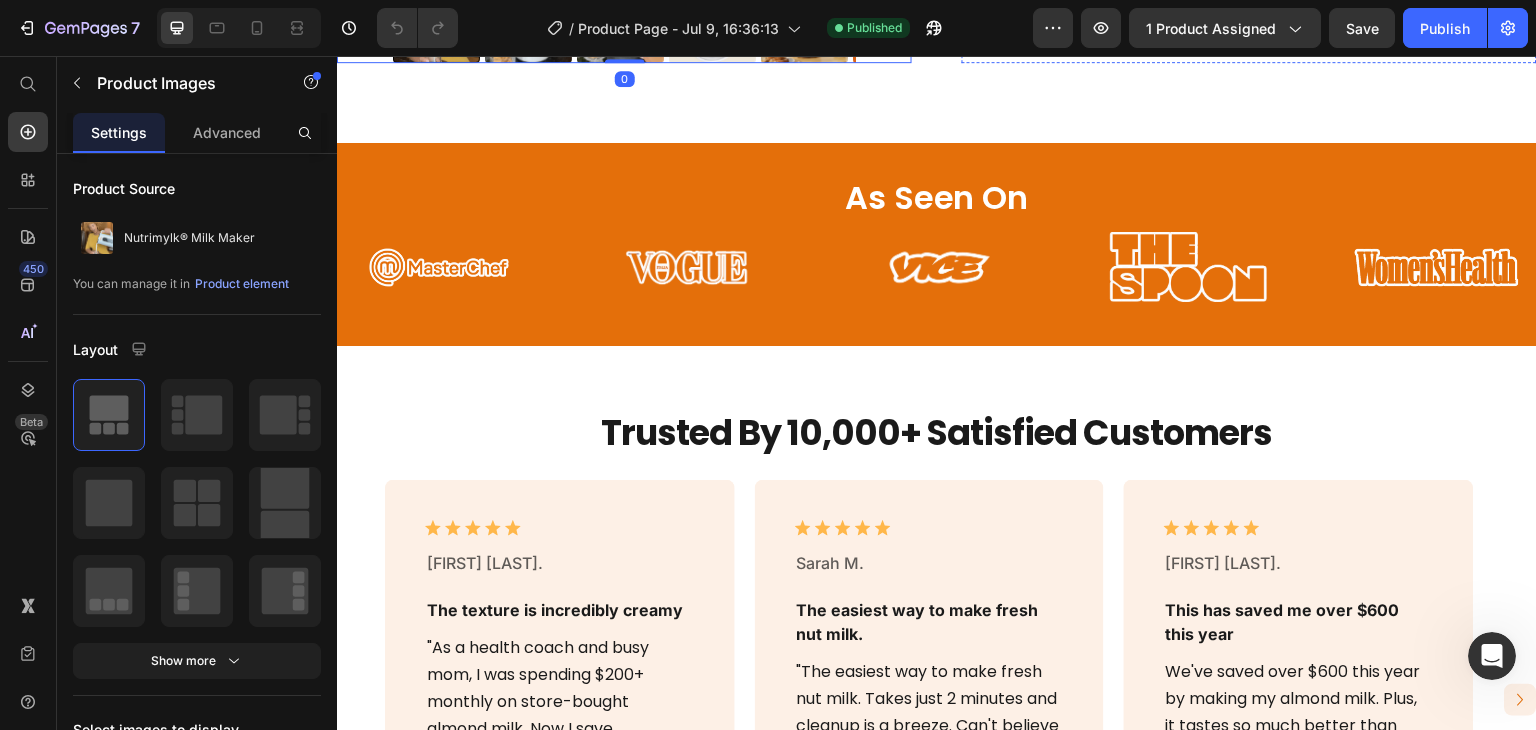 scroll, scrollTop: 1015, scrollLeft: 0, axis: vertical 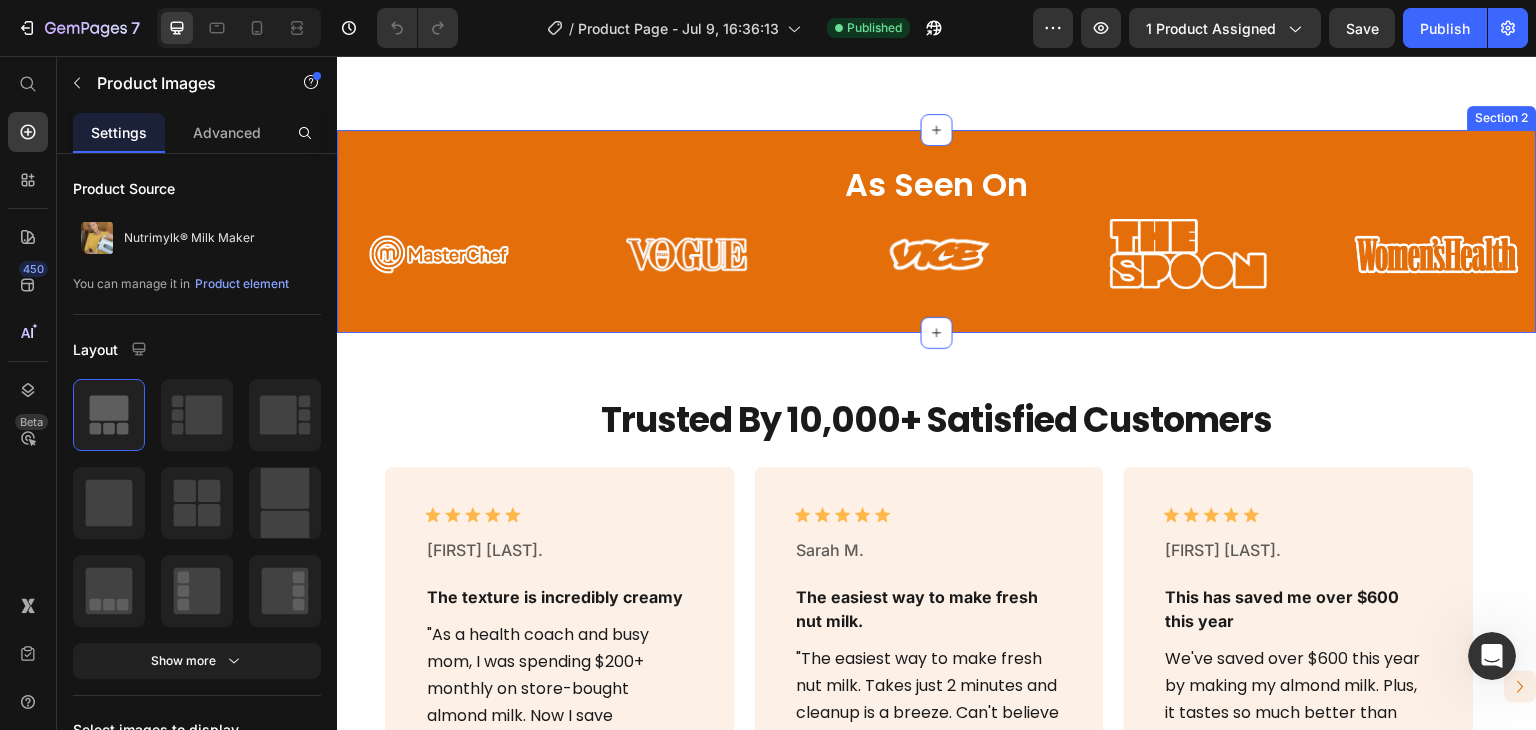 click on "As Seen On Heading Image Image Image Image Image Image Image Image Image Image Image Image Image Image Marquee Row Section 2" at bounding box center [937, 232] 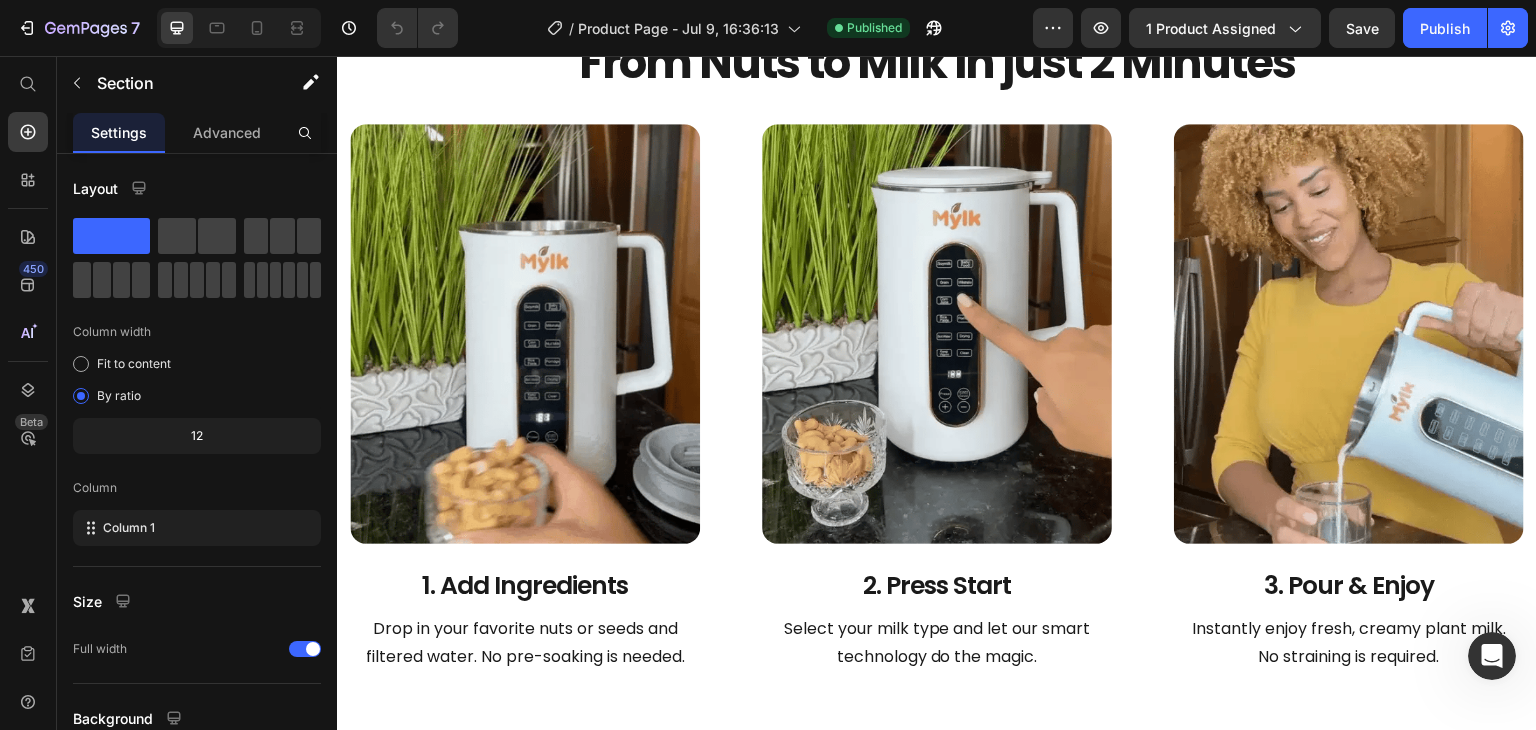 scroll, scrollTop: 2888, scrollLeft: 0, axis: vertical 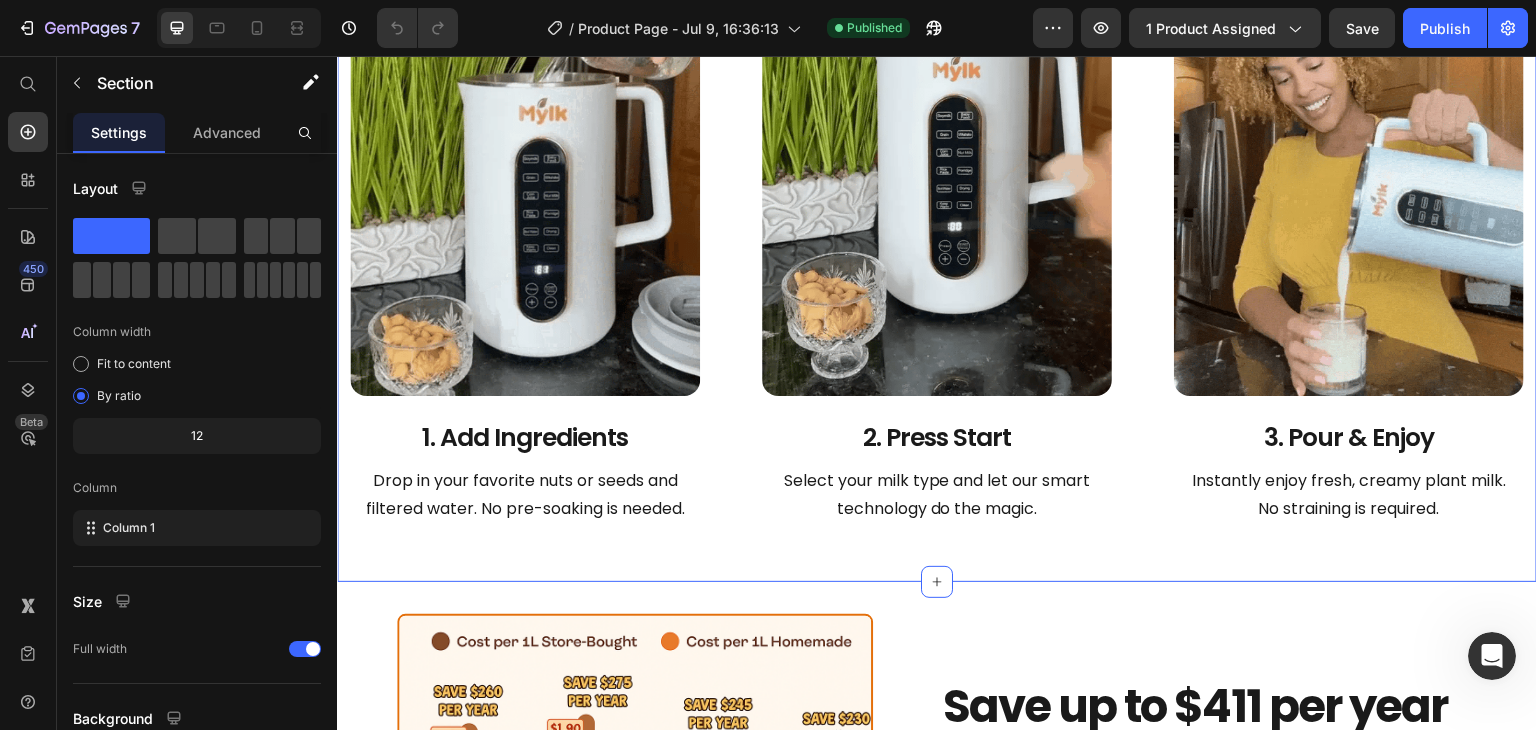 click on "Yes, It's Really Simple! Heading From Nuts to Milk in just 2 Minutes Heading Row Image 1. Add Ingredients Heading Drop in your favorite nuts or seeds and filtered water. No pre-soaking is needed. Text Block Row Image 2. Press Start Heading Select your milk type and let our smart technology do the magic. Text Block Row Image 3. Pour & Enjoy Heading Instantly enjoy fresh, creamy plant milk. No straining is required. Text Block Row Row Section 5" at bounding box center (937, 201) 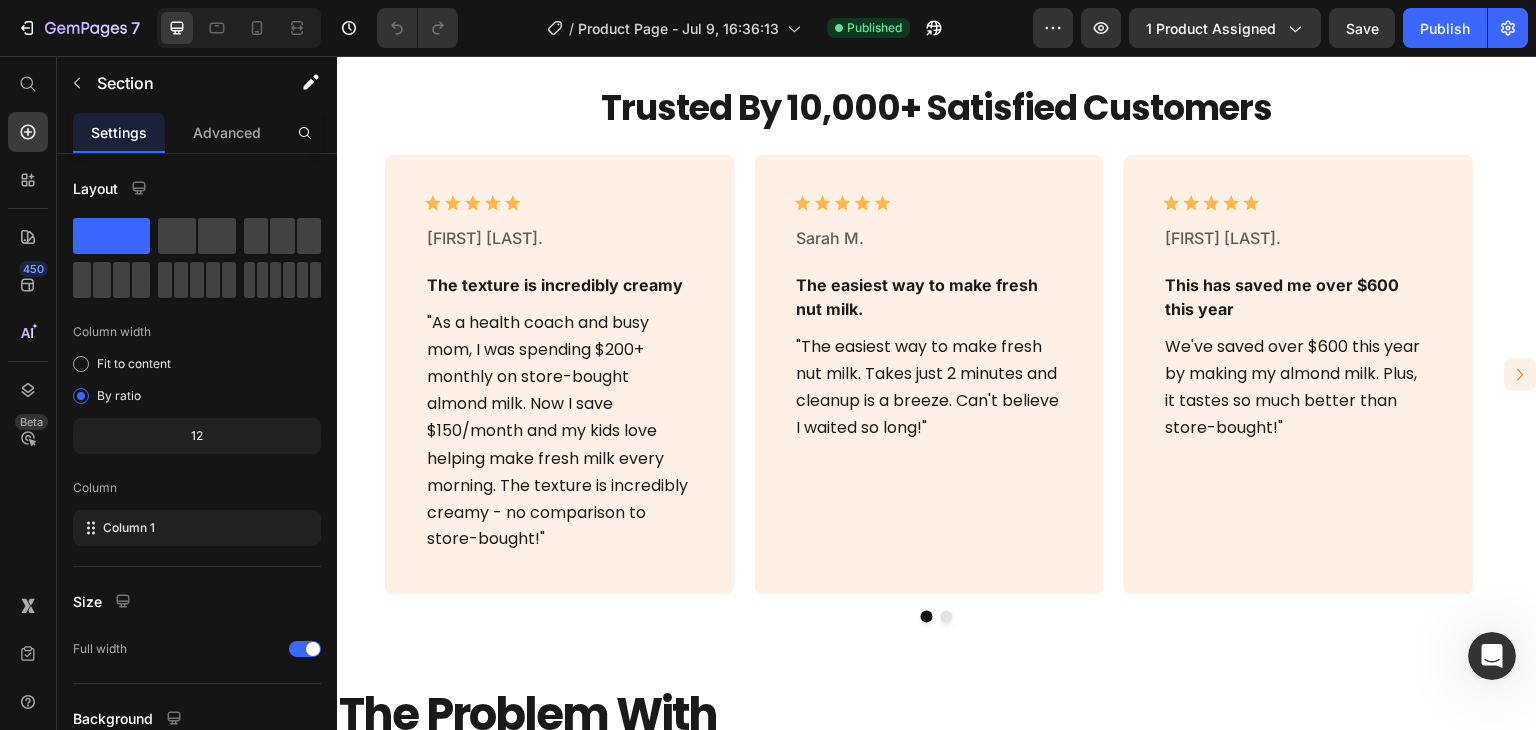 scroll, scrollTop: 1324, scrollLeft: 0, axis: vertical 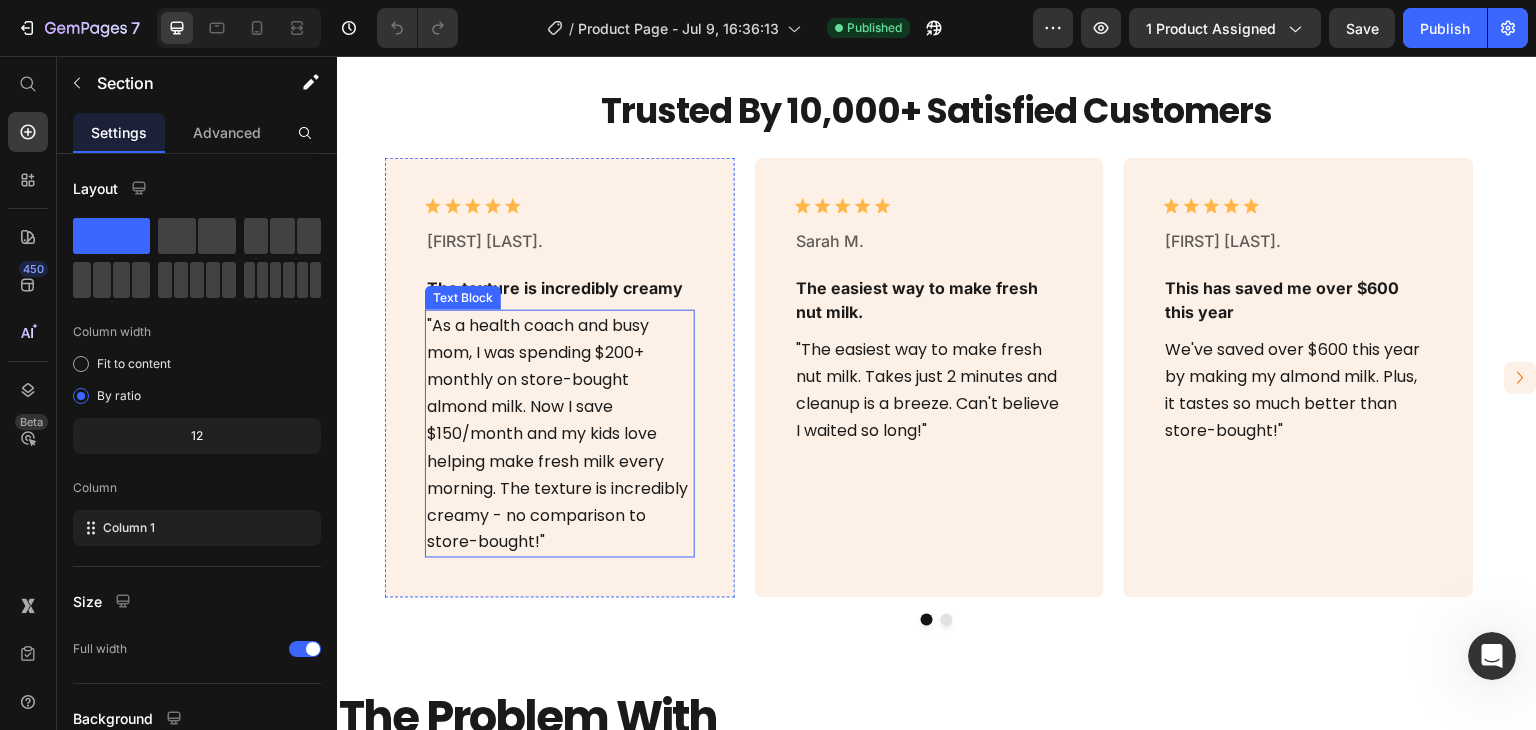 click on ""As a health coach and busy mom, I was spending $200+ monthly on store-bought almond milk. Now I save $150/month and my kids love helping make fresh milk every morning. The texture is incredibly creamy - no comparison to store-bought!"" at bounding box center [560, 434] 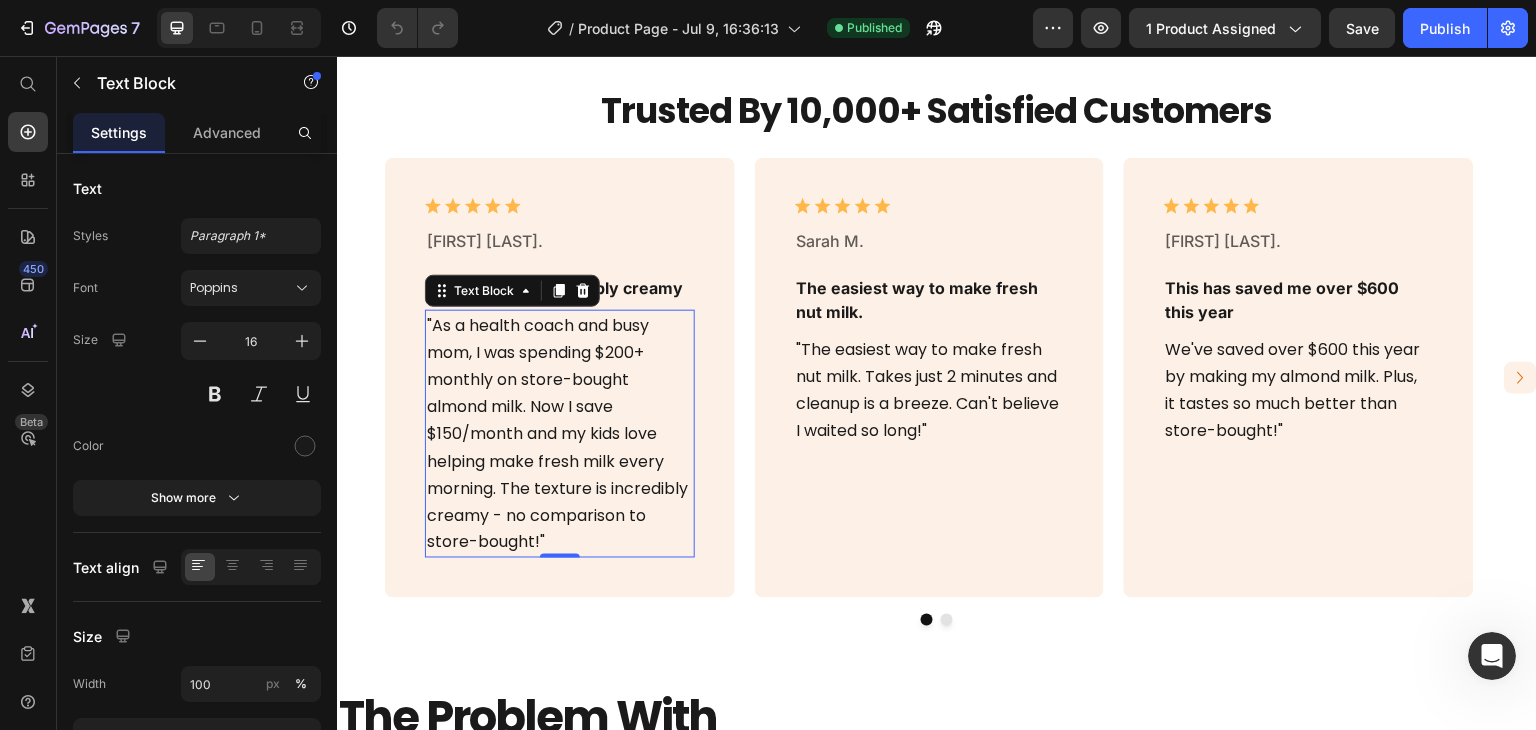 click on ""As a health coach and busy mom, I was spending $200+ monthly on store-bought almond milk. Now I save $150/month and my kids love helping make fresh milk every morning. The texture is incredibly creamy - no comparison to store-bought!"" at bounding box center (560, 434) 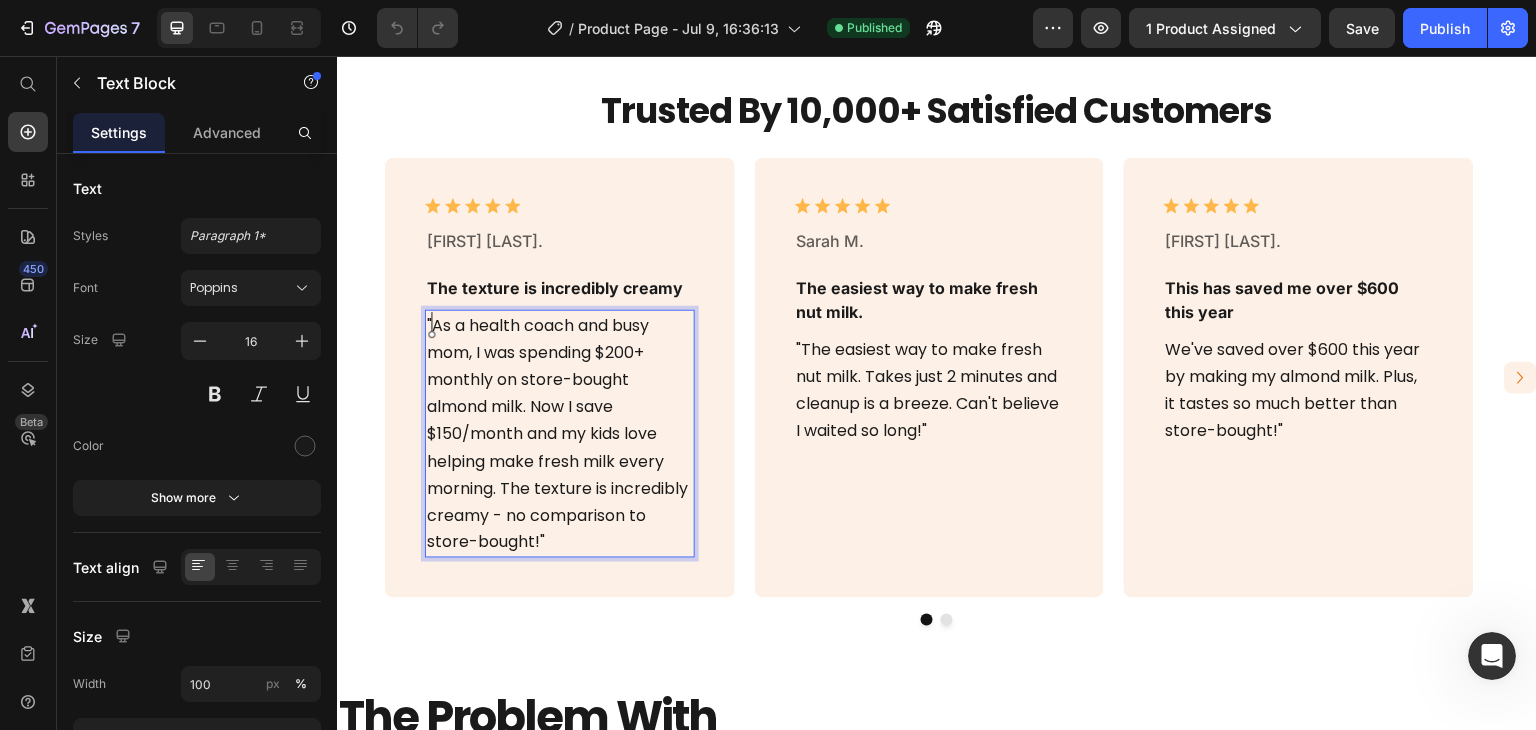 click on ""As a health coach and busy mom, I was spending $200+ monthly on store-bought almond milk. Now I save $150/month and my kids love helping make fresh milk every morning. The texture is incredibly creamy - no comparison to store-bought!"" at bounding box center [560, 434] 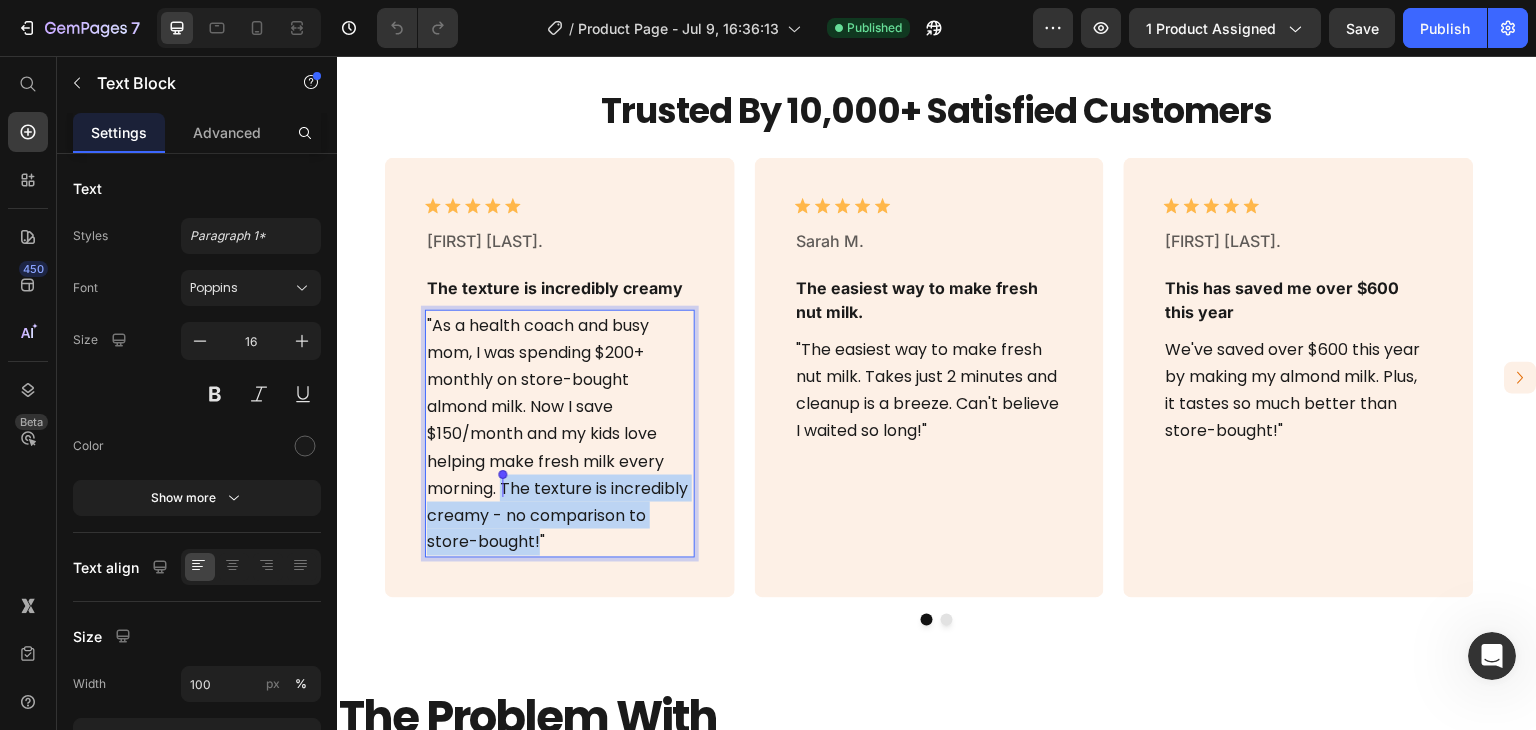 drag, startPoint x: 539, startPoint y: 540, endPoint x: 504, endPoint y: 490, distance: 61.03278 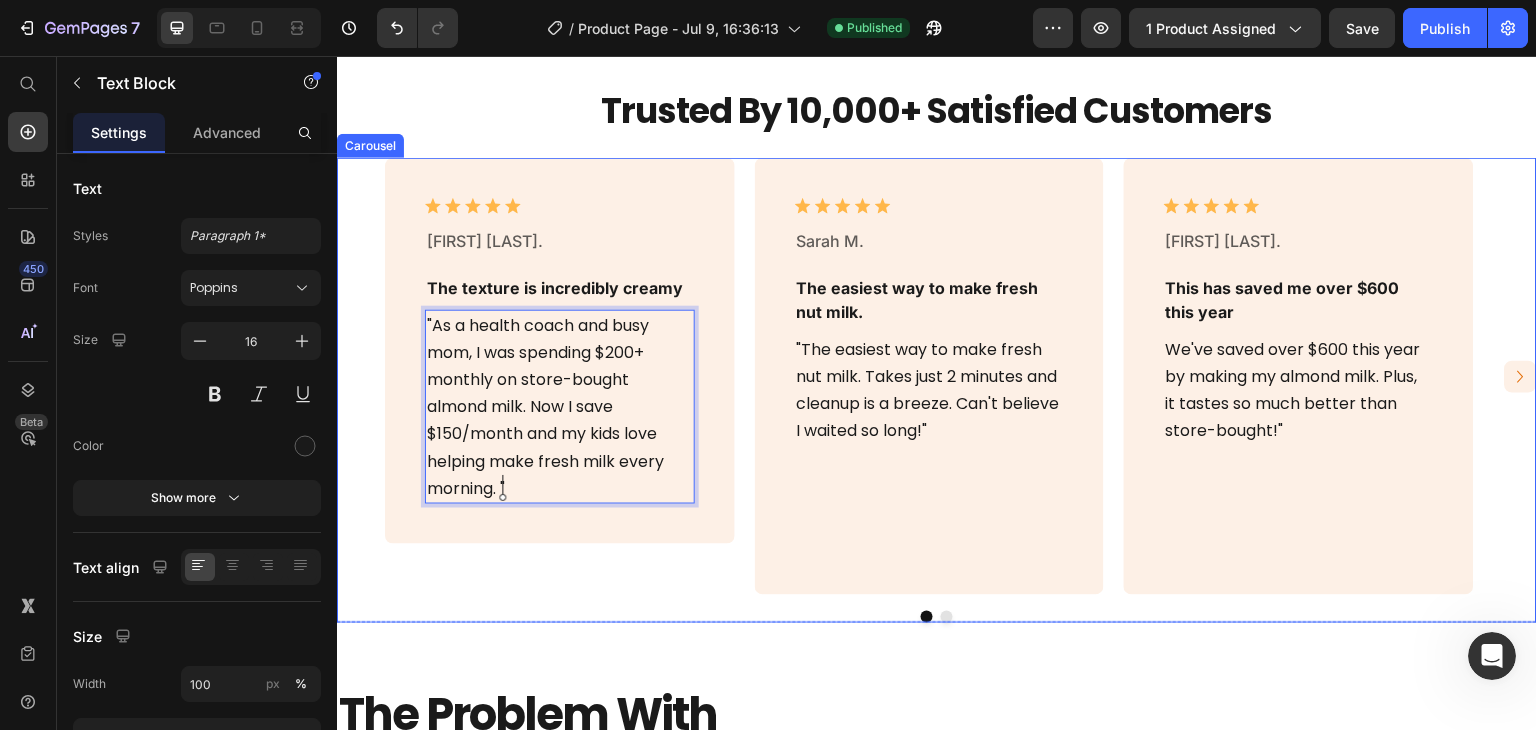 click on "Icon
Icon
Icon
Icon
Icon Icon List [FIRST] [LAST]. Text Block The texture is incredibly creamy Text Block "As a health coach and busy mom, I was spending $200+ monthly on store-bought almond milk. Now I save $150/month and my kids love helping make fresh milk every morning. " Text Block   0 Row" at bounding box center (560, 376) 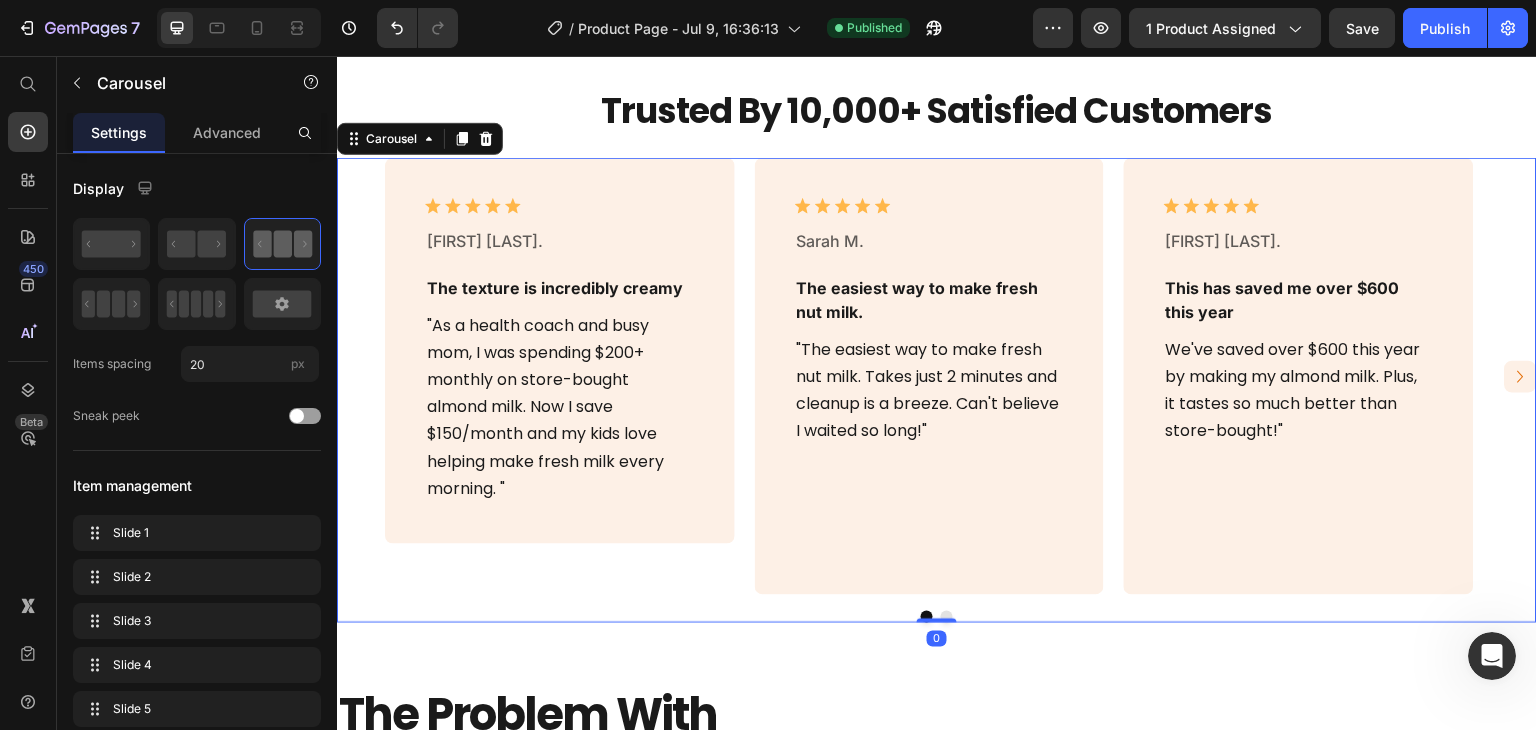click at bounding box center (947, 617) 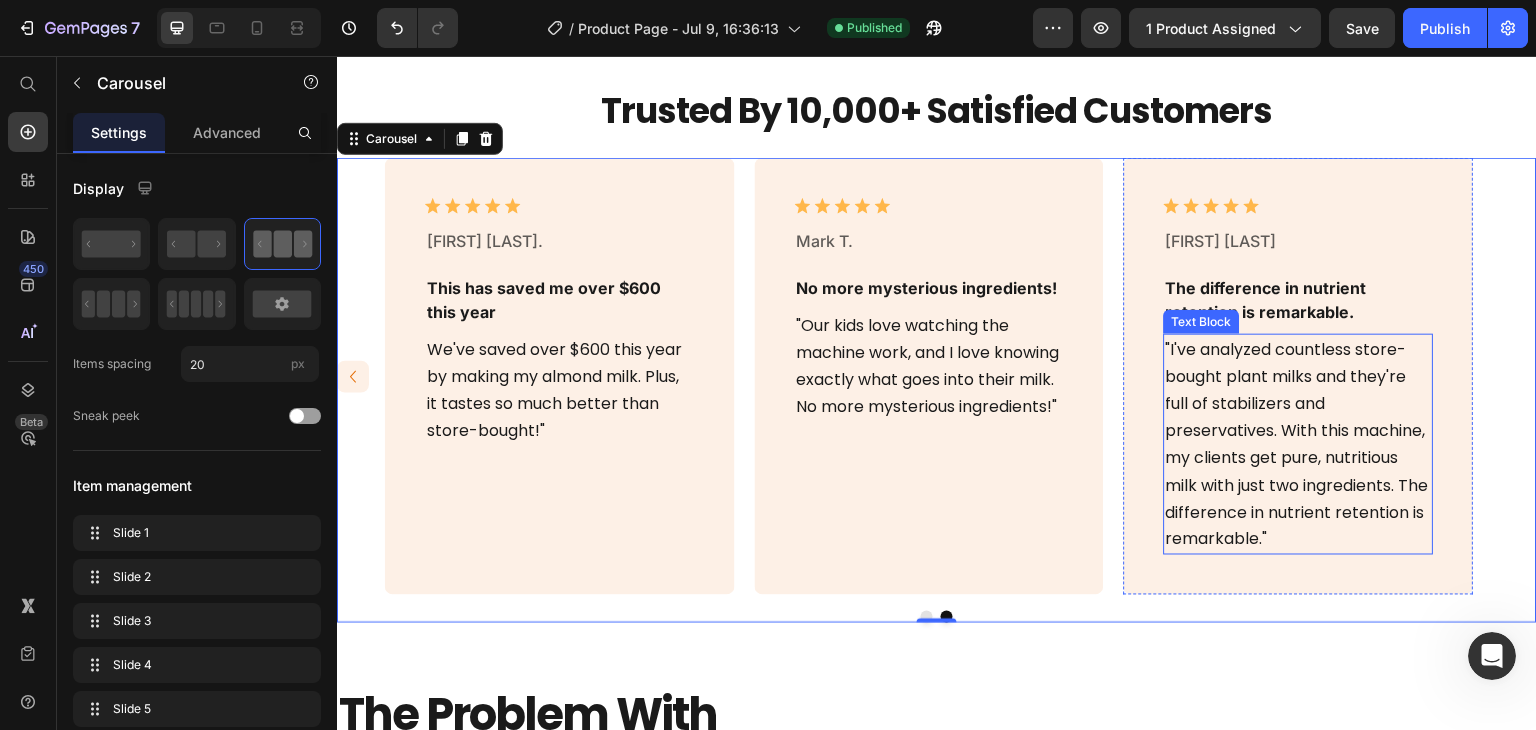 click on ""I've analyzed countless store-bought plant milks and they're full of stabilizers and preservatives. With this machine, my clients get pure, nutritious milk with just two ingredients. The difference in nutrient retention is remarkable."" at bounding box center [1299, 445] 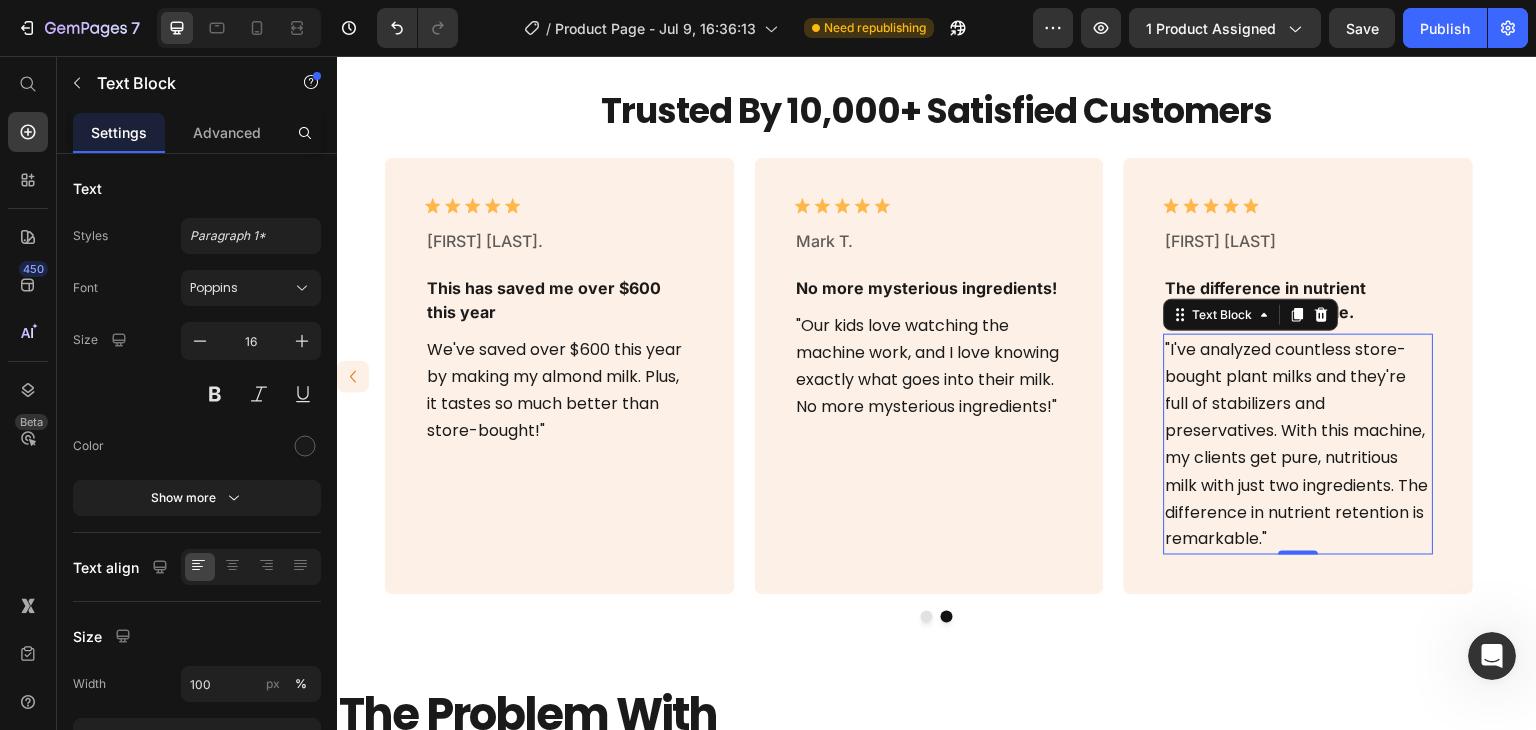 click on "Icon
Icon
Icon
Icon
Icon Icon List [FIRST] [LAST] Text Block The difference in nutrient retention is remarkable. Text Block "I've analyzed countless store-bought plant milks and they're full of stabilizers and preservatives. With this machine, my clients get pure, nutritious milk with just two ingredients. The difference in nutrient retention is remarkable."  Text Block   0 Row" at bounding box center [1299, 376] 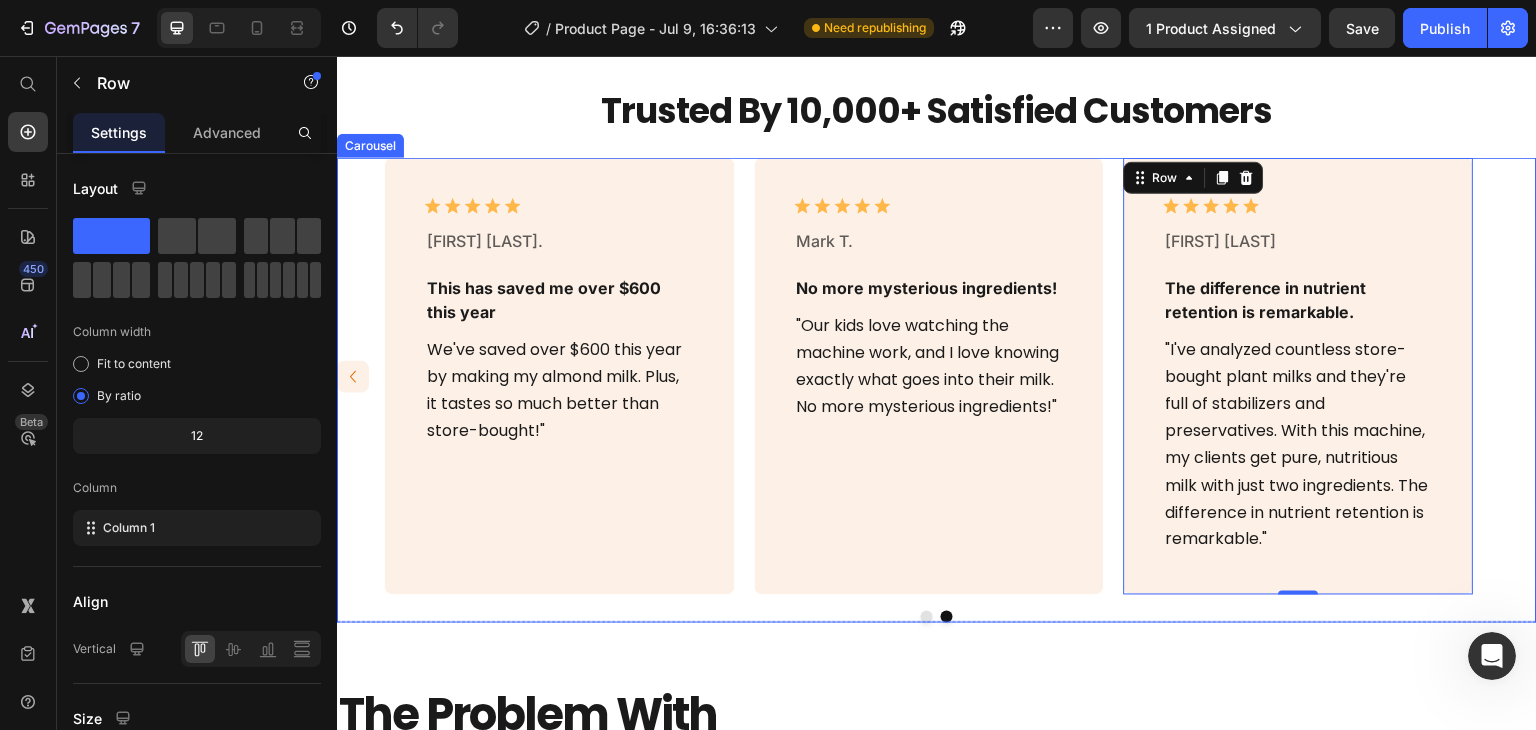 click 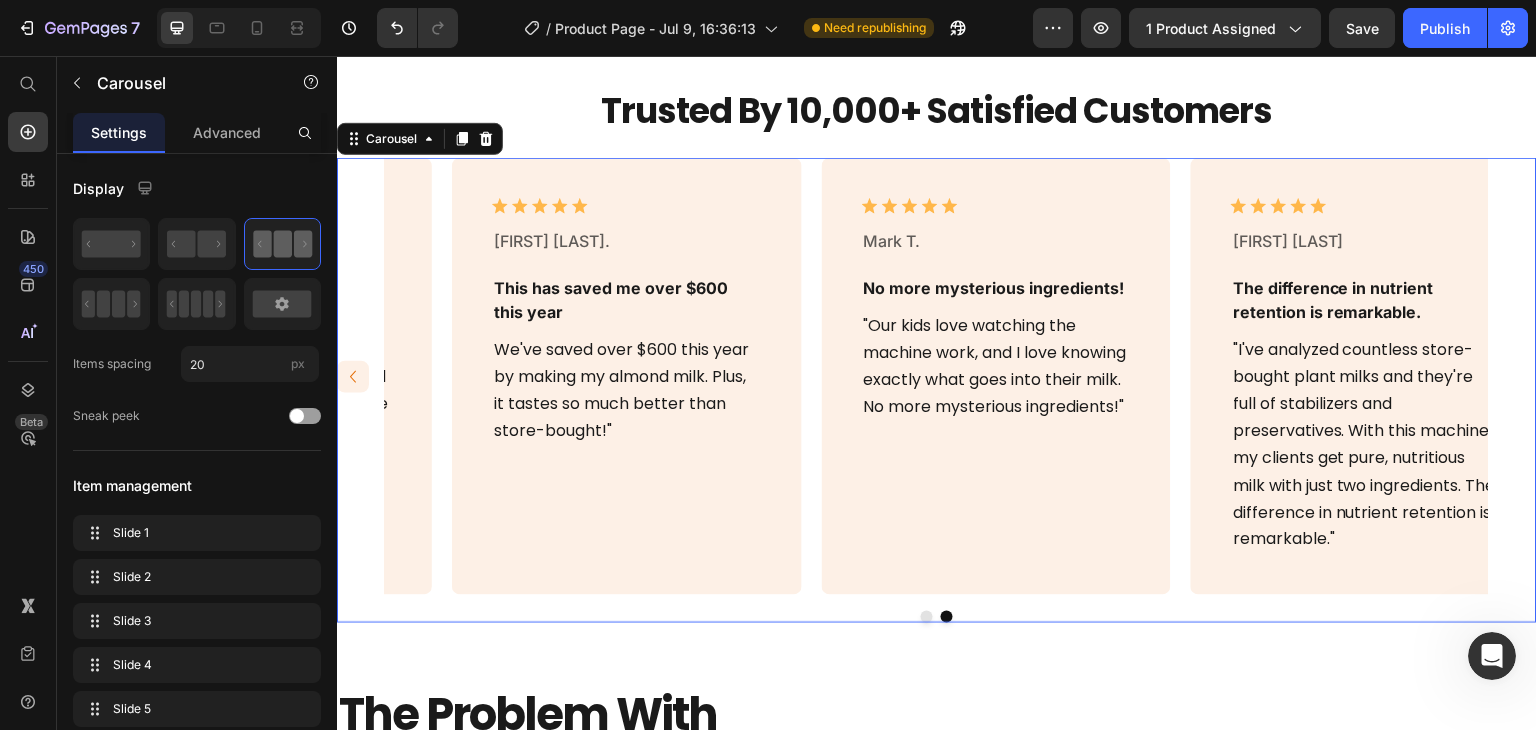 click 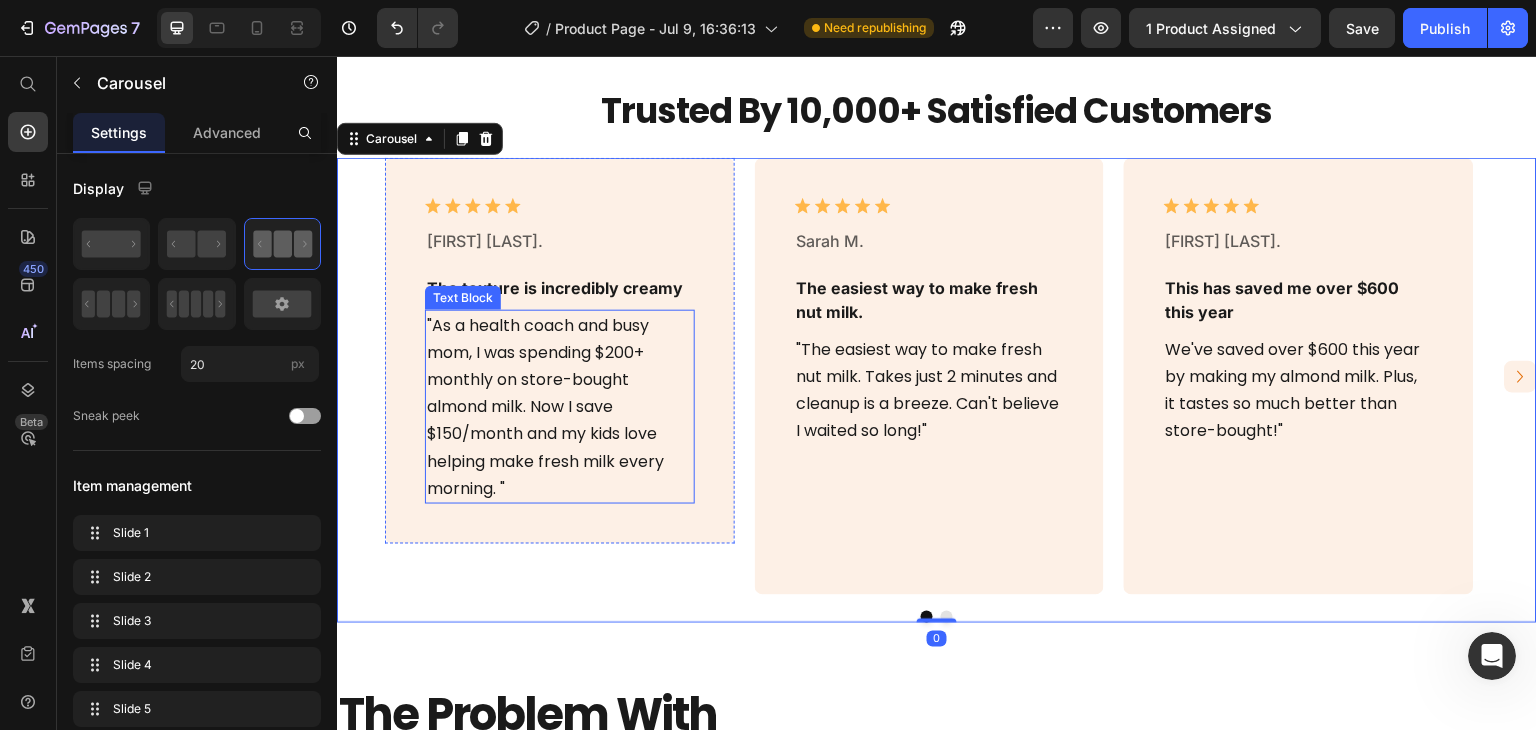 click on ""As a health coach and busy mom, I was spending $200+ monthly on store-bought almond milk. Now I save $150/month and my kids love helping make fresh milk every morning. "" at bounding box center [560, 407] 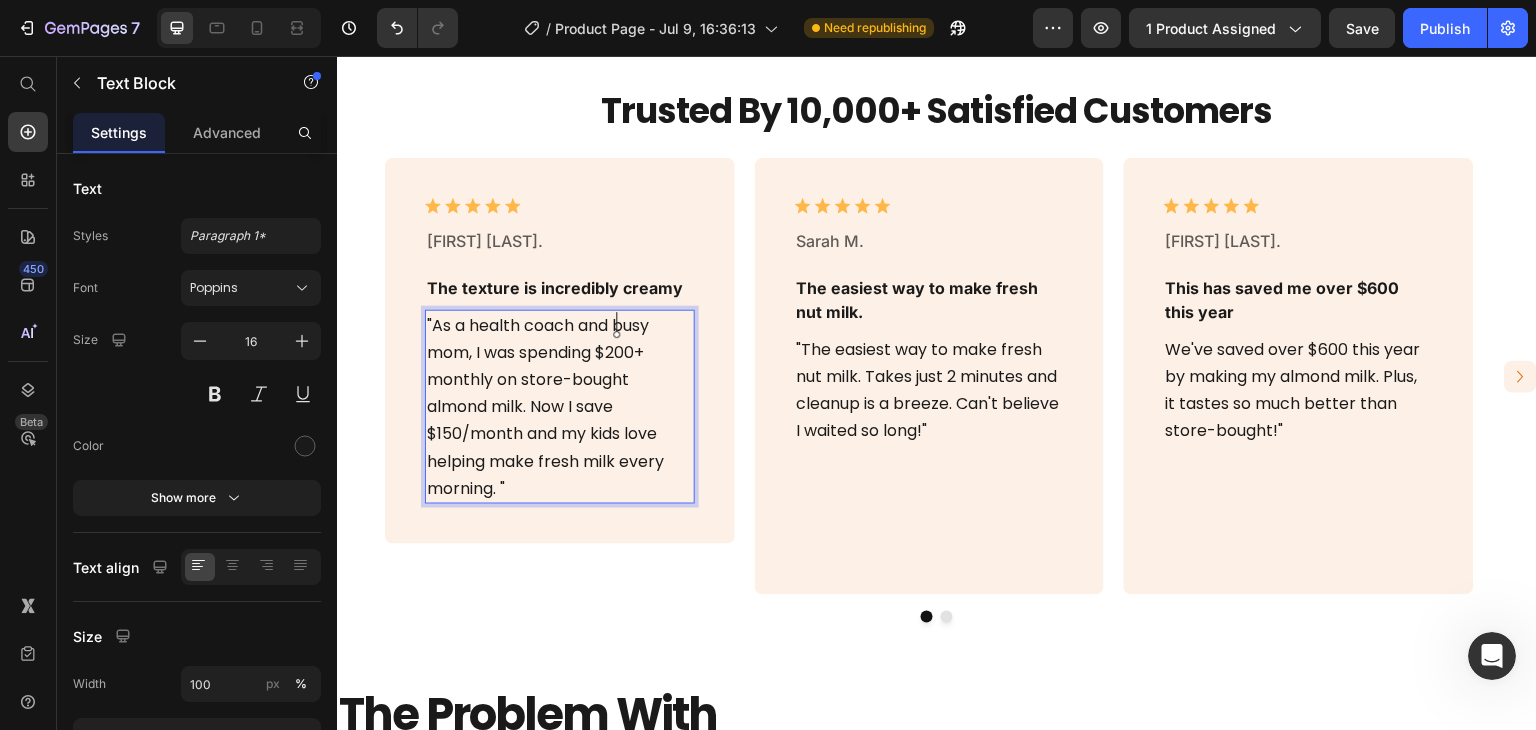click on ""As a health coach and busy mom, I was spending $200+ monthly on store-bought almond milk. Now I save $150/month and my kids love helping make fresh milk every morning. "" at bounding box center (560, 407) 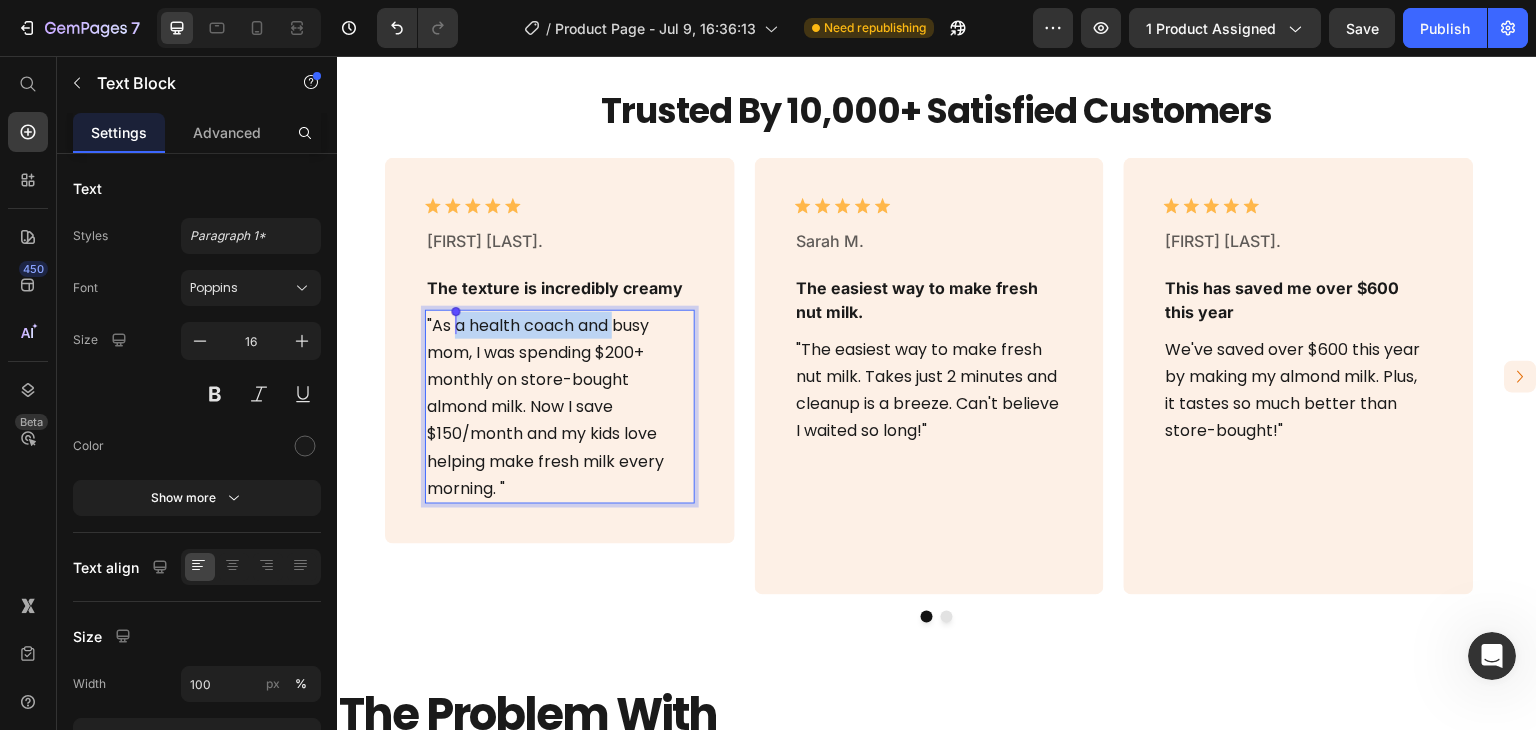 drag, startPoint x: 616, startPoint y: 326, endPoint x: 456, endPoint y: 315, distance: 160.37769 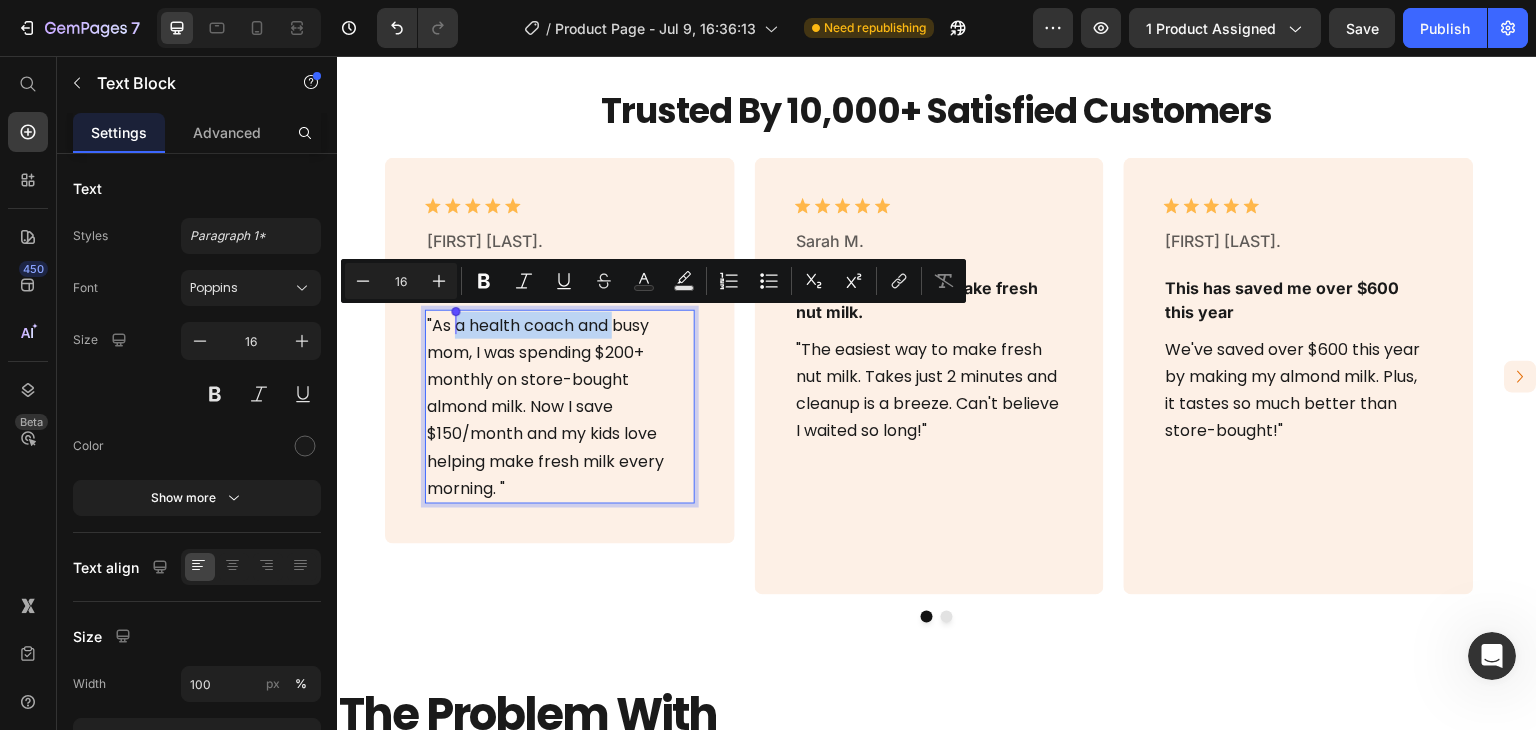 copy on "a health coach and" 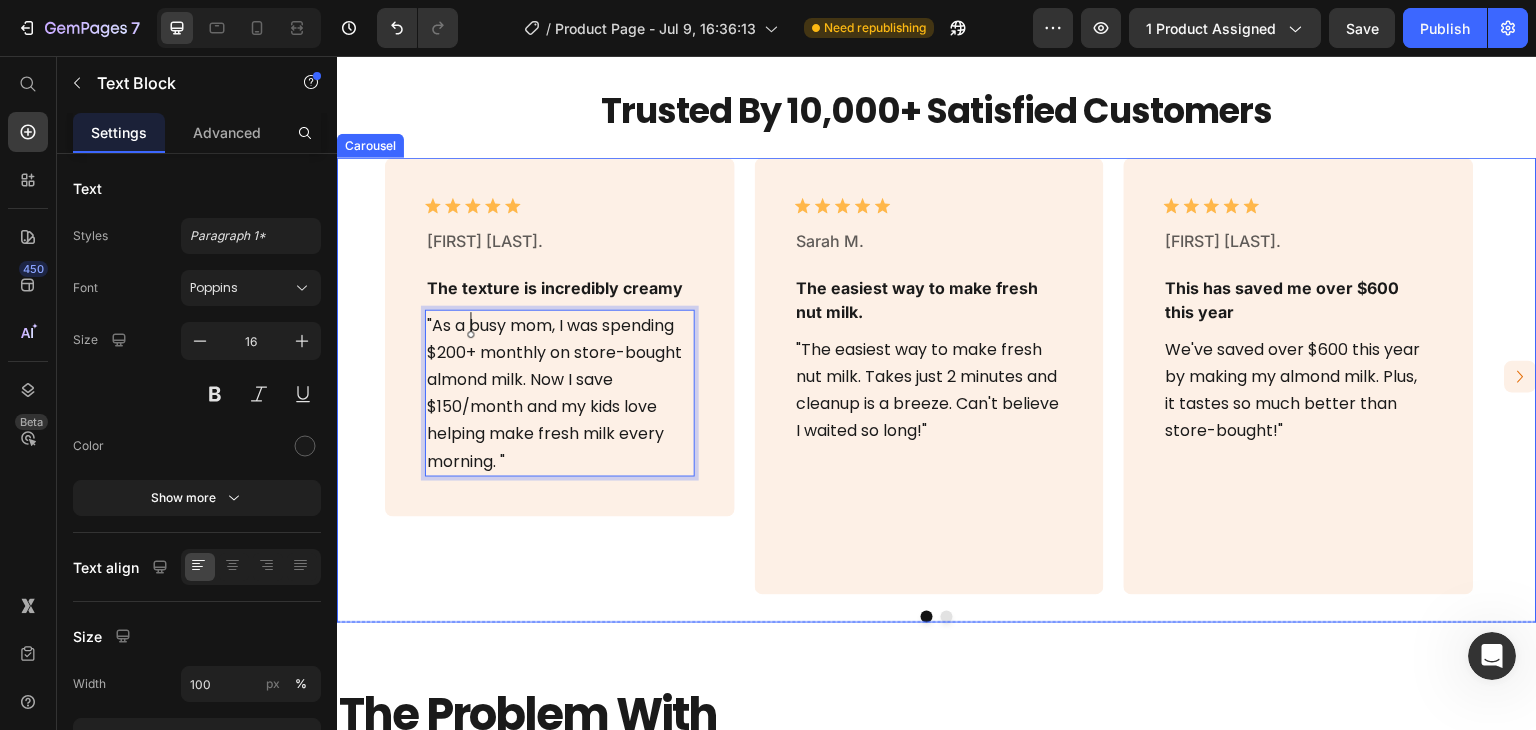 click at bounding box center (947, 617) 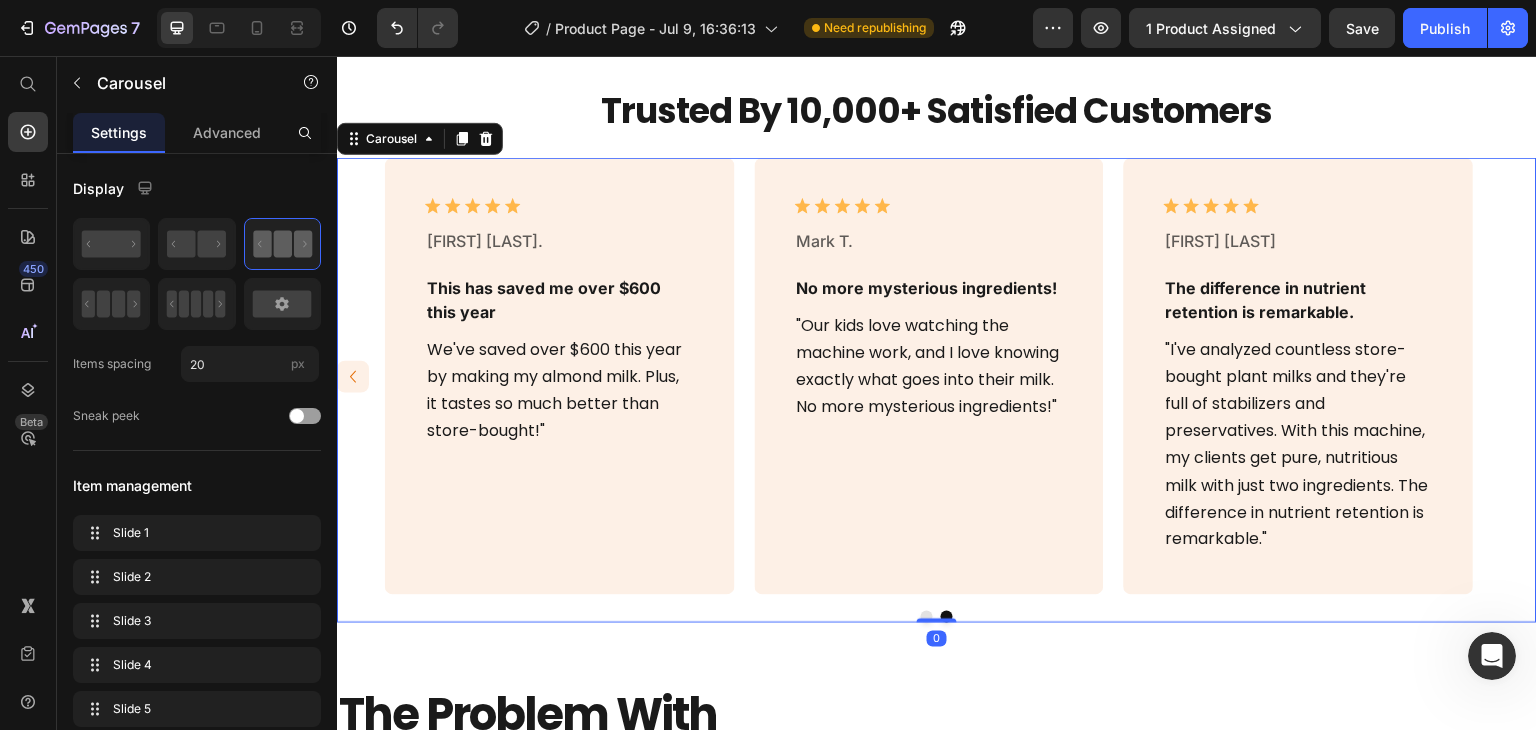 click at bounding box center (947, 617) 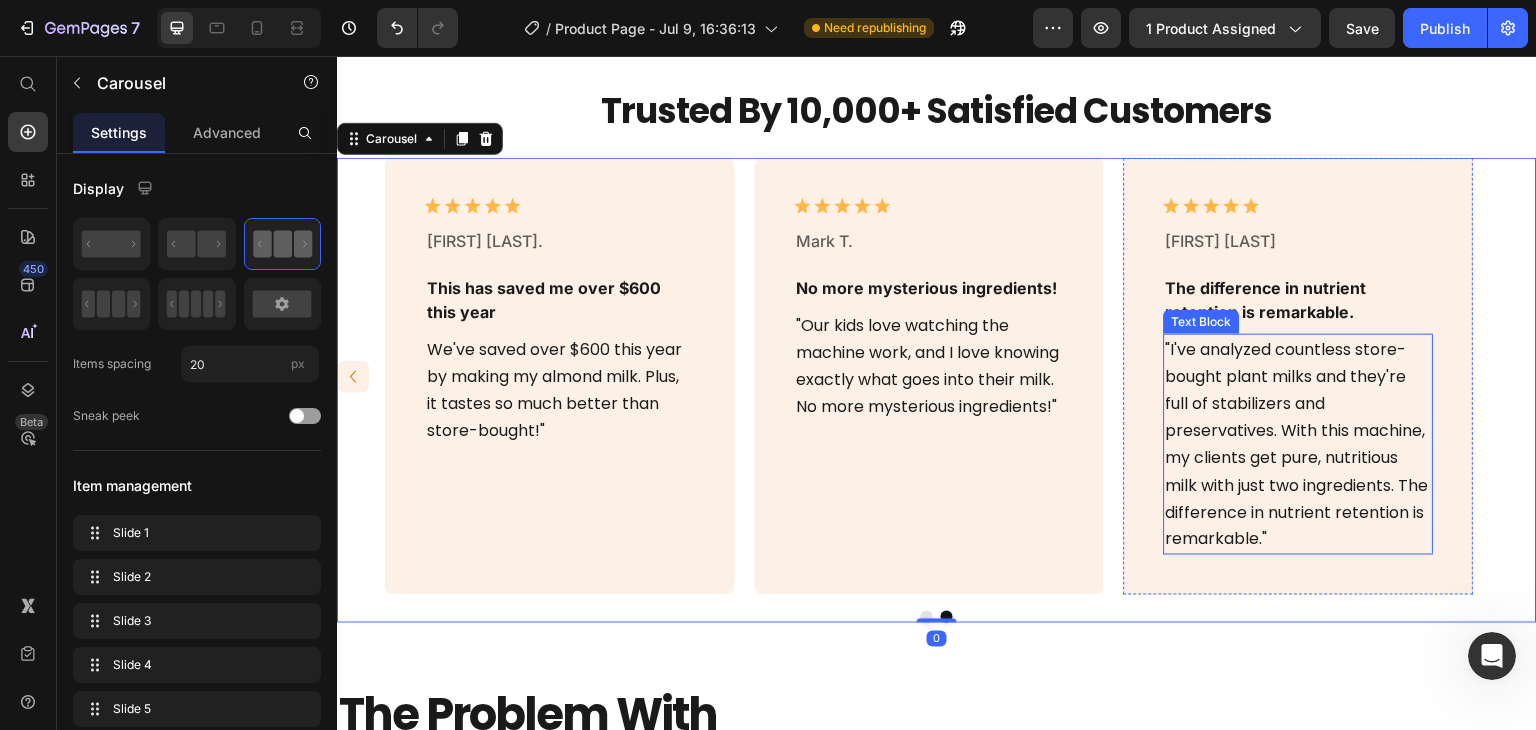click on ""I've analyzed countless store-bought plant milks and they're full of stabilizers and preservatives. With this machine, my clients get pure, nutritious milk with just two ingredients. The difference in nutrient retention is remarkable."" at bounding box center (1299, 445) 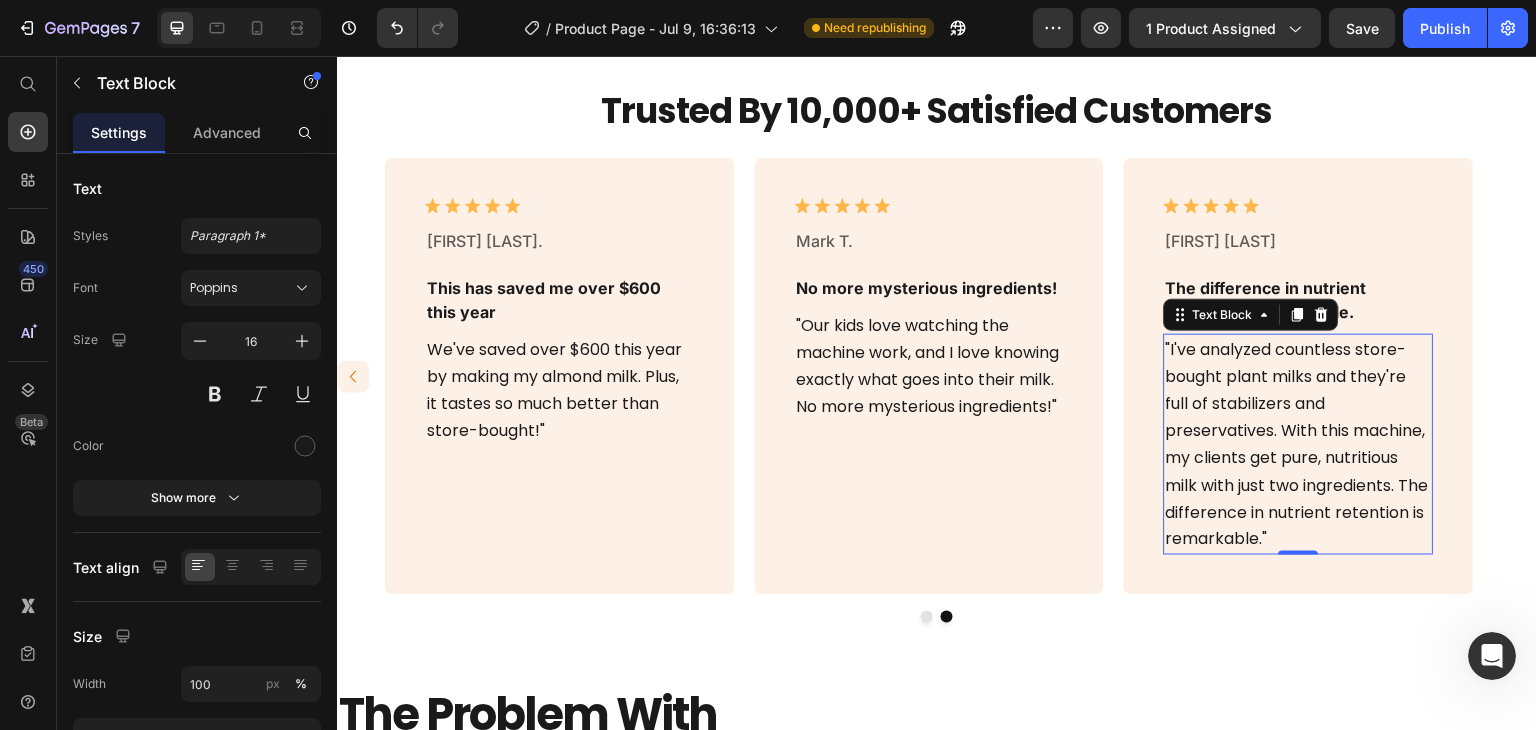 click on ""I've analyzed countless store-bought plant milks and they're full of stabilizers and preservatives. With this machine, my clients get pure, nutritious milk with just two ingredients. The difference in nutrient retention is remarkable."" at bounding box center (1299, 445) 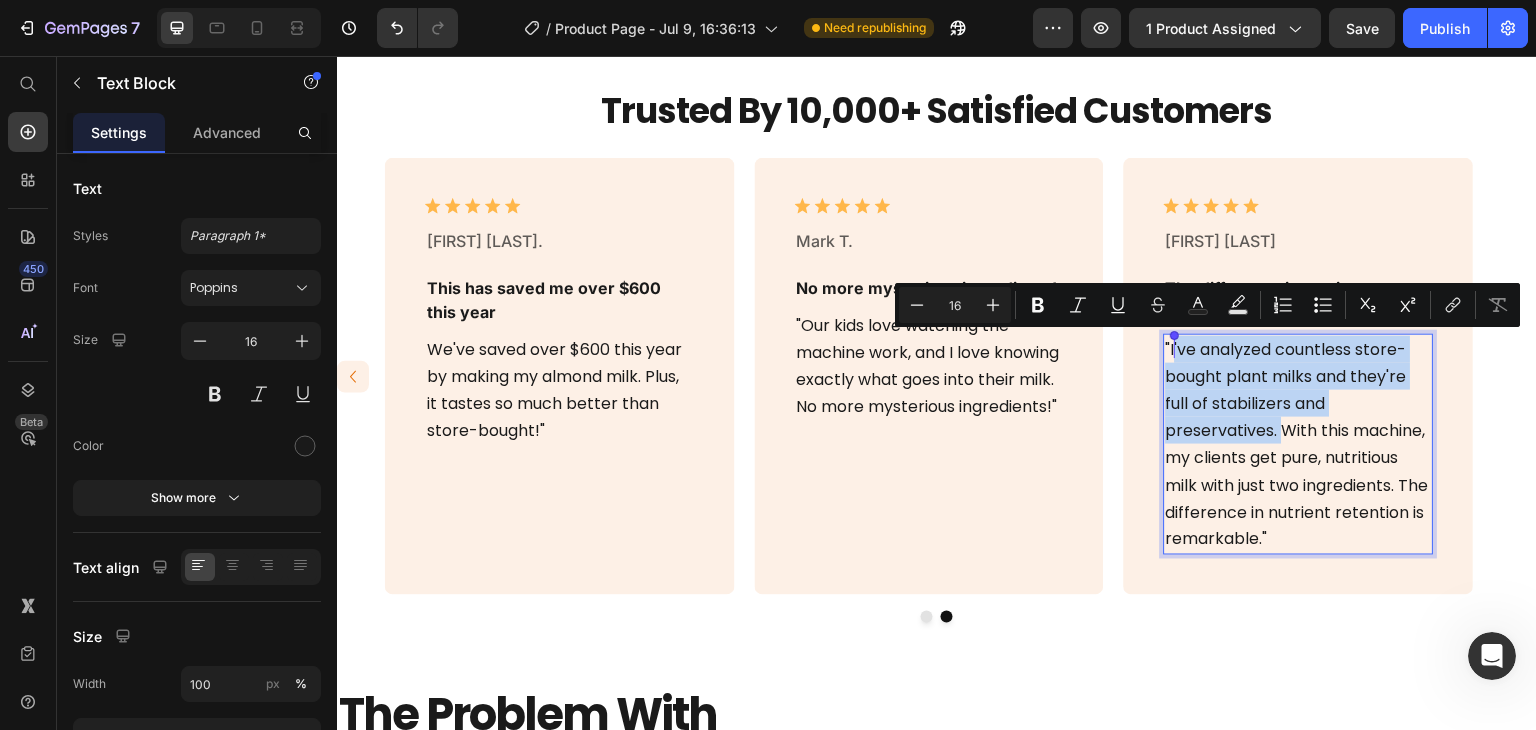 drag, startPoint x: 1282, startPoint y: 432, endPoint x: 1174, endPoint y: 352, distance: 134.40237 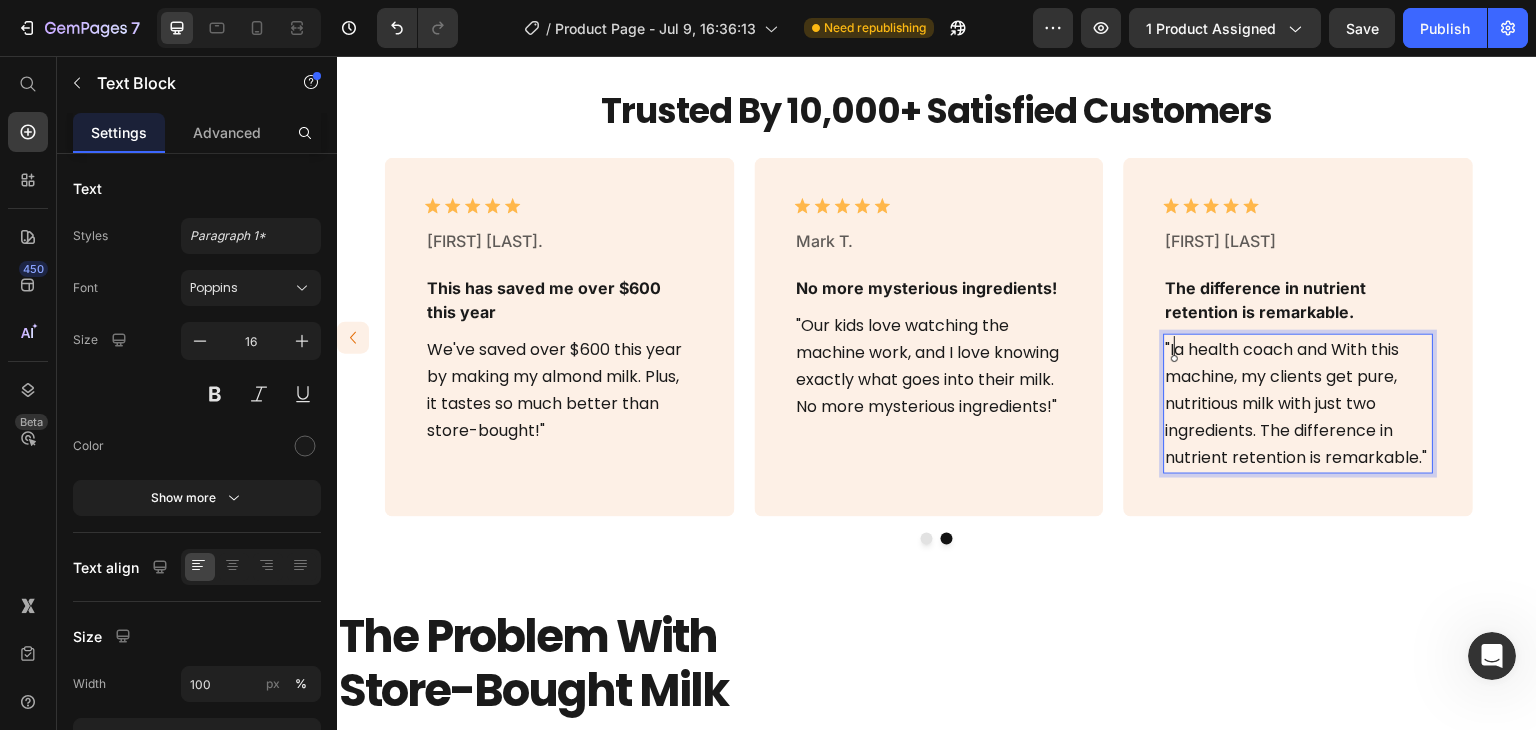click on ""Ia health coach and With this machine, my clients get pure, nutritious milk with just two ingredients. The difference in nutrient retention is remarkable."" at bounding box center [1299, 404] 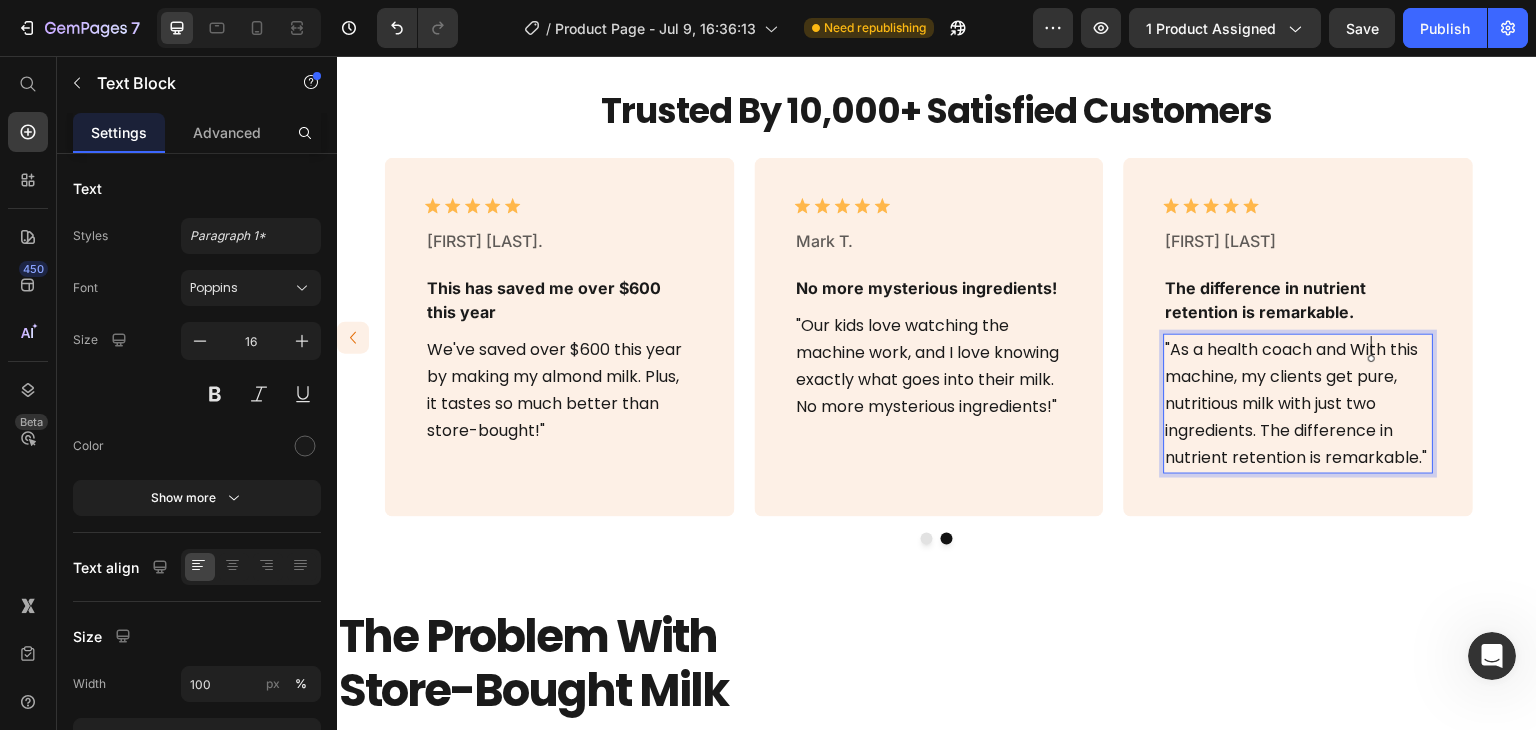 click on ""As a health coach and With this machine, my clients get pure, nutritious milk with just two ingredients. The difference in nutrient retention is remarkable."" at bounding box center (1299, 404) 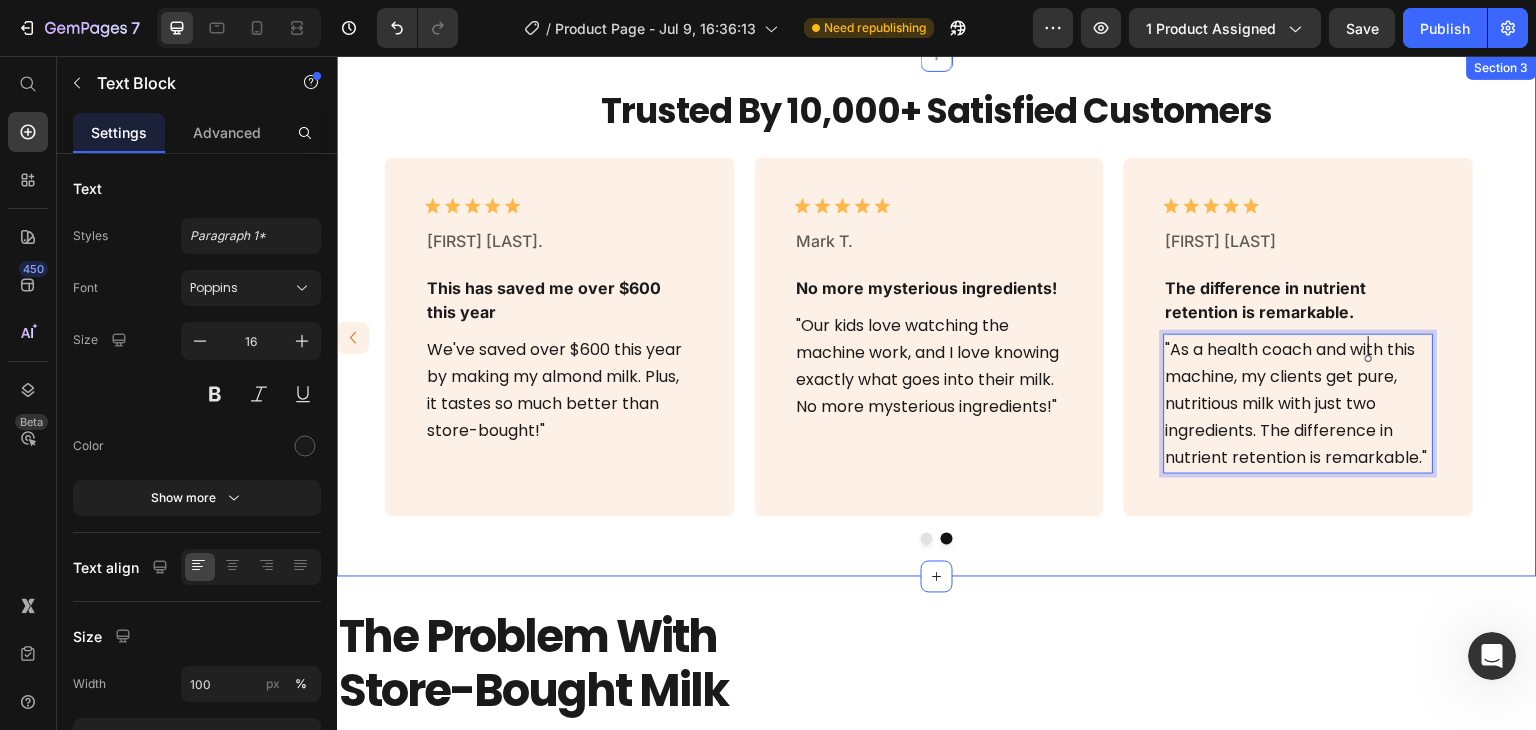 click on "Trusted By 10,000+ Satisfied Customers Heading Row
Icon
Icon
Icon
Icon
Icon Icon List [FIRST] [LAST]. Text Block The texture is incredibly creamy Text Block "As a busy mom, I was spending $200+ monthly on store-bought almond milk. Now I save $150/month and my kids love helping make fresh milk every morning. " Text Block Row
Icon
Icon
Icon
Icon
Icon Icon List [FIRST] [LAST]. Text Block The easiest way to make fresh nut milk. Text Block "The easiest way to make fresh nut milk. Takes just 2 minutes and cleanup is a breeze. Can't believe I waited so long!" Text Block Row
Icon
Icon
Icon
Icon
Icon Icon List [FIRST] [LAST]. Text Block This has saved me over $600 this year Text Block Text Block" at bounding box center (937, 316) 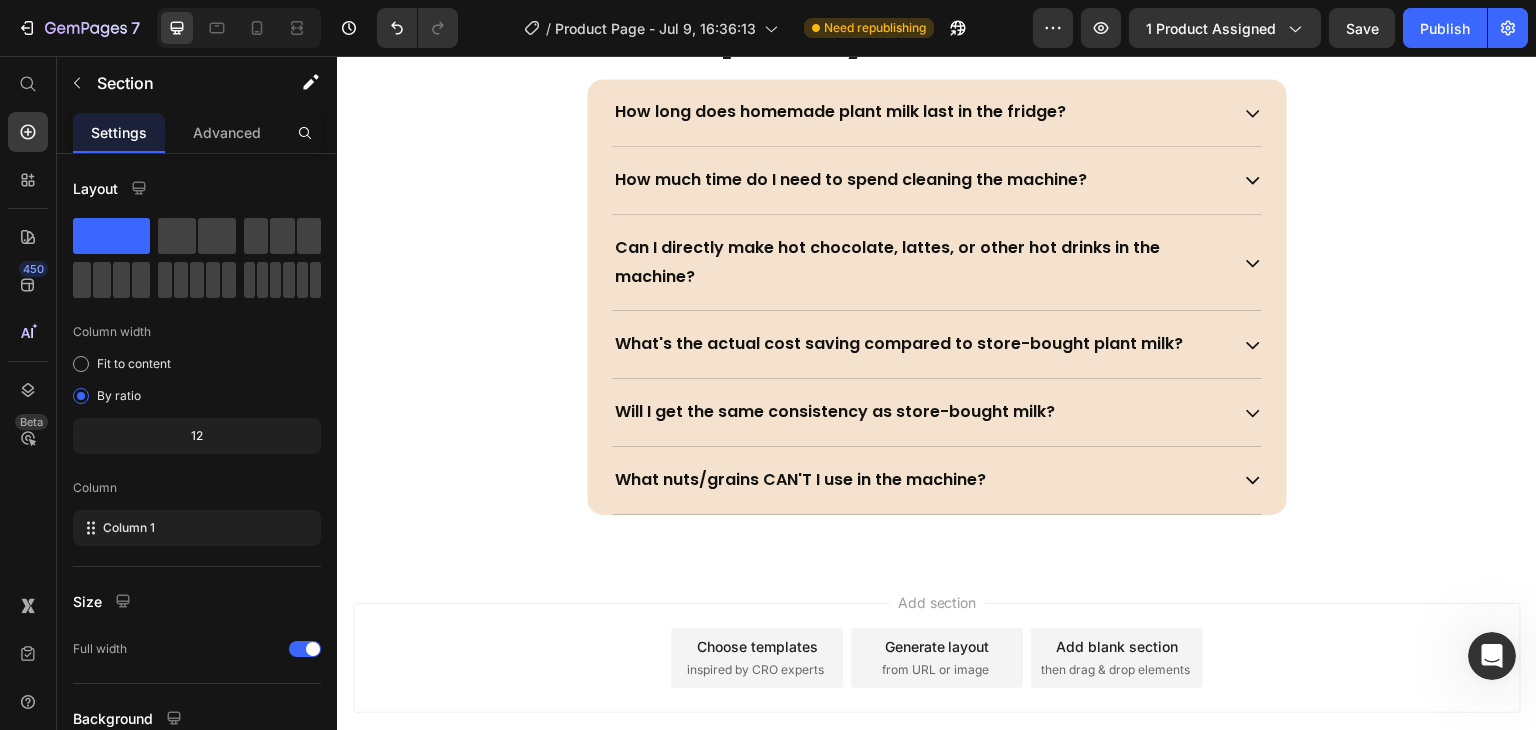 scroll, scrollTop: 6311, scrollLeft: 0, axis: vertical 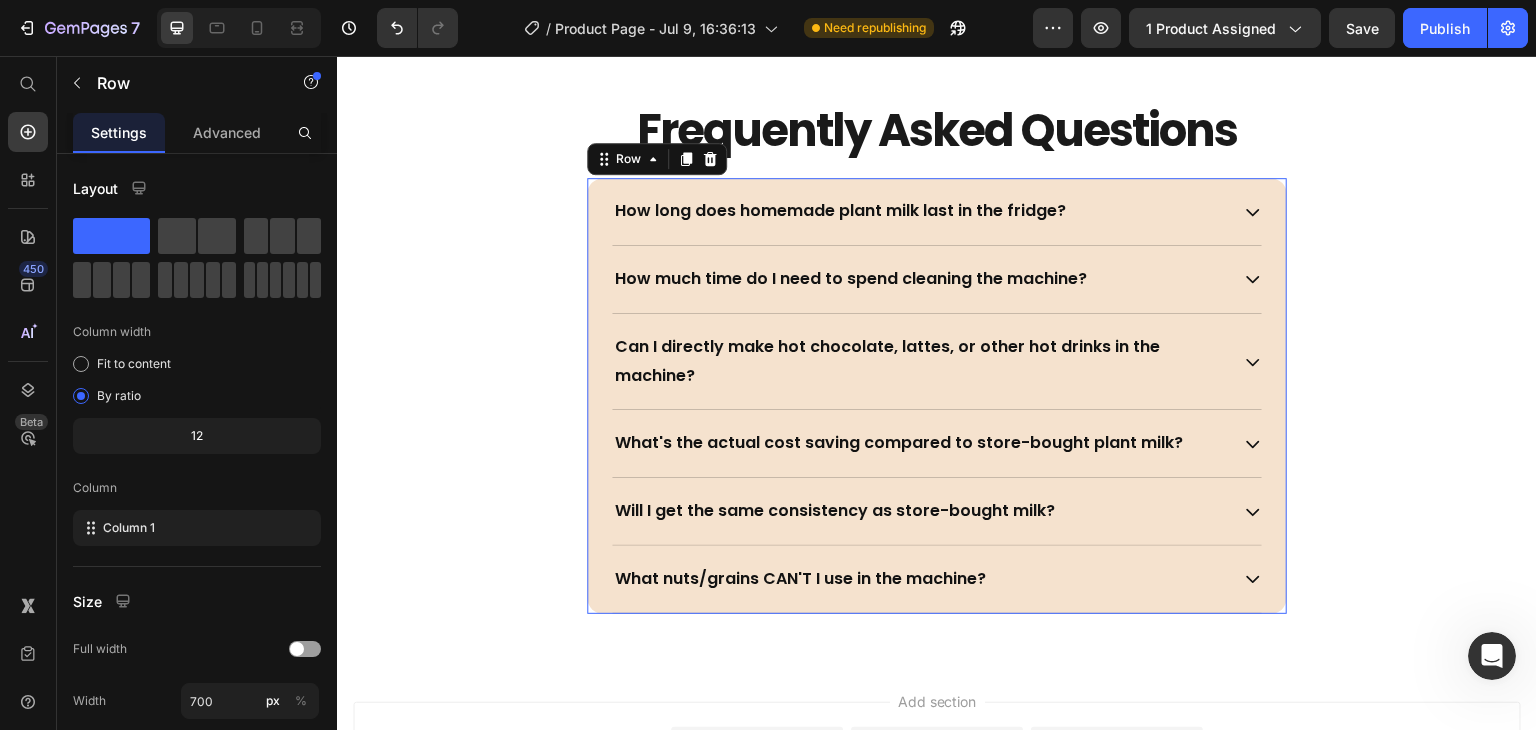 click on "How long does homemade plant milk last in the fridge?
How much time do I need to spend cleaning the machine?
Can I directly make hot chocolate, lattes, or other hot drinks in the machine?
What's the actual cost saving compared to store-bought plant milk?
Will I get the same consistency as store-bought milk?
What nuts/grains CAN'T I use in the machine? Accordion Row   0" at bounding box center [937, 396] 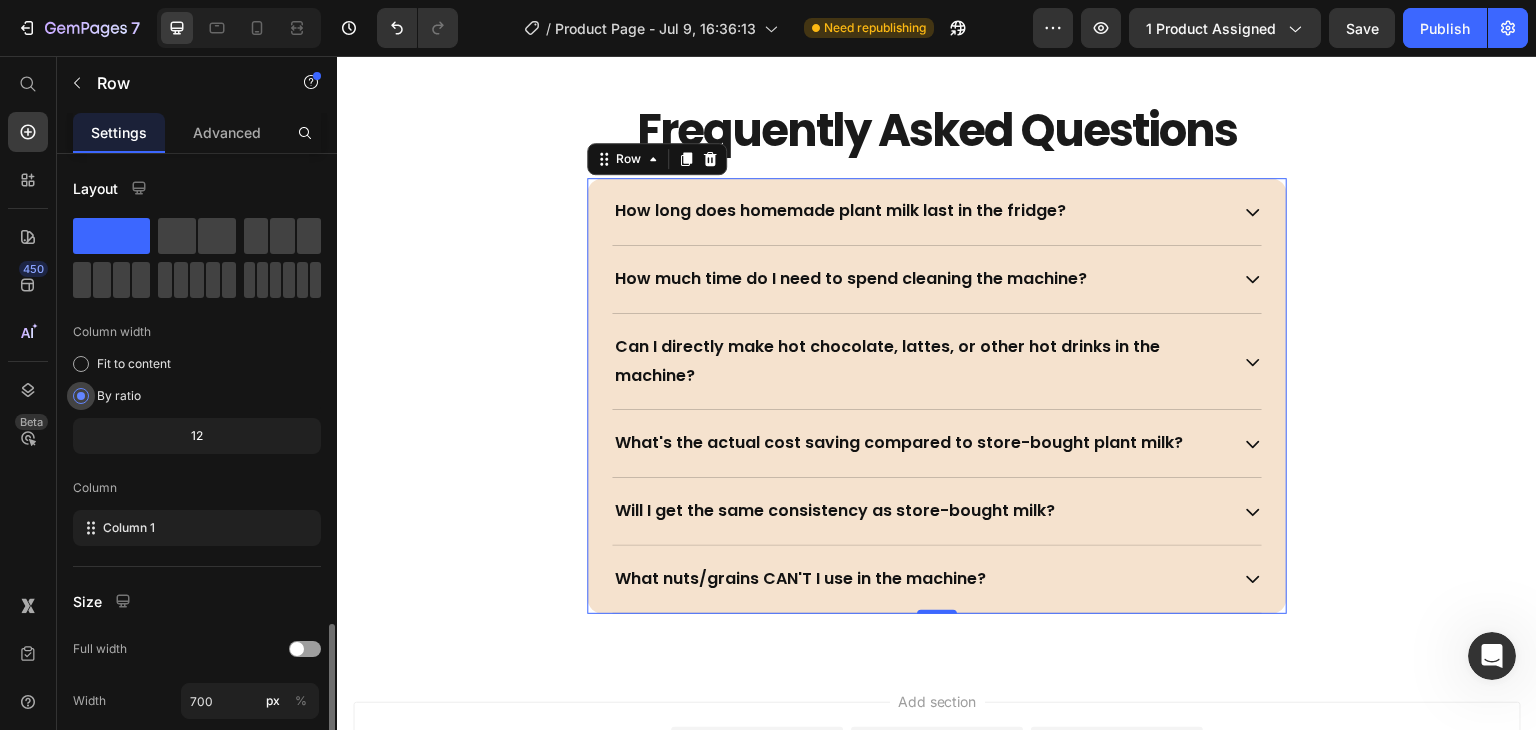 scroll, scrollTop: 277, scrollLeft: 0, axis: vertical 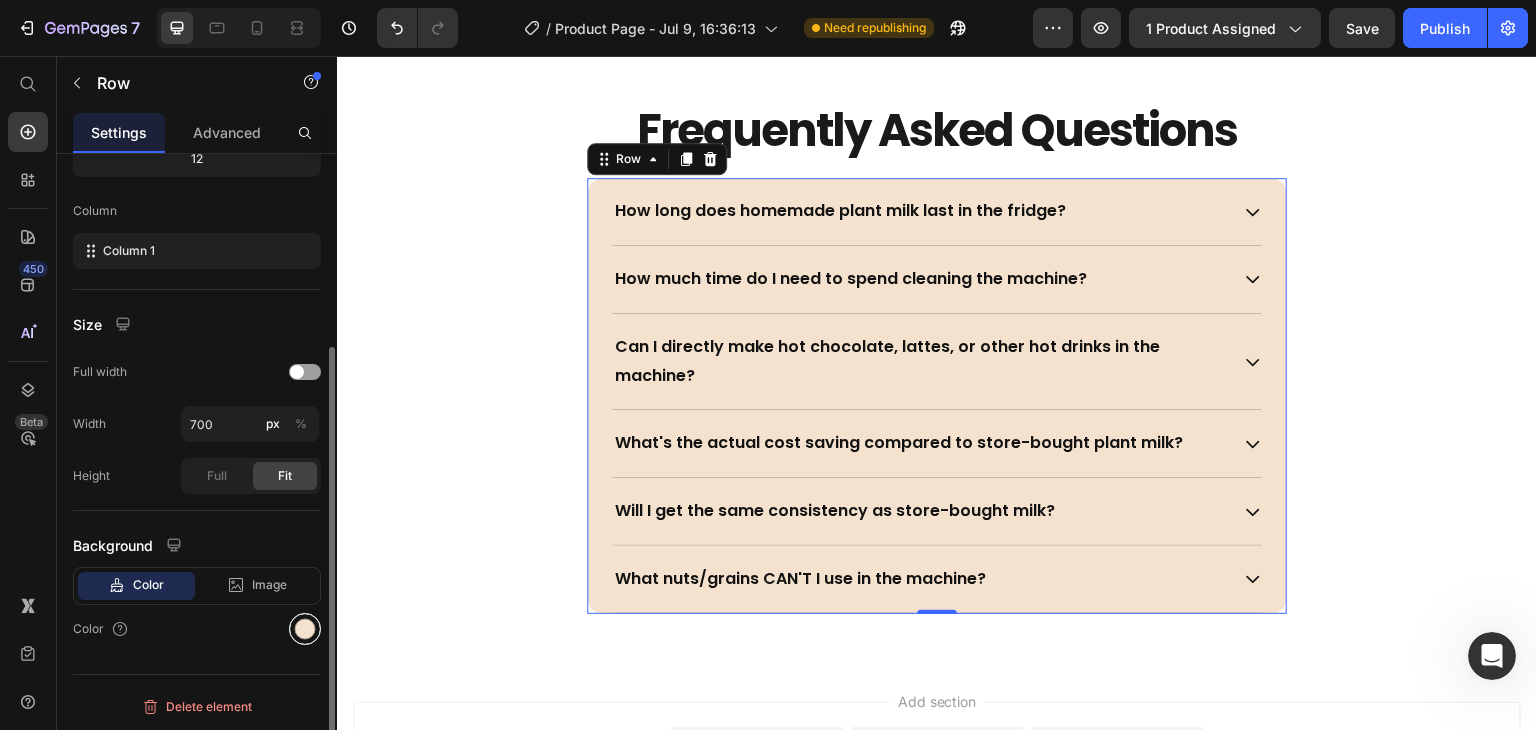 click at bounding box center [305, 629] 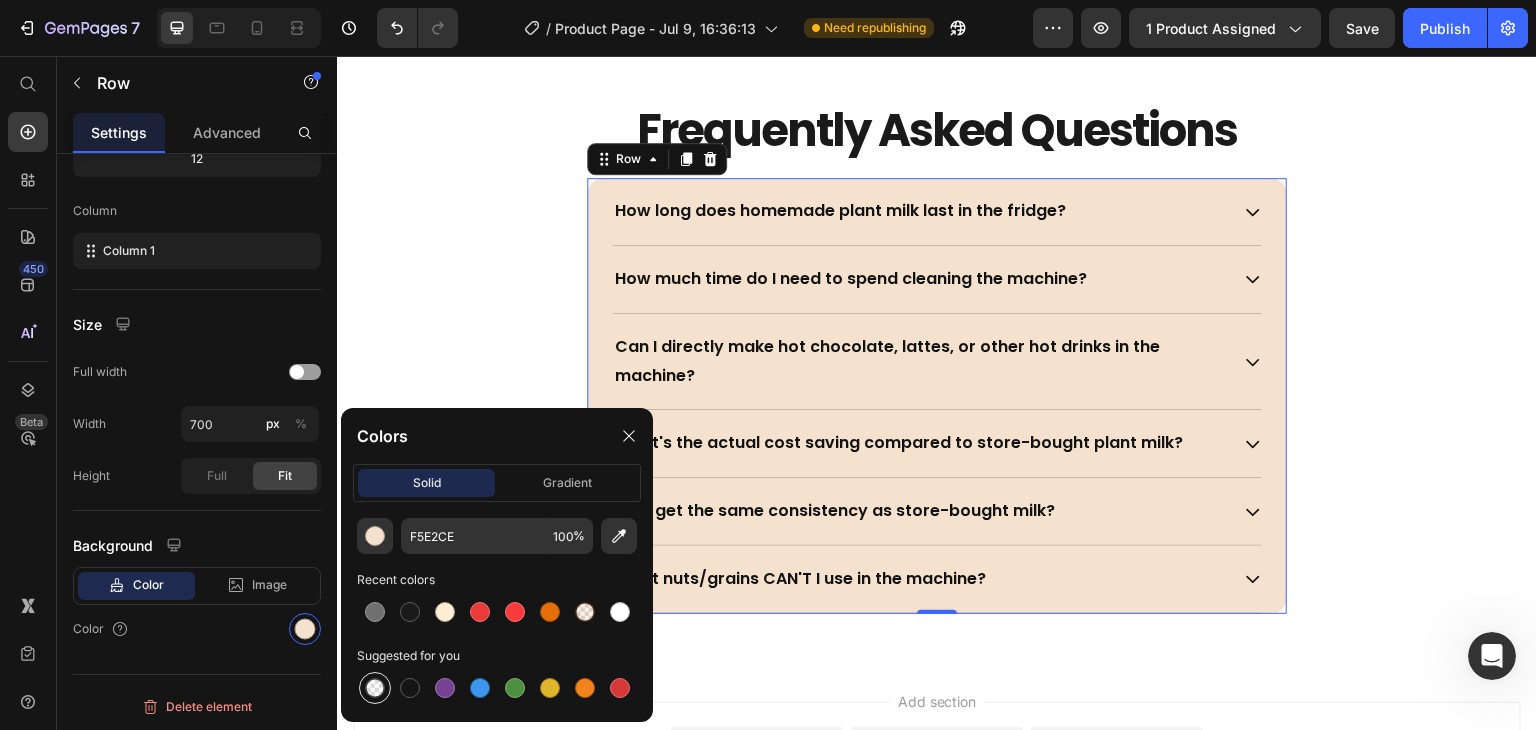 click at bounding box center [375, 688] 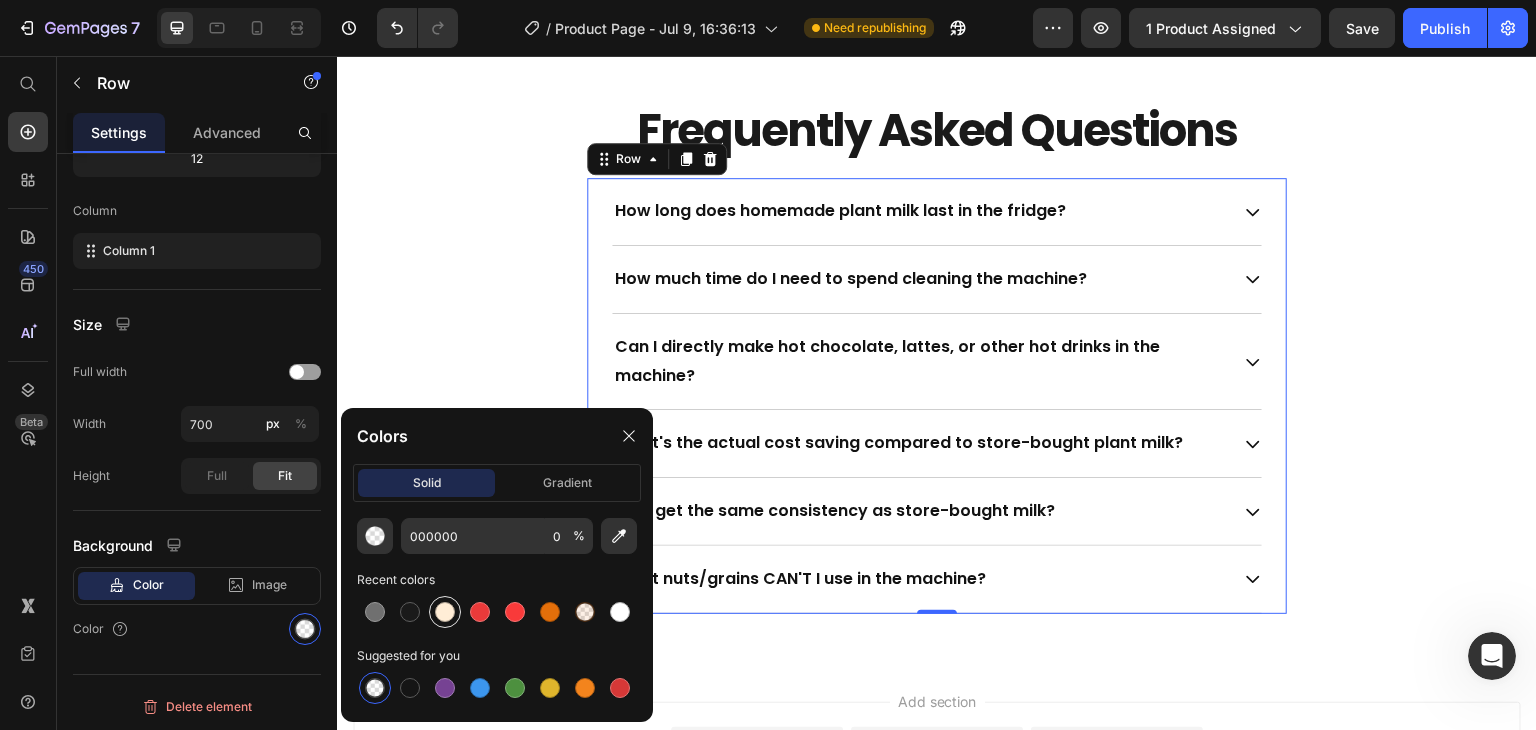 click at bounding box center [445, 612] 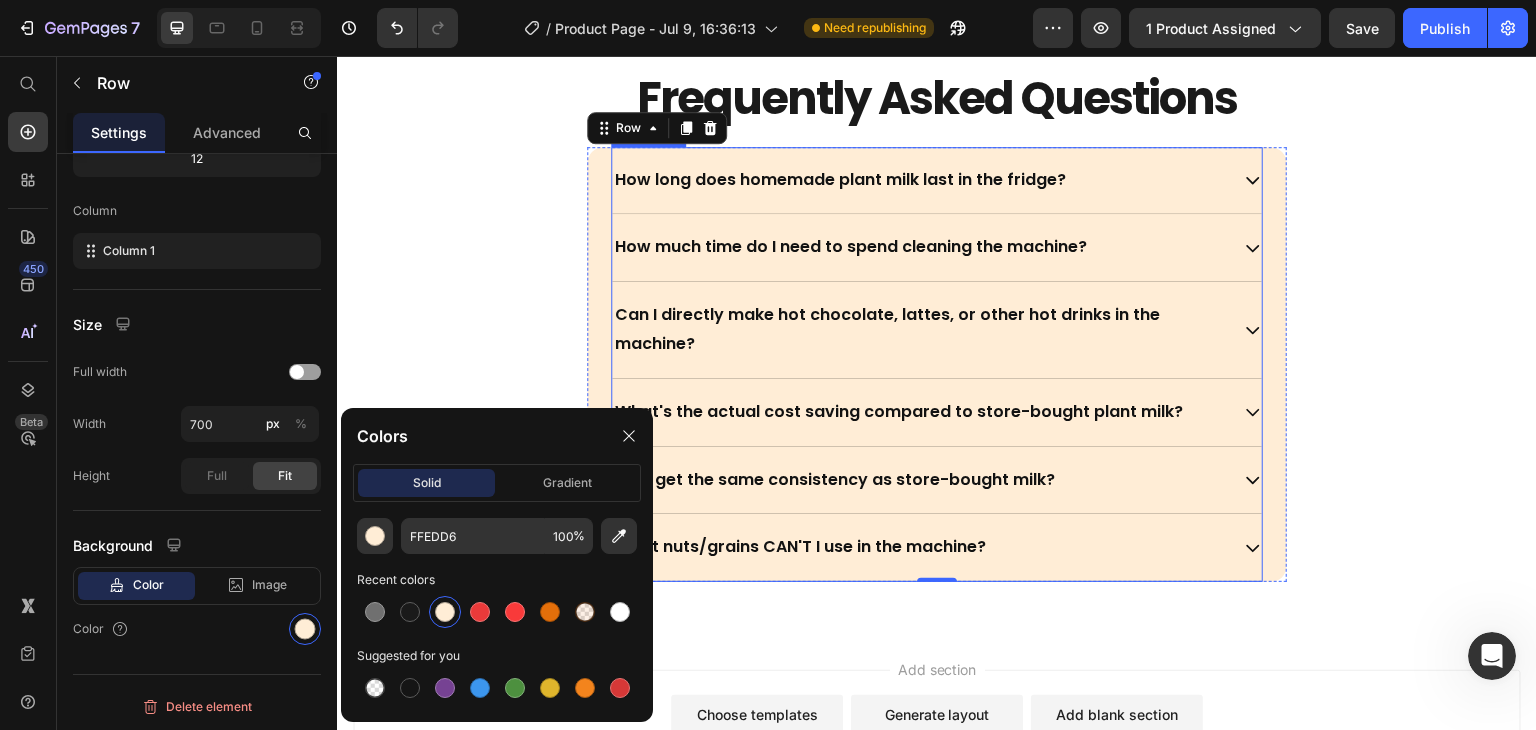 scroll, scrollTop: 6435, scrollLeft: 0, axis: vertical 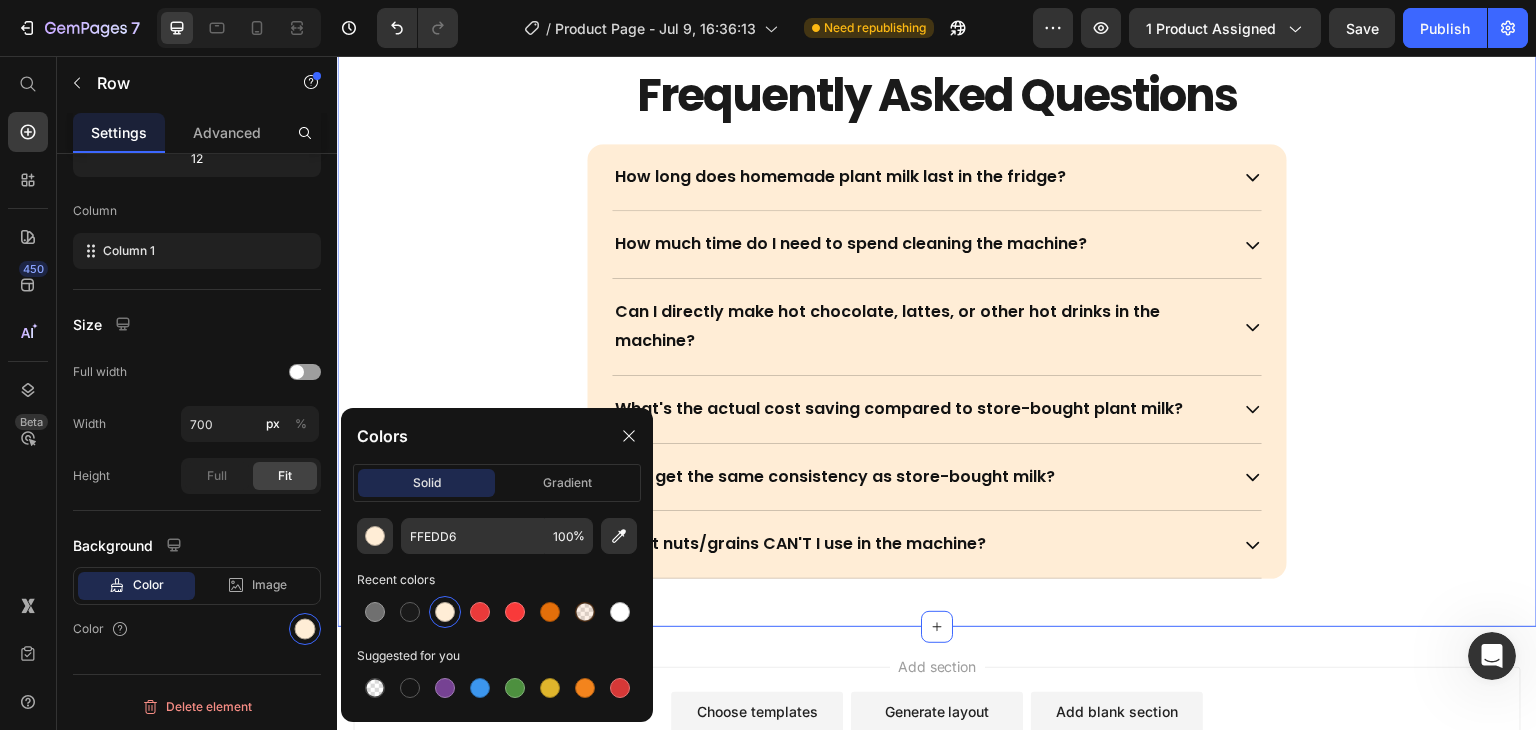 click on "Frequently Asked Questions Heading Row
How long does homemade plant milk last in the fridge?
How much time do I need to spend cleaning the machine?
Can I directly make hot chocolate, lattes, or other hot drinks in the machine?
What's the actual cost saving compared to store-bought plant milk?
Will I get the same consistency as store-bought milk?
What nuts/grains CAN'T I use in the machine? Accordion Row" at bounding box center [937, 322] 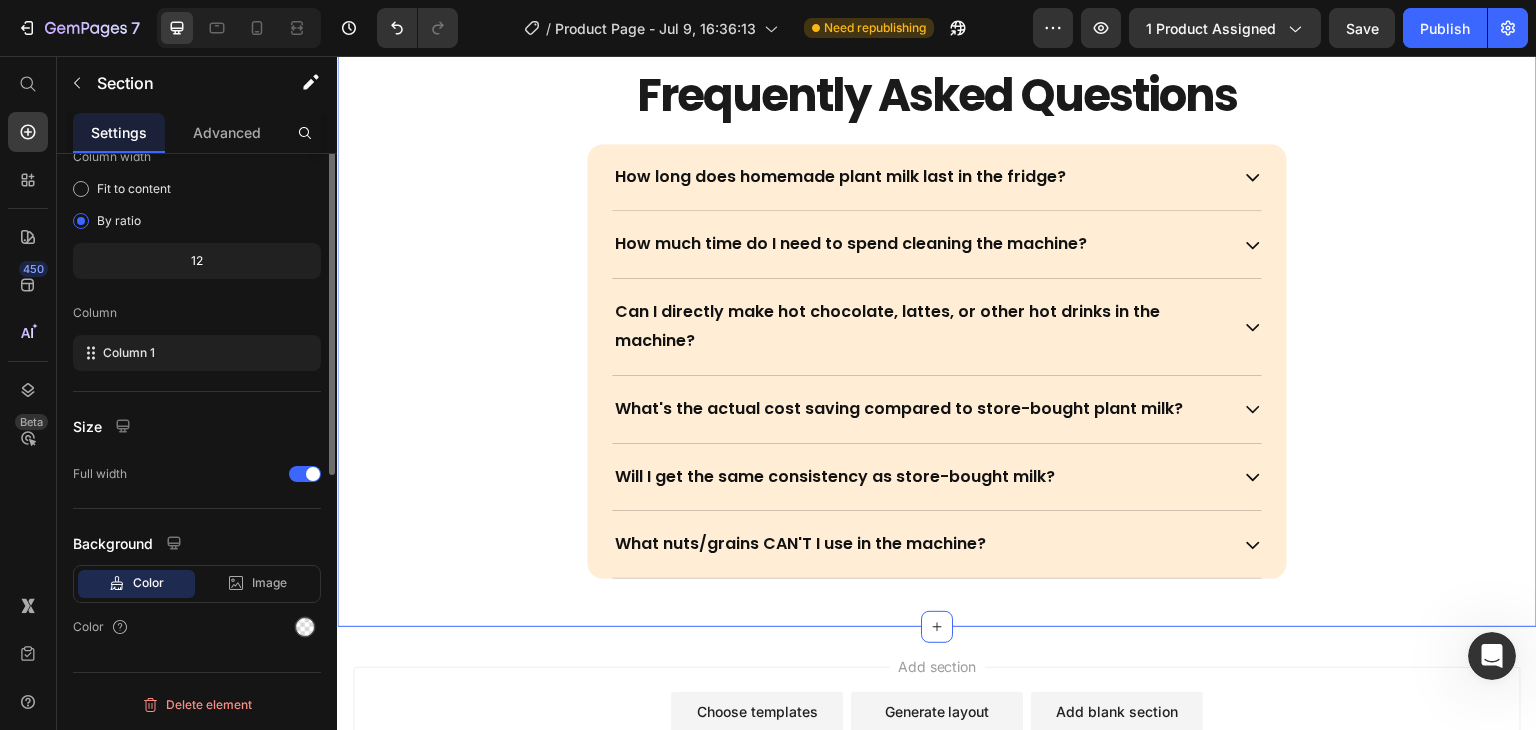scroll, scrollTop: 0, scrollLeft: 0, axis: both 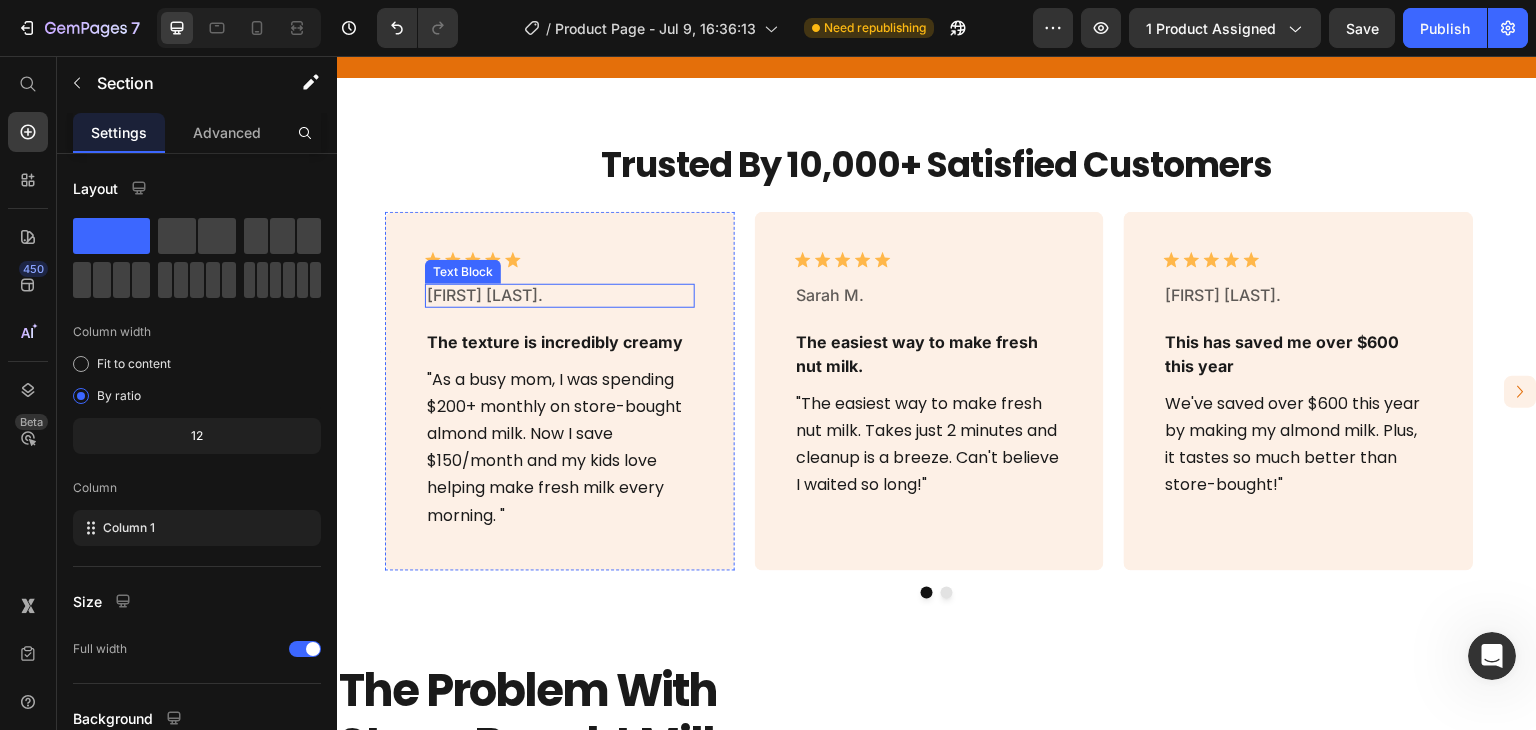 click on "[FIRST] [LAST]." at bounding box center (560, 295) 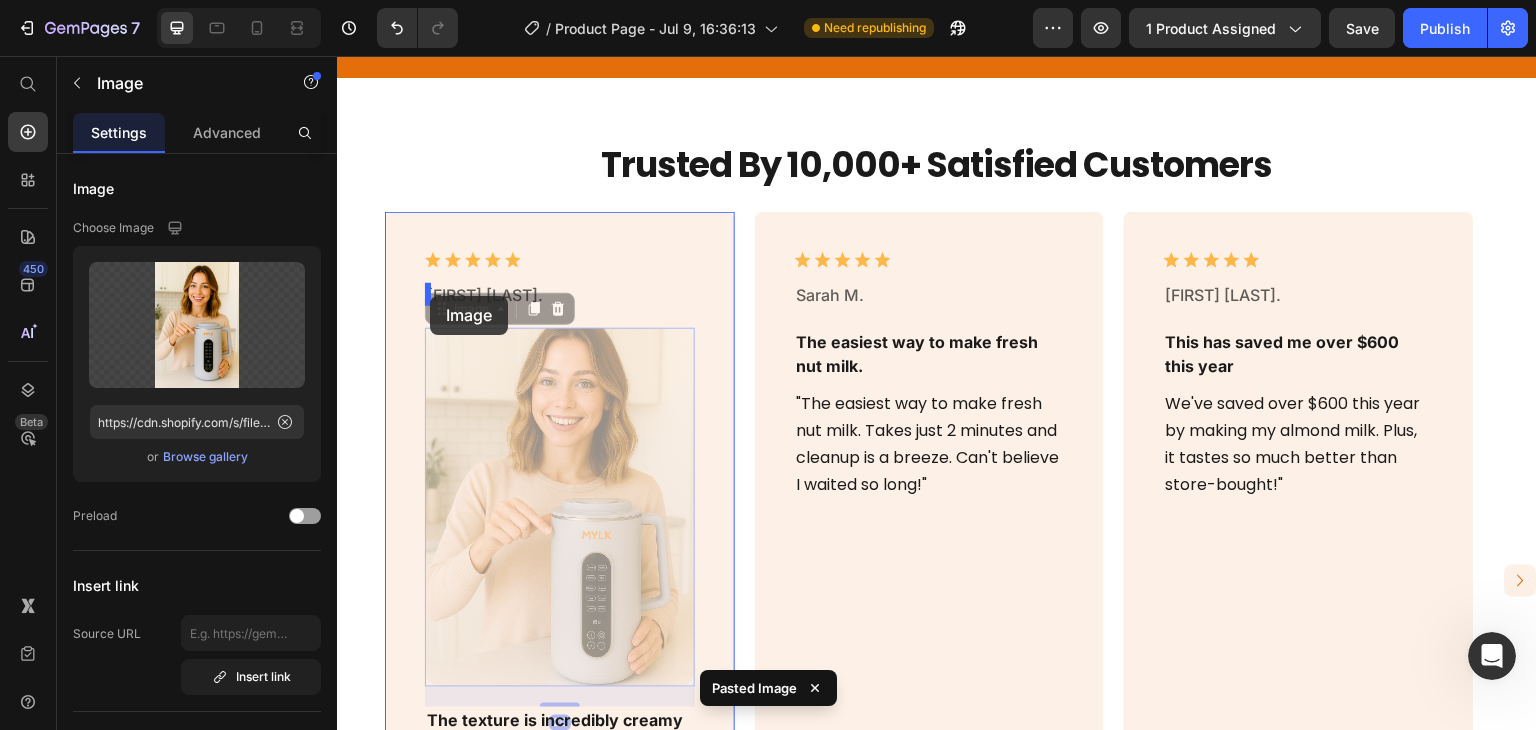 drag, startPoint x: 545, startPoint y: 405, endPoint x: 430, endPoint y: 296, distance: 158.44873 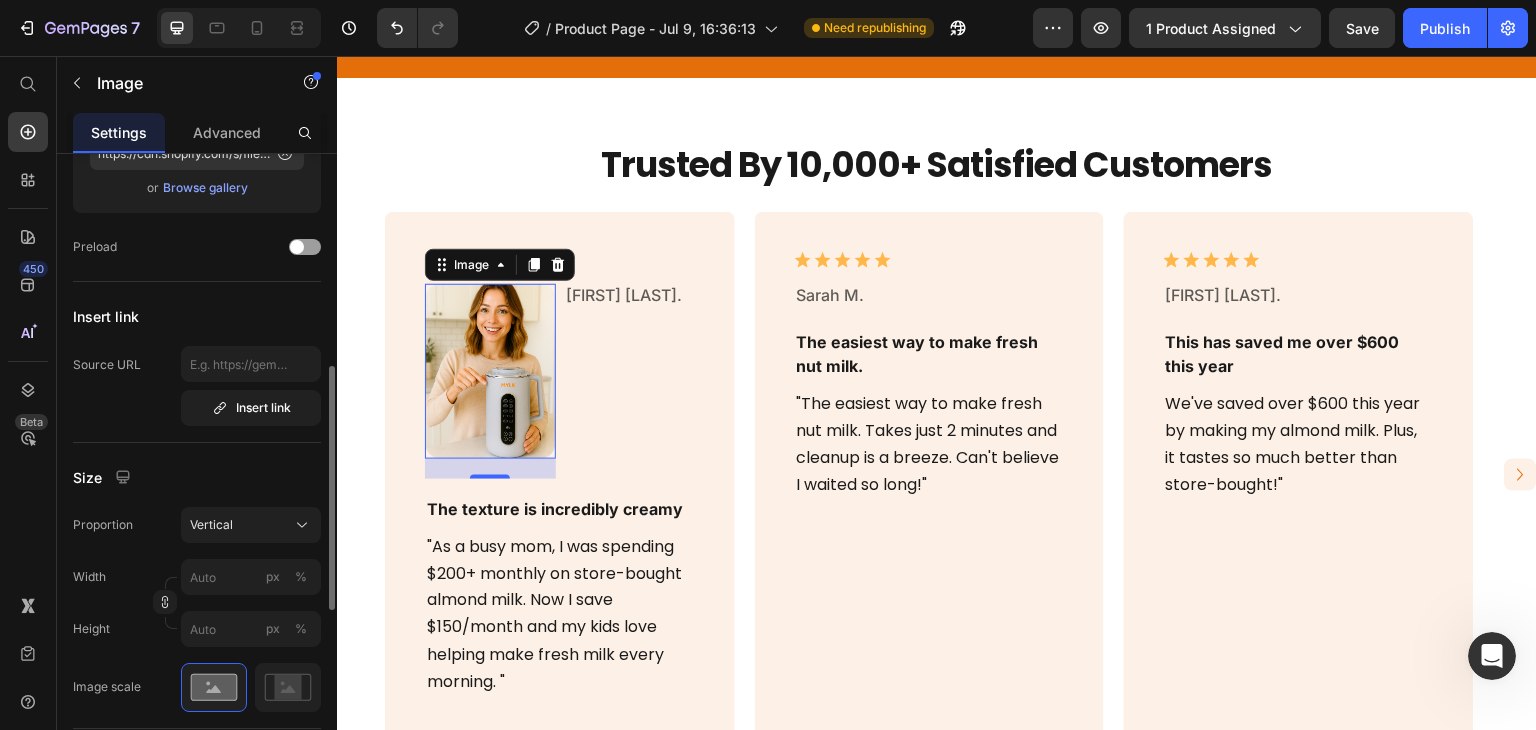scroll, scrollTop: 364, scrollLeft: 0, axis: vertical 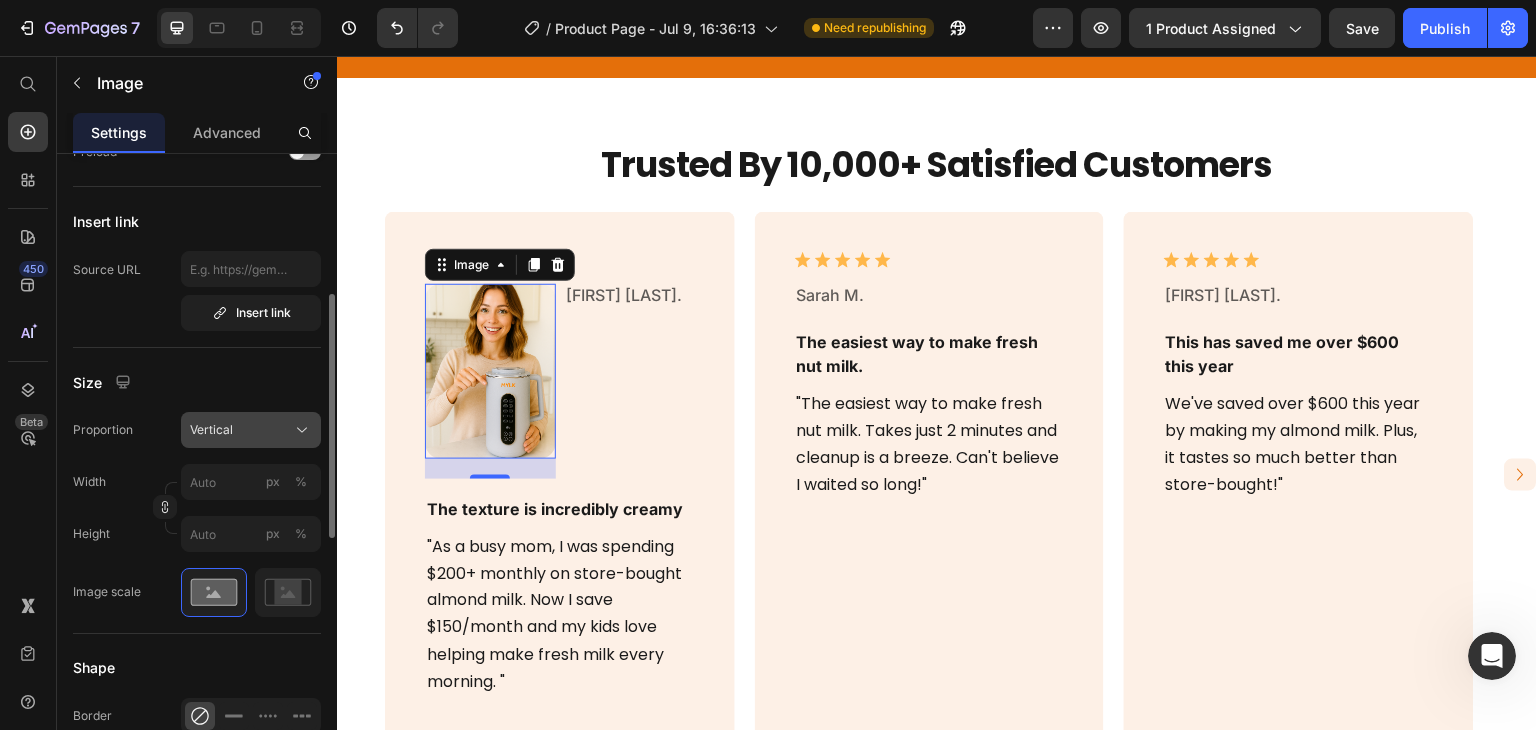click on "Vertical" 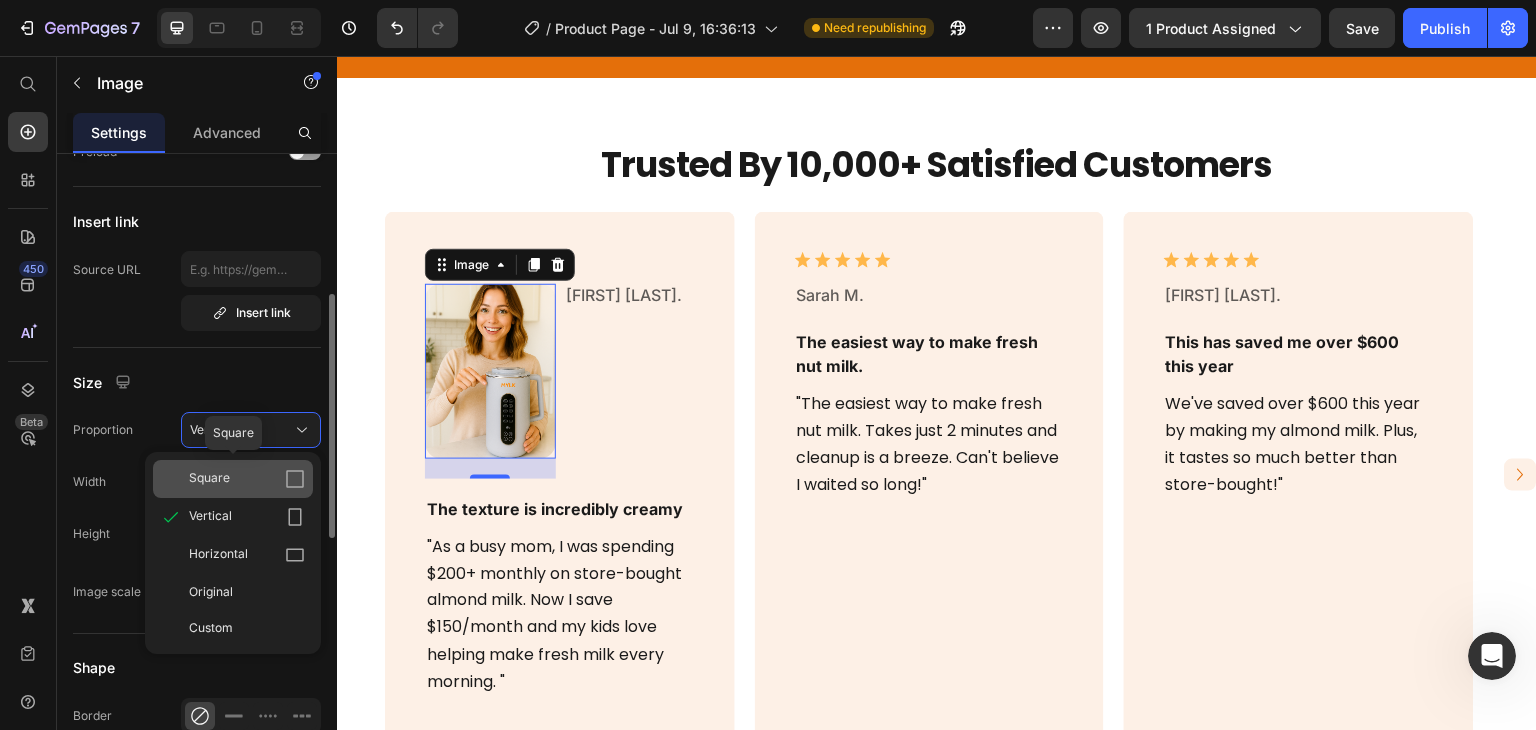 click on "Square" at bounding box center [209, 479] 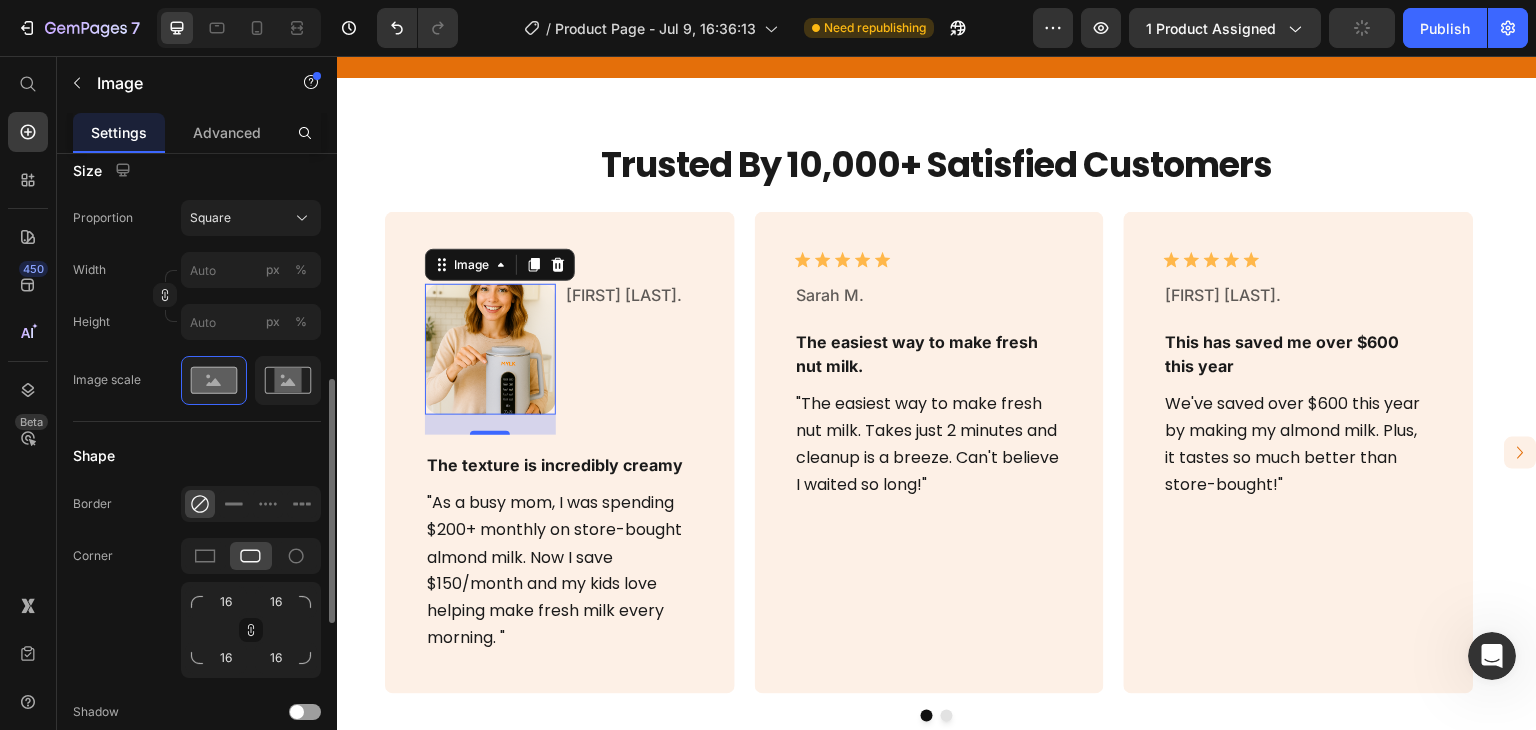 scroll, scrollTop: 578, scrollLeft: 0, axis: vertical 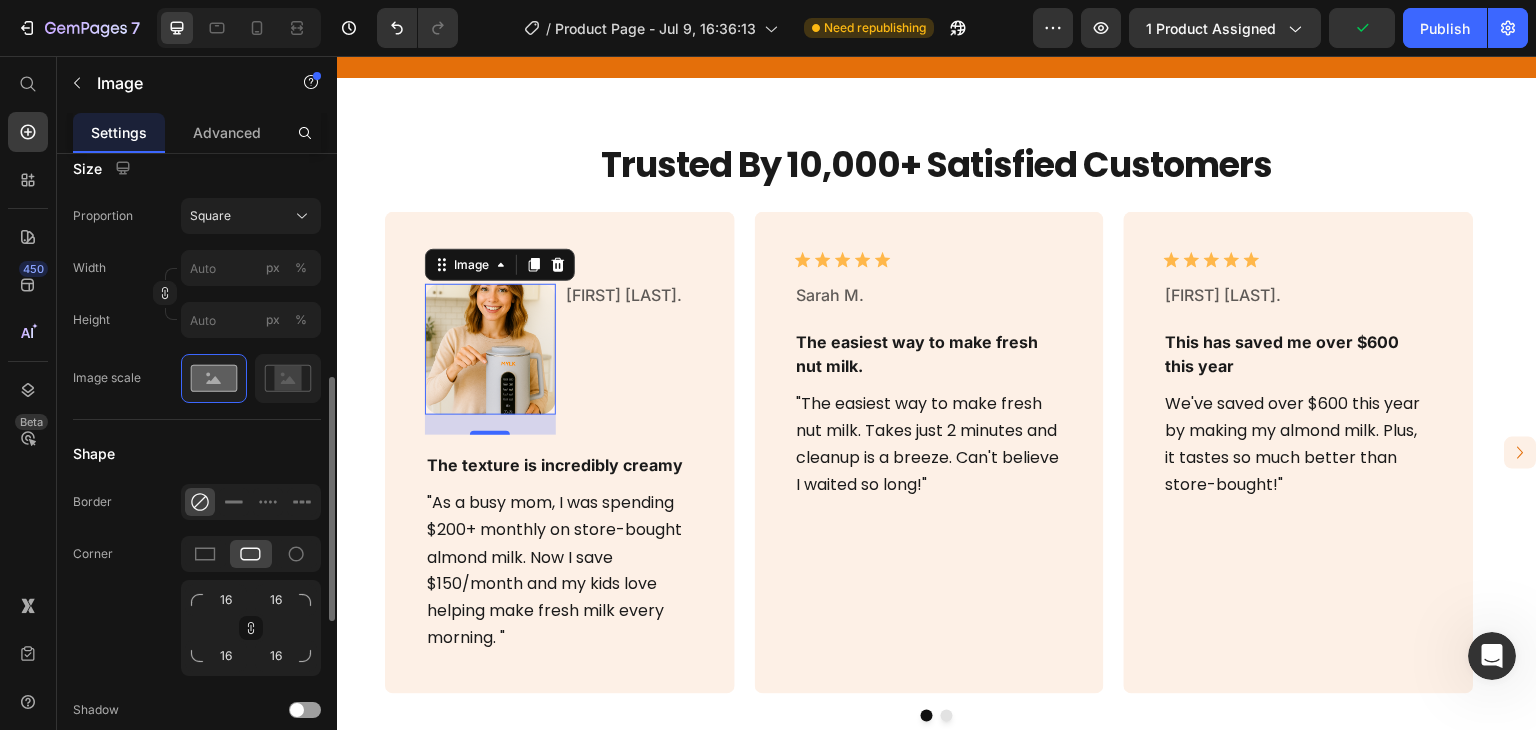 click on "16 16 16 16" at bounding box center [251, 606] 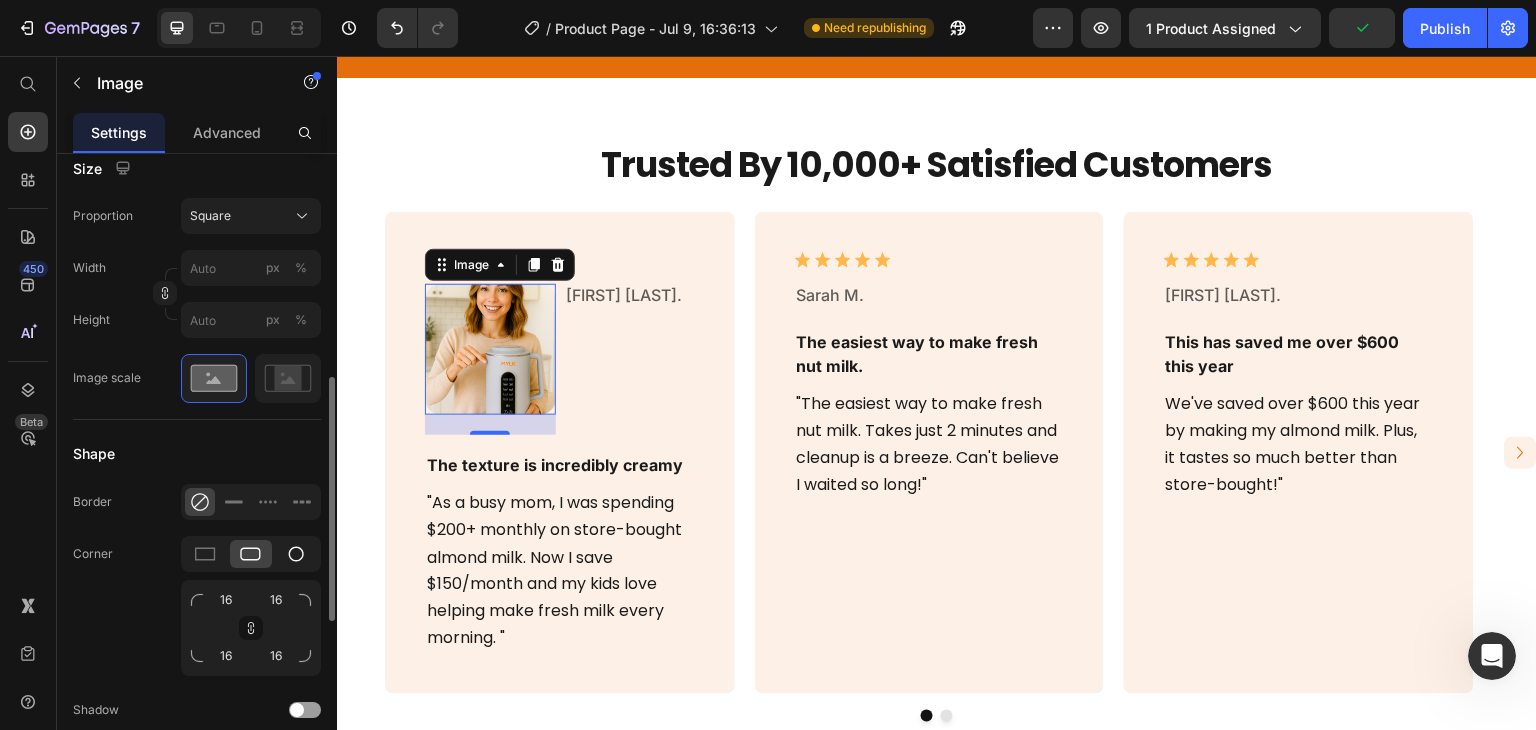 click 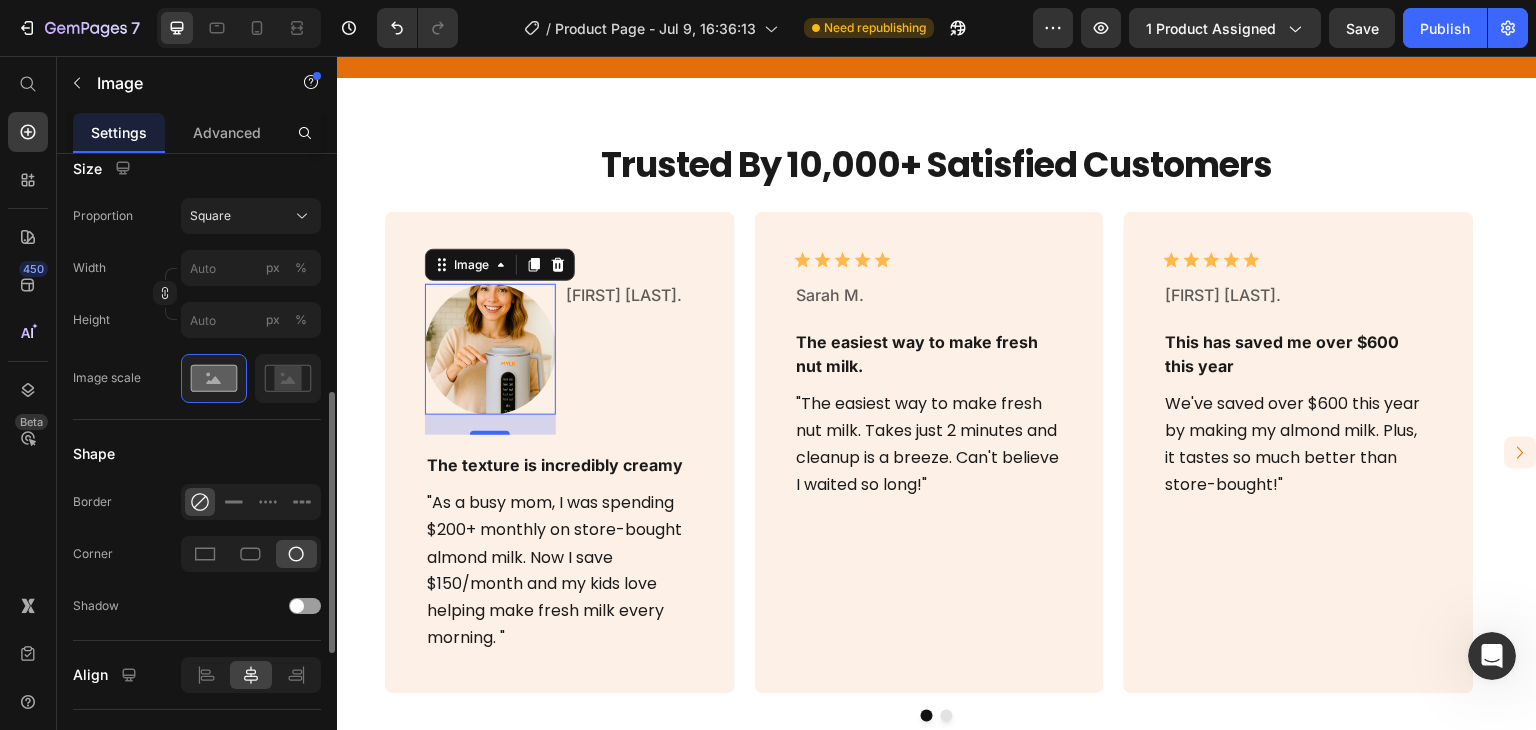 scroll, scrollTop: 350, scrollLeft: 0, axis: vertical 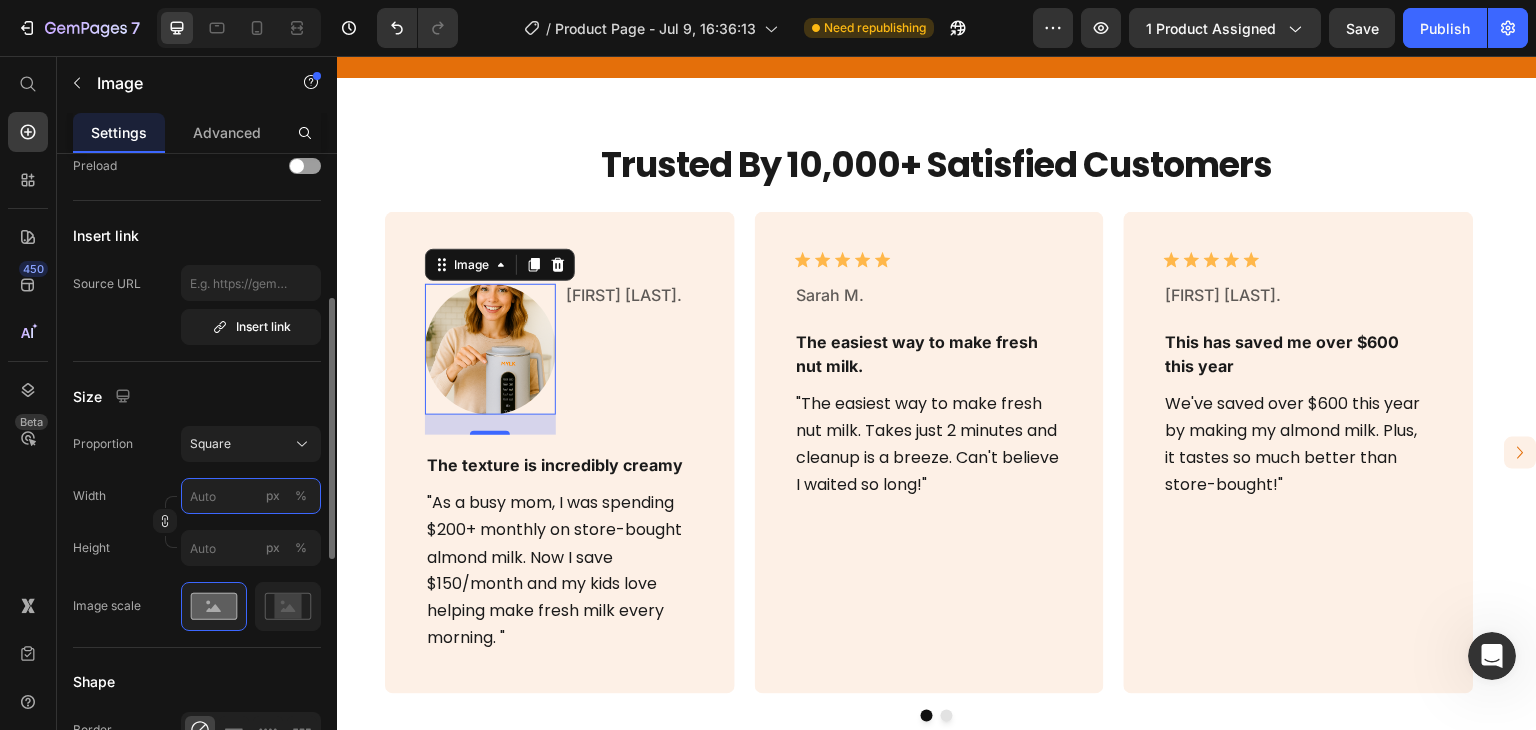 click on "px %" at bounding box center [251, 496] 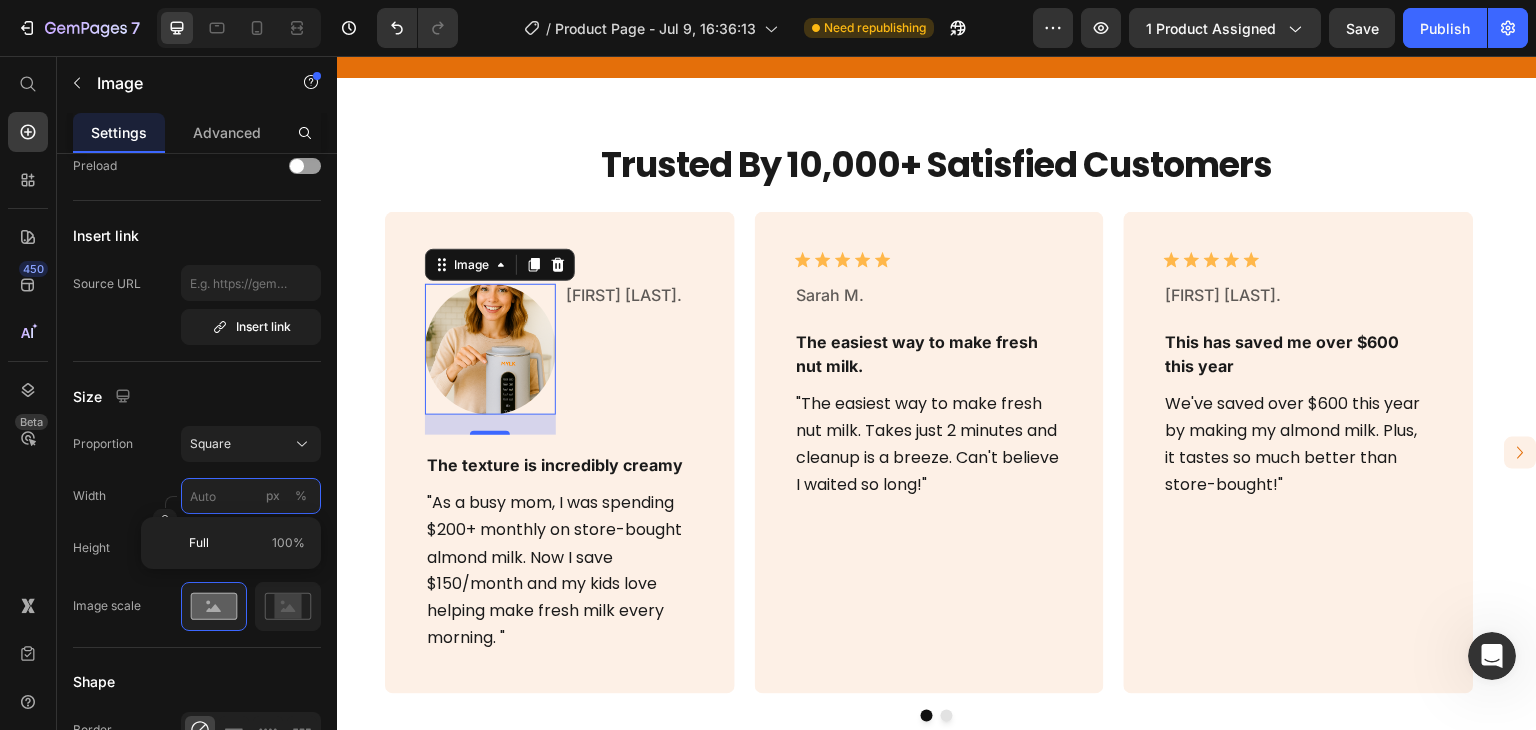 type on "4" 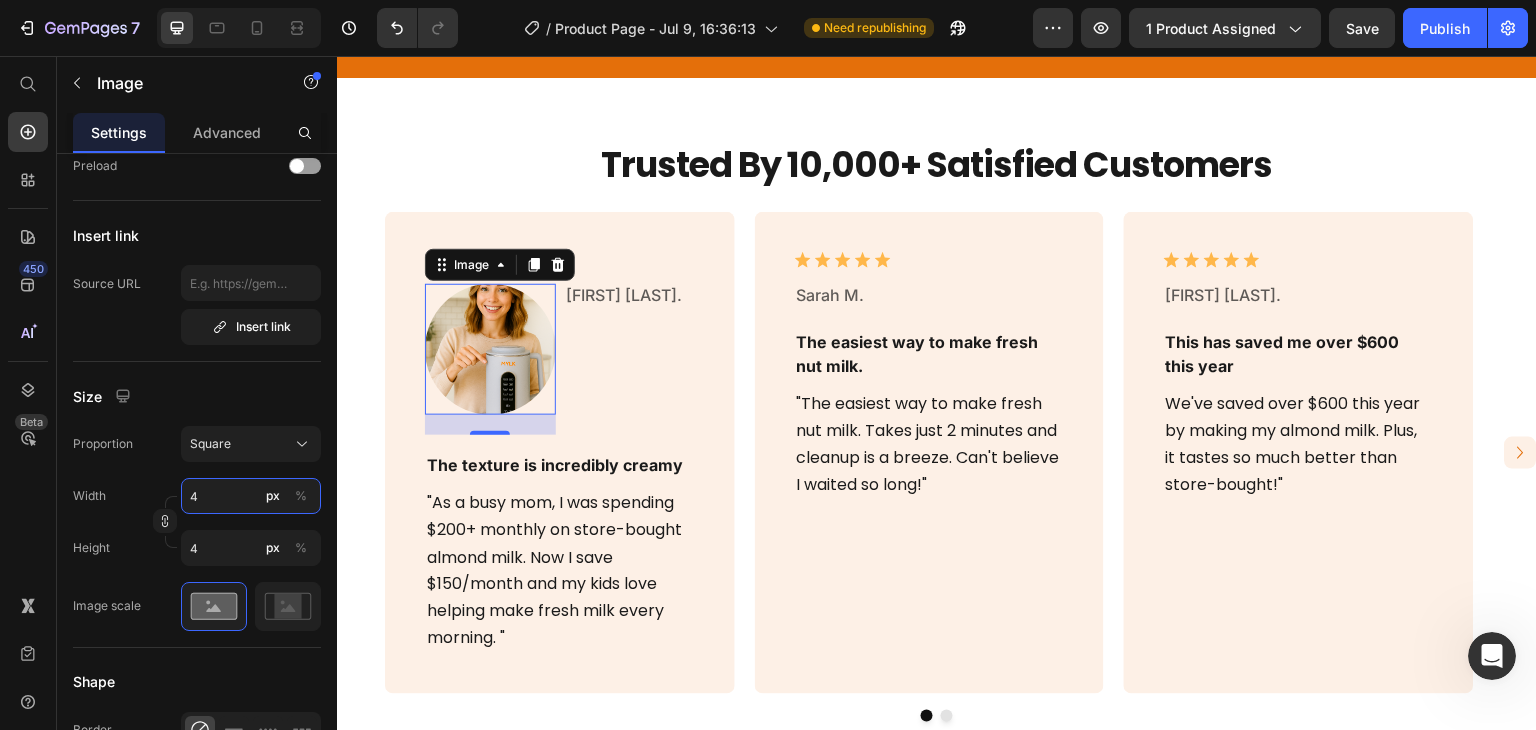 type on "40" 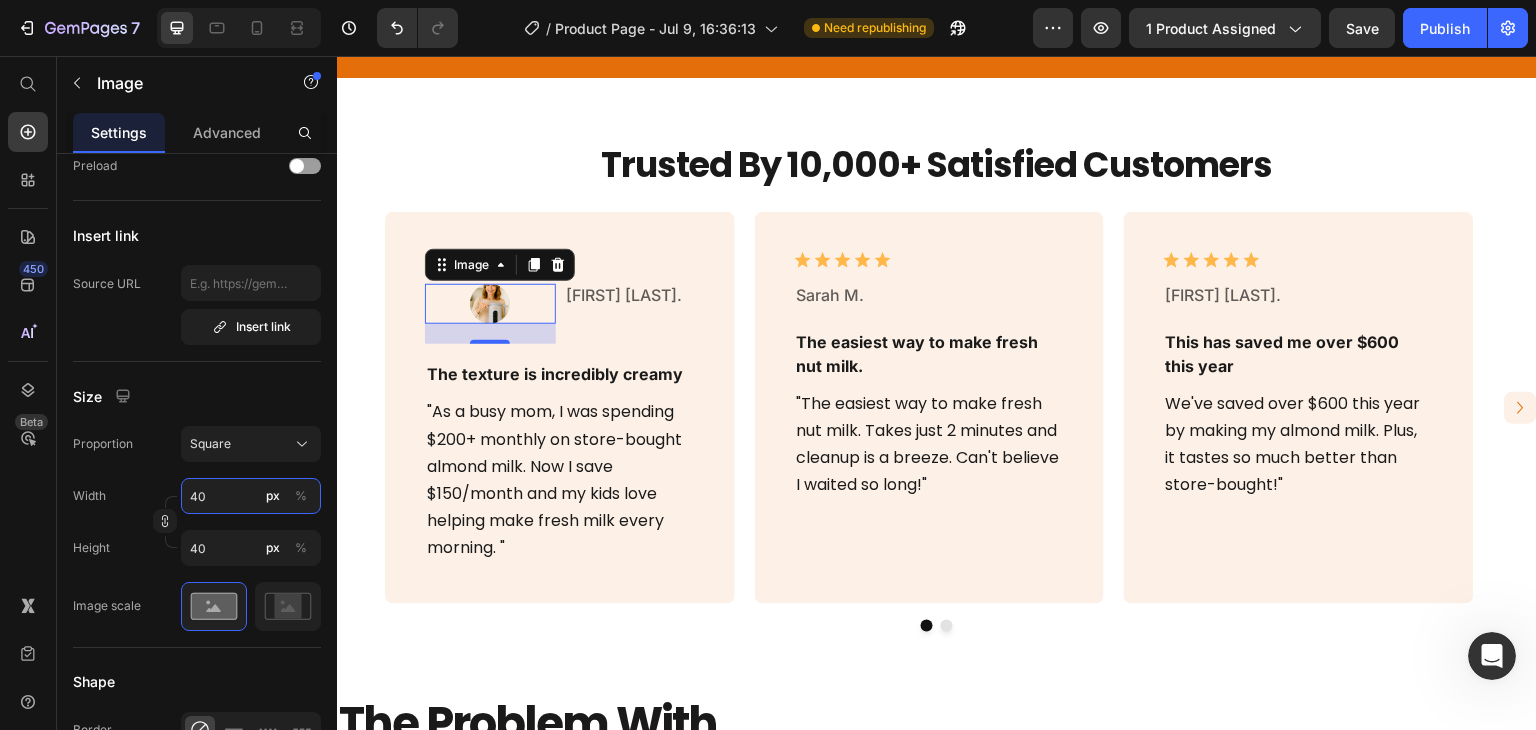 type on "40" 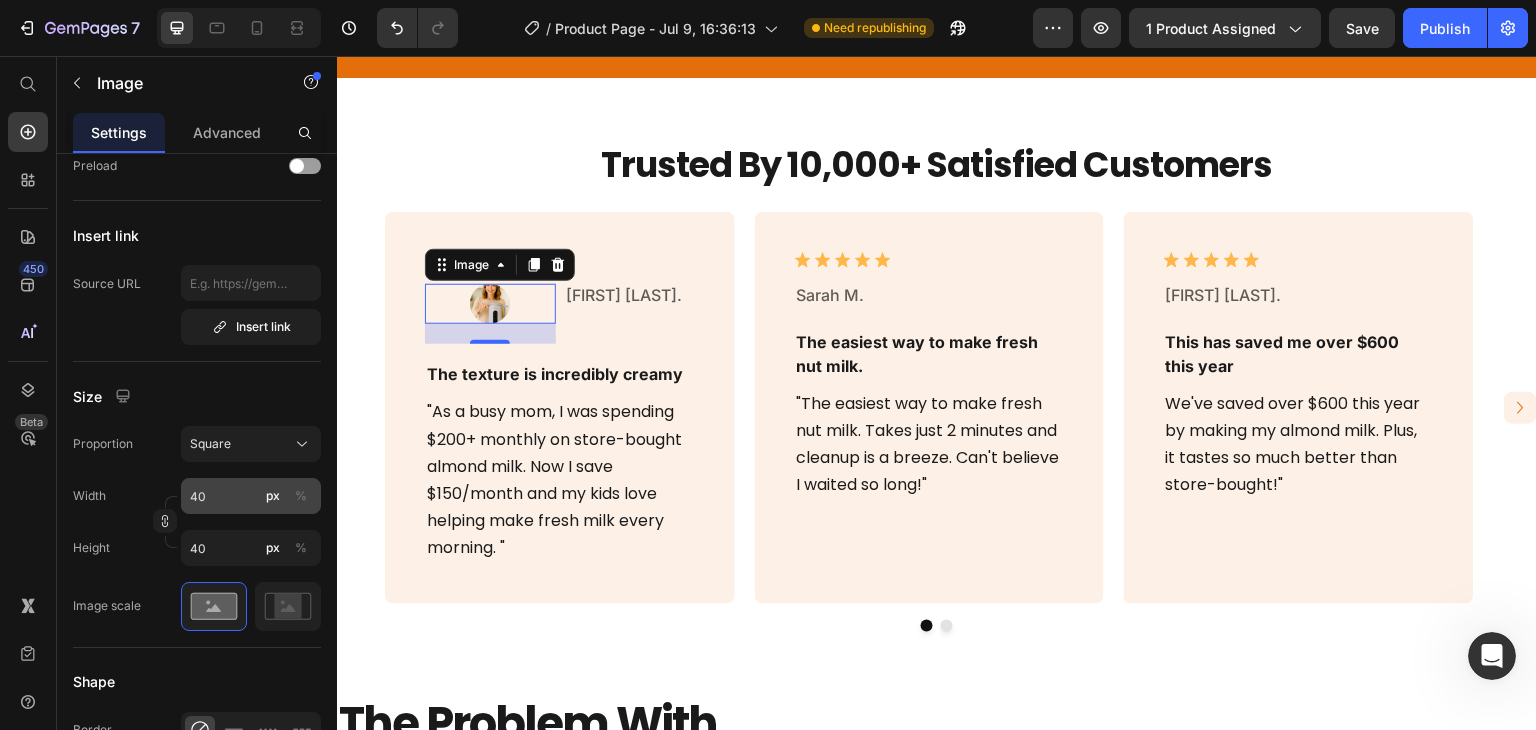 click on "%" at bounding box center [301, 496] 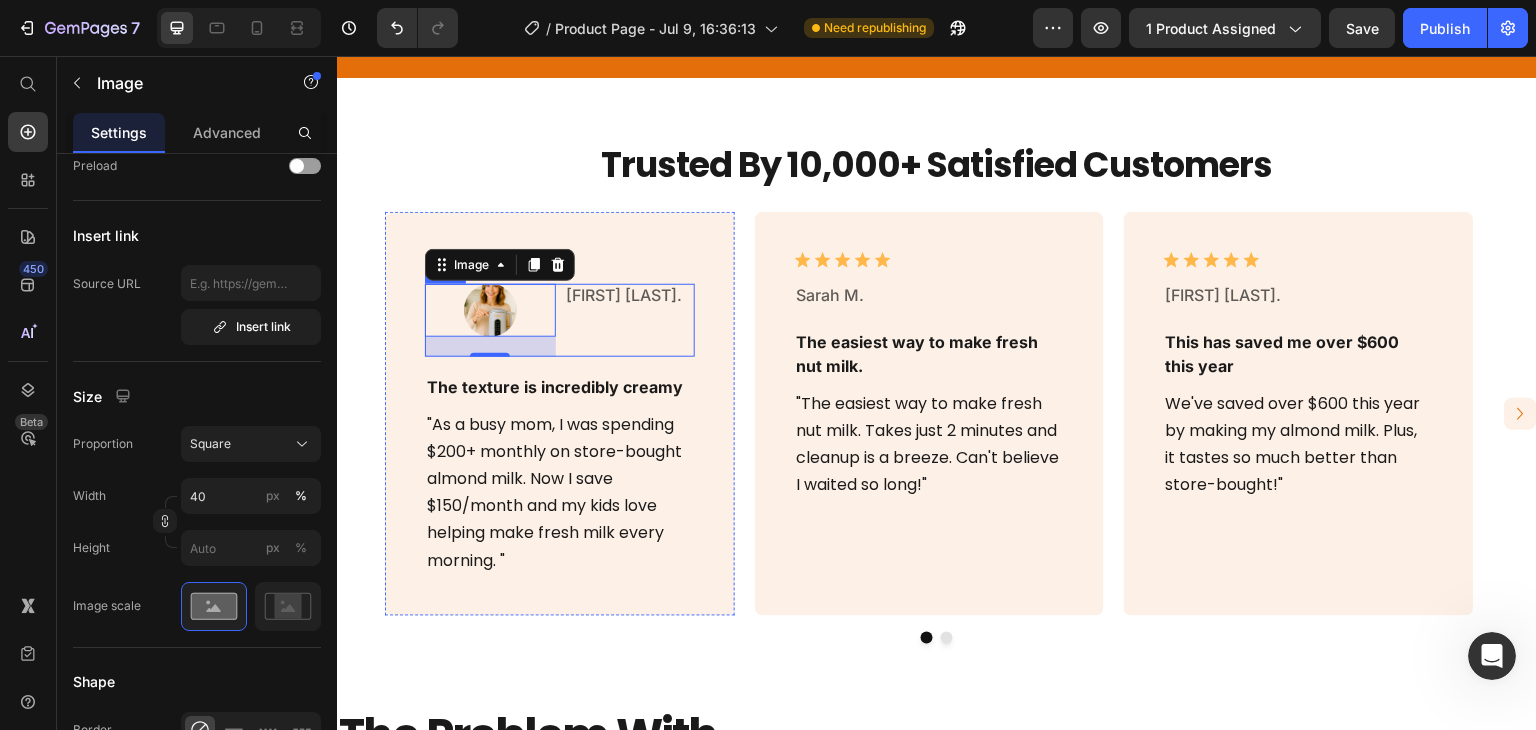 click on "[FIRST] [LAST]. Text Block" at bounding box center [629, 320] 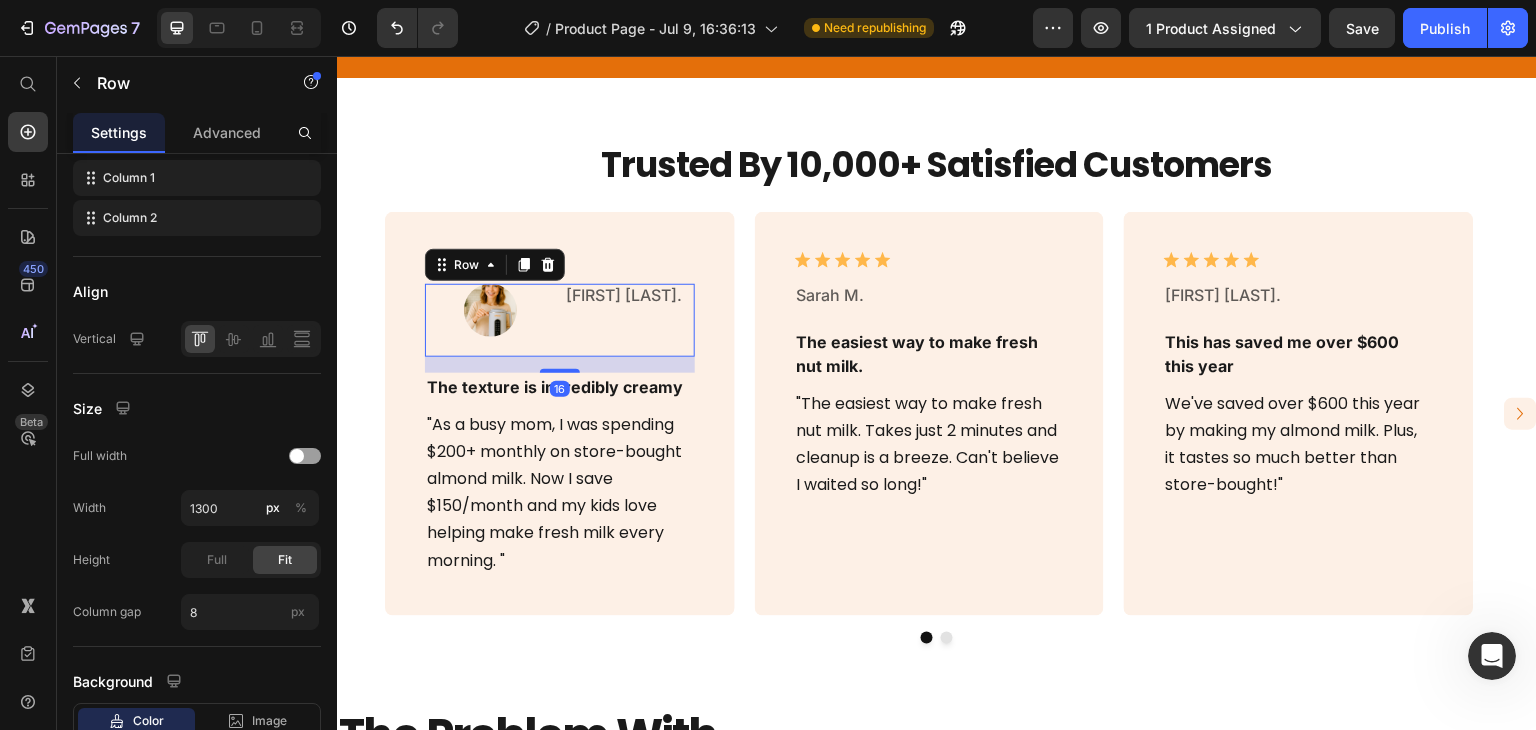 scroll, scrollTop: 0, scrollLeft: 0, axis: both 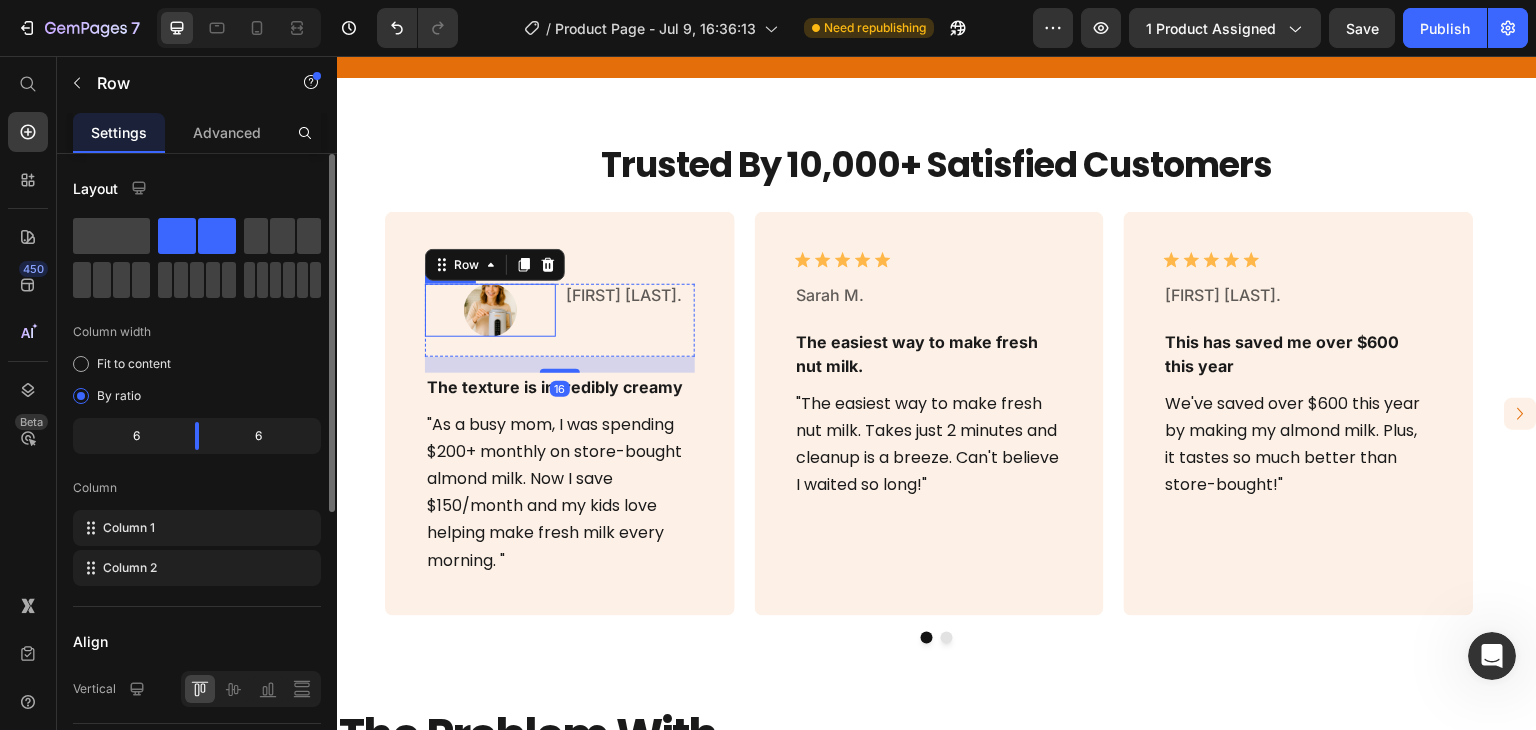 click at bounding box center [490, 310] 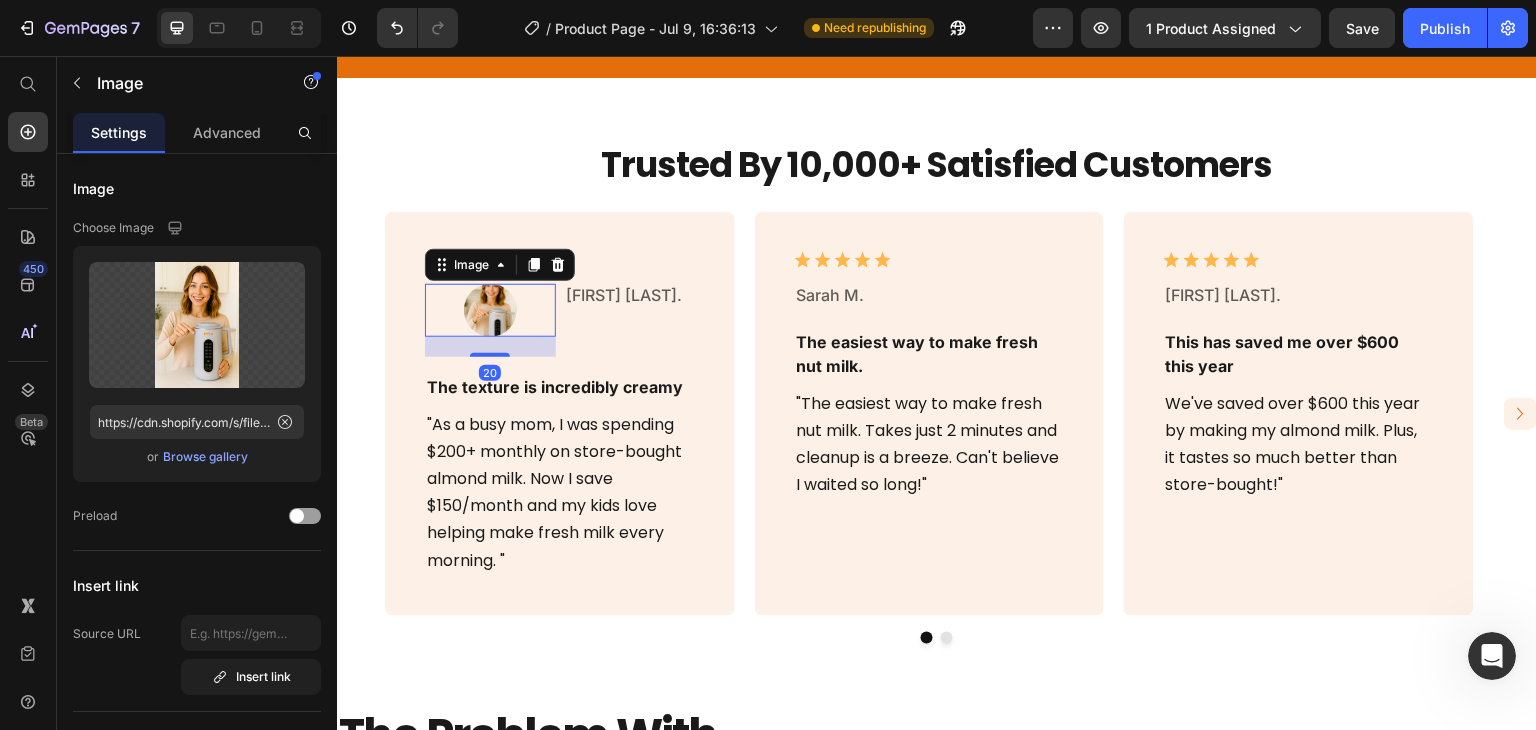 drag, startPoint x: 498, startPoint y: 353, endPoint x: 523, endPoint y: 249, distance: 106.96261 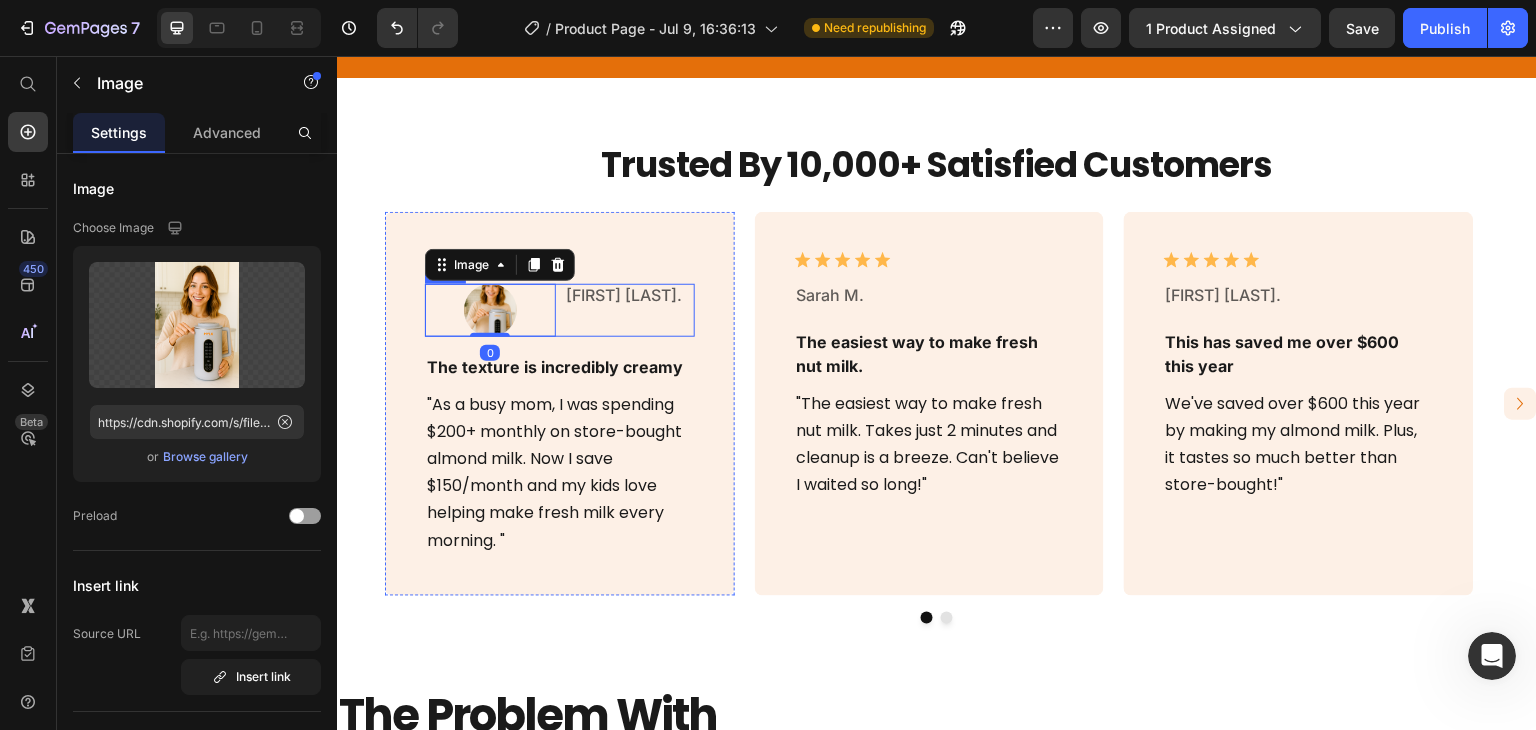 click on "[FIRST] [LAST]. Text Block" at bounding box center (629, 310) 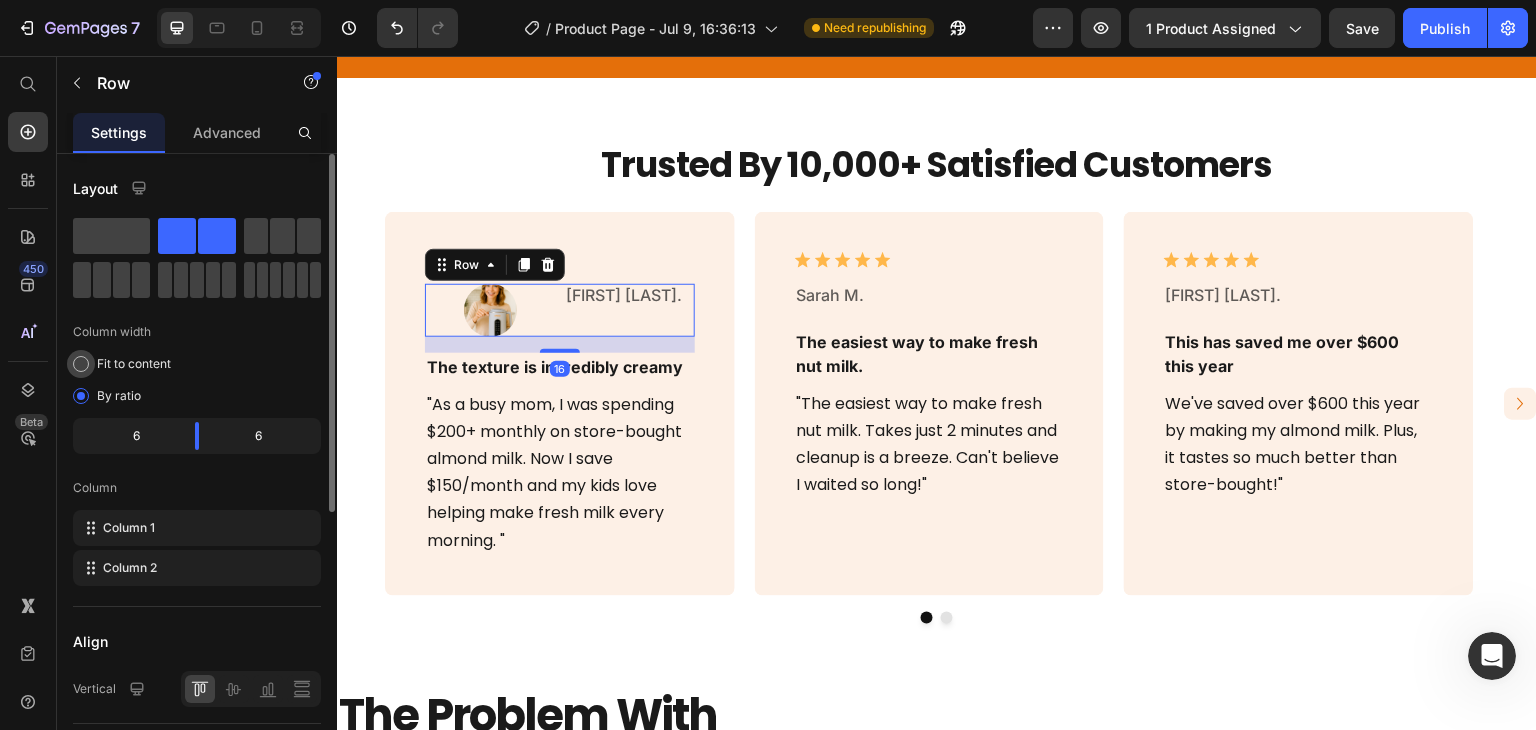 click on "Fit to content" at bounding box center (134, 364) 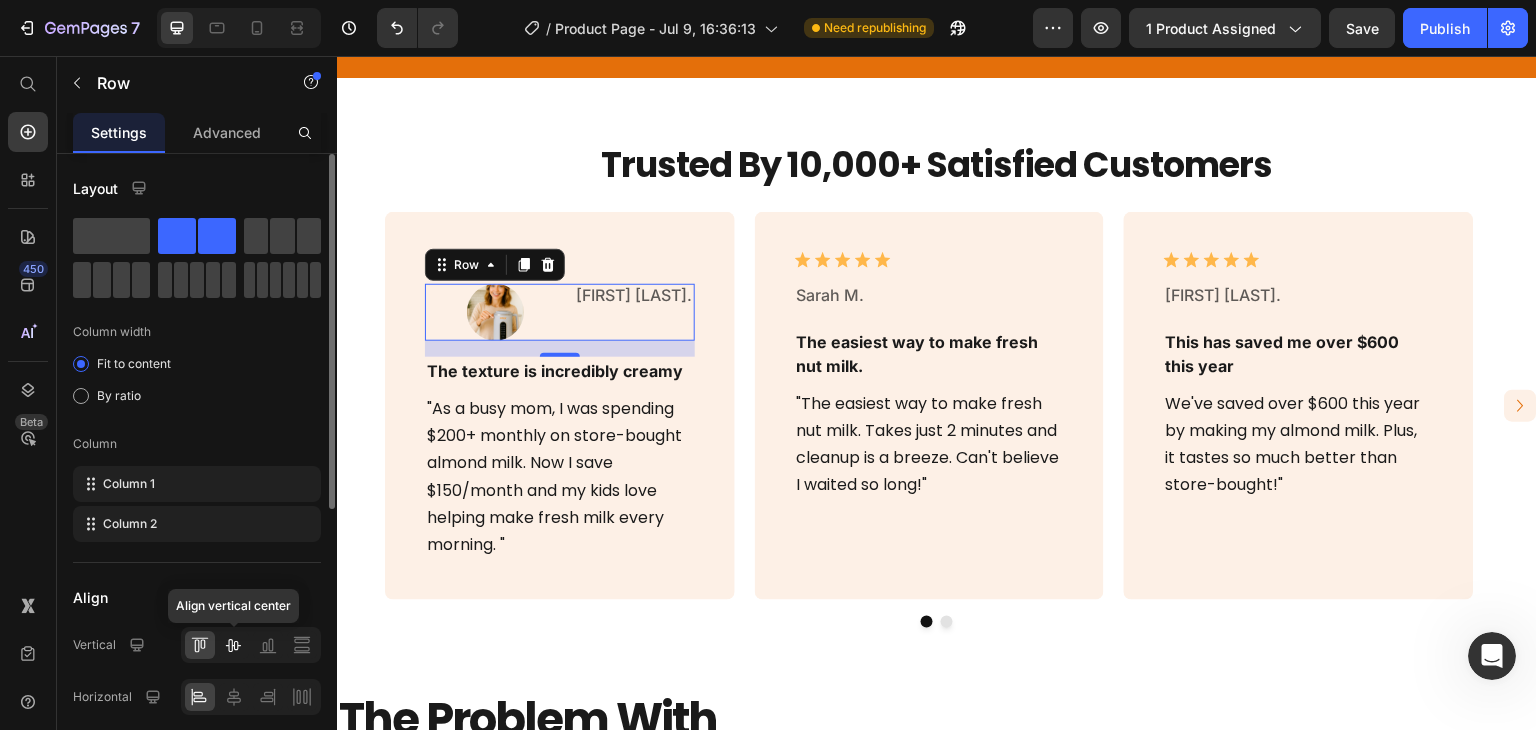click 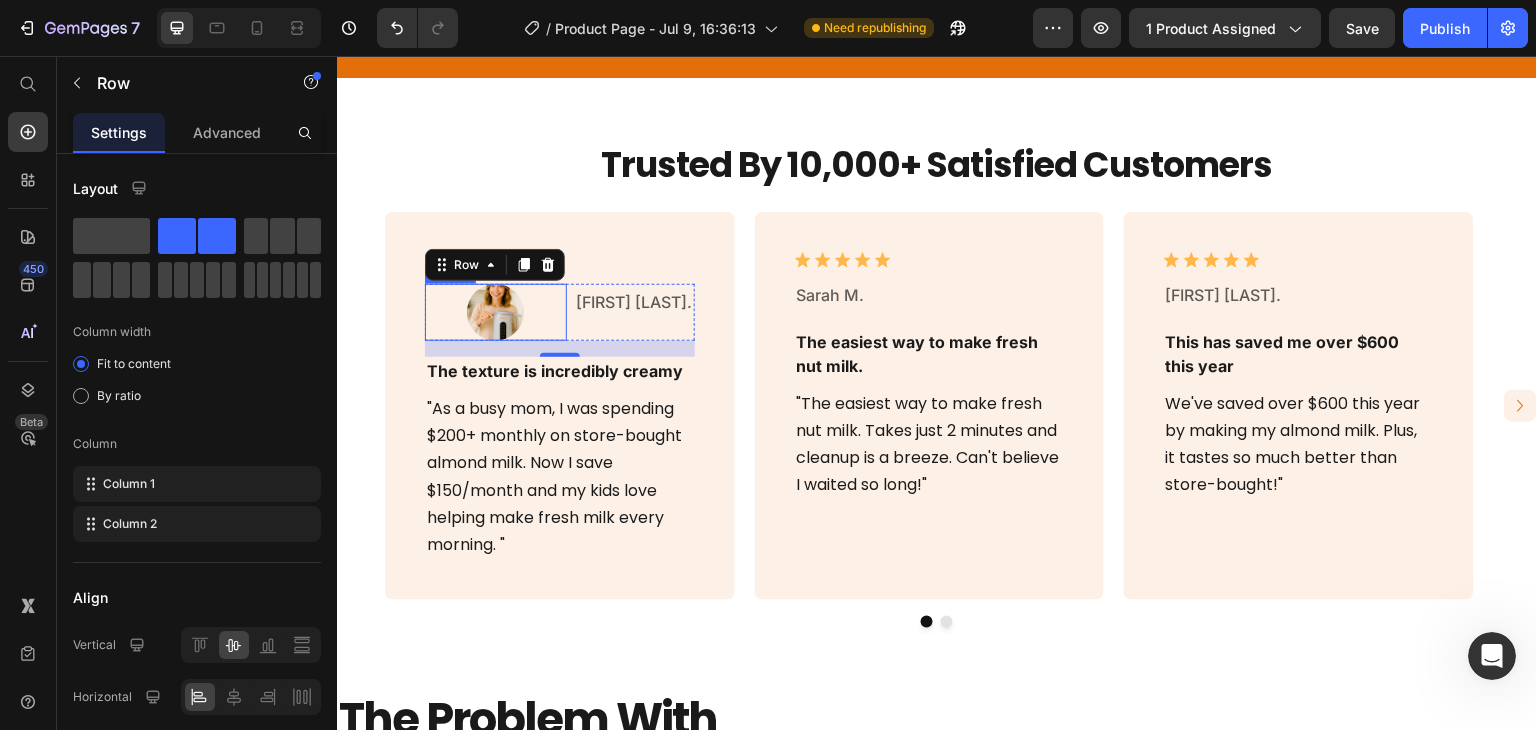 click at bounding box center [496, 312] 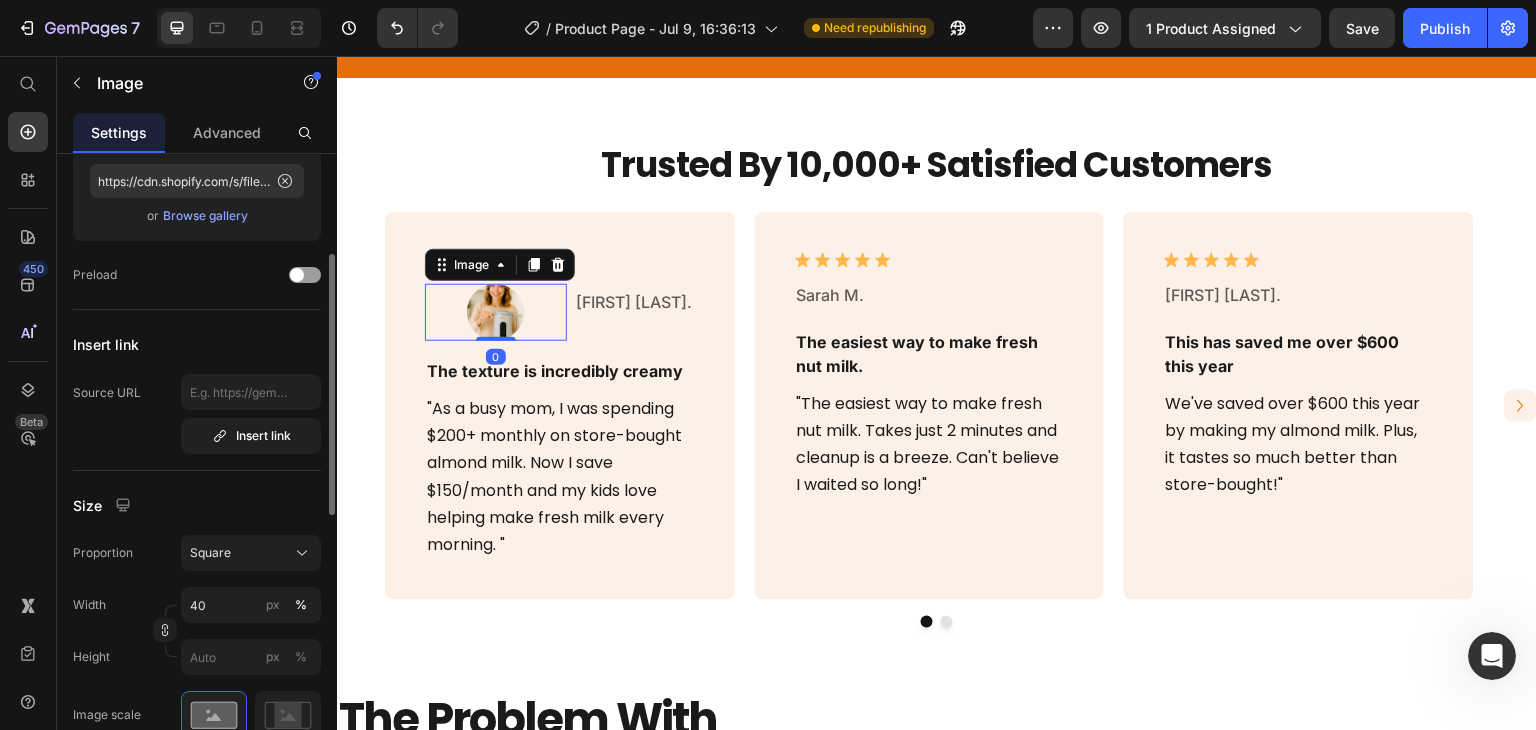 scroll, scrollTop: 242, scrollLeft: 0, axis: vertical 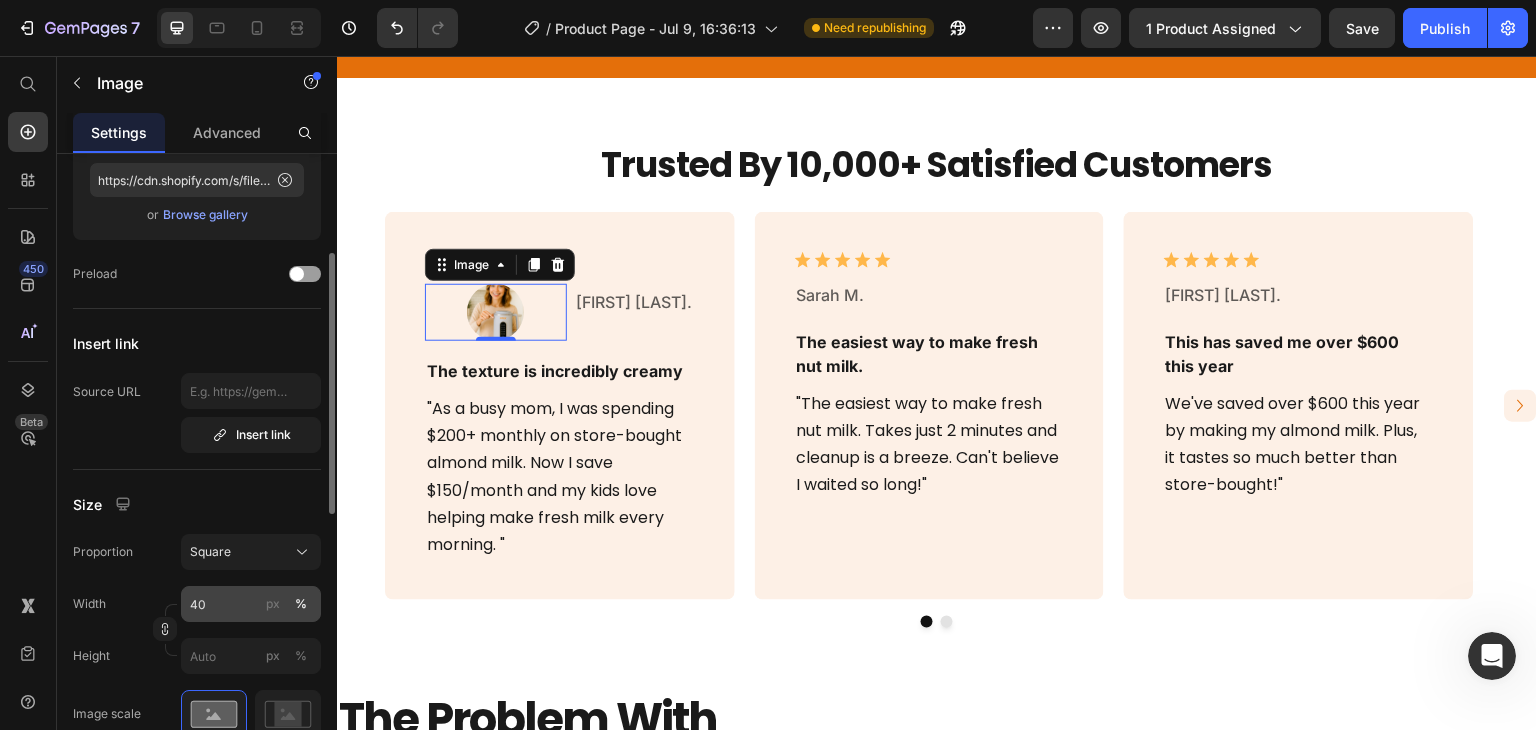 click on "px" at bounding box center (273, 604) 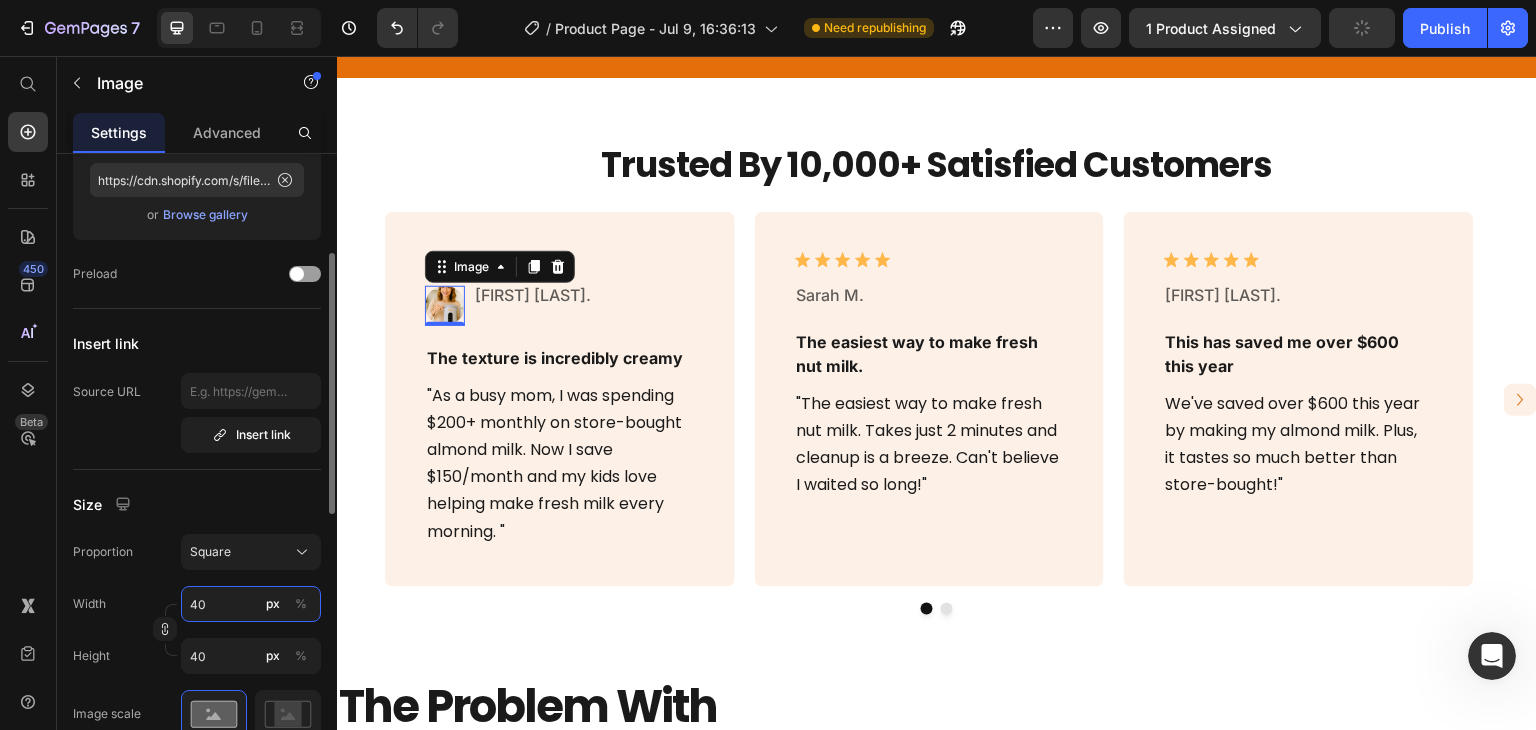click on "40" at bounding box center (251, 604) 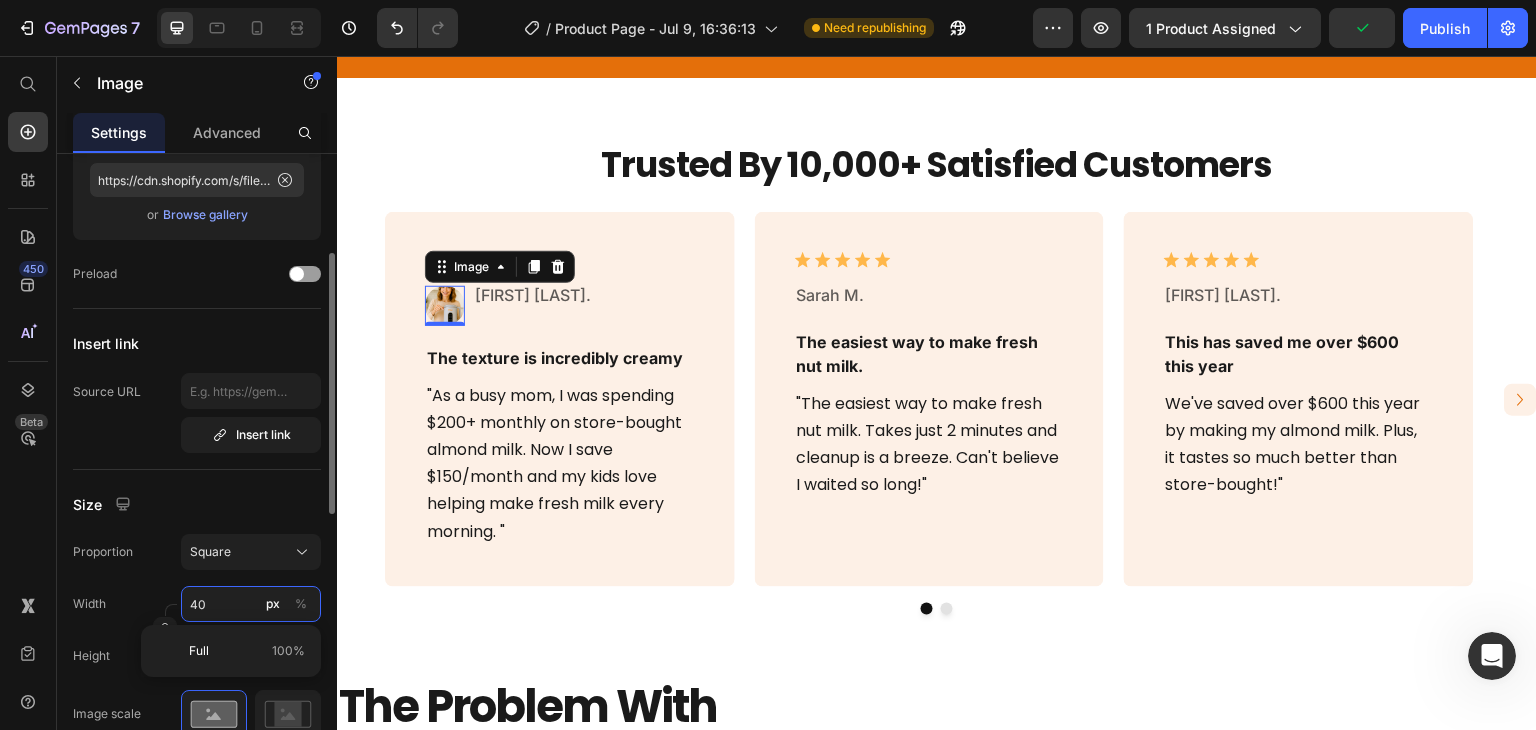 type on "5" 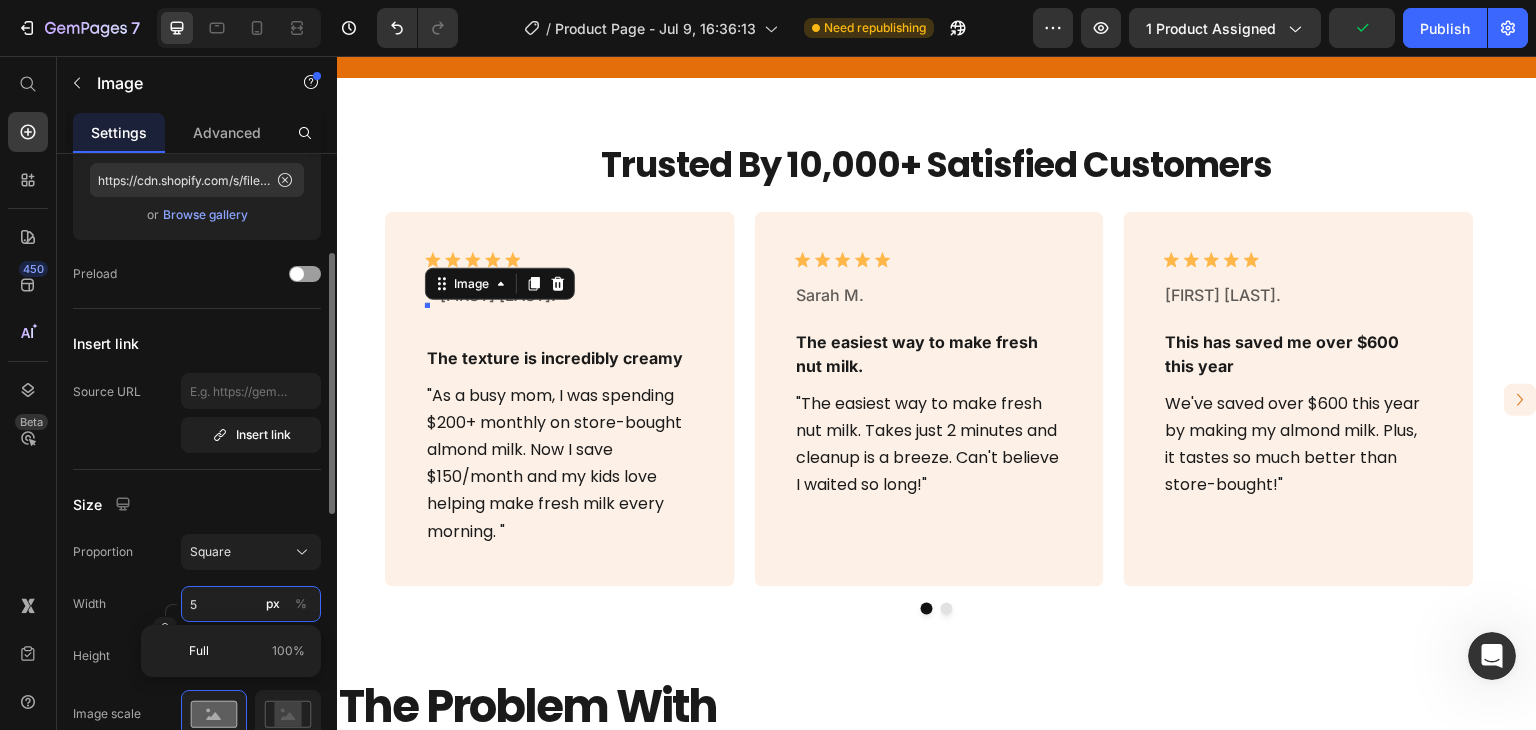 type on "55" 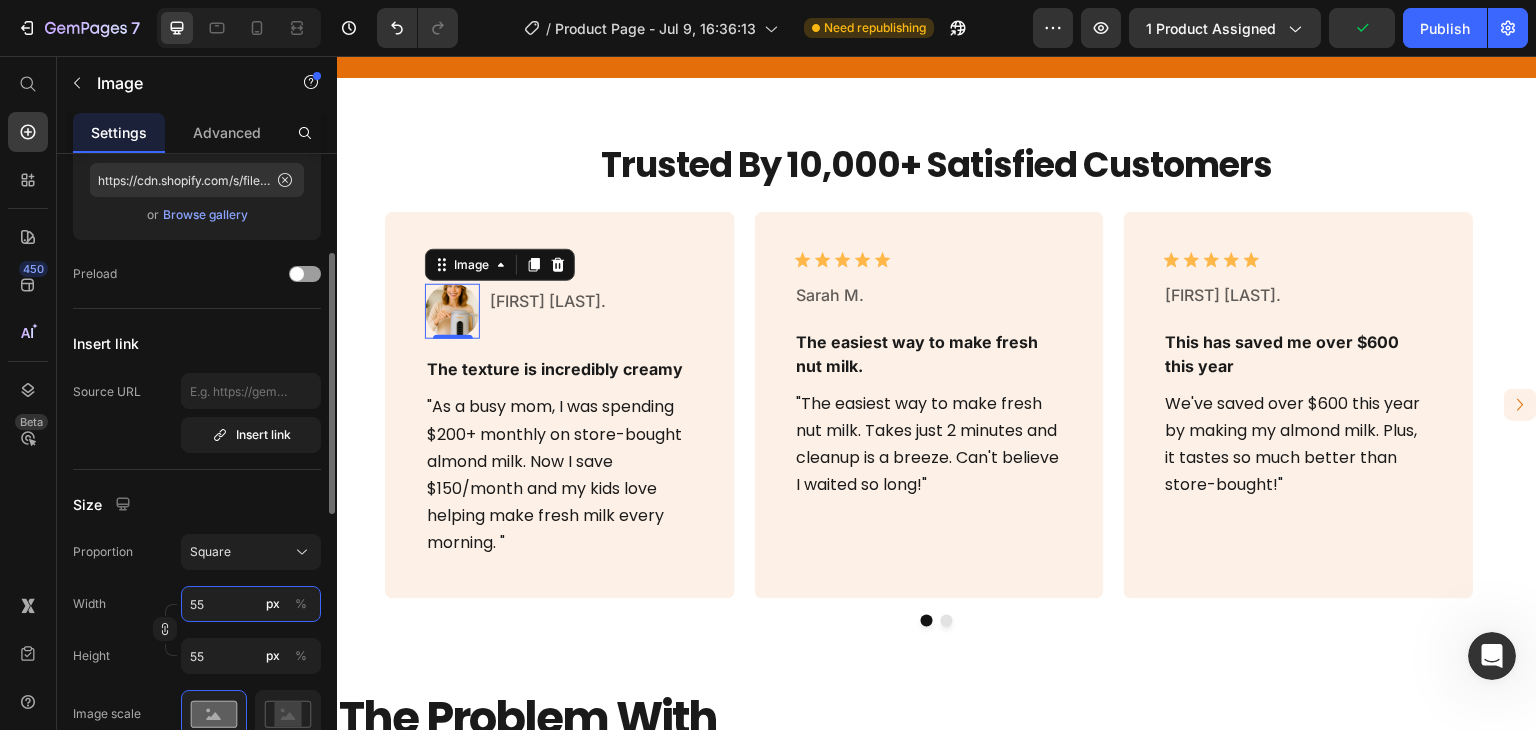 type on "56" 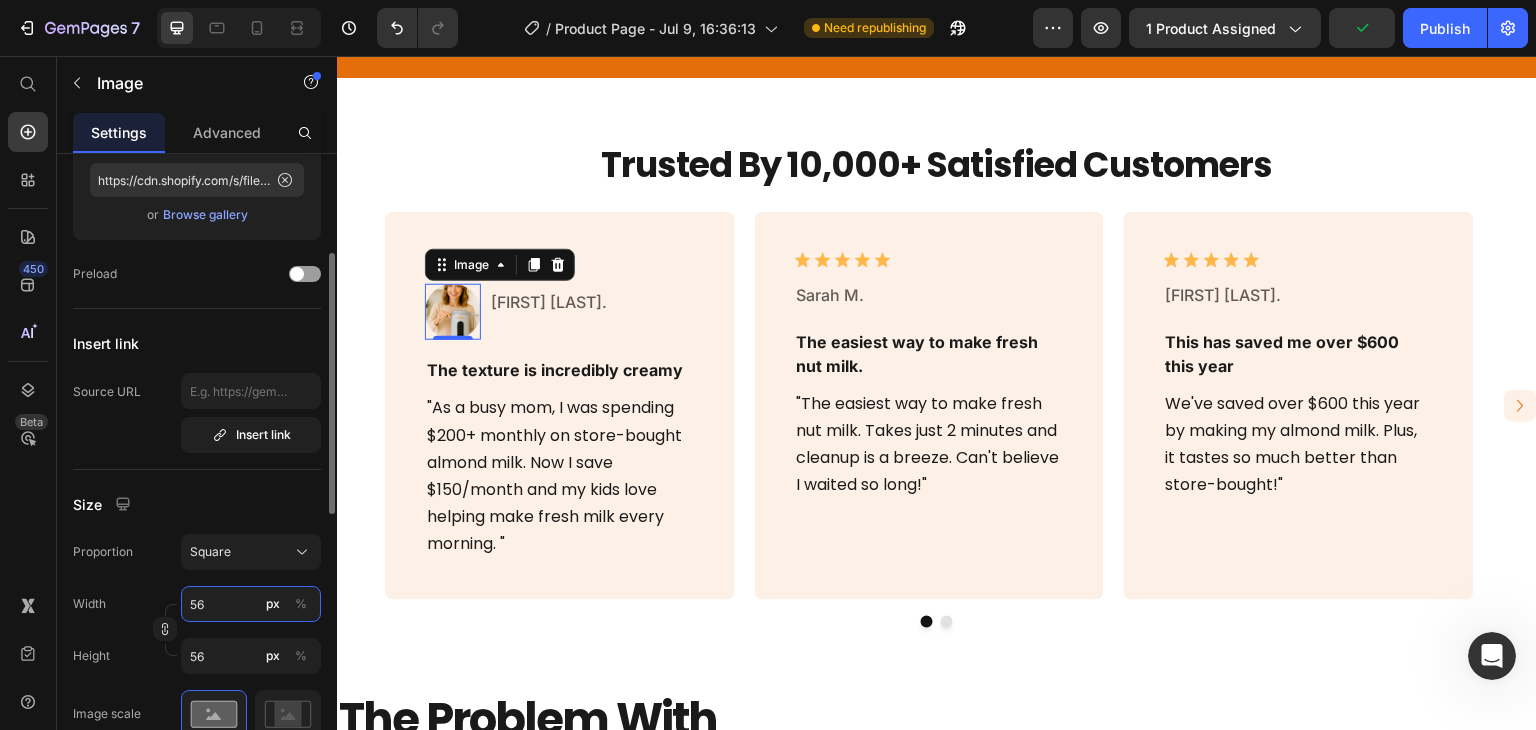 type on "57" 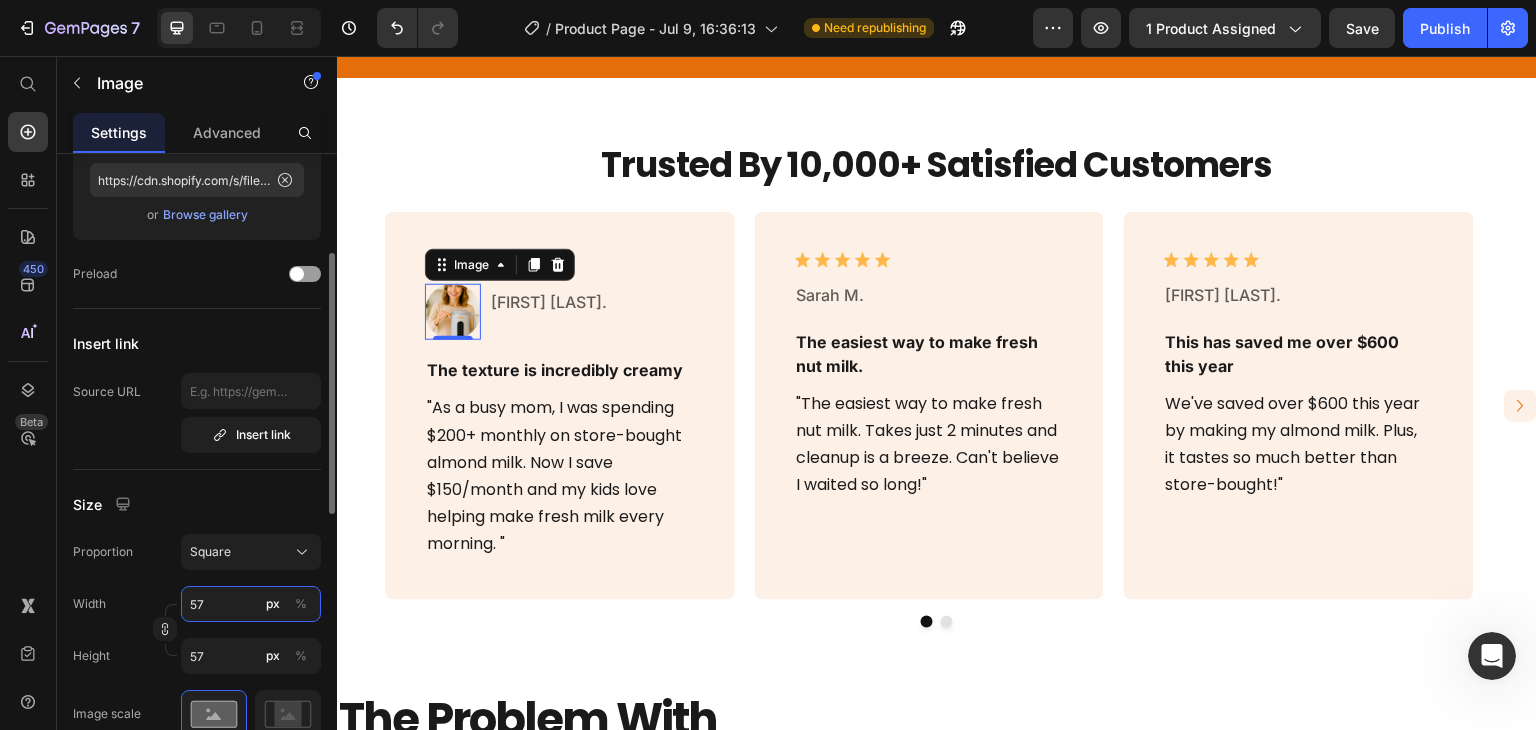 type on "58" 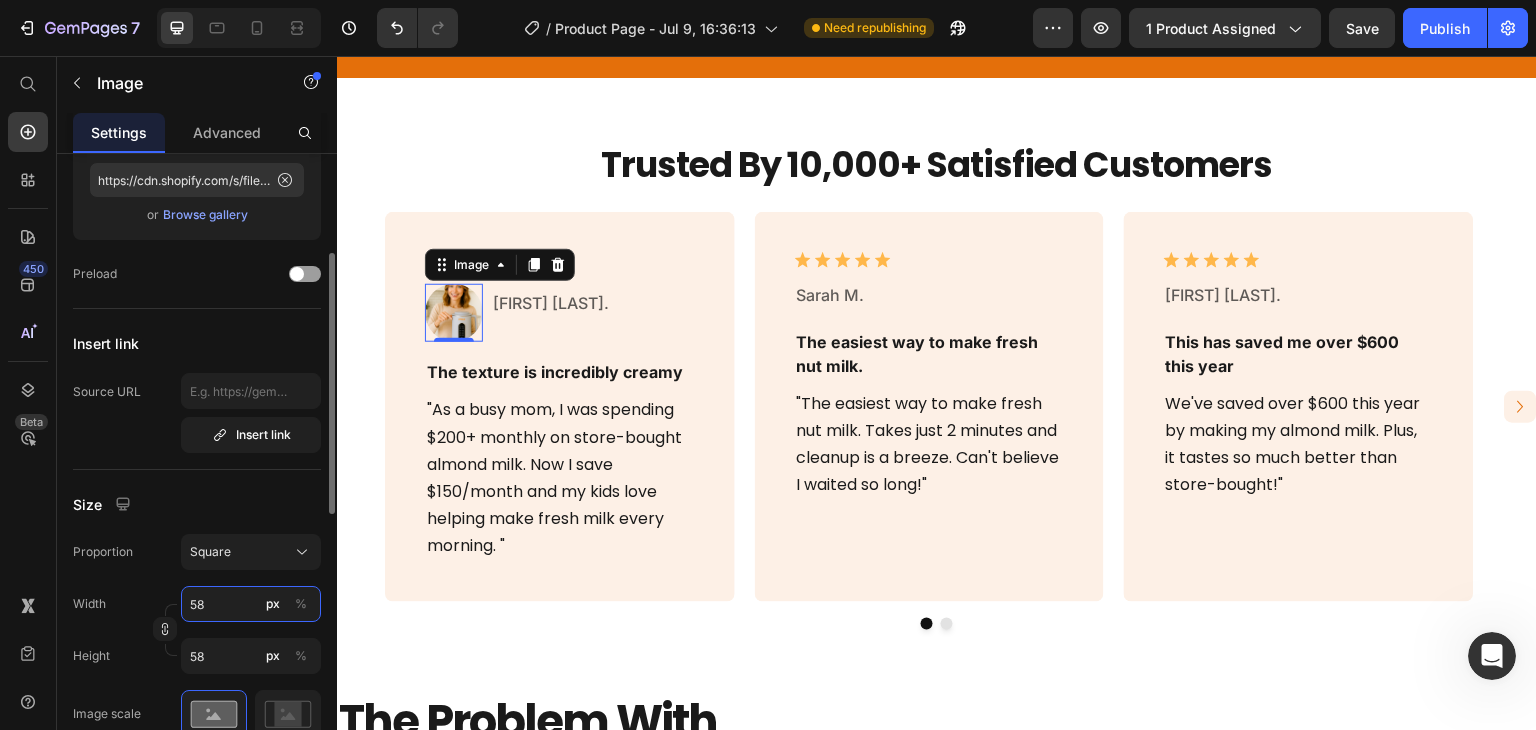 type on "59" 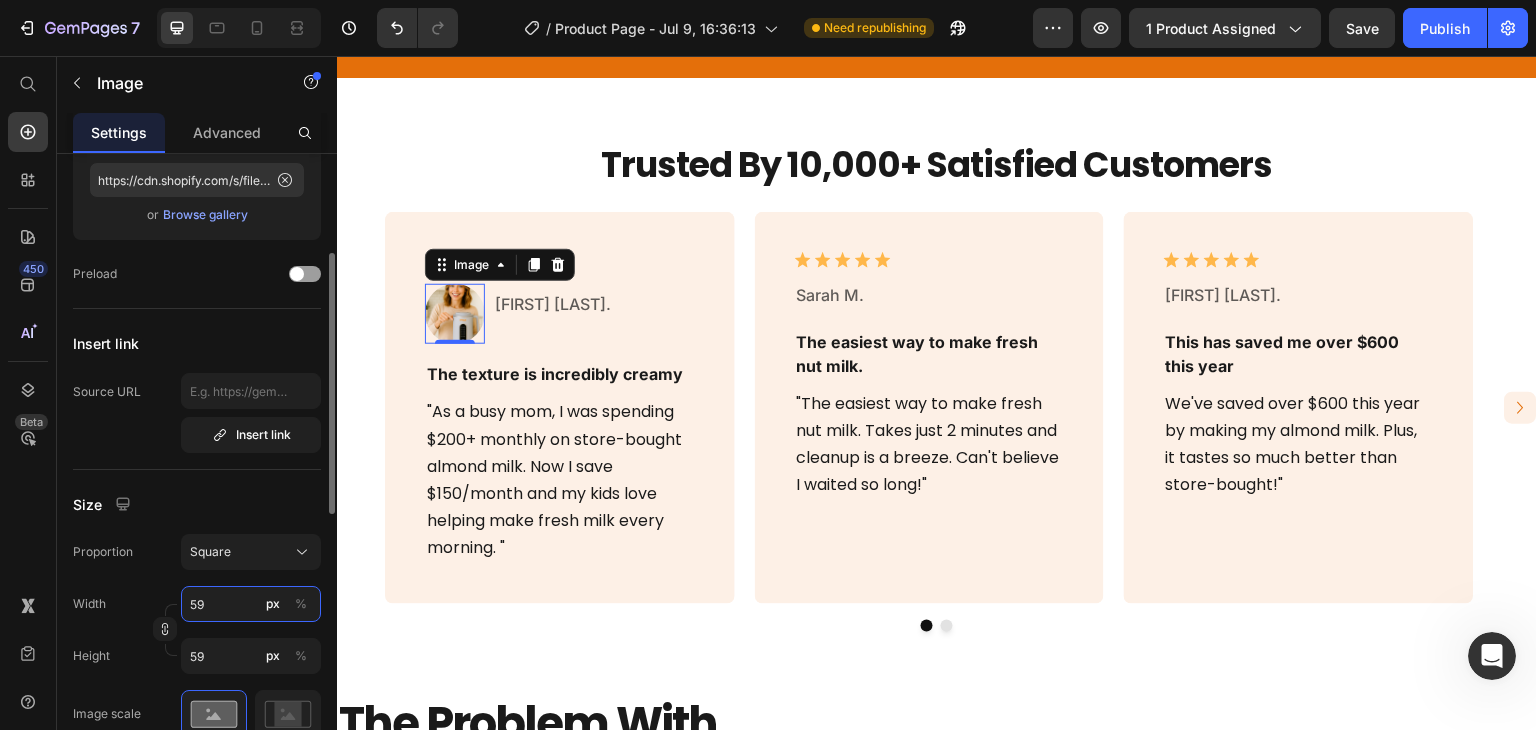 type on "60" 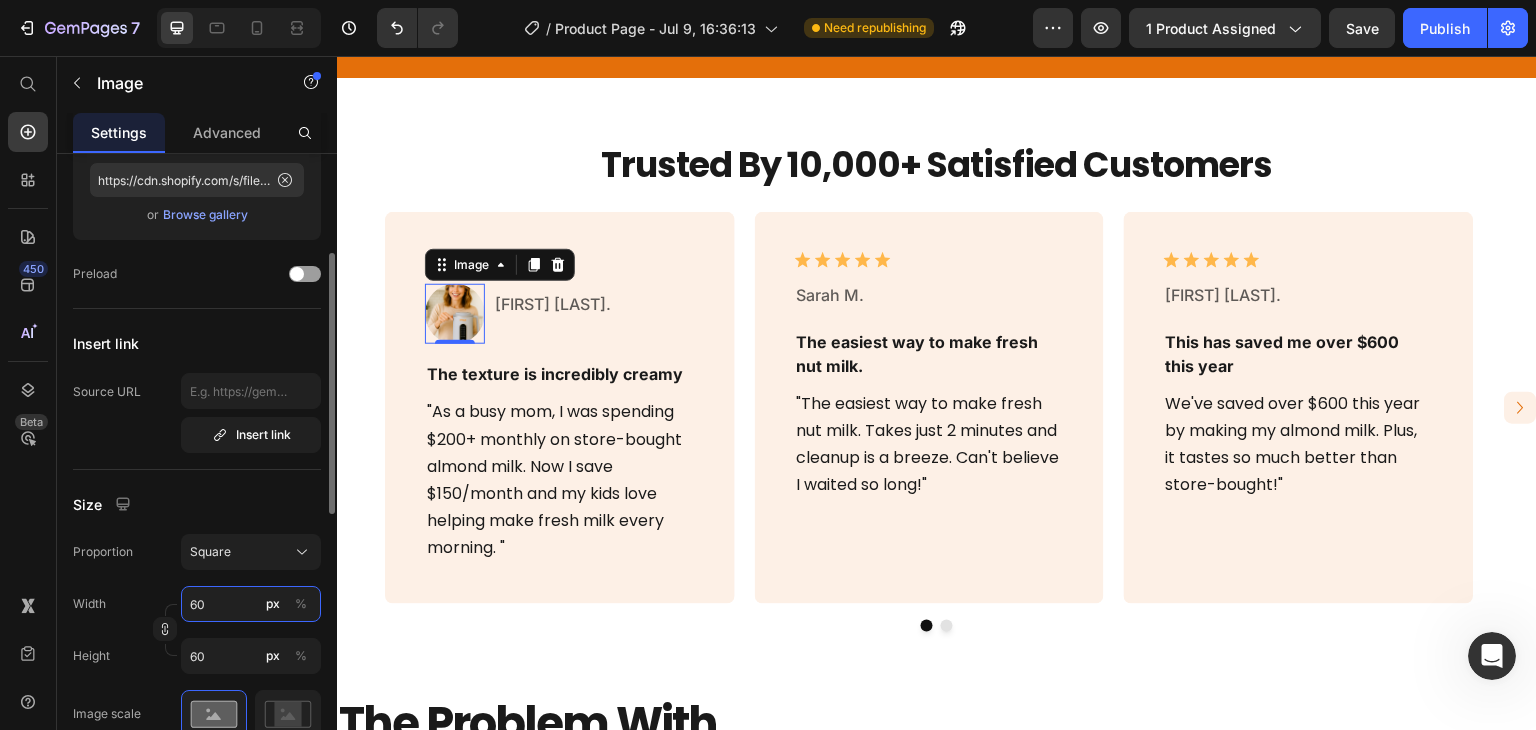 type on "61" 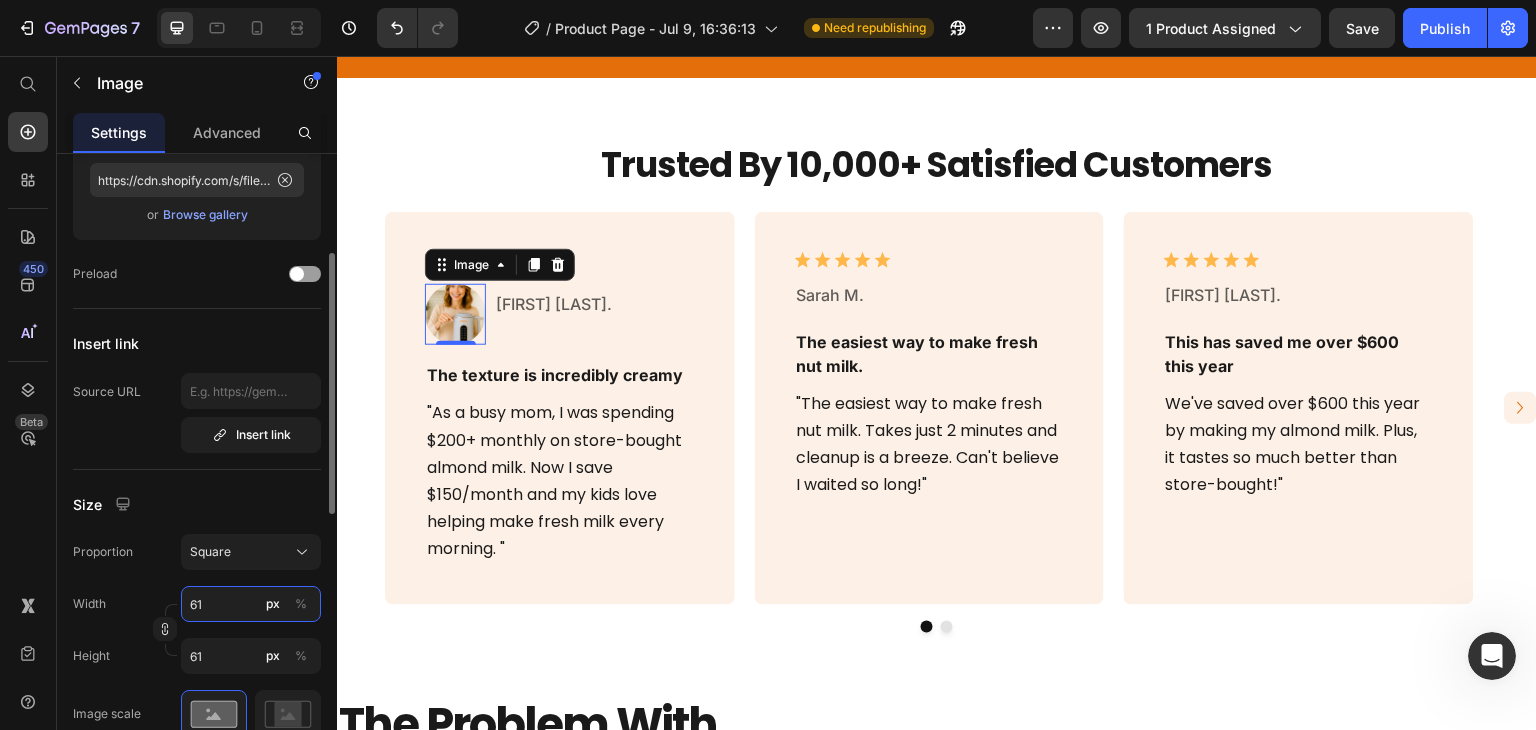 type on "62" 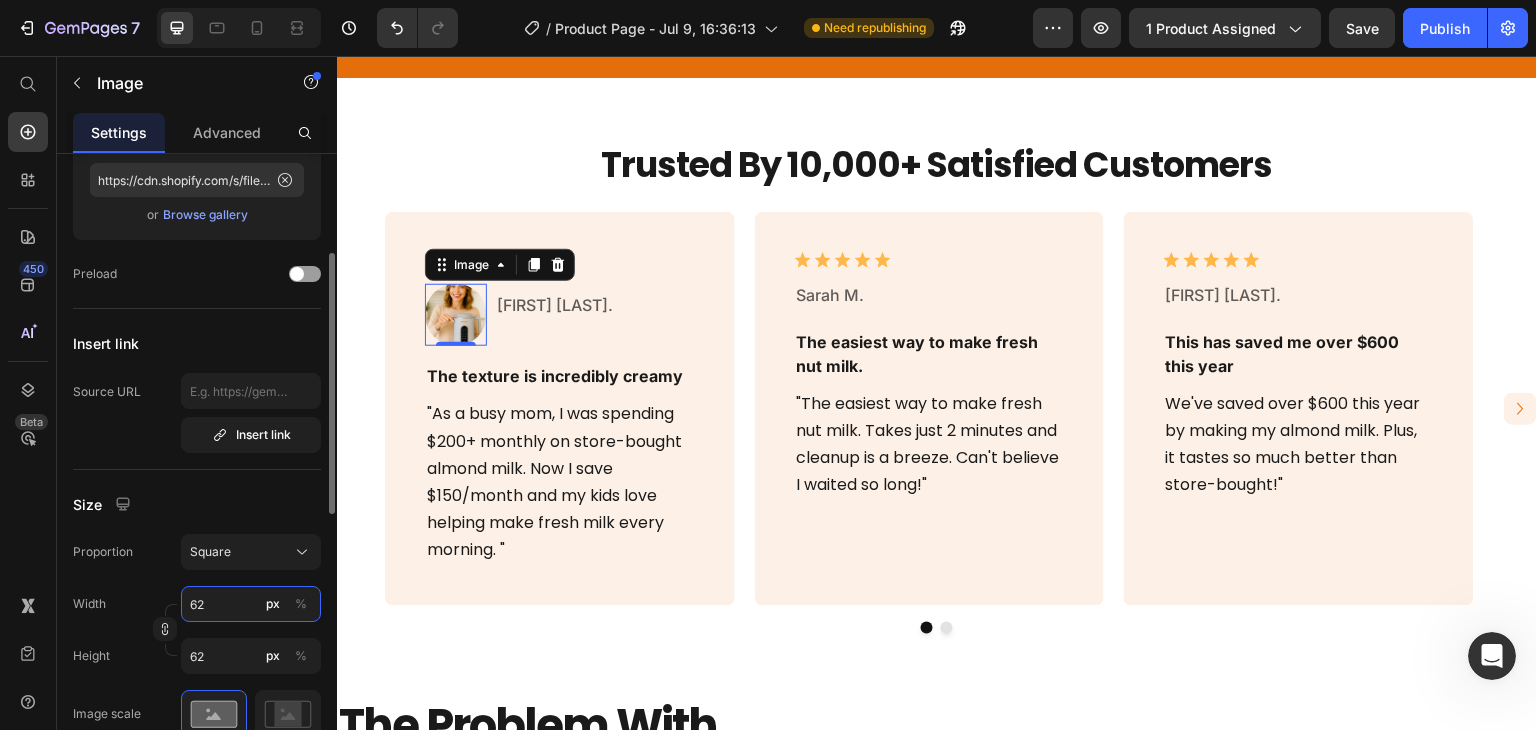 type on "63" 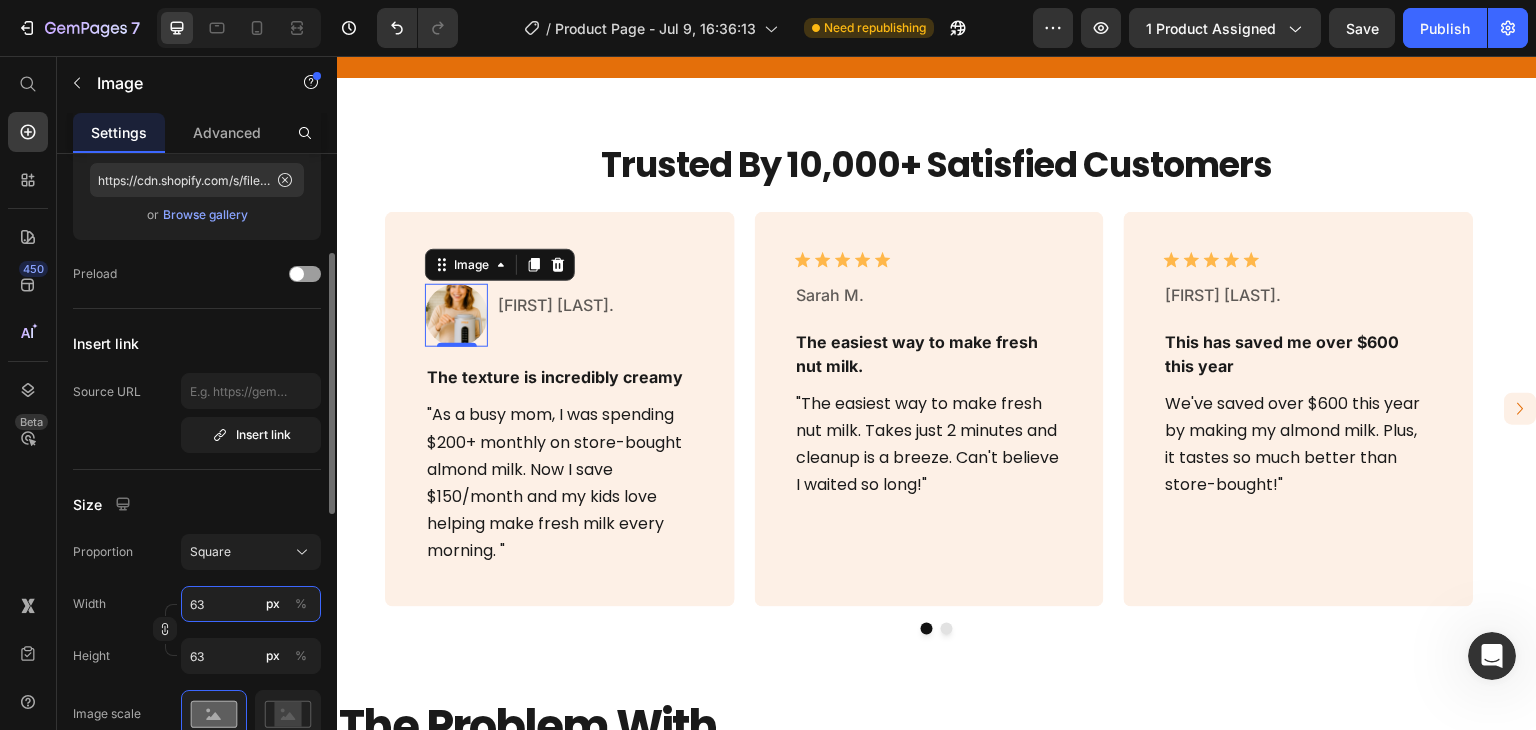 type on "64" 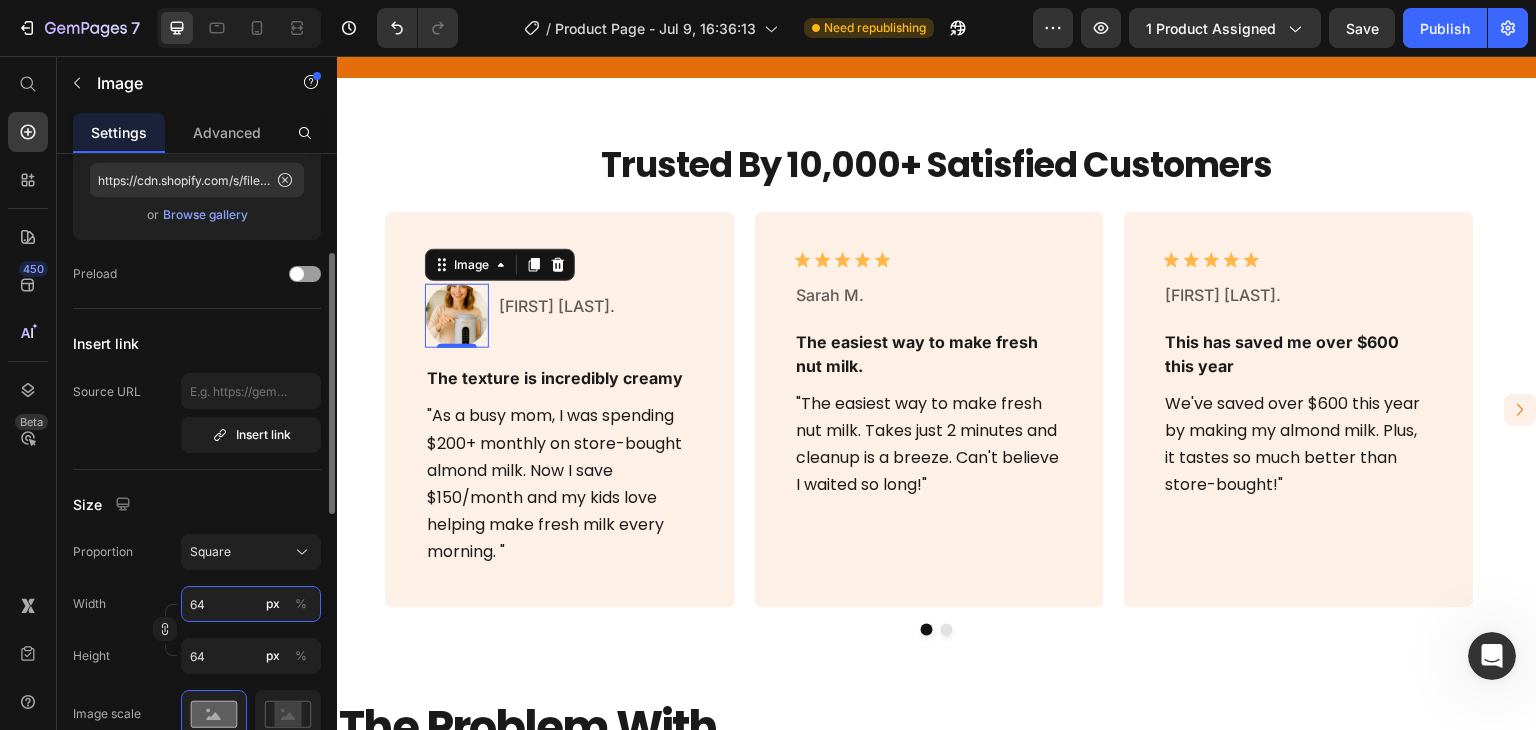 type on "65" 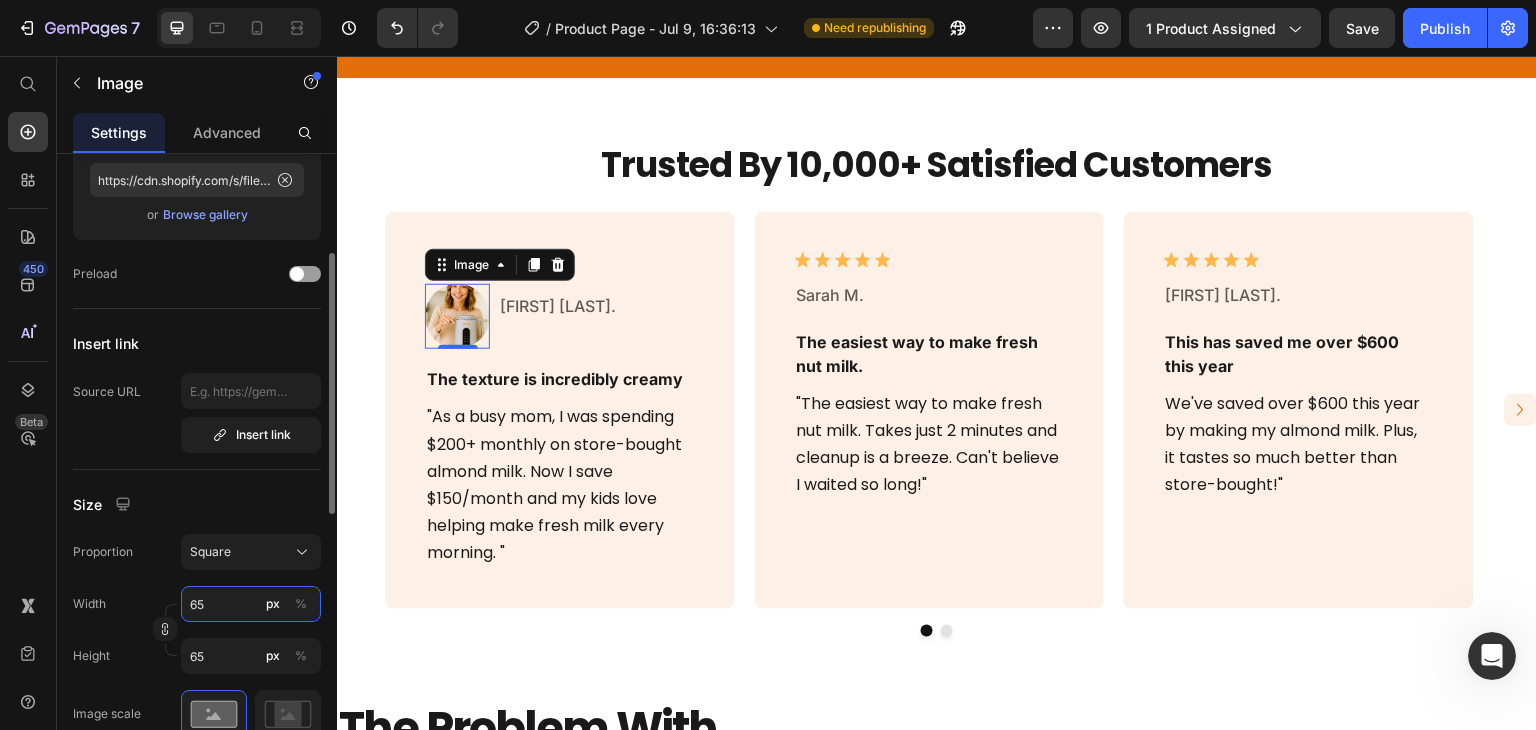 type on "66" 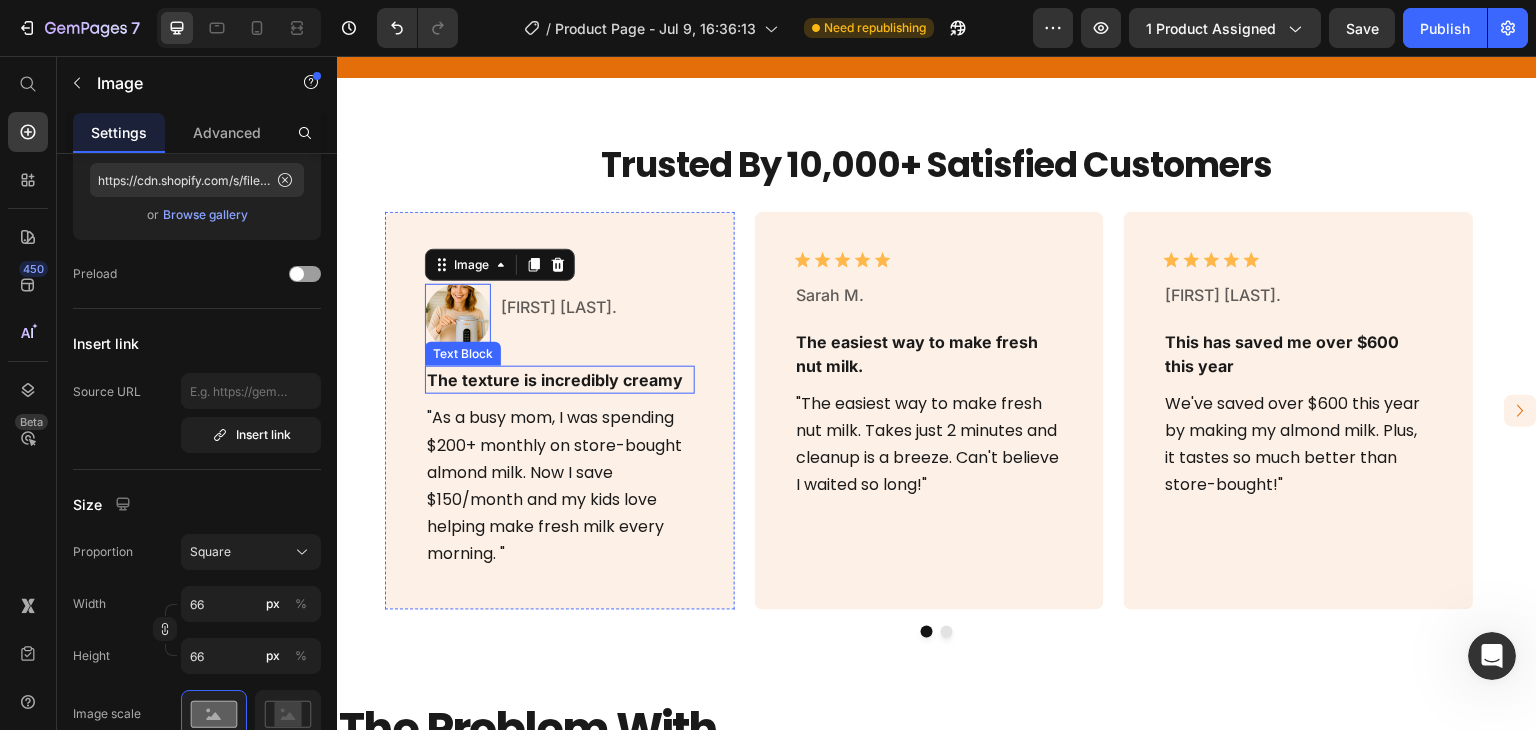 click on "Image   0 [NAME]. Text Block Row" at bounding box center [560, 317] 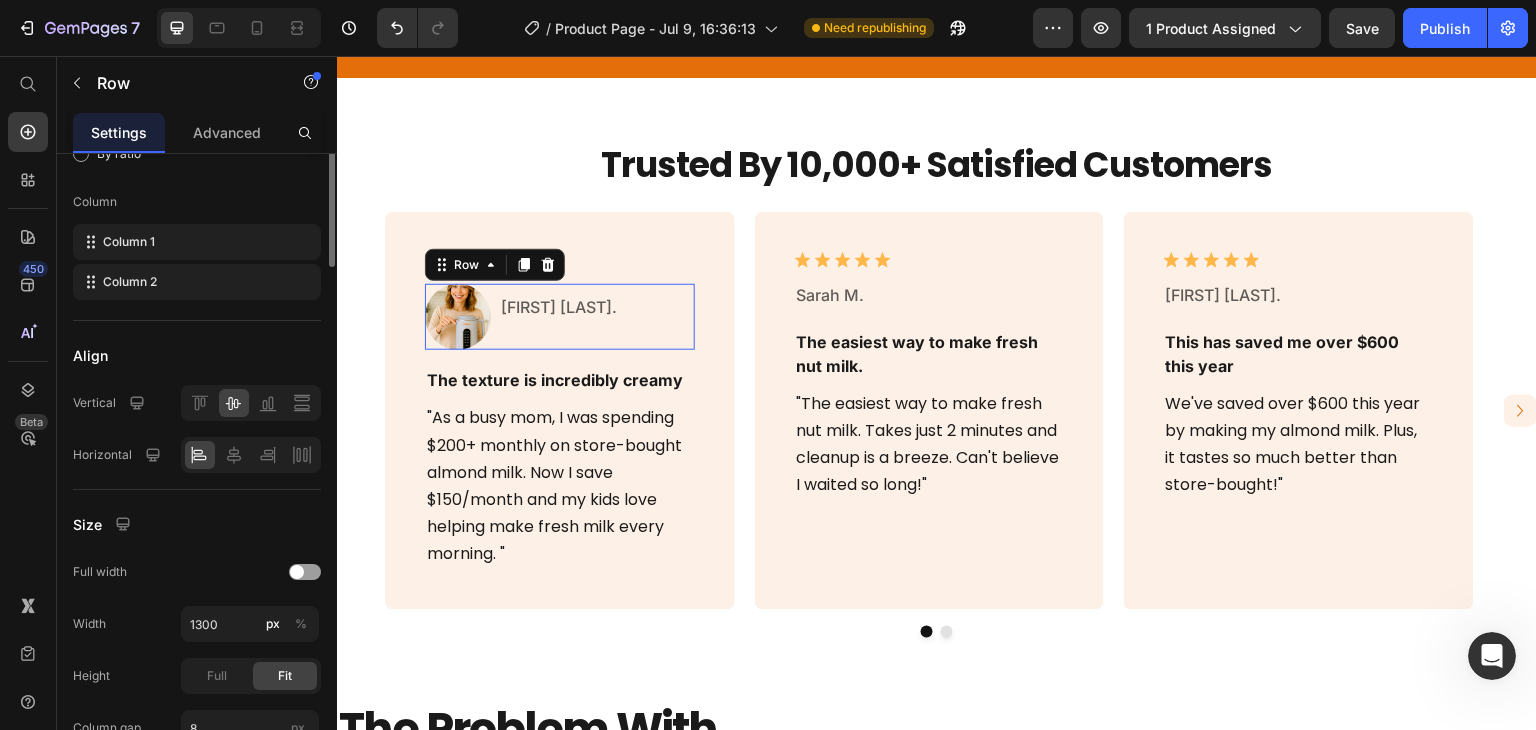 scroll, scrollTop: 0, scrollLeft: 0, axis: both 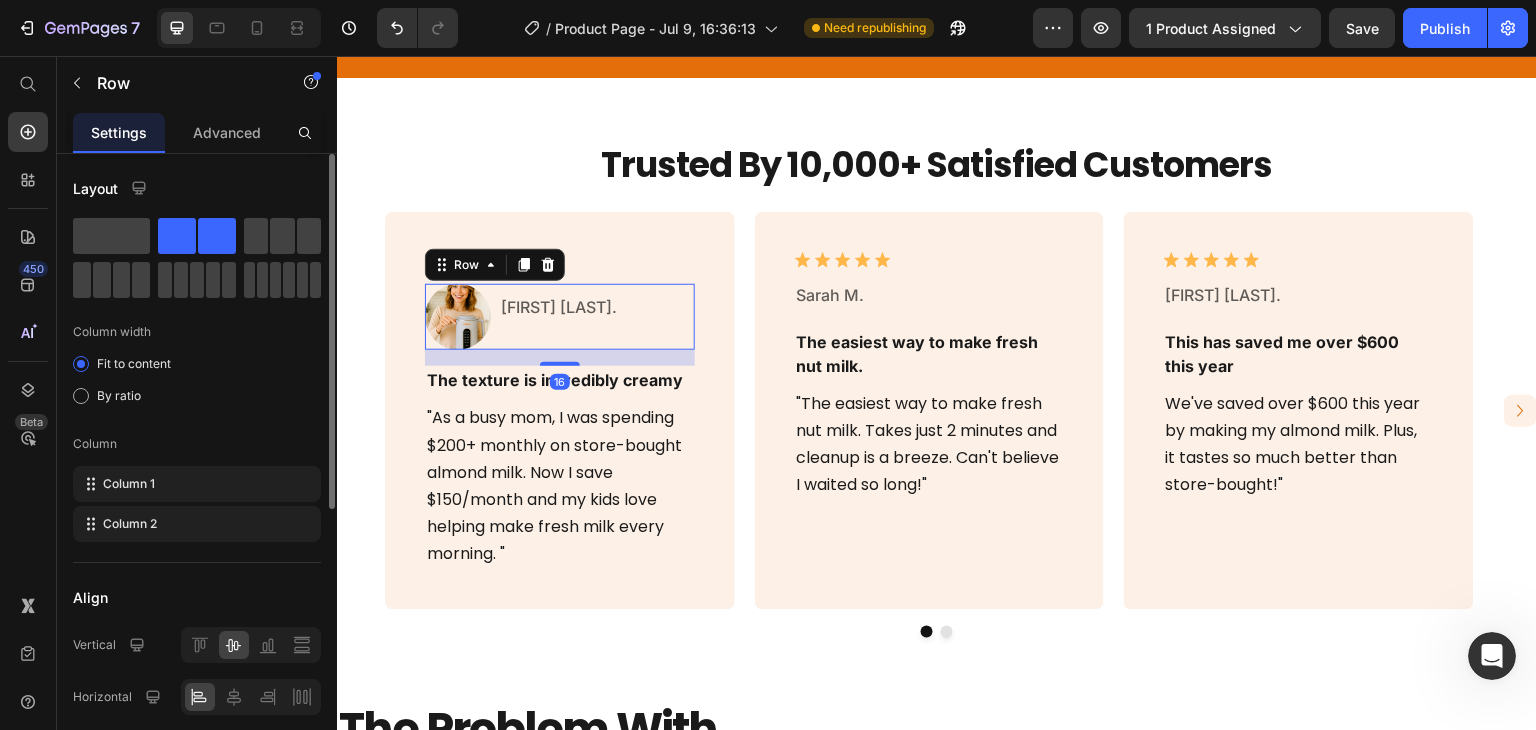 click on "Icon
Icon
Icon
Icon
Icon Icon List [FIRST] [LAST]. Text Block Row   16 The texture is incredibly creamy Text Block "As a busy mom, I was spending $200+ monthly on store-bought almond milk. Now I save $150/month and my kids love helping make fresh milk every morning. " Text Block Row" at bounding box center (560, 410) 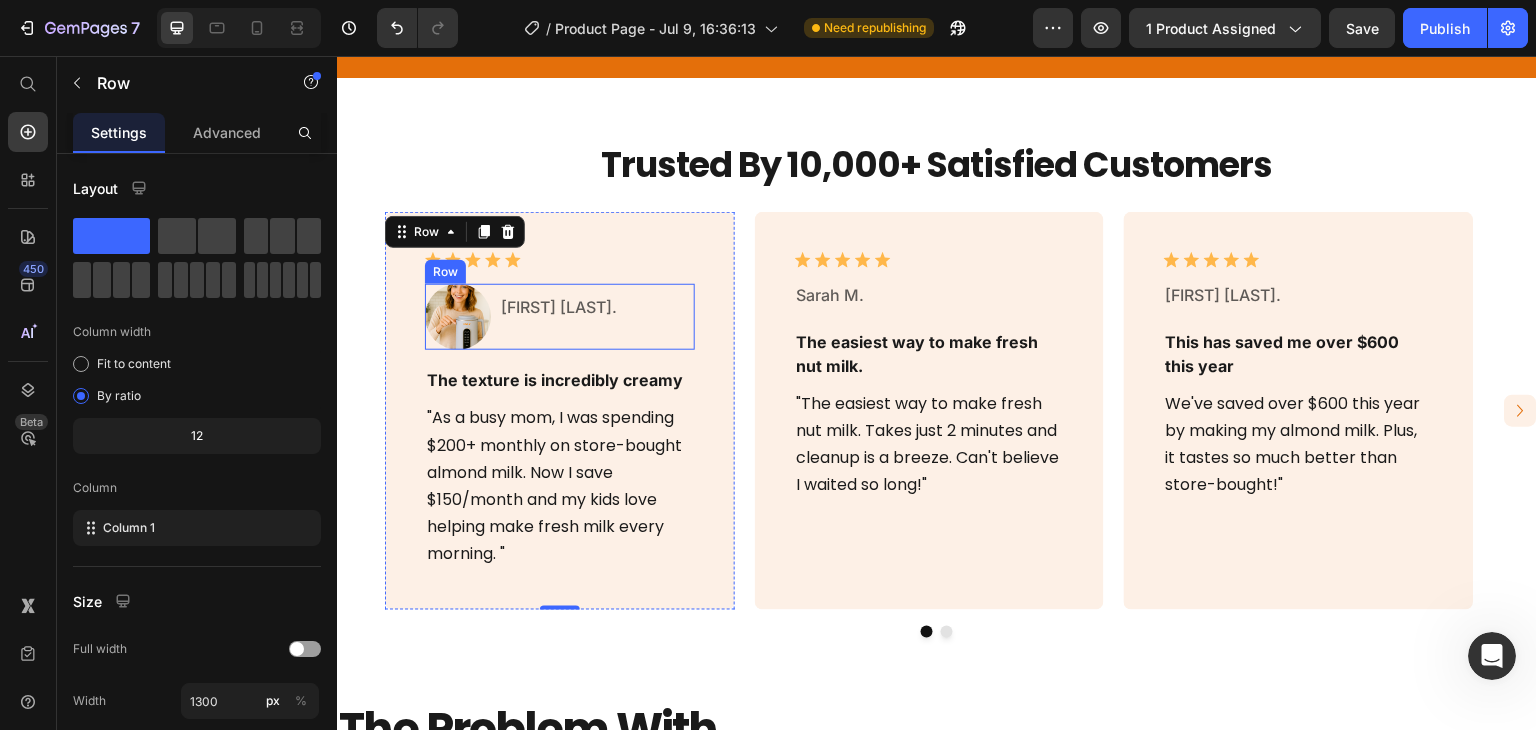 click on "Image [FIRST] [LAST]. Text Block Row" at bounding box center (560, 317) 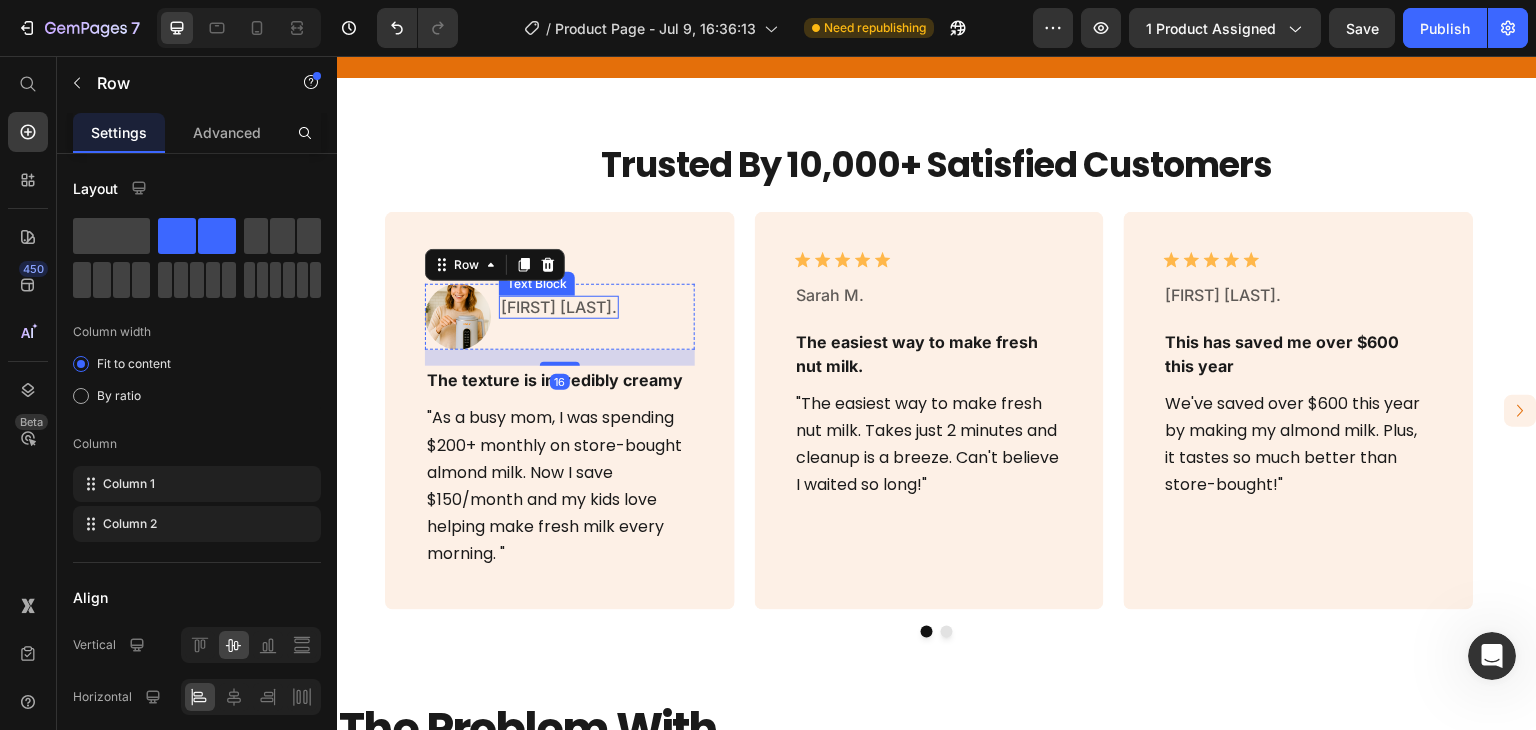 click on "[FIRST] [LAST]." at bounding box center (559, 307) 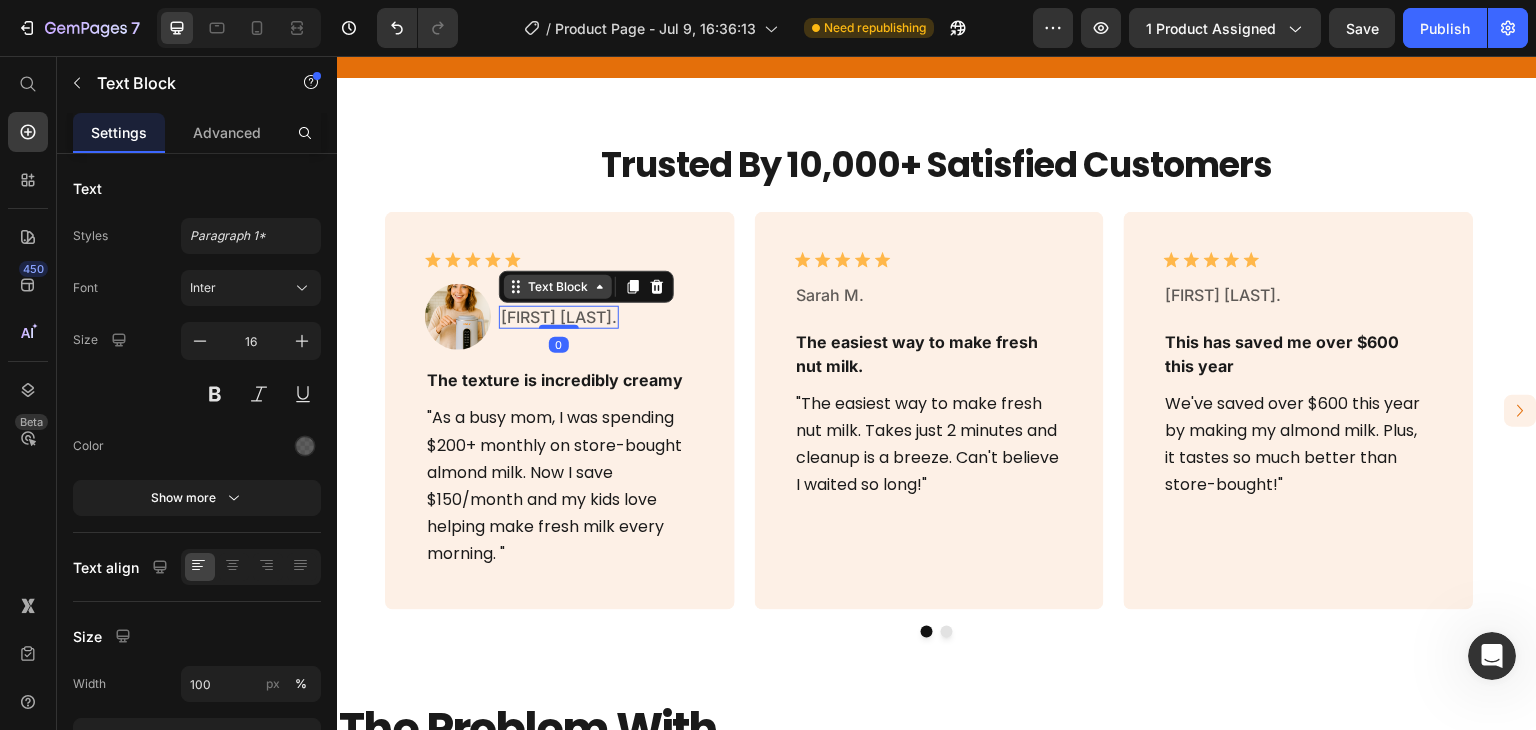 drag, startPoint x: 531, startPoint y: 334, endPoint x: 534, endPoint y: 274, distance: 60.074955 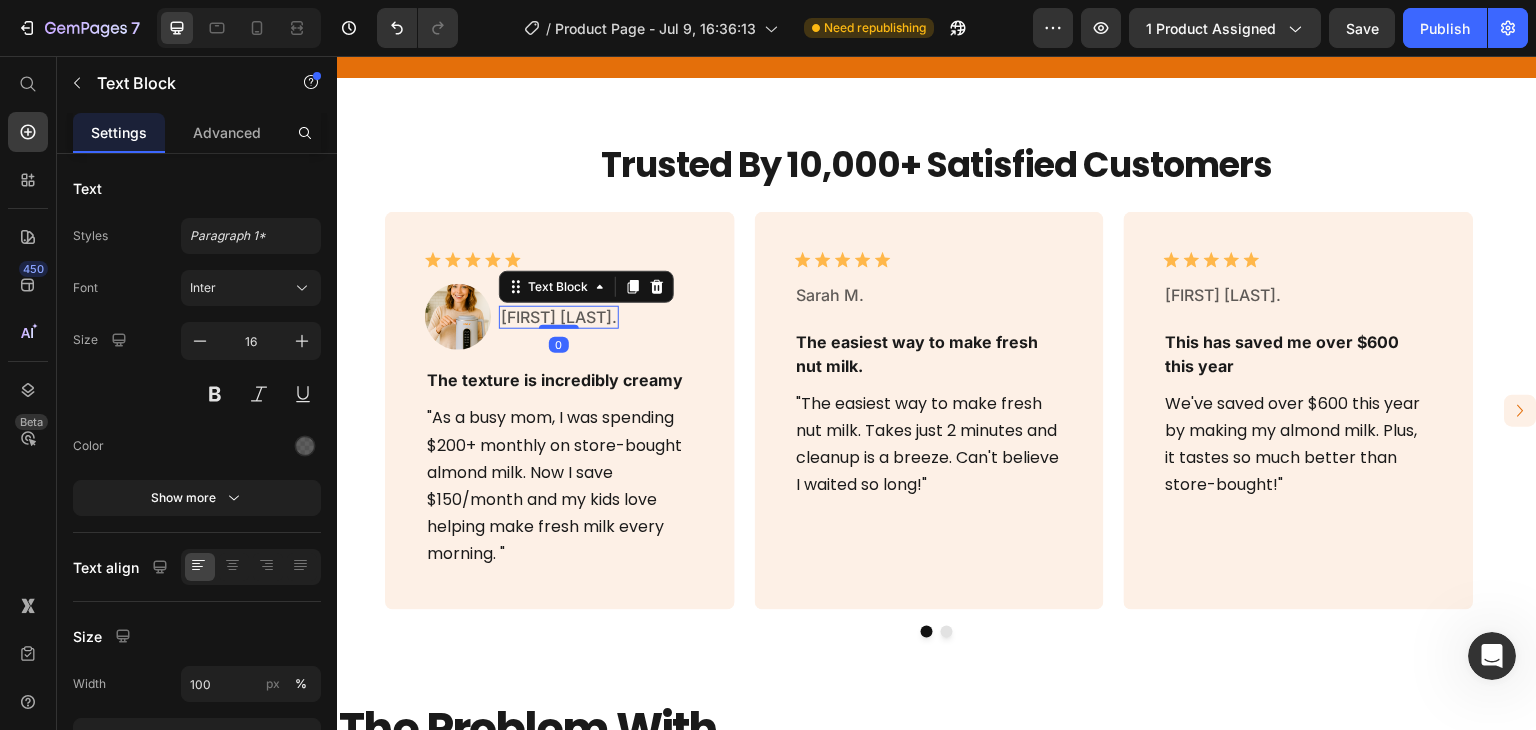 click on "The texture is incredibly creamy" at bounding box center [560, 380] 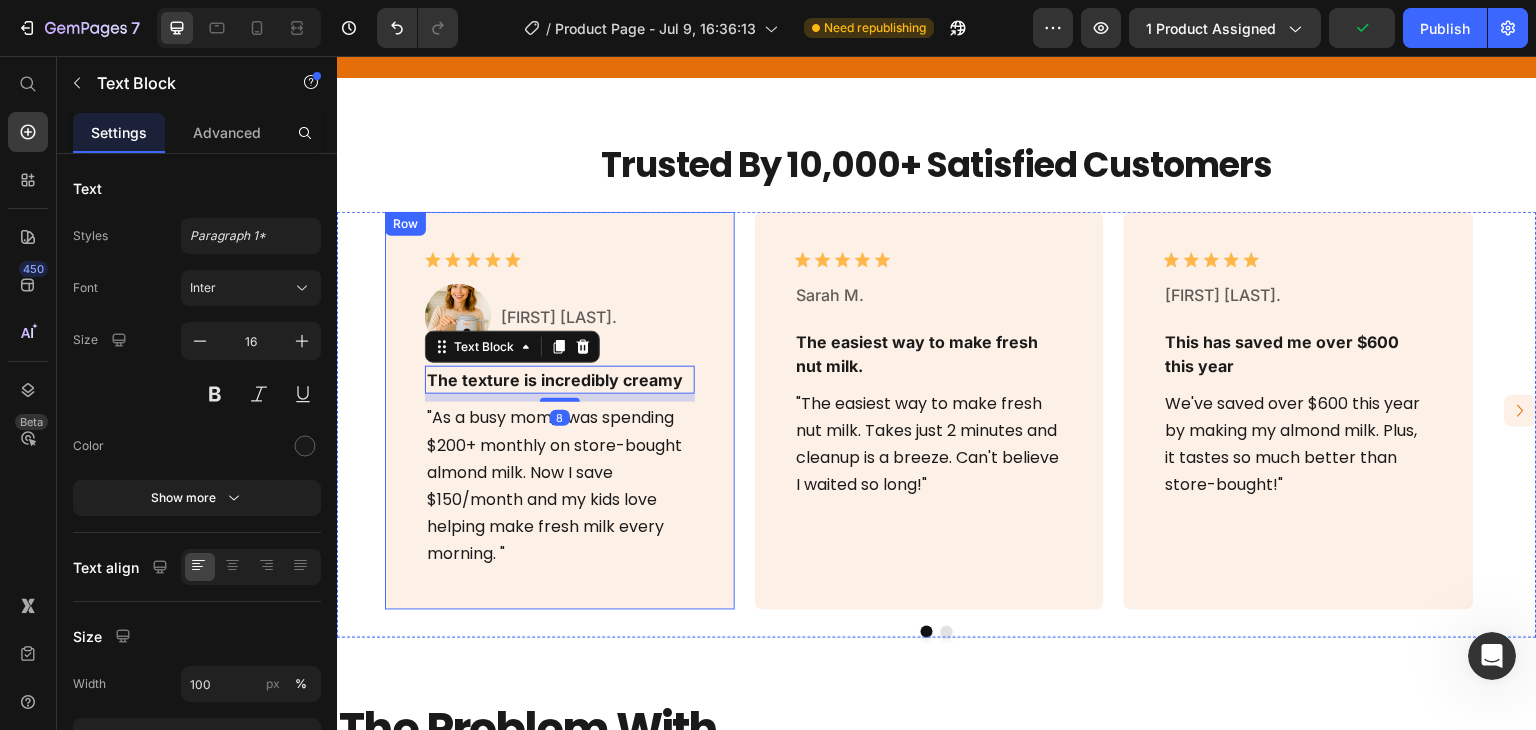click on "Icon
Icon
Icon
Icon
Icon Icon List [FIRST] [LAST]. Text Block The texture is incredibly creamy Text Block   8 "As a busy mom, I was spending $200+ monthly on store-bought almond milk. Now I save $150/month and my kids love helping make fresh milk every morning. " Text Block Row" at bounding box center [560, 410] 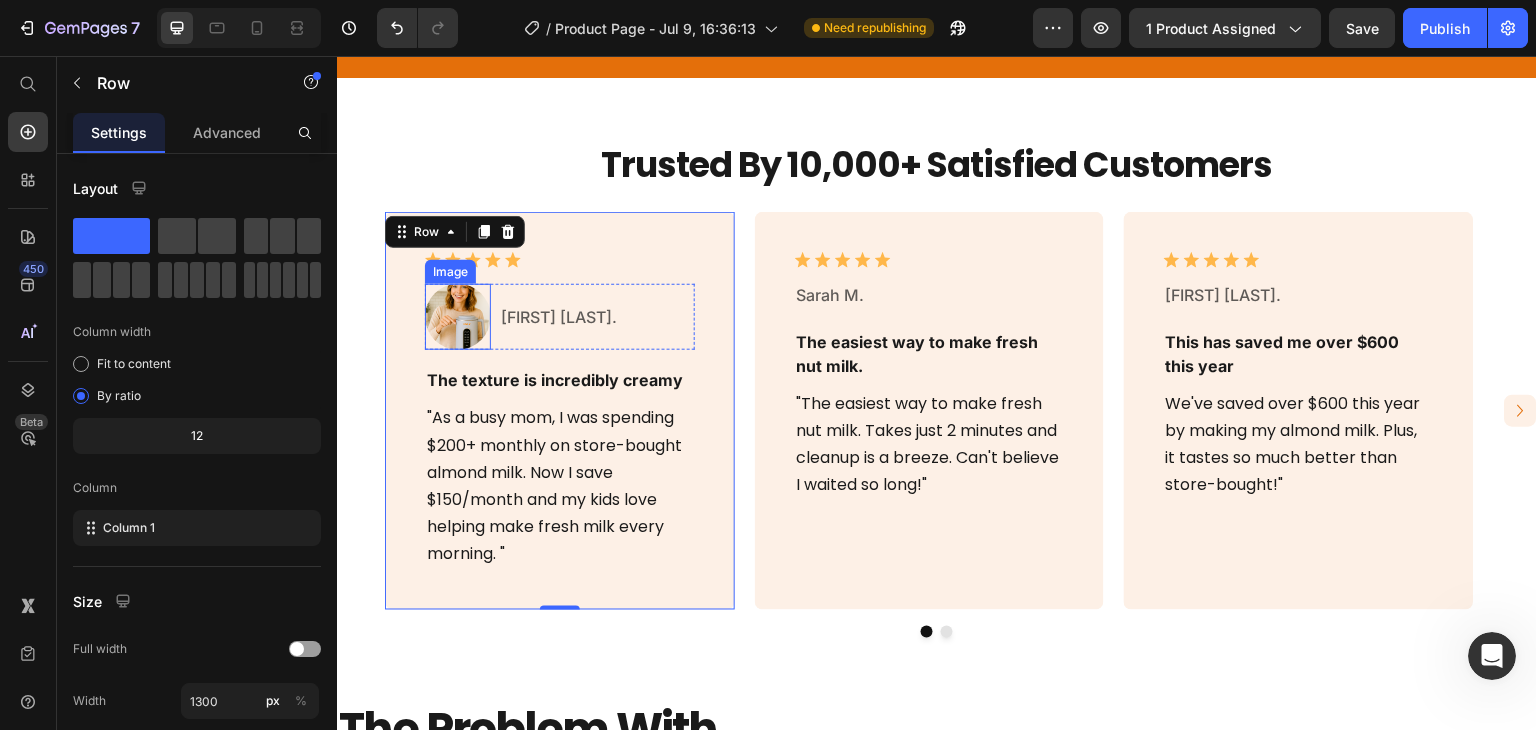 click at bounding box center [458, 317] 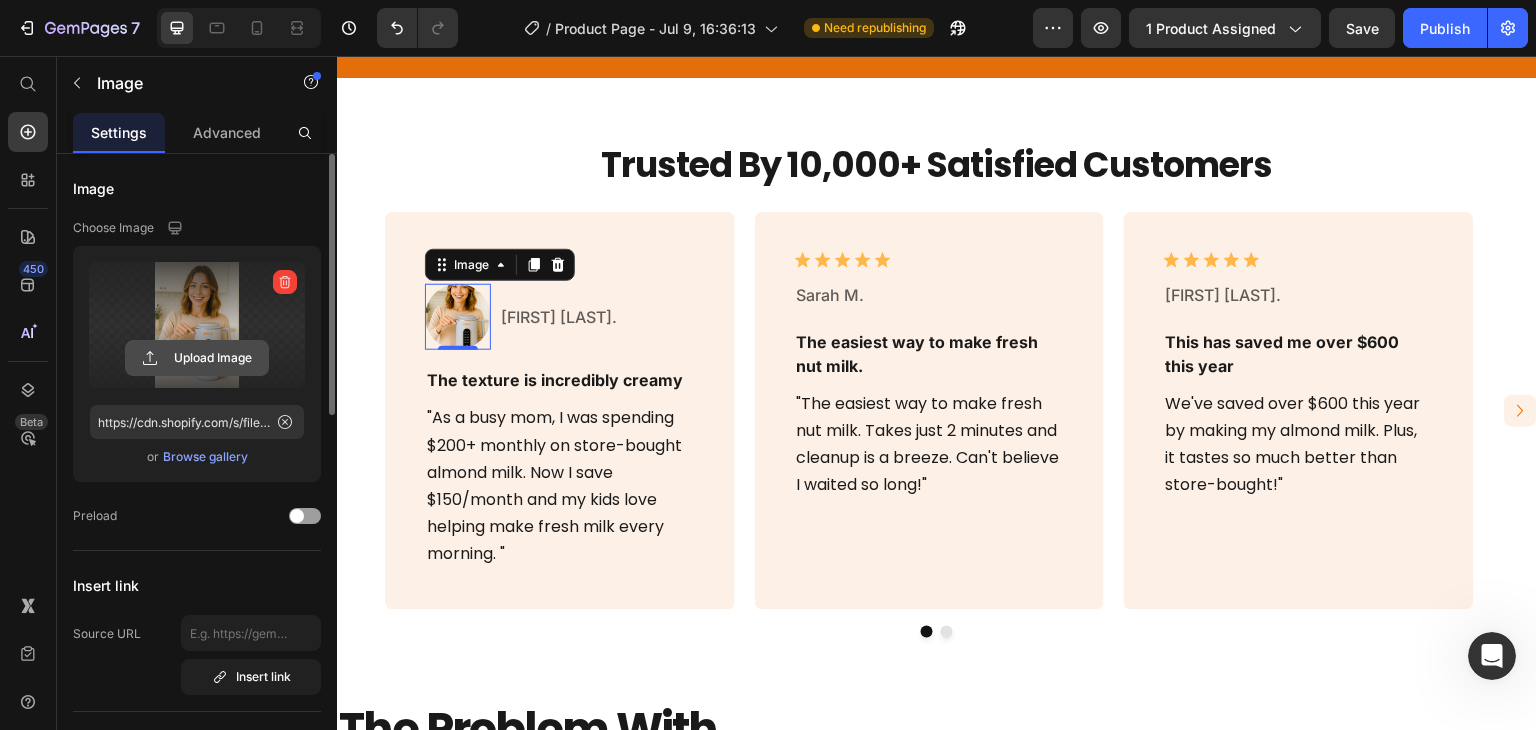 click 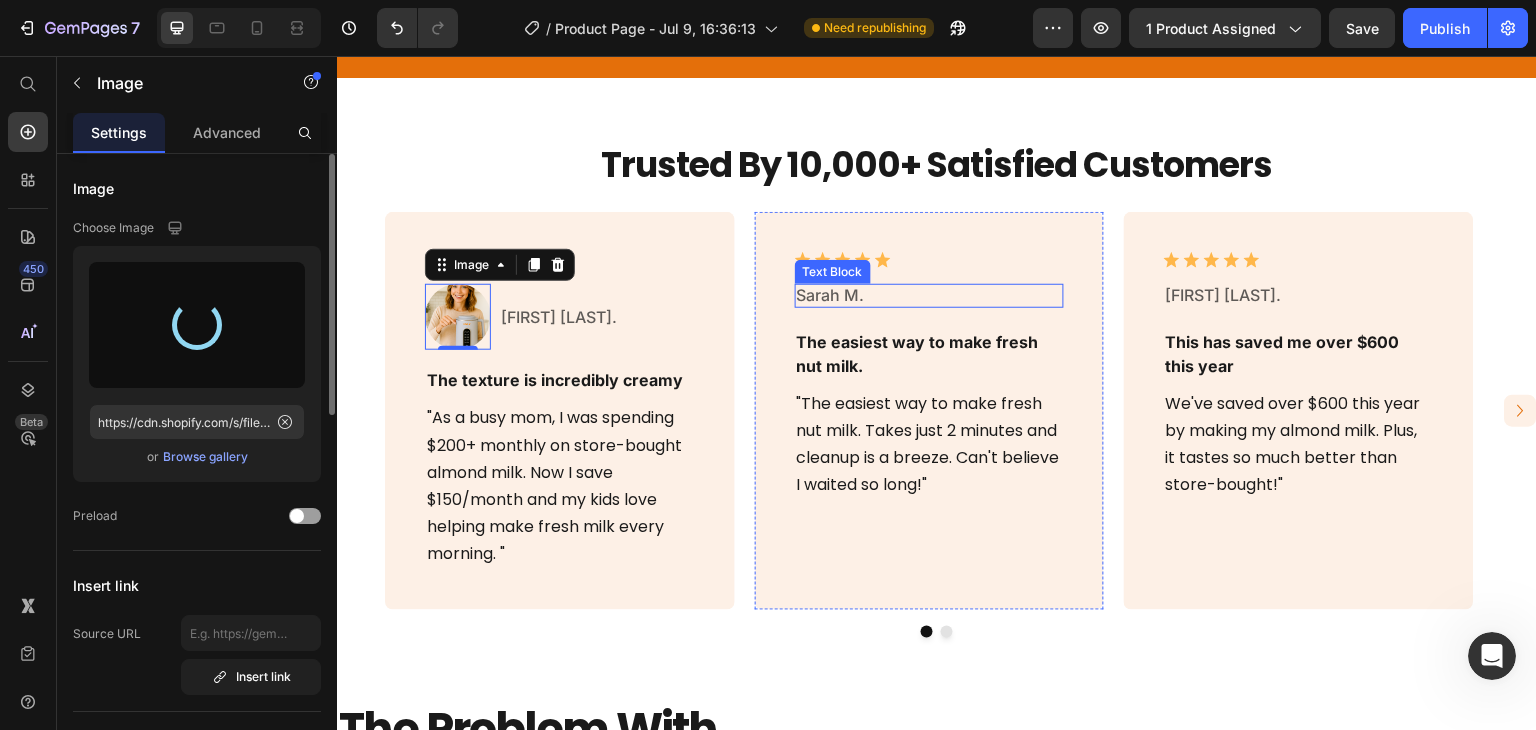 type on "https://cdn.shopify.com/s/files/1/0964/4533/3842/files/gempages_574671668476118128-303d7377-6d4f-4f37-9943-1e21b265d20d.png" 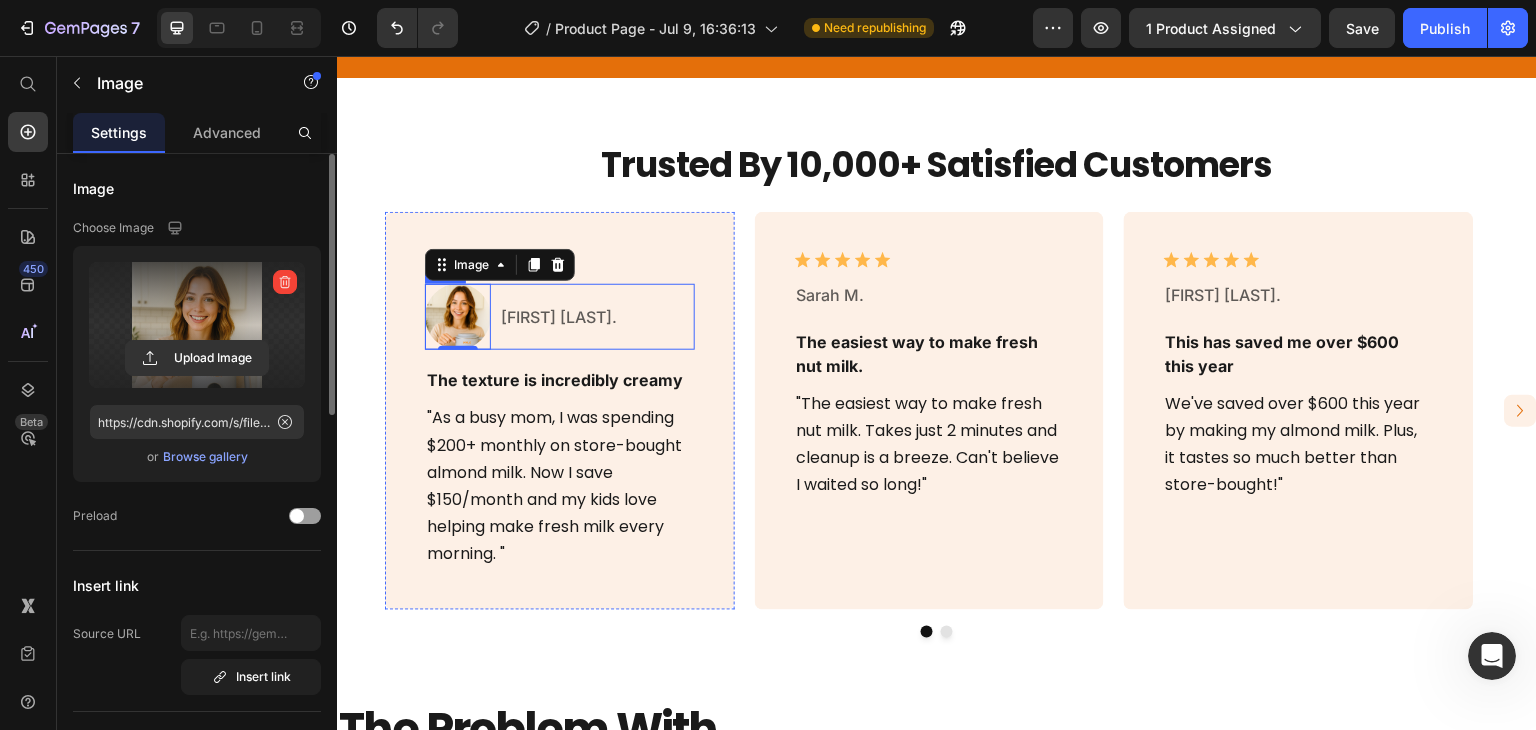 click on "Image   0 [NAME]. Text Block Row" at bounding box center [560, 317] 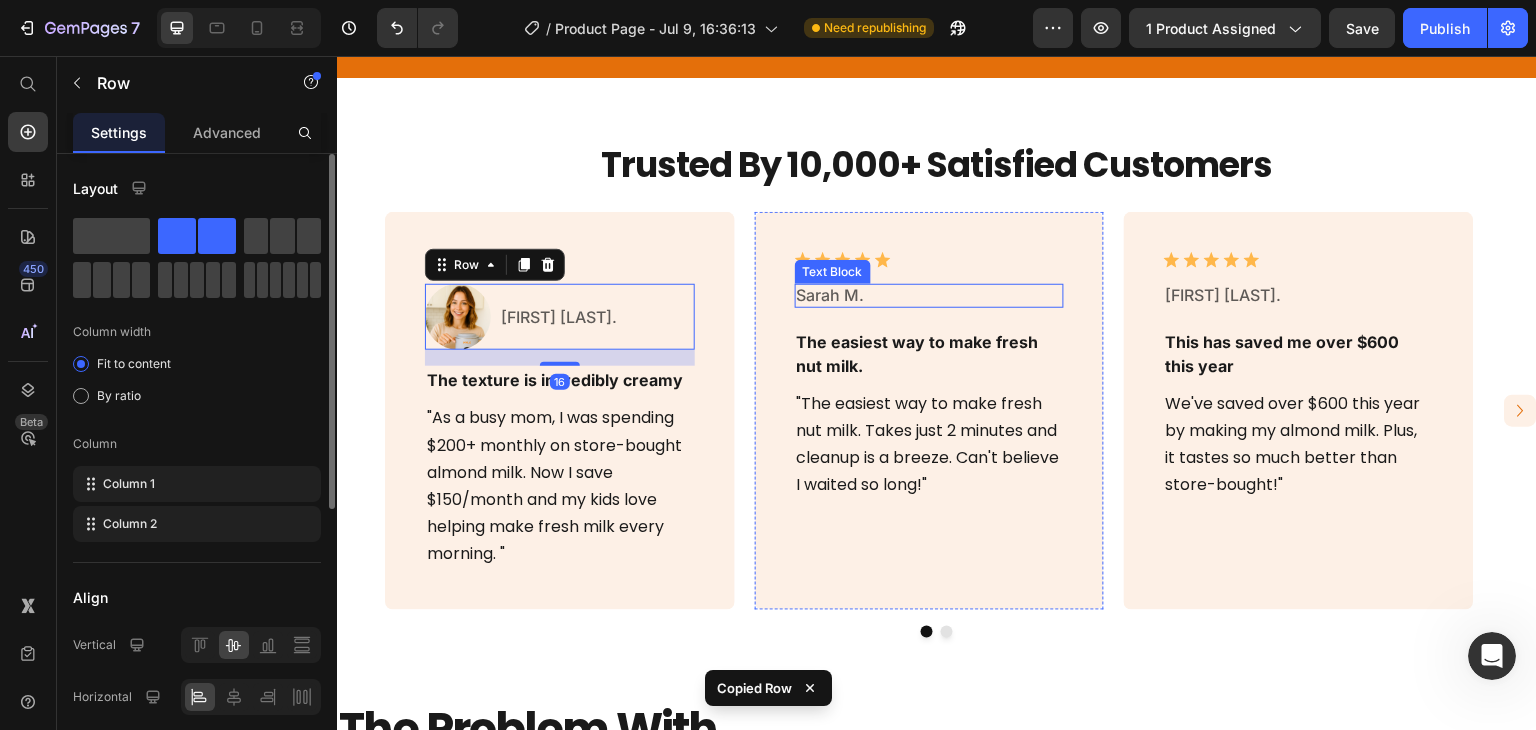 click on "Sarah M." at bounding box center (930, 295) 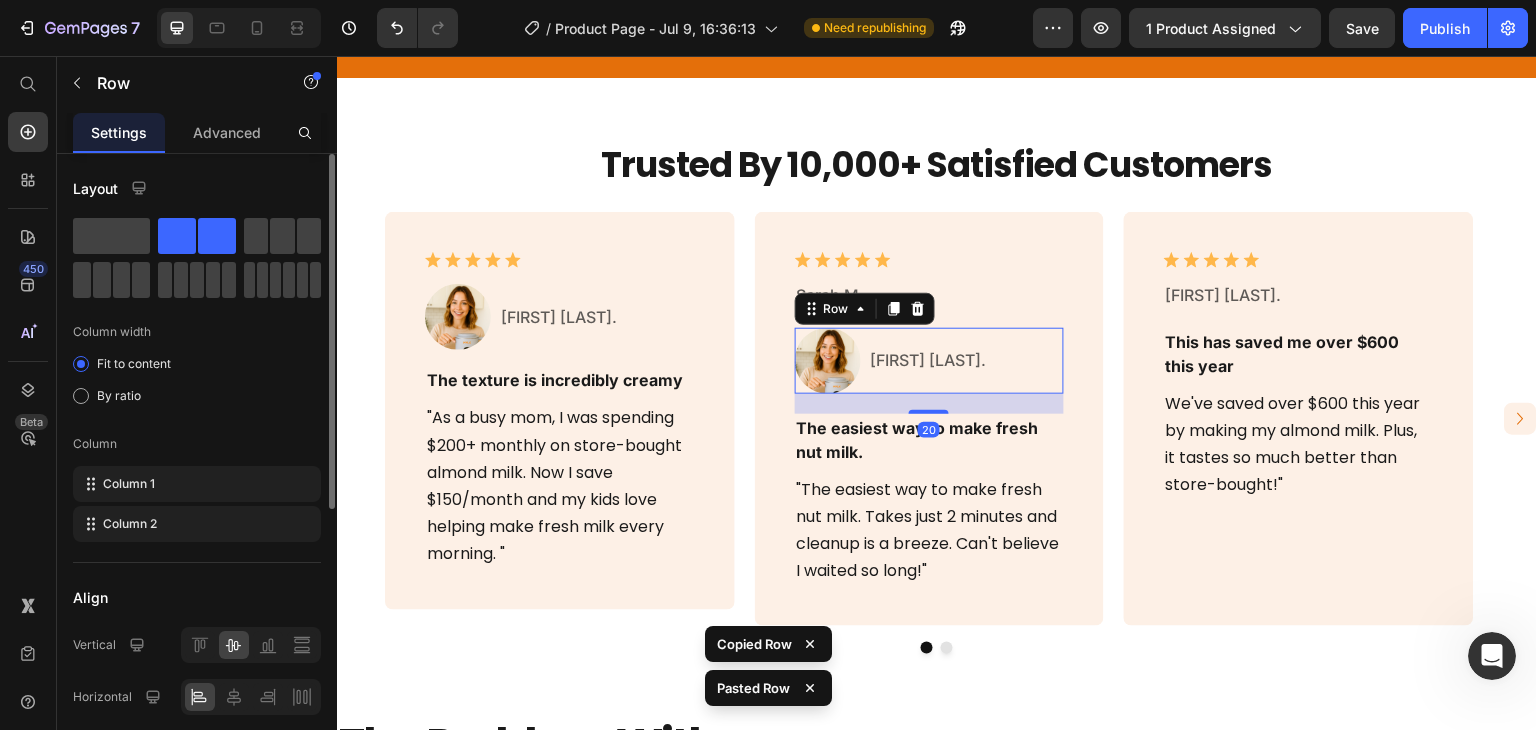 click on "Sarah M." at bounding box center [930, 295] 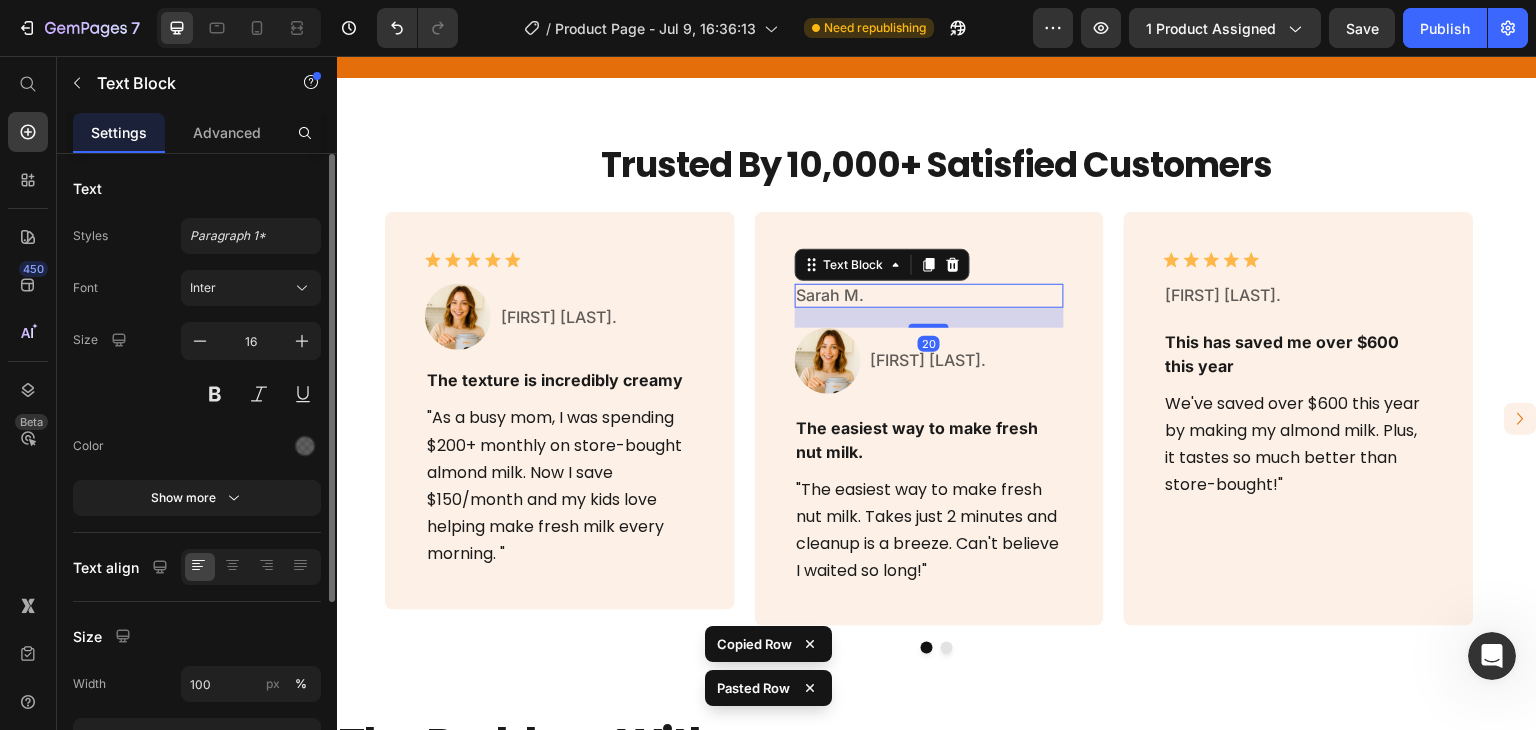 click on "Sarah M." at bounding box center [930, 295] 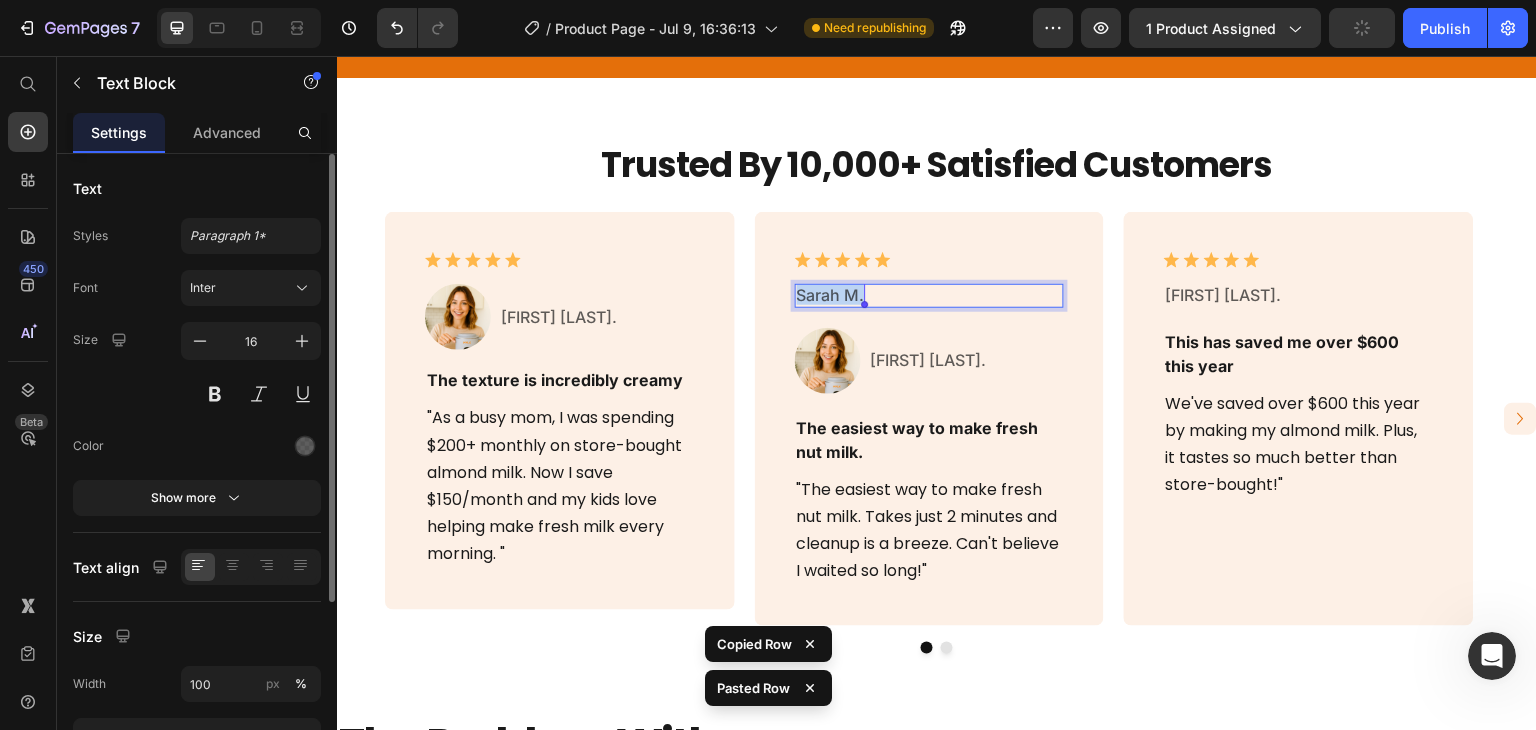 click on "Sarah M." at bounding box center [930, 295] 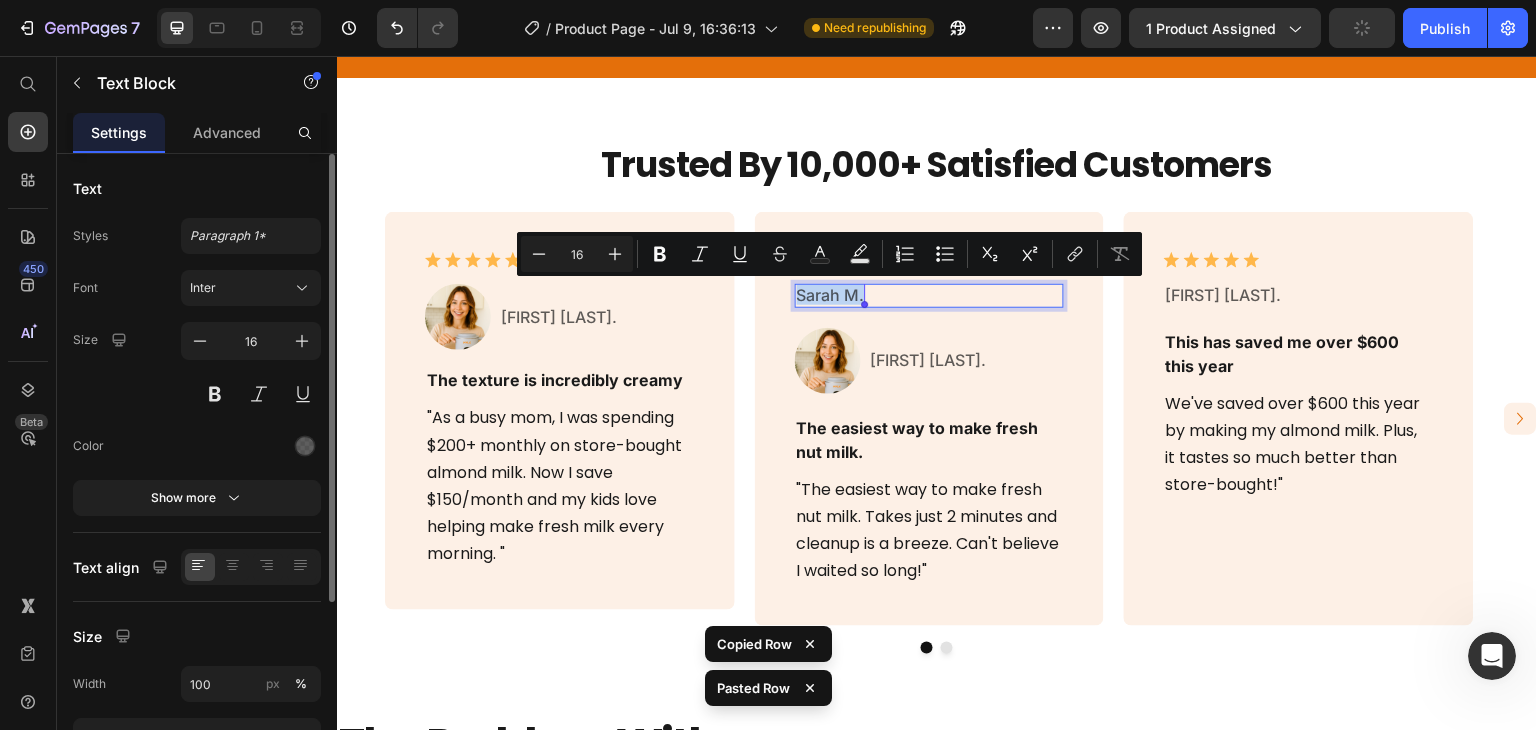 copy on "Sarah M." 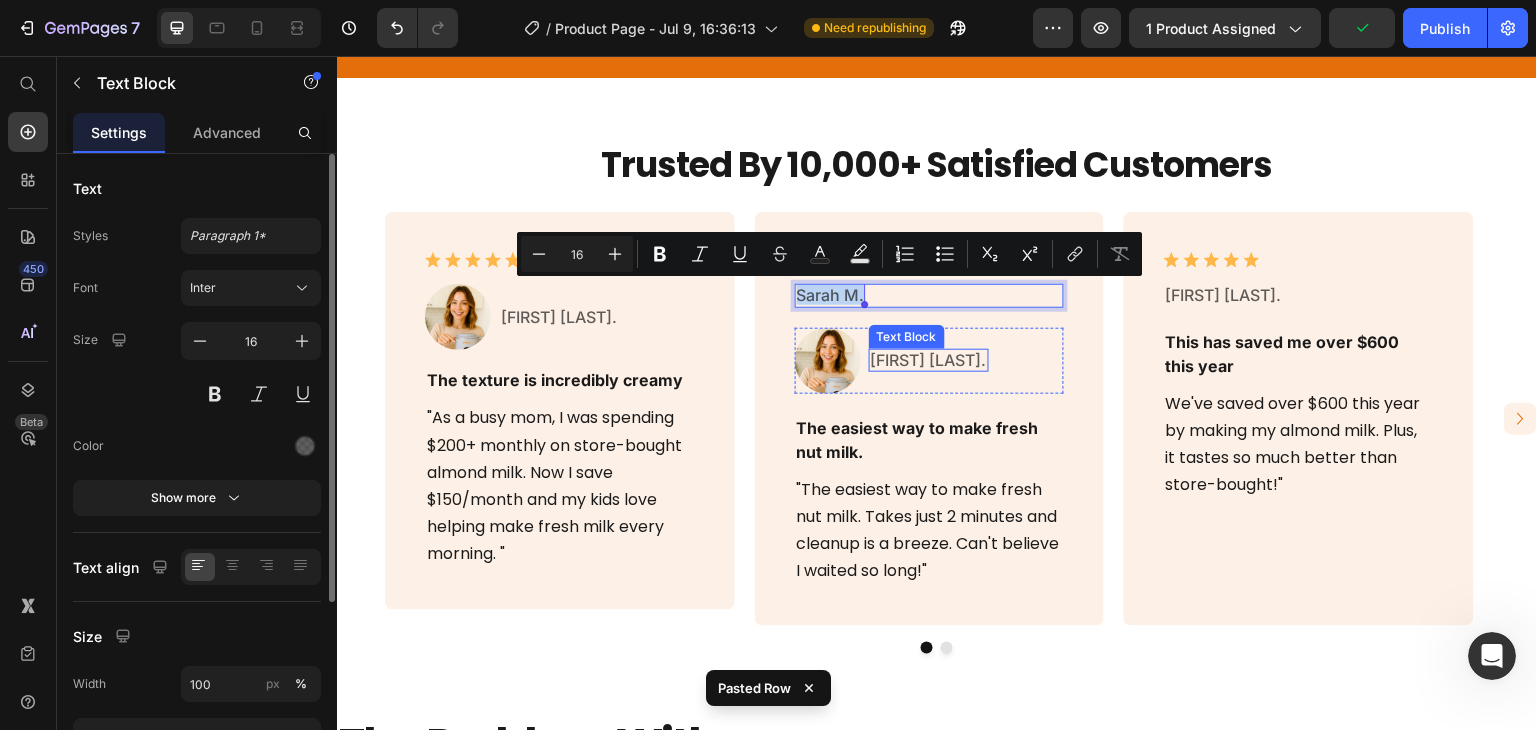 click on "[FIRST] [LAST]." at bounding box center (929, 360) 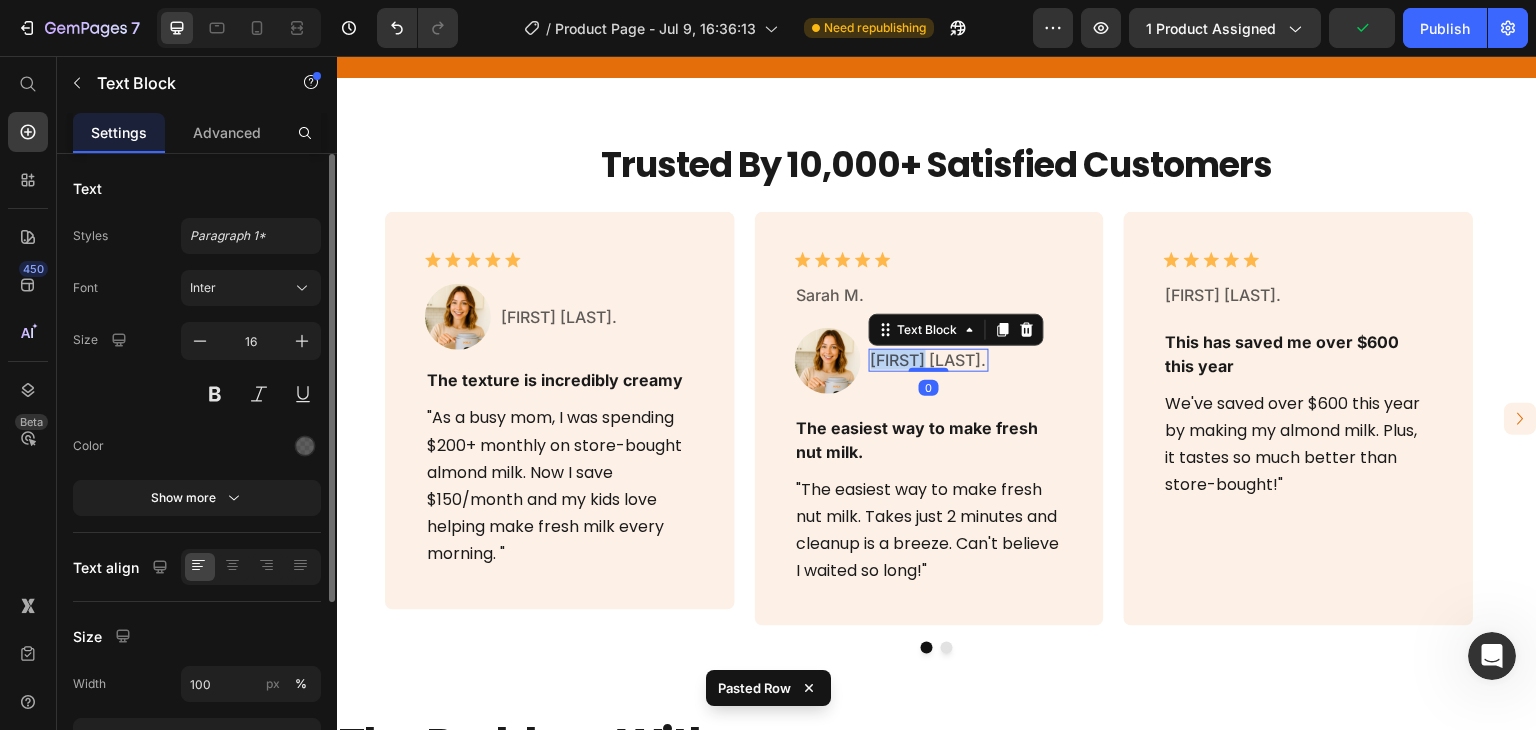 click on "[FIRST] [LAST]." at bounding box center [929, 360] 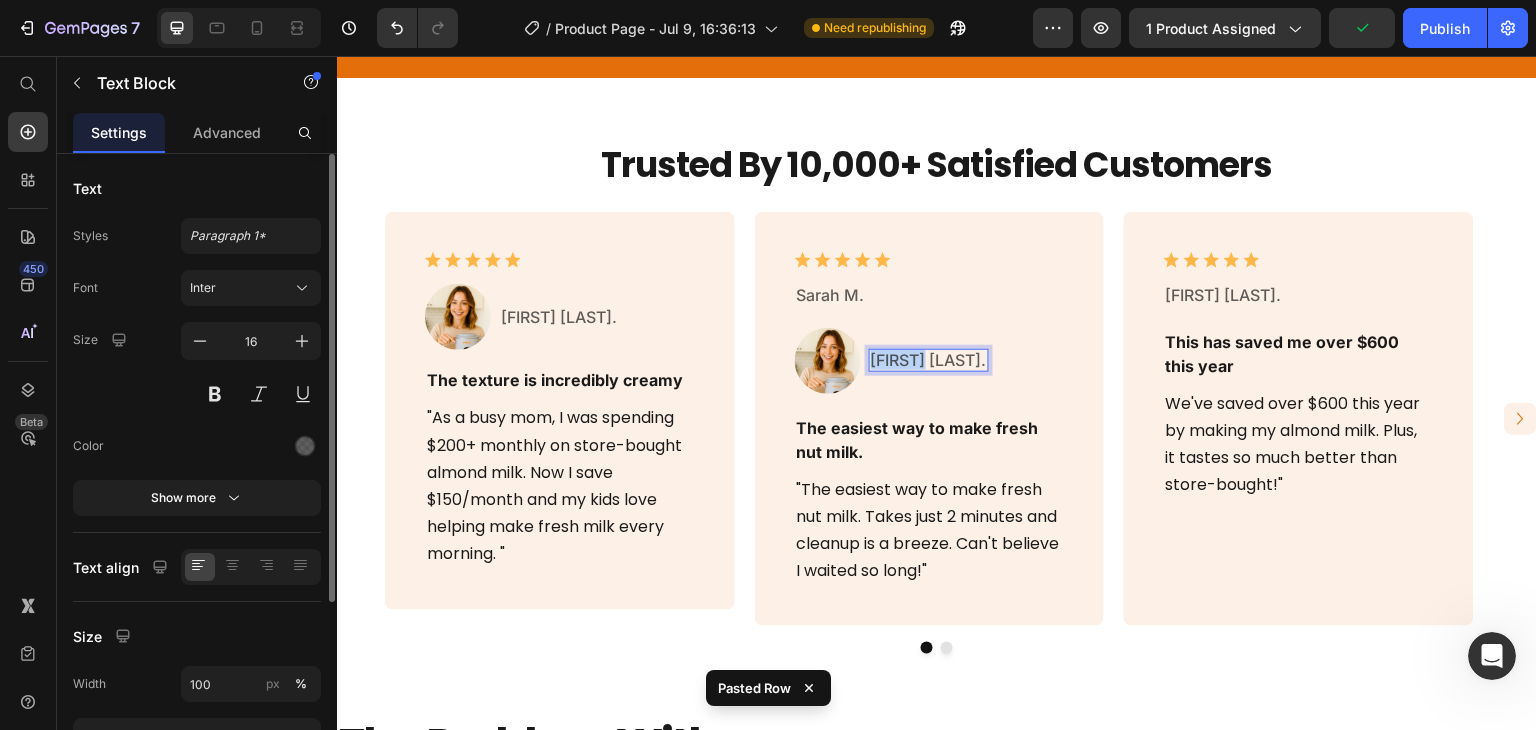 click on "[FIRST] [LAST]." at bounding box center [929, 360] 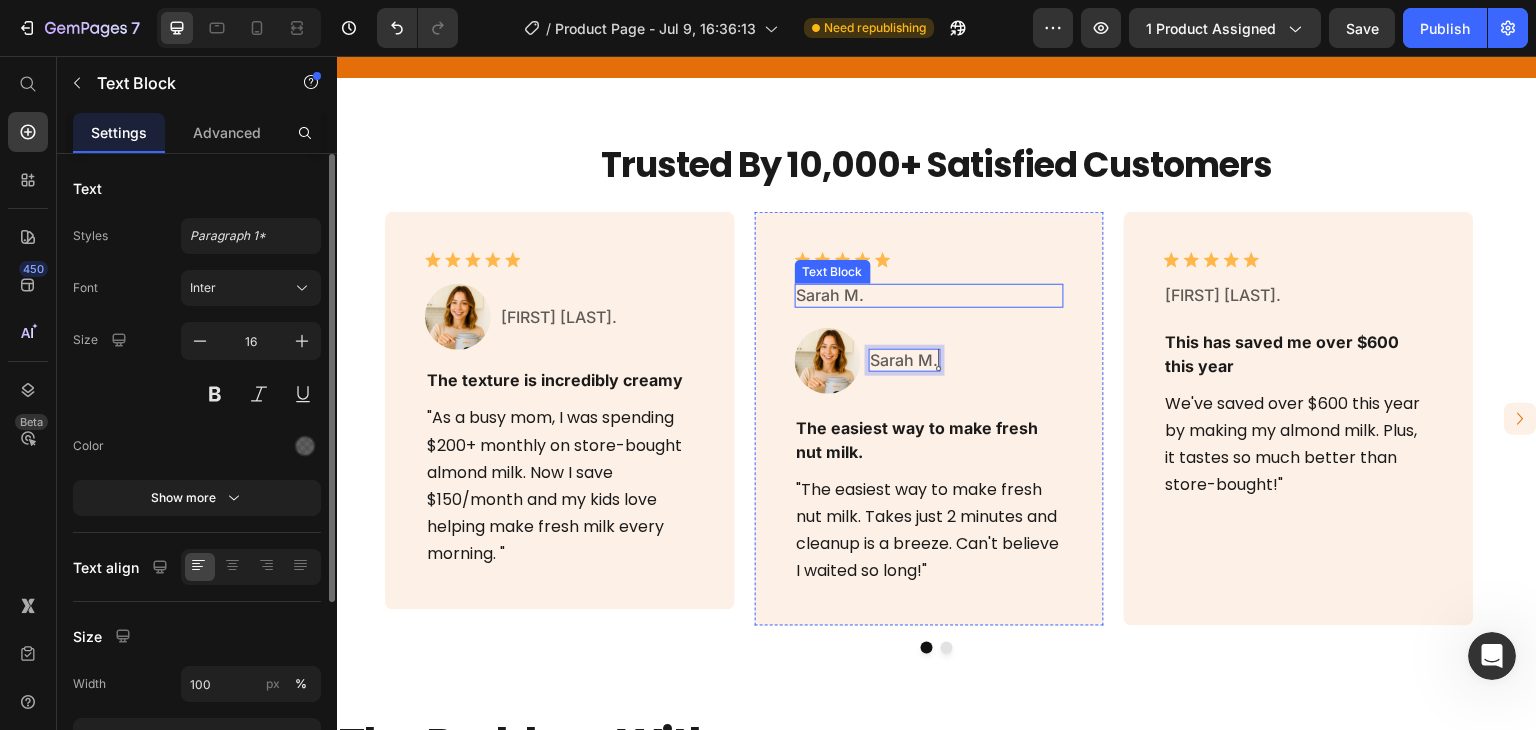click on "Sarah M." at bounding box center [930, 295] 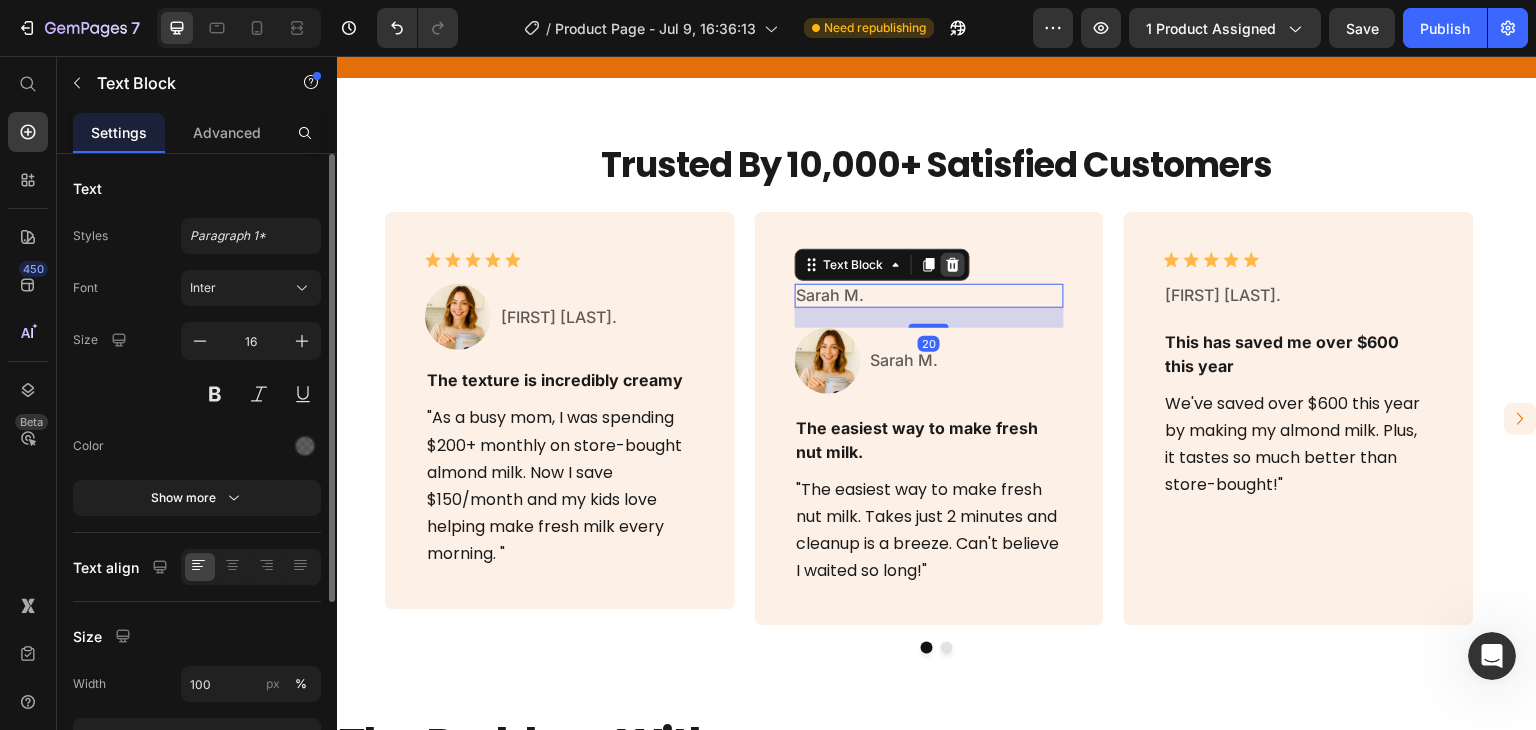 click 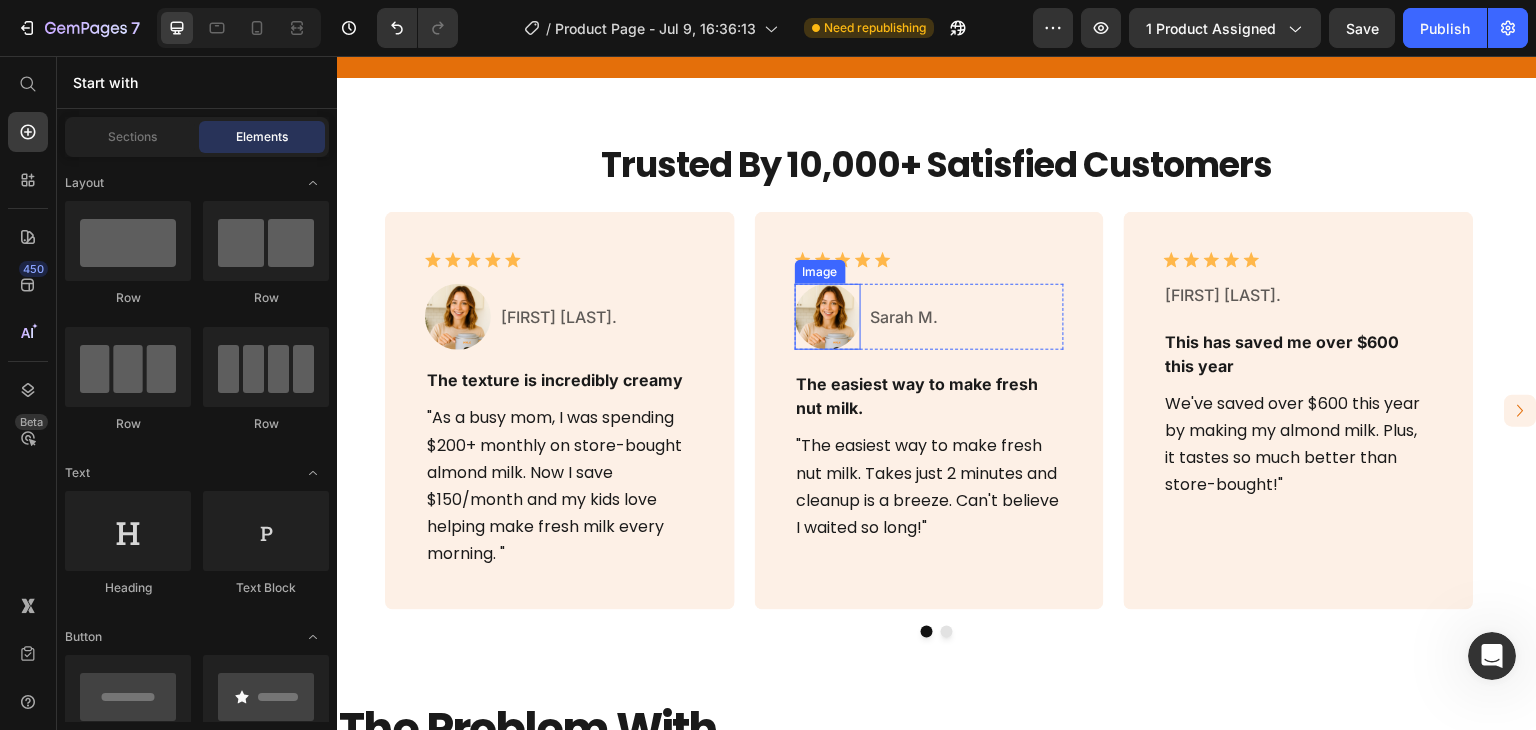click at bounding box center (828, 317) 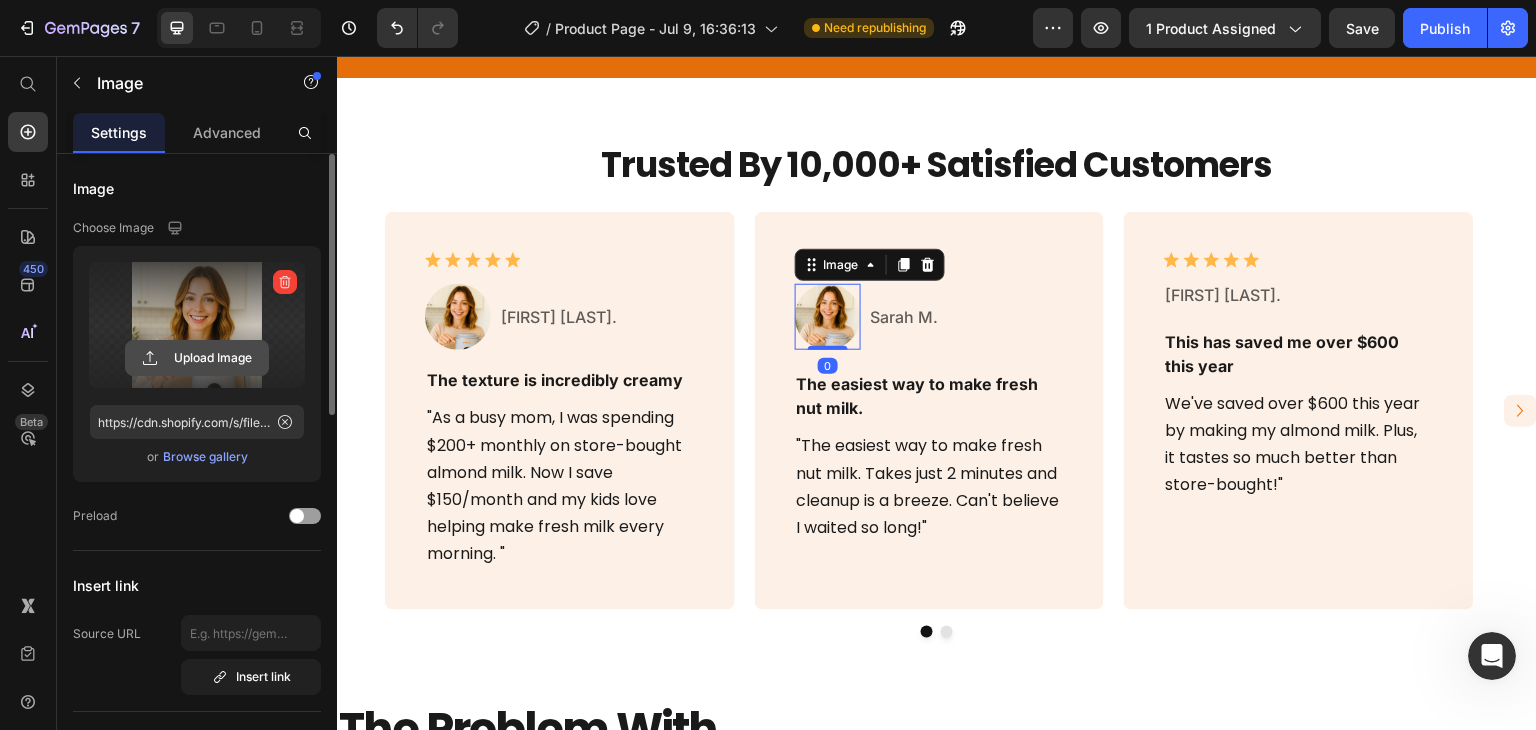 click 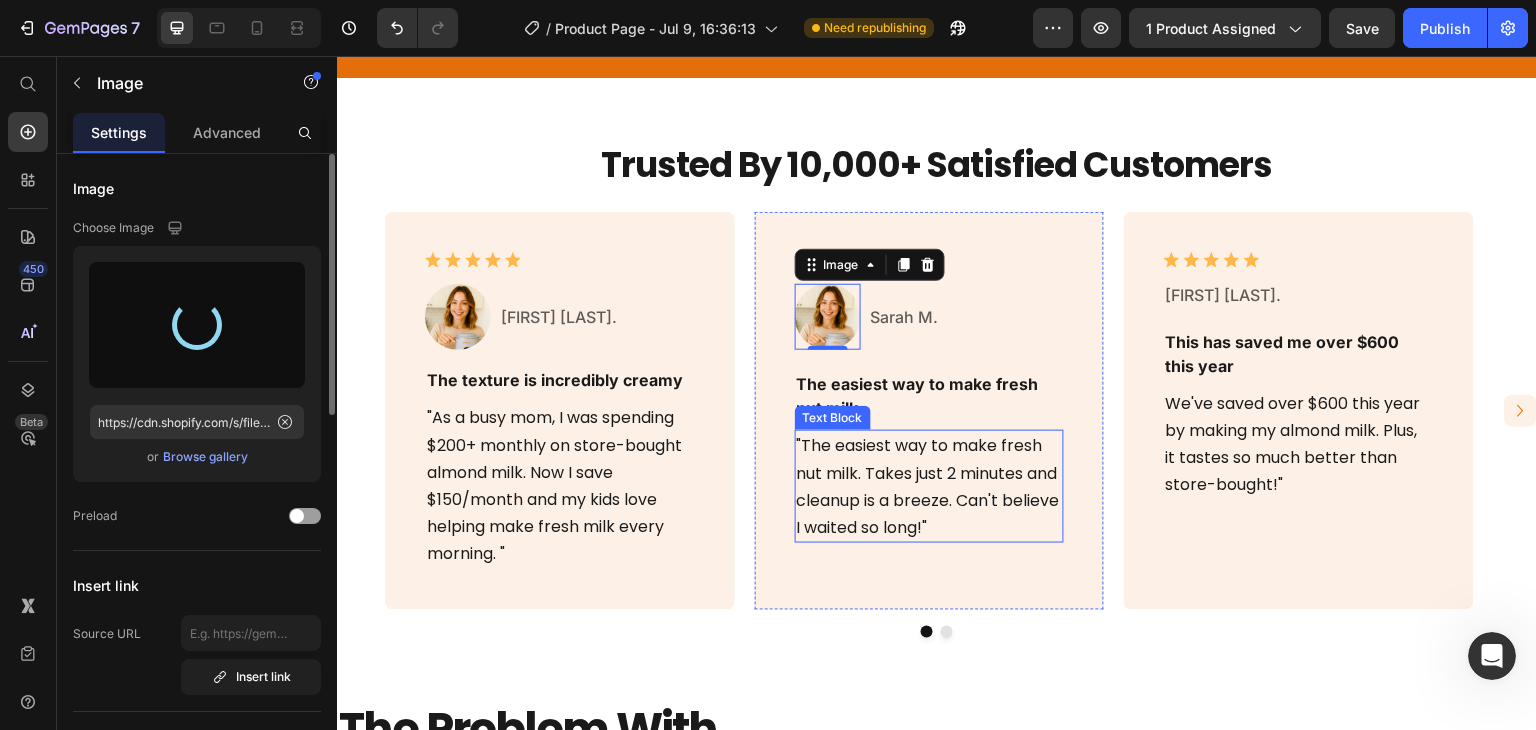 type on "https://cdn.shopify.com/s/files/1/0964/4533/3842/files/gempages_574671668476118128-c2d27a01-ca07-445e-a511-0281c482c50e.png" 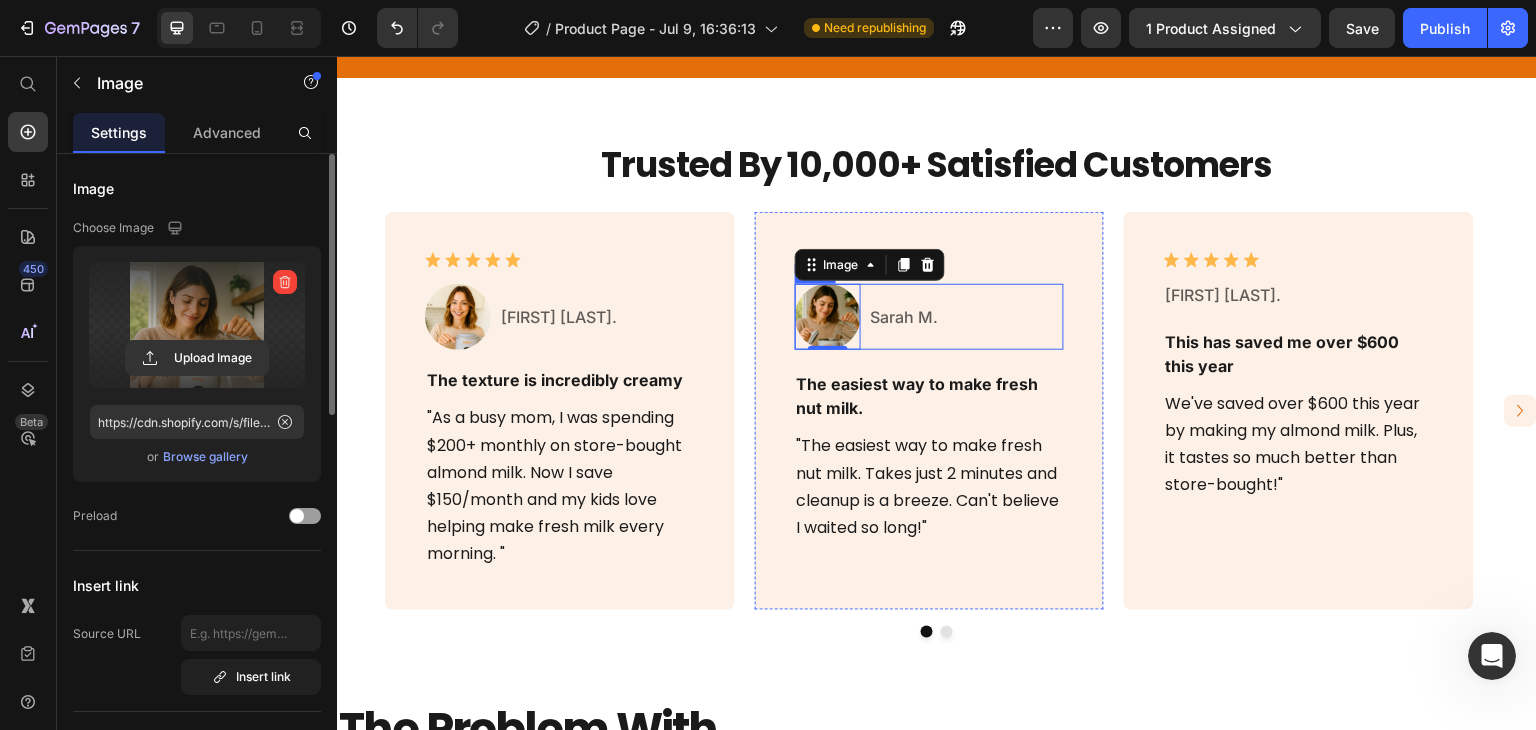 click on "Image   0 [FIRST] [LAST]. Text Block Row" at bounding box center (930, 317) 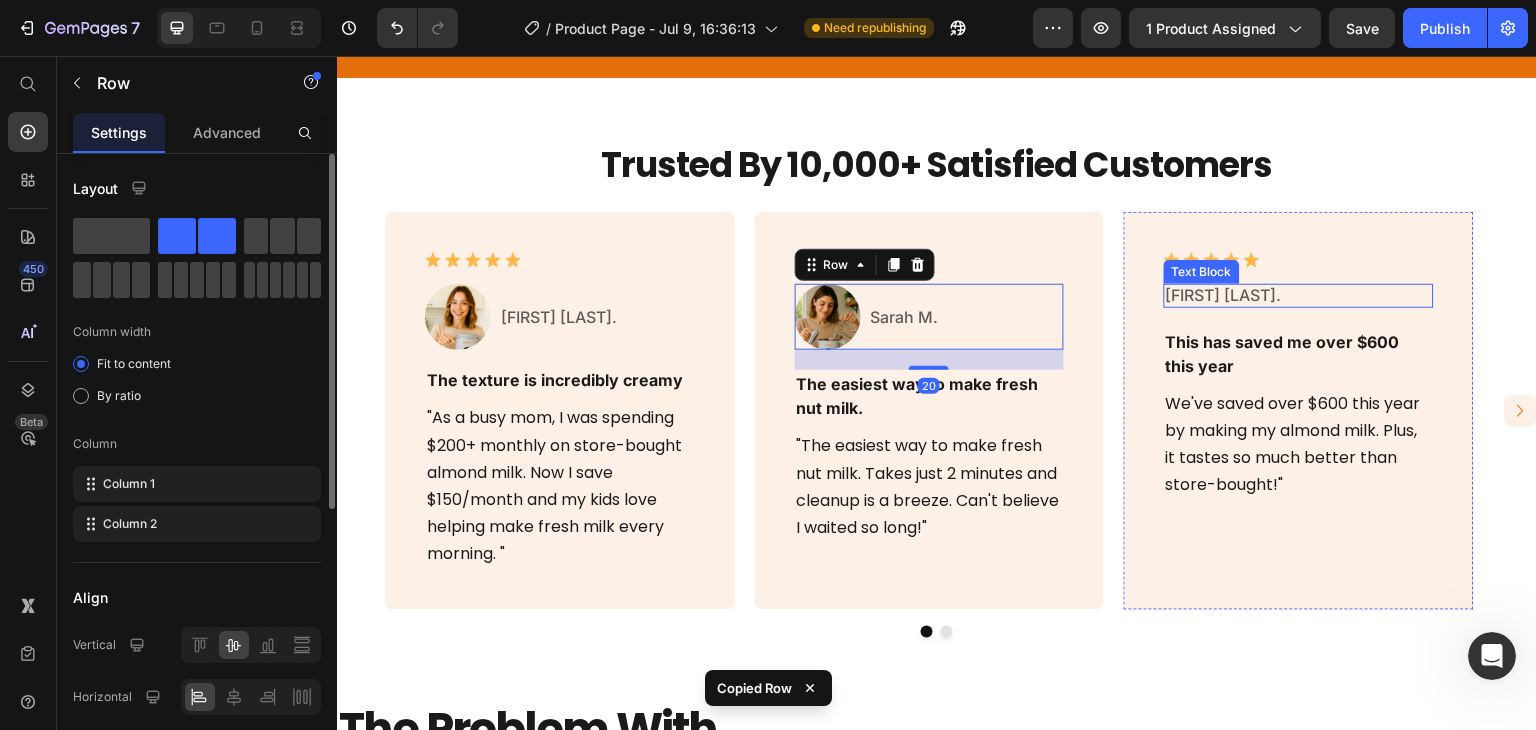 click on "[FIRST] [LAST]." at bounding box center [1299, 295] 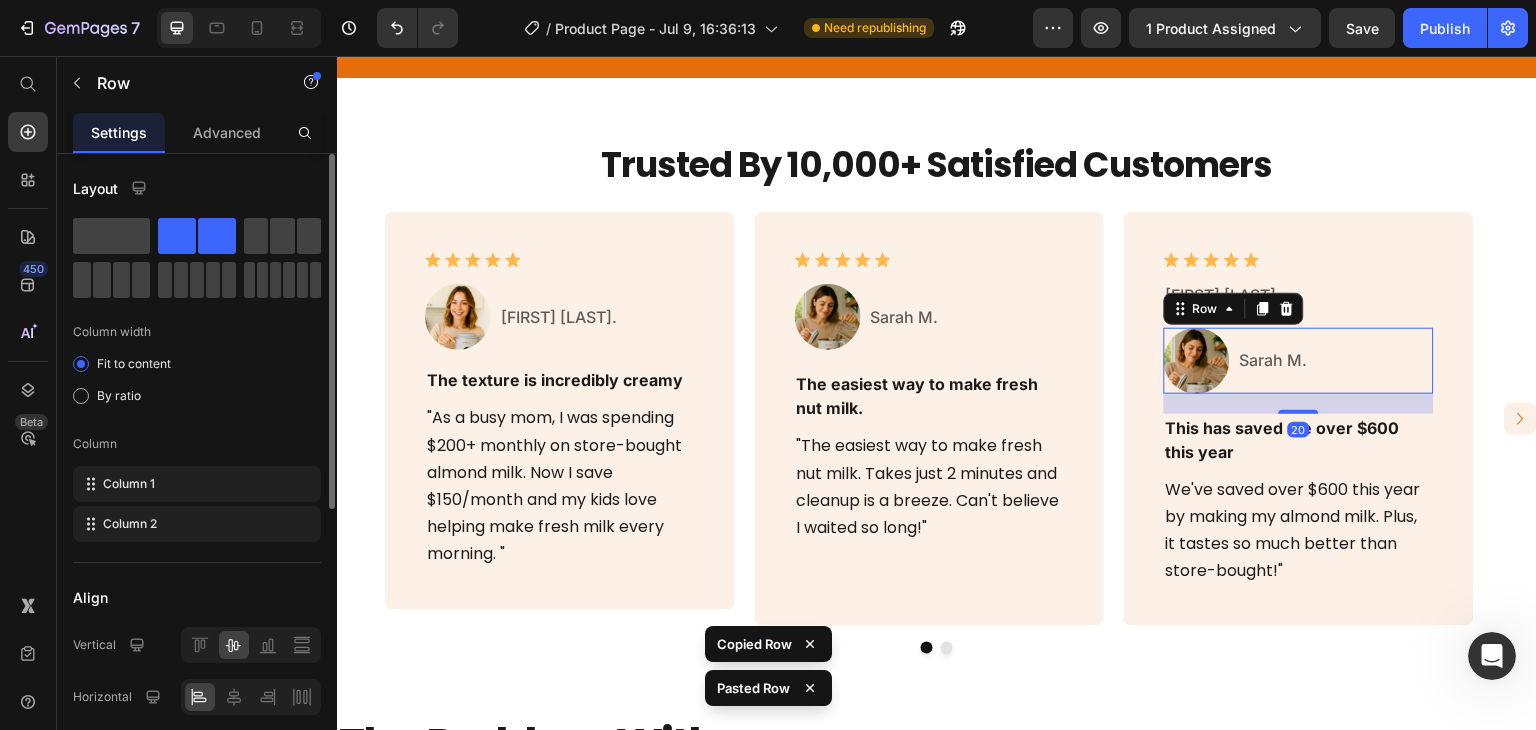 click on "[FIRST] [LAST]." at bounding box center [1299, 295] 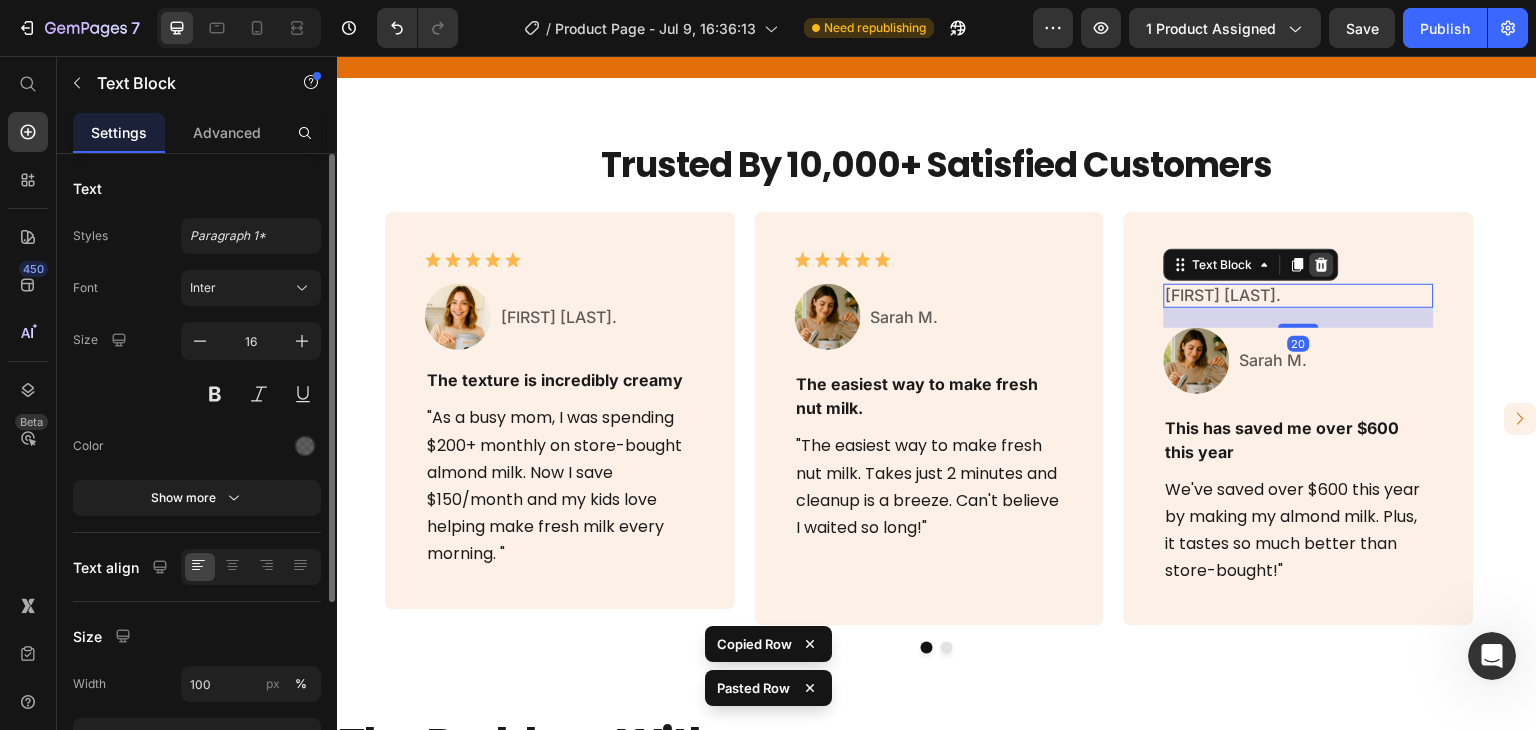click 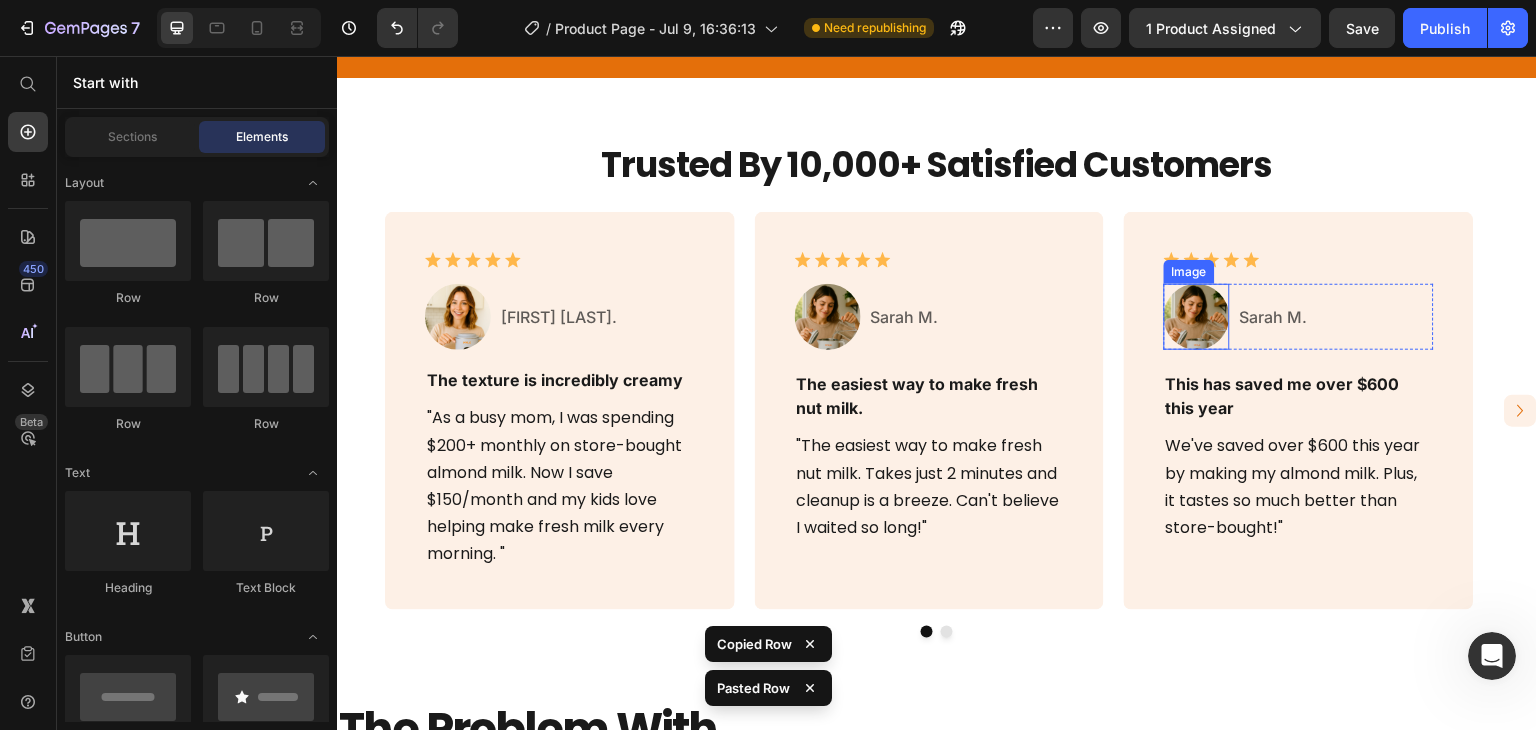 click at bounding box center [1197, 317] 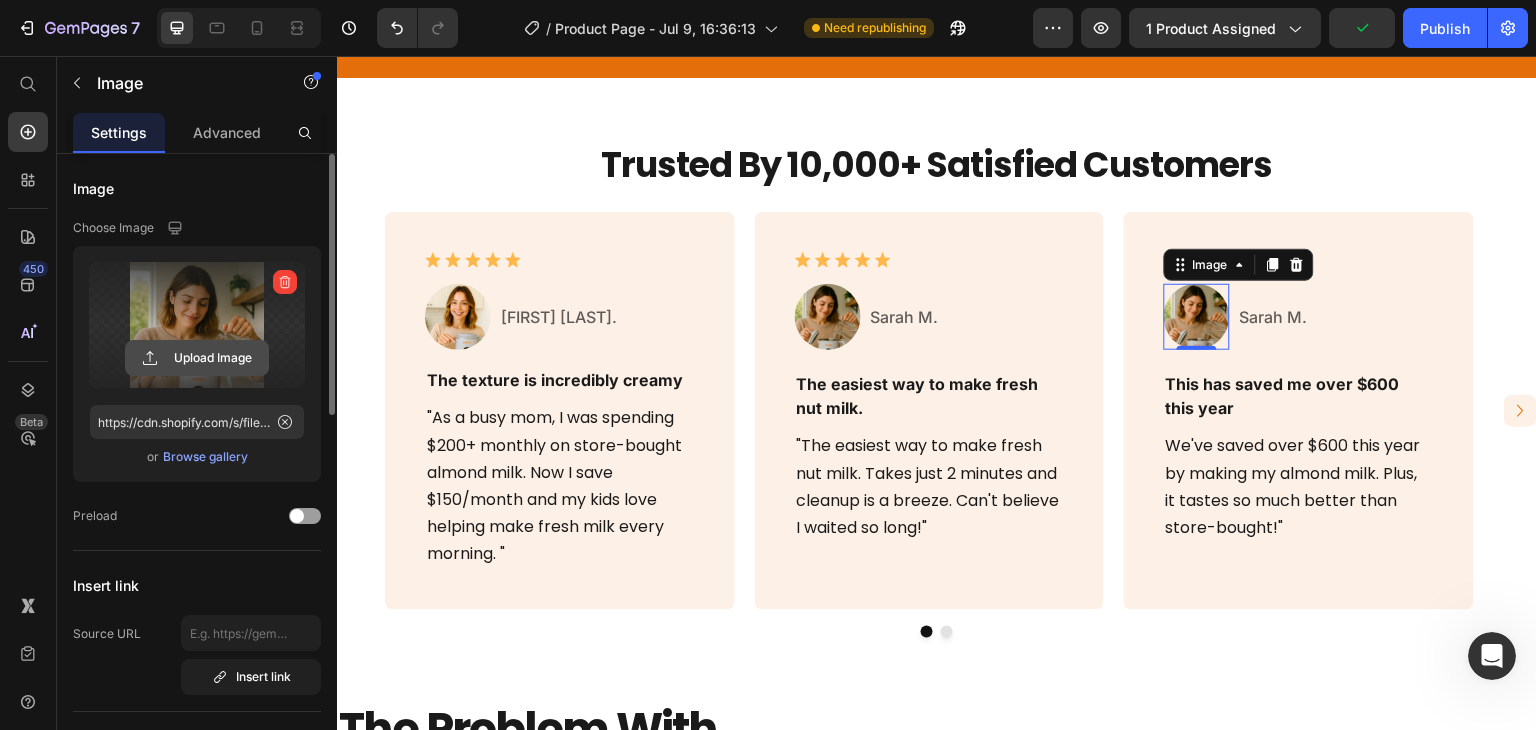 click 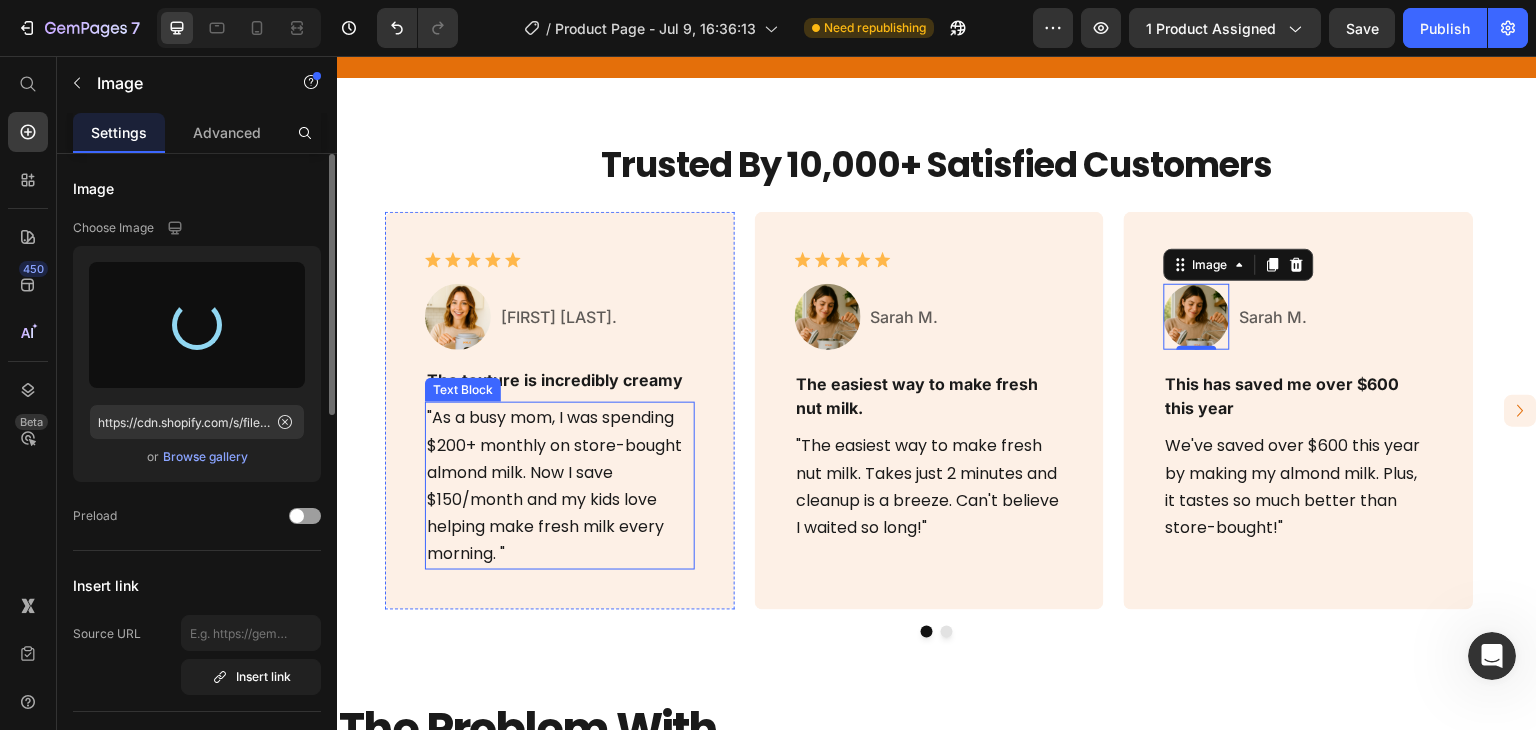 type on "https://cdn.shopify.com/s/files/1/0964/4533/3842/files/gempages_574671668476118128-ec8bcd9f-7c6b-45b8-967a-92563c1e5ce7.webp" 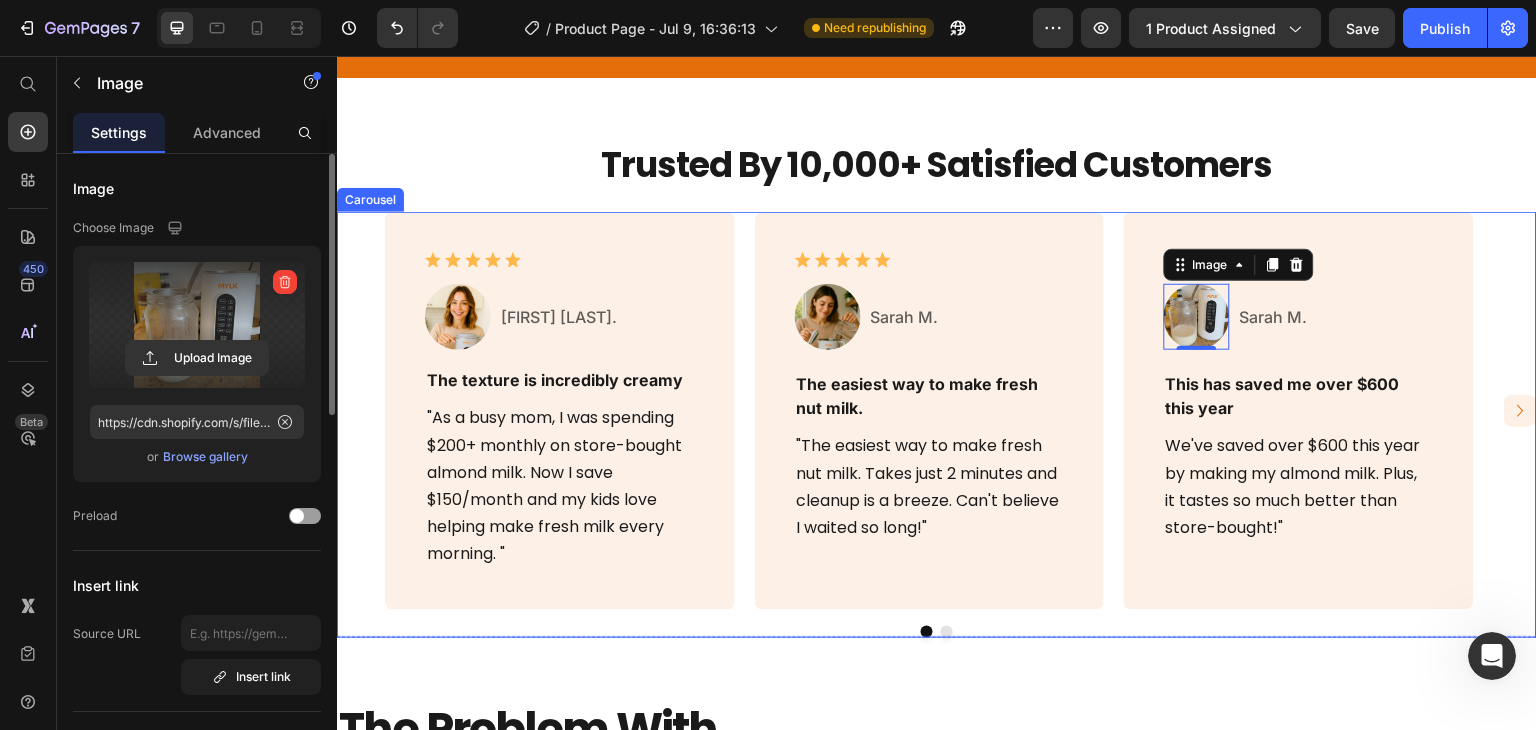 click 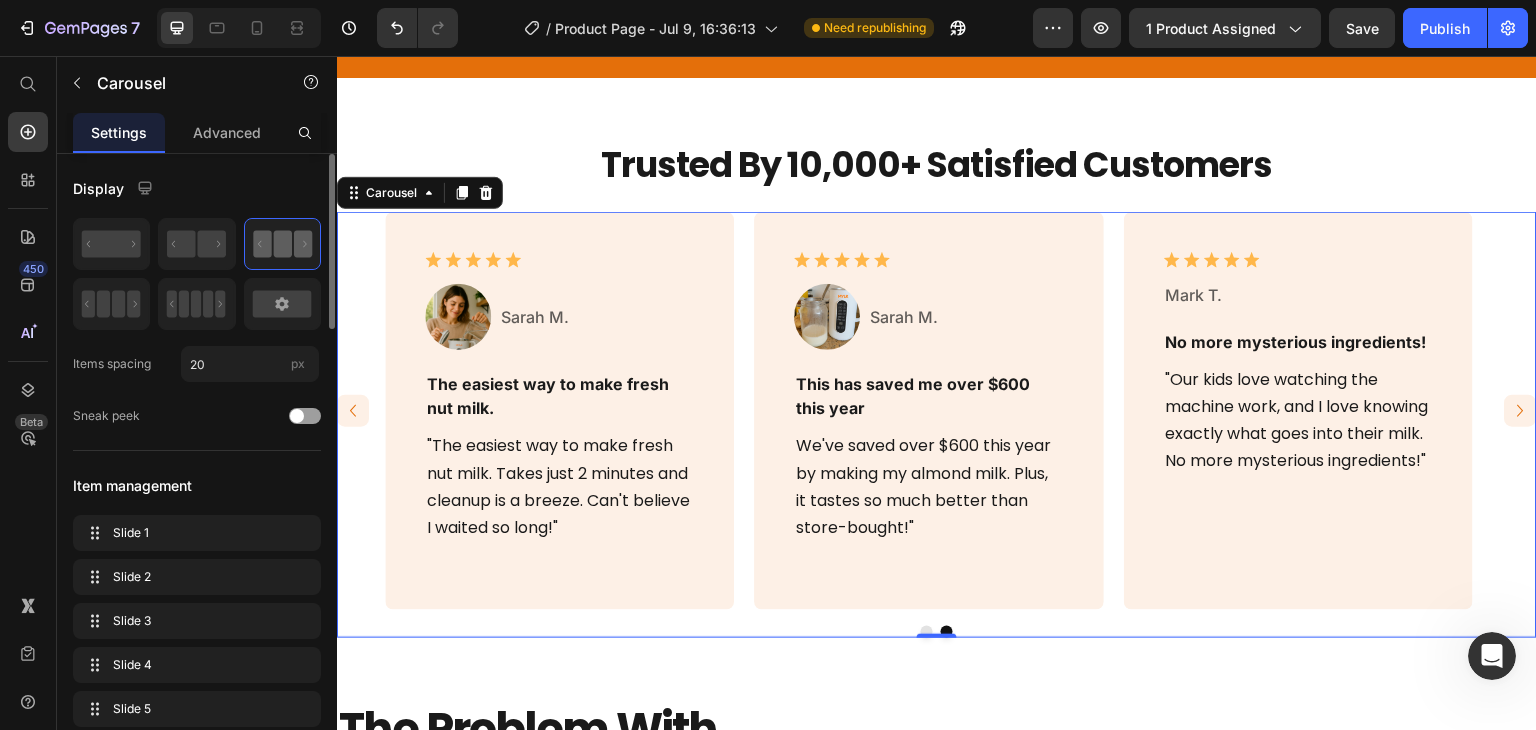 click 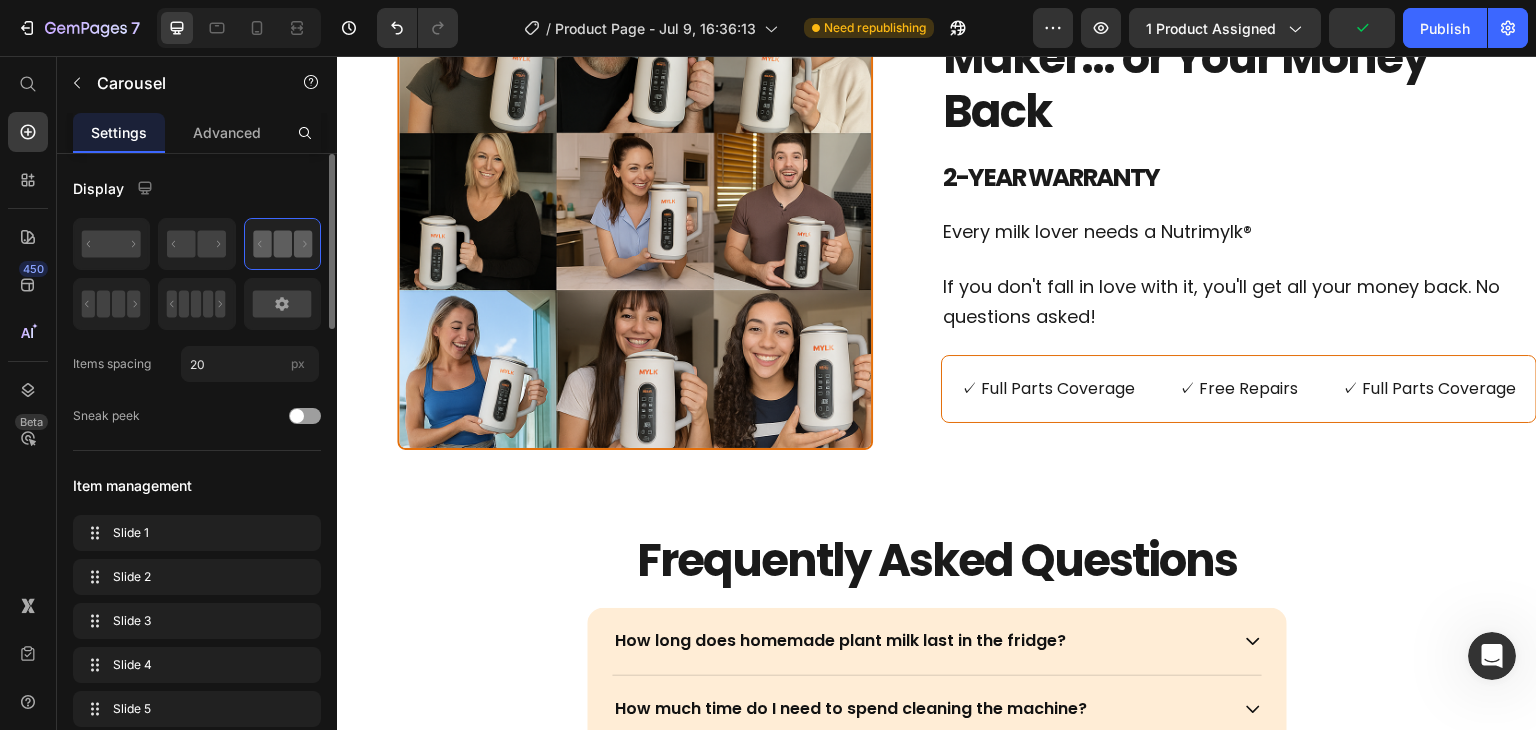 scroll, scrollTop: 5923, scrollLeft: 0, axis: vertical 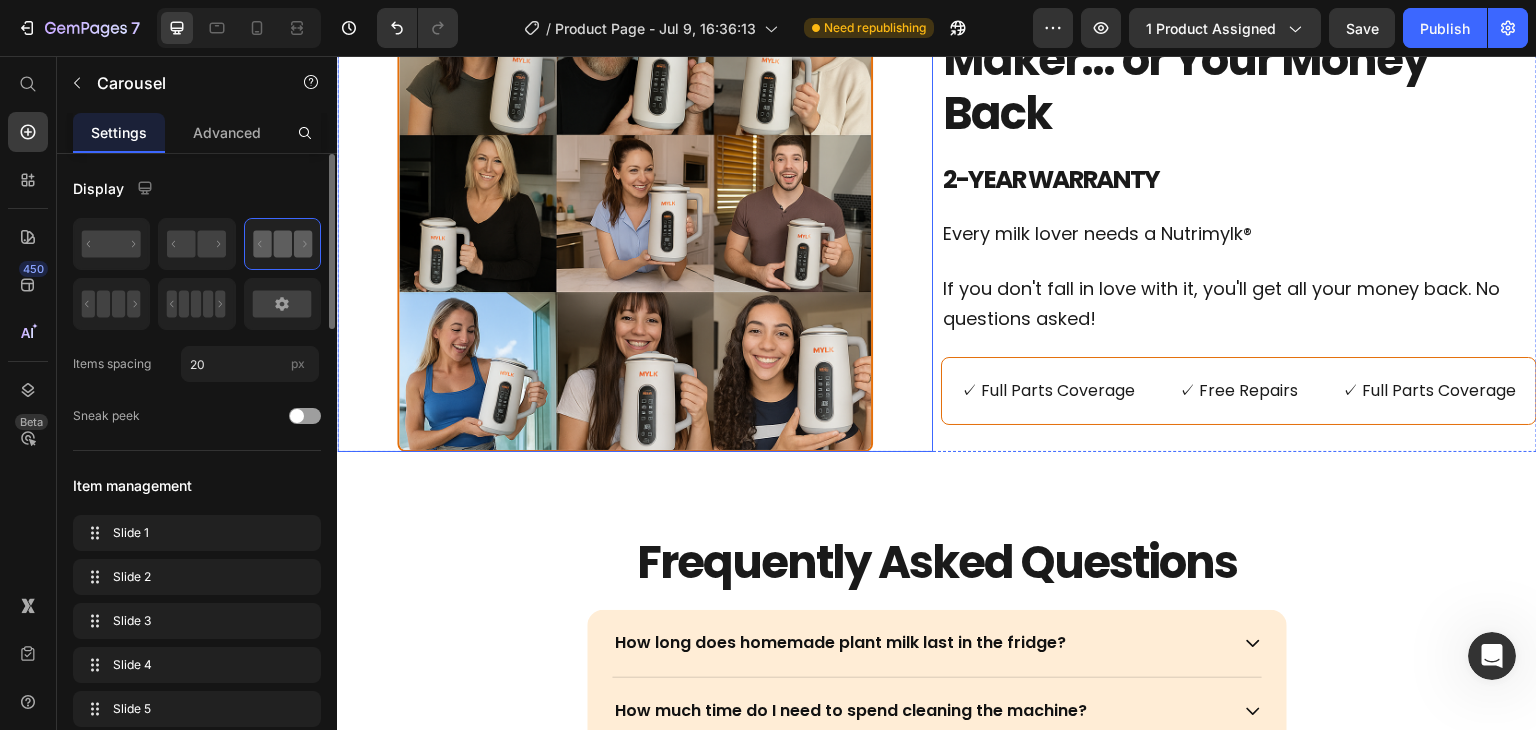 click at bounding box center [635, 213] 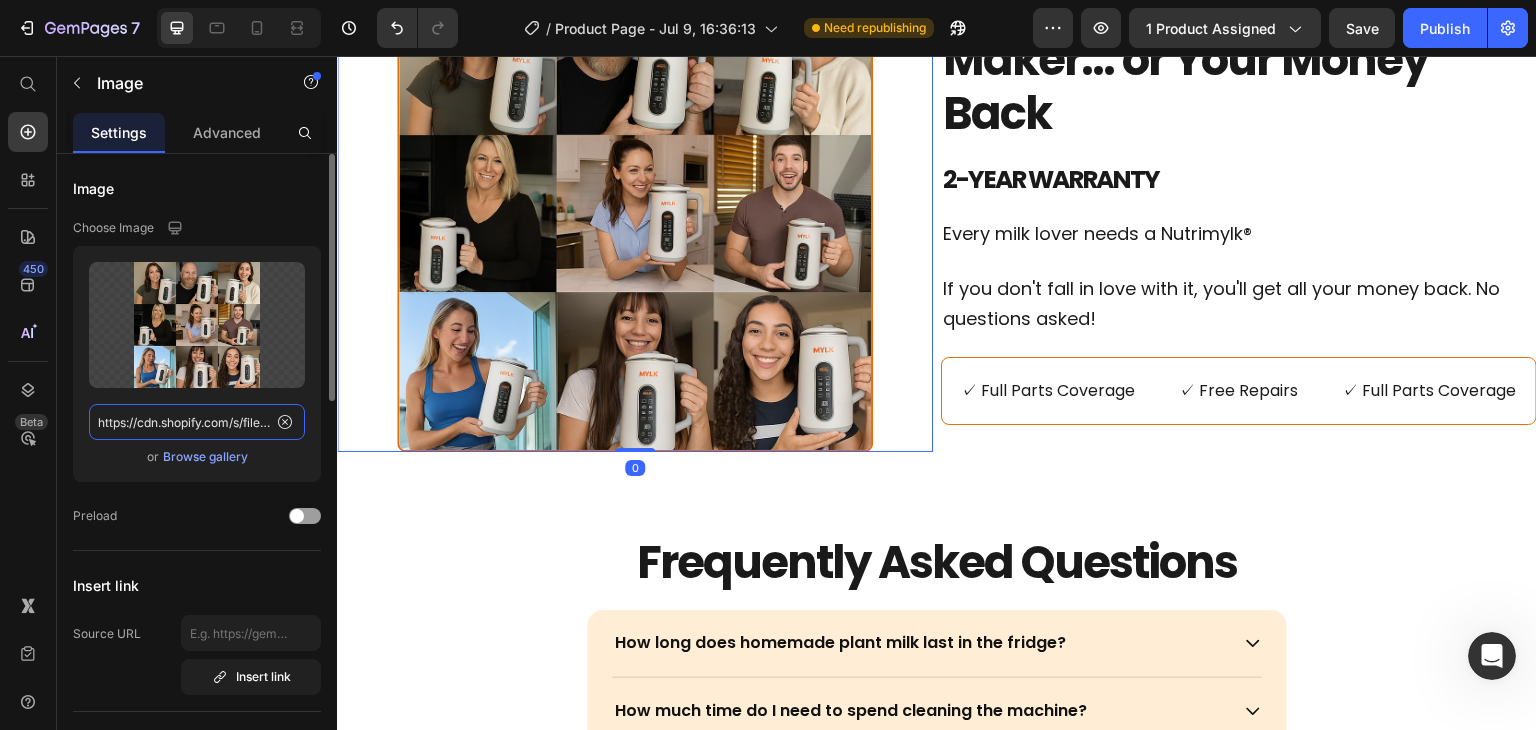 click on "https://cdn.shopify.com/s/files/1/0964/4533/3842/files/gempages_574671668476118128-eb11bb71-45de-4e3f-b238-3542e5ca17c0.png" 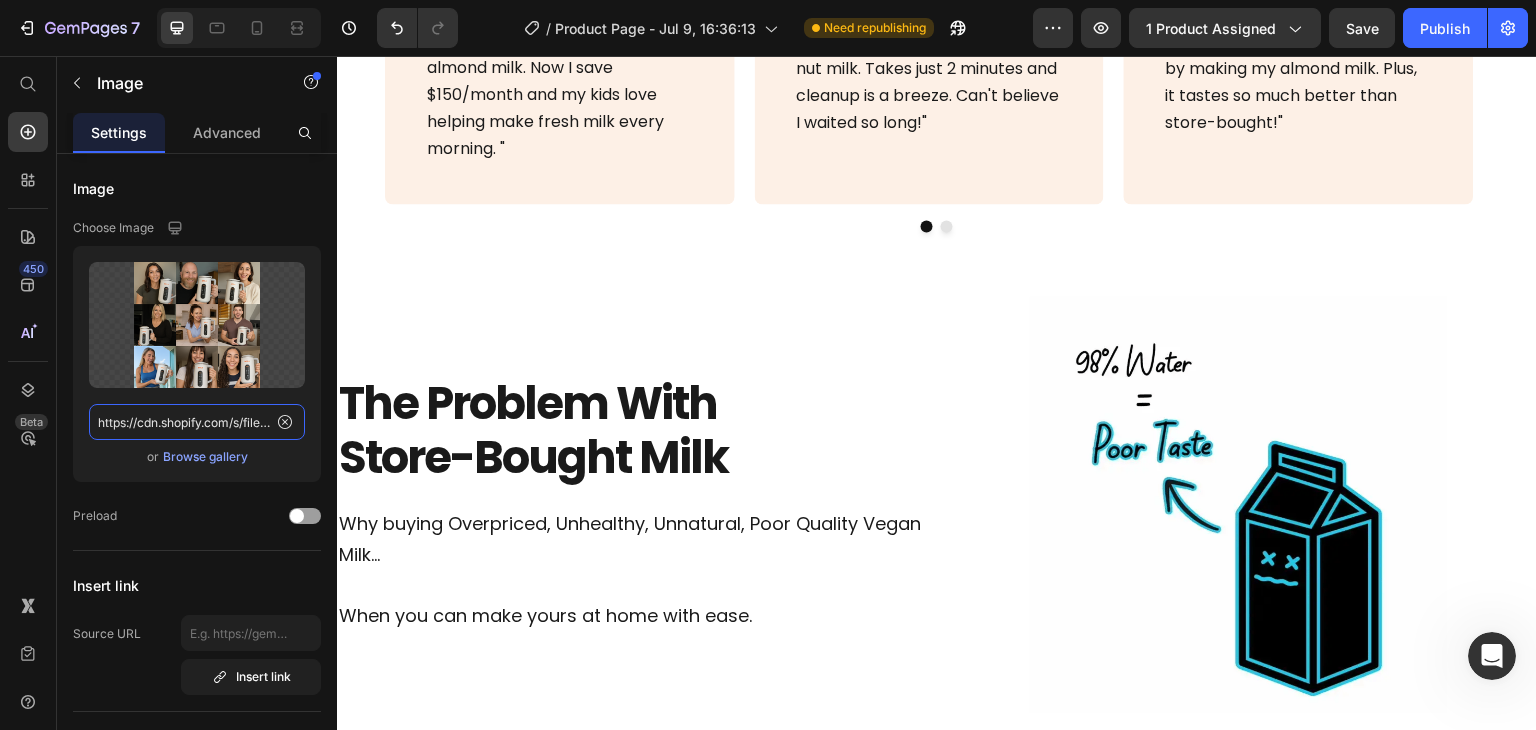 scroll, scrollTop: 1162, scrollLeft: 0, axis: vertical 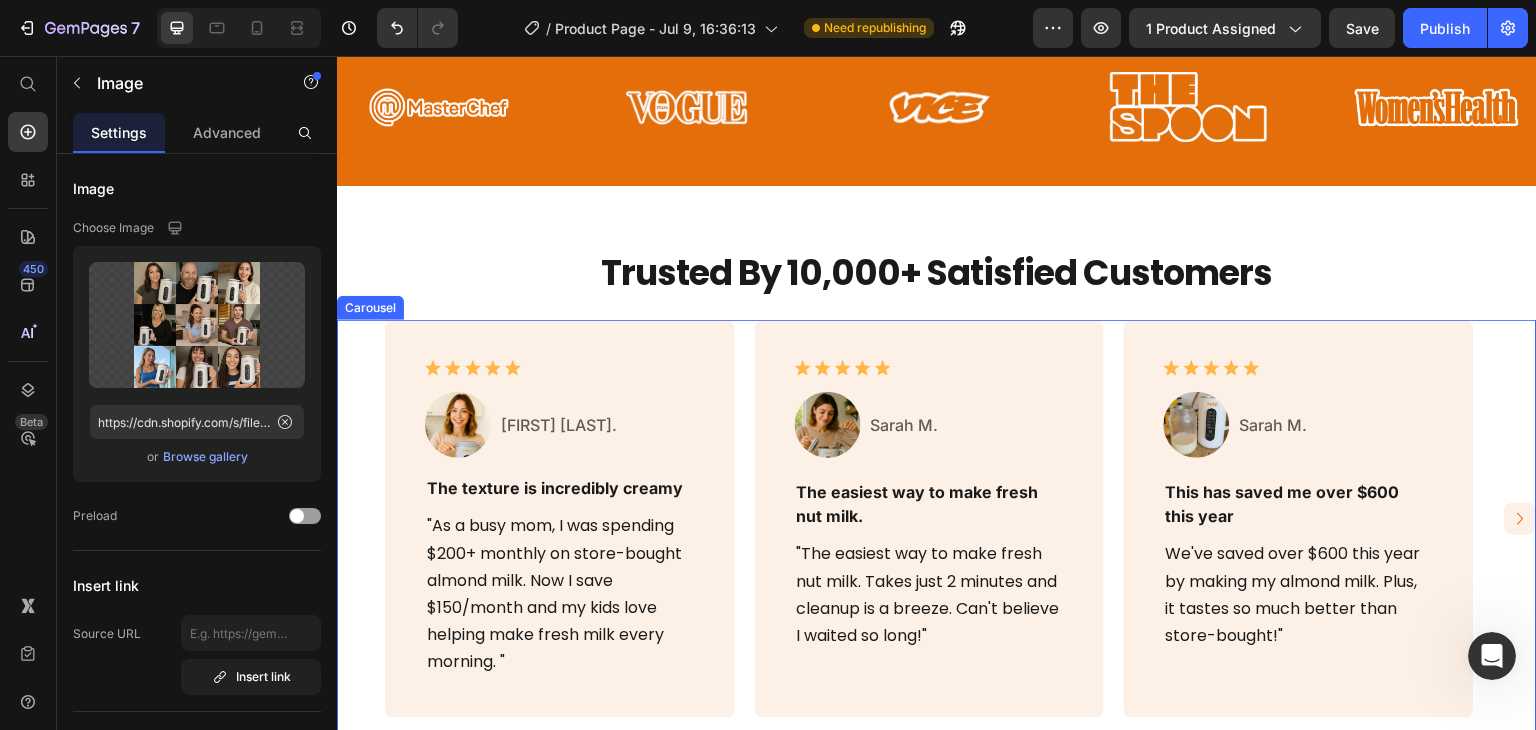 click 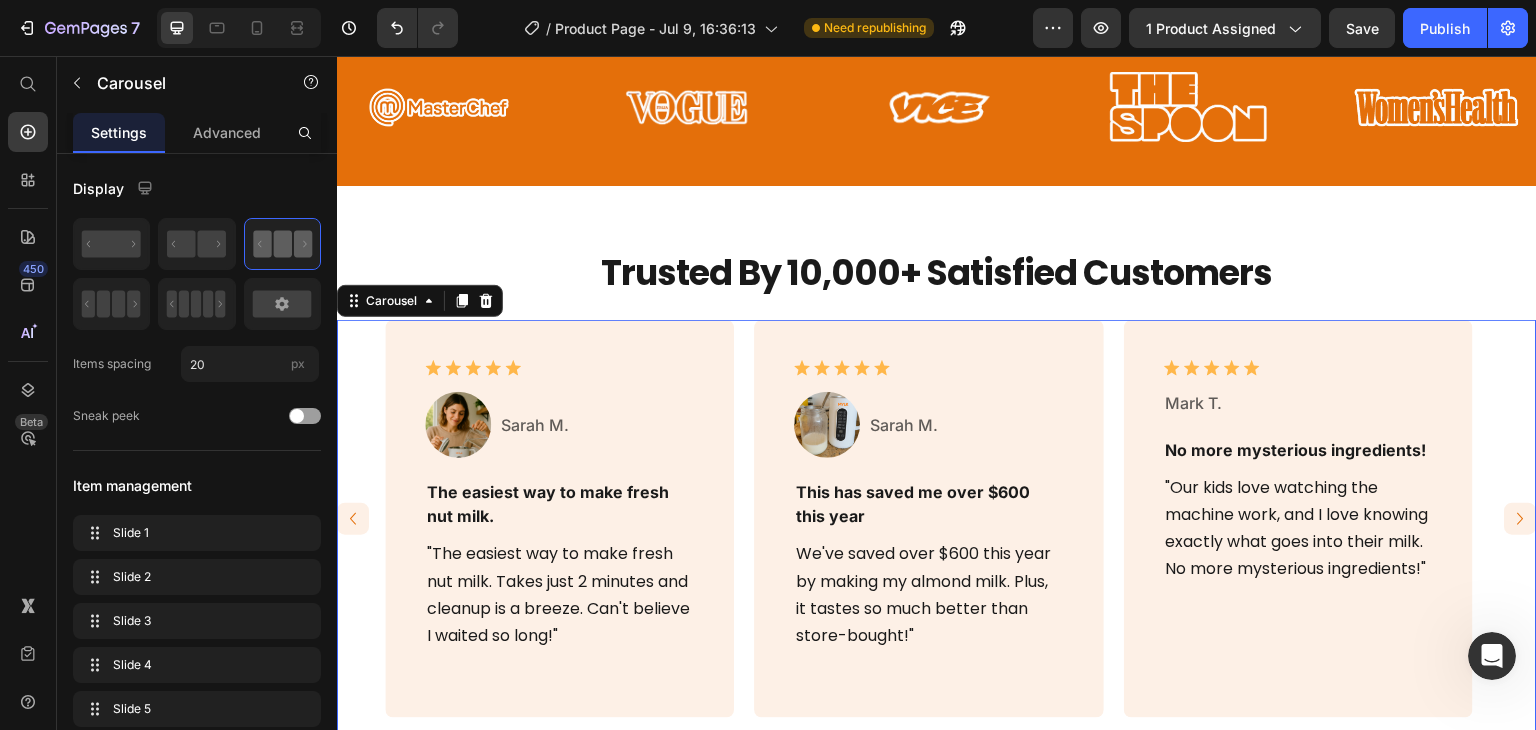 click 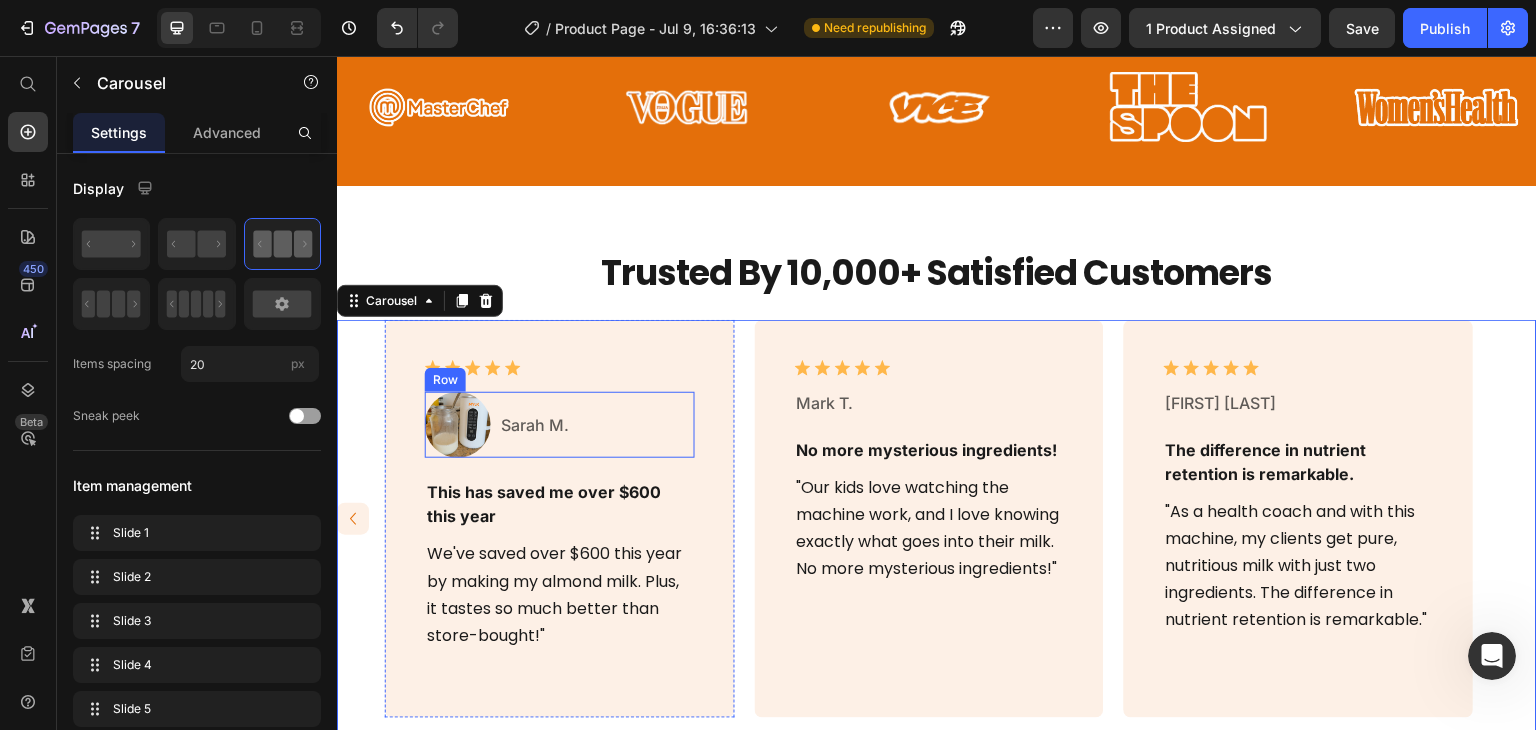 click on "Image [FIRST] [LAST]. Text Block Row" at bounding box center [560, 425] 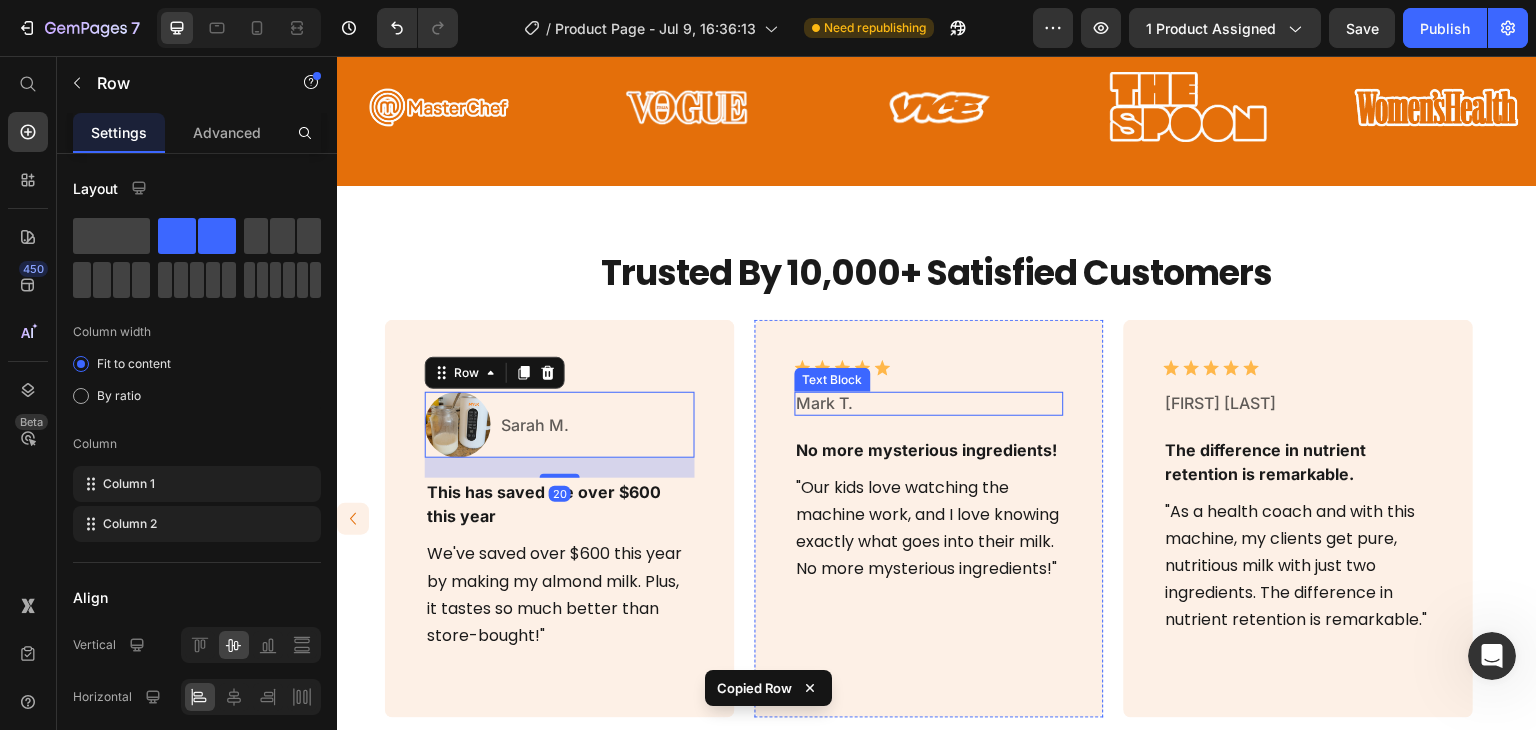 click on "Mark T." at bounding box center (930, 403) 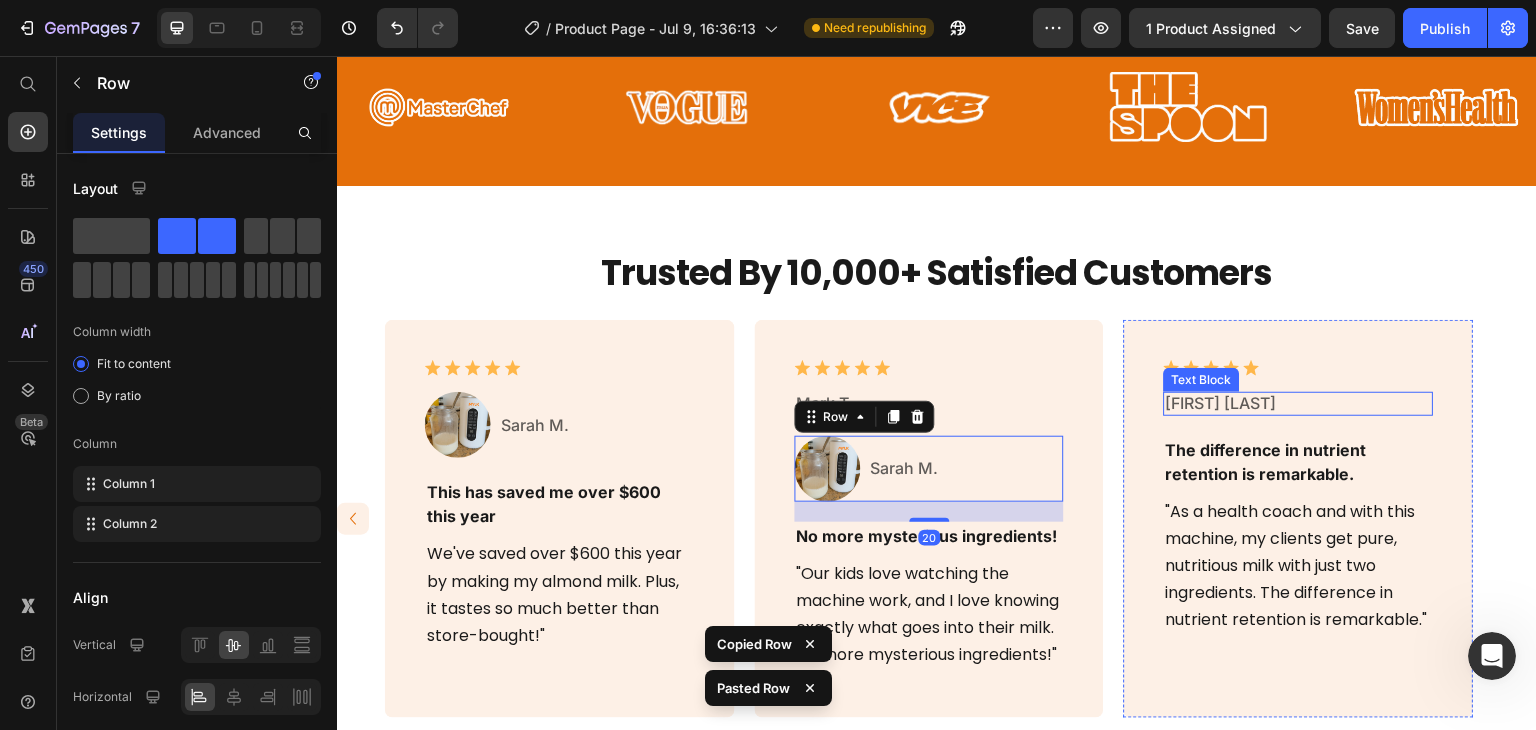 click on "[FIRST] [LAST]" at bounding box center [1299, 403] 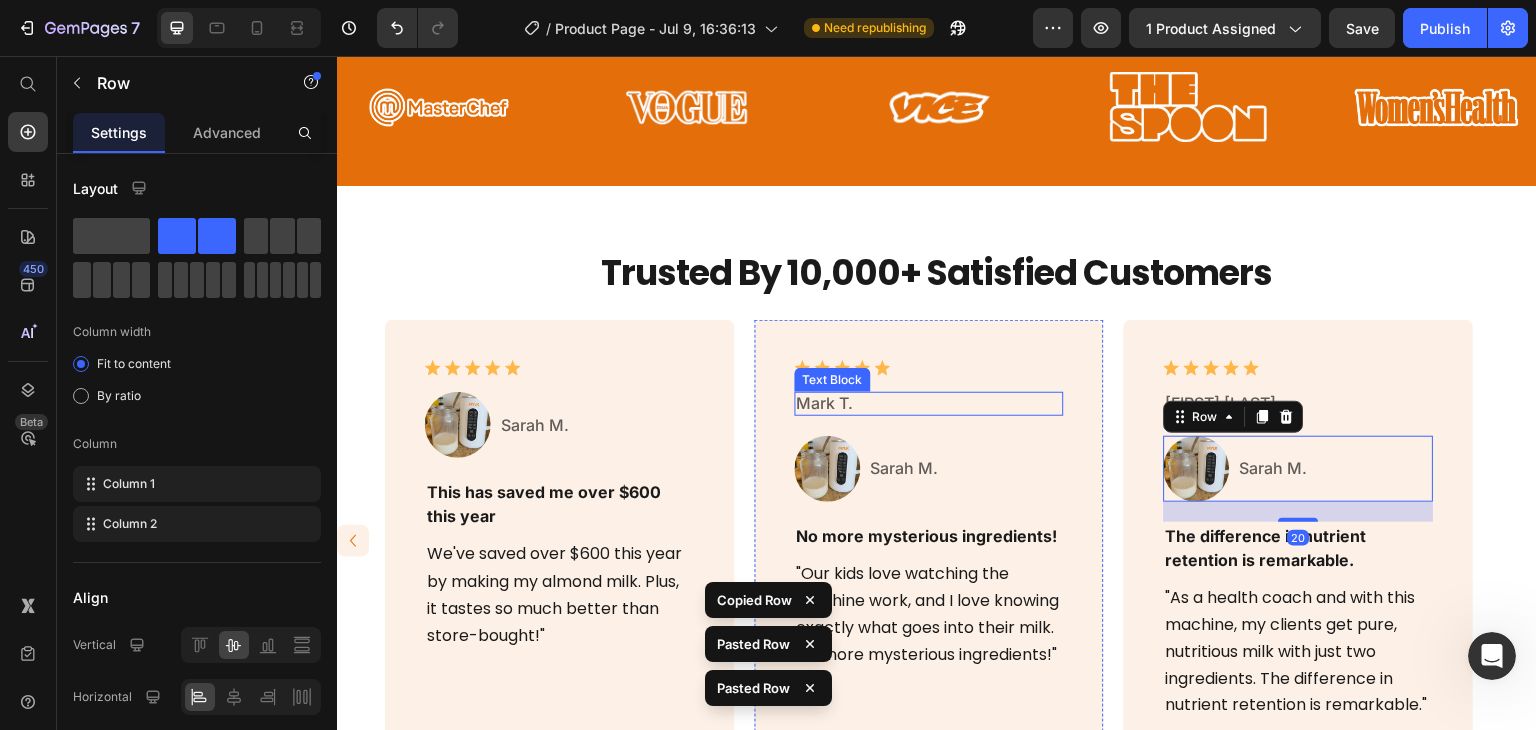 click on "Mark T." at bounding box center (930, 403) 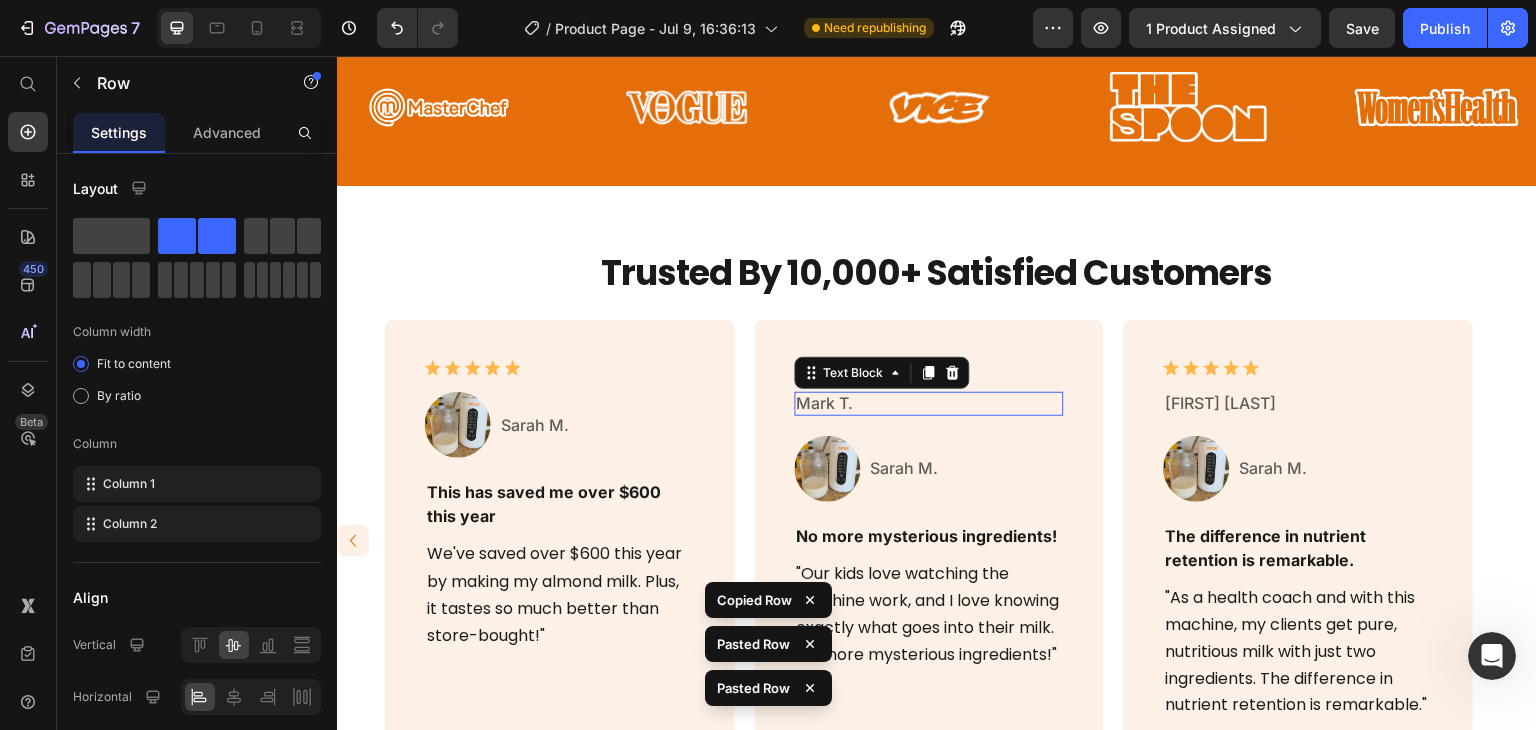 click on "Mark T." at bounding box center (930, 403) 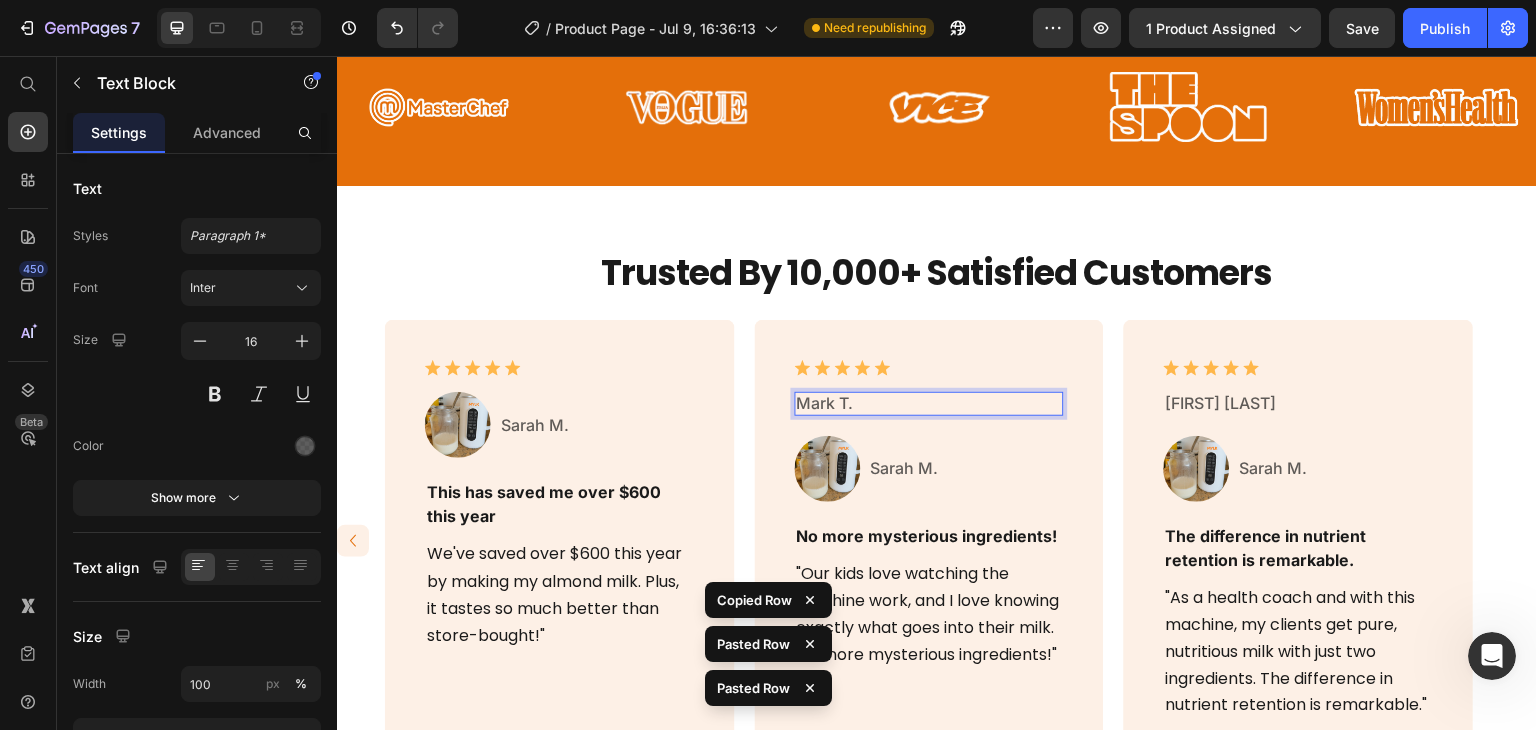 click on "Mark T." at bounding box center (930, 403) 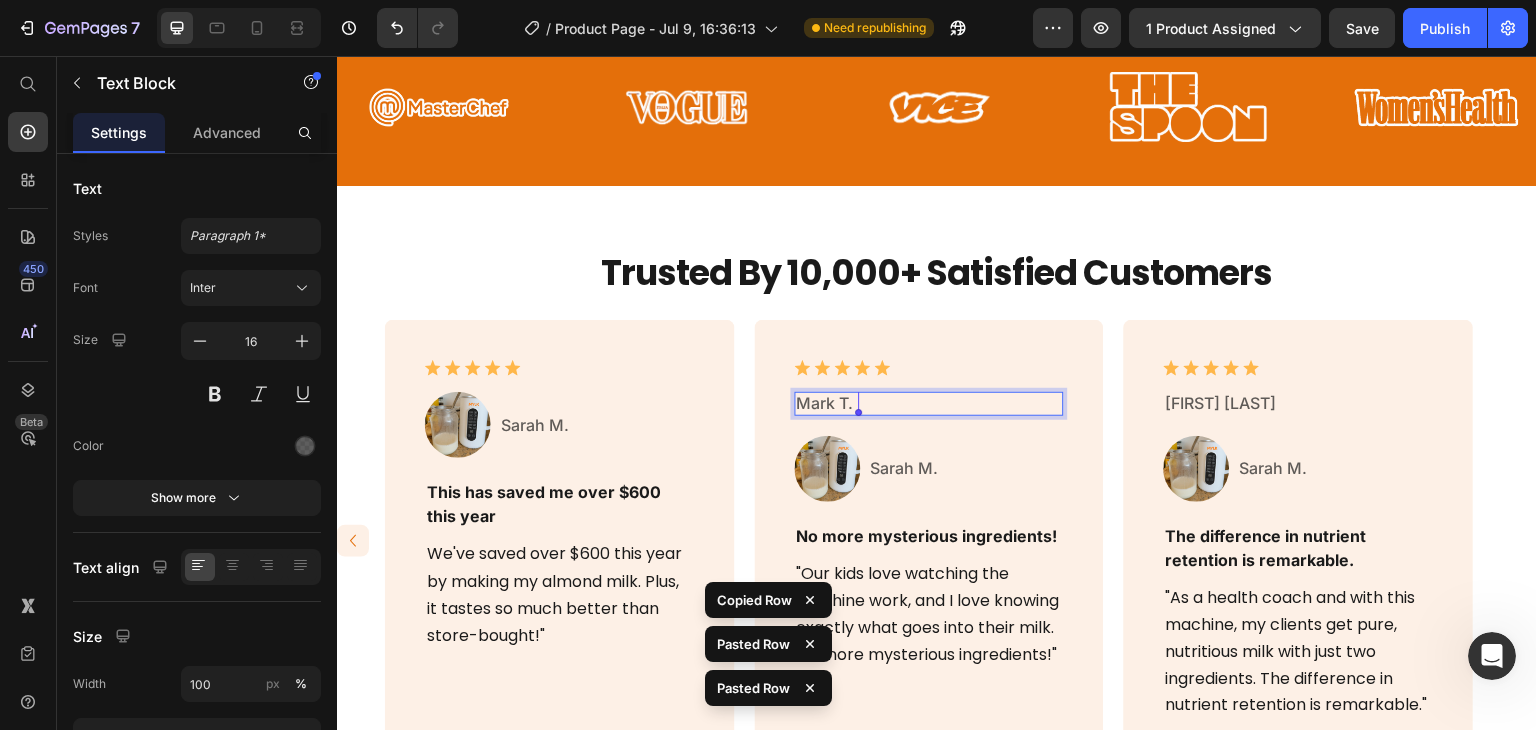copy on "Mark T." 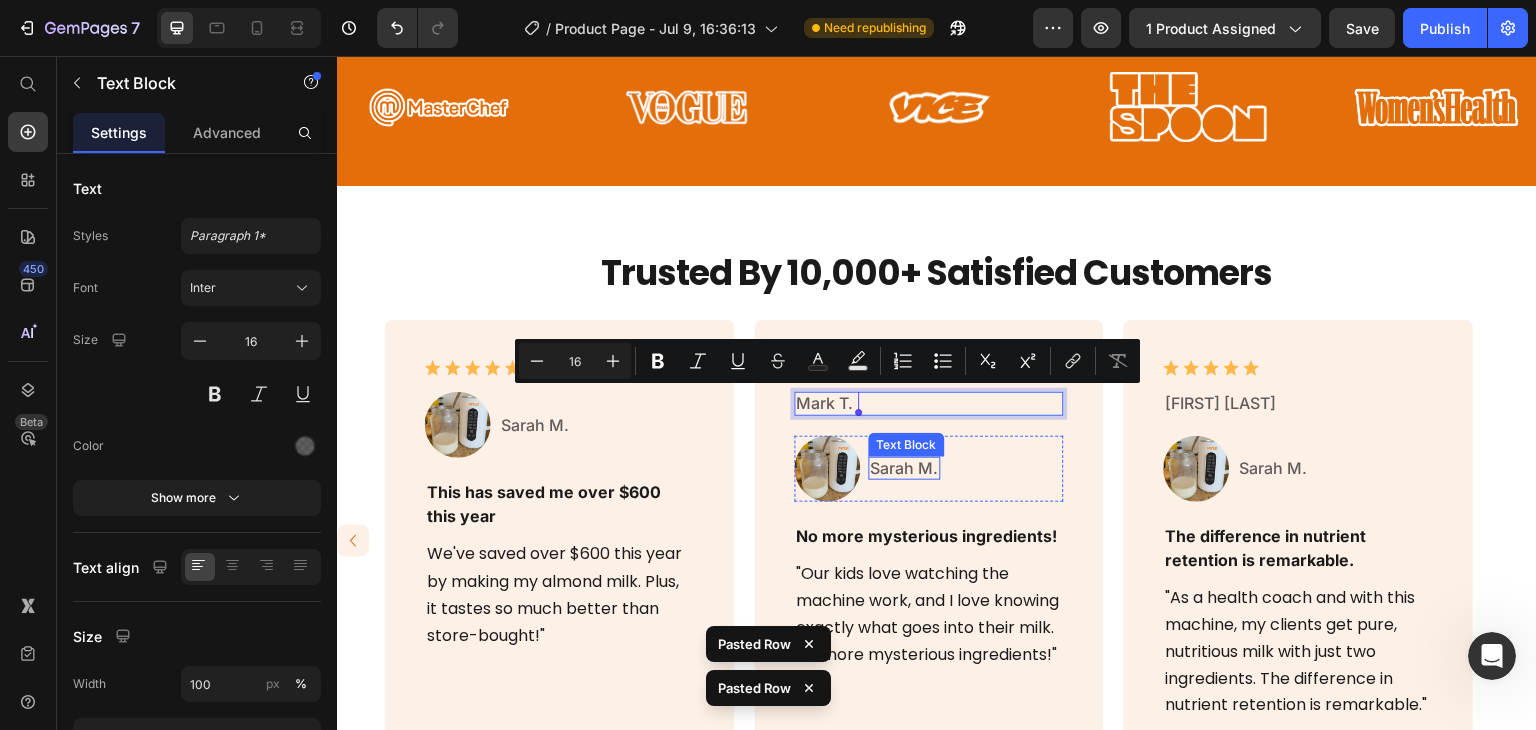 click on "Sarah M." at bounding box center [905, 468] 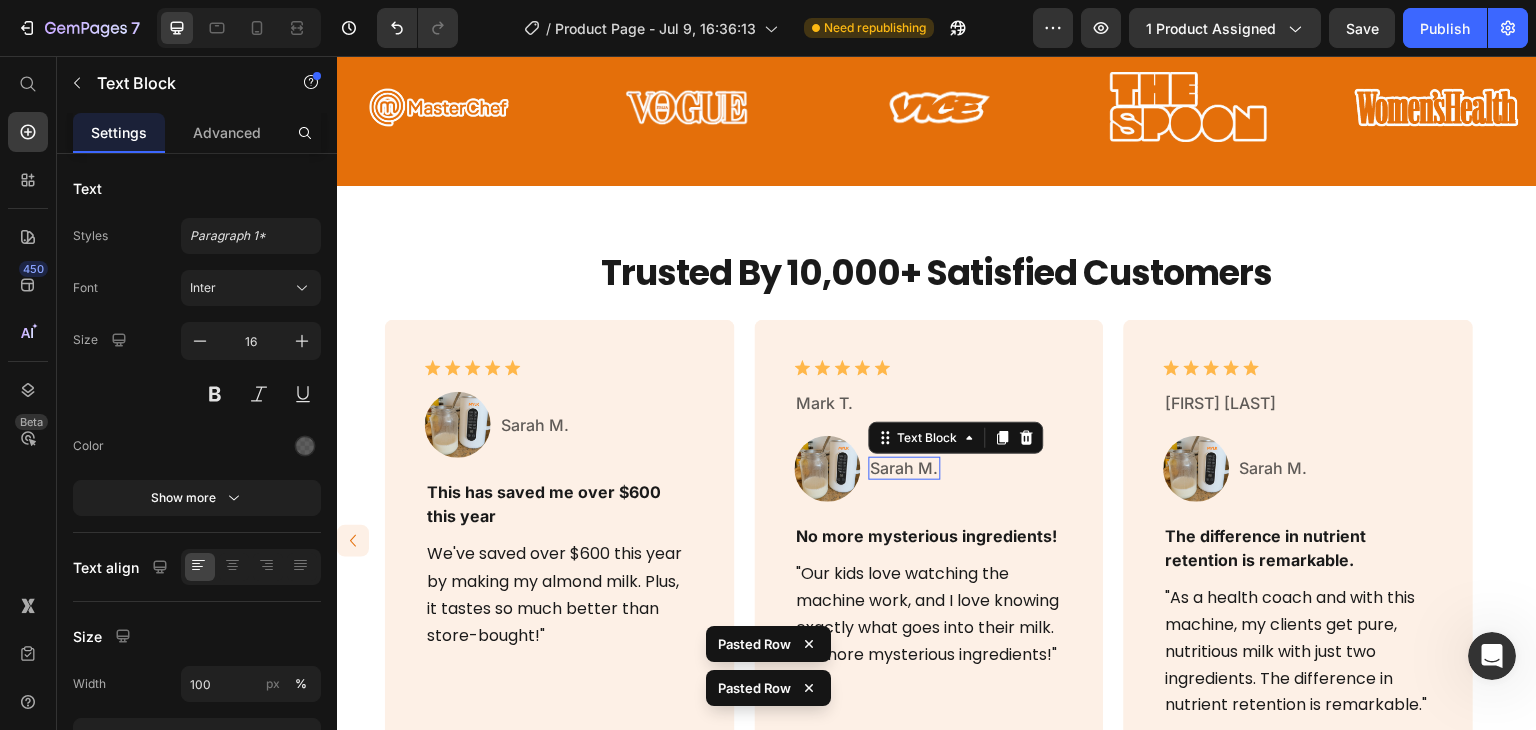 click on "[FIRST] [LAST]. Text Block   0" at bounding box center [905, 468] 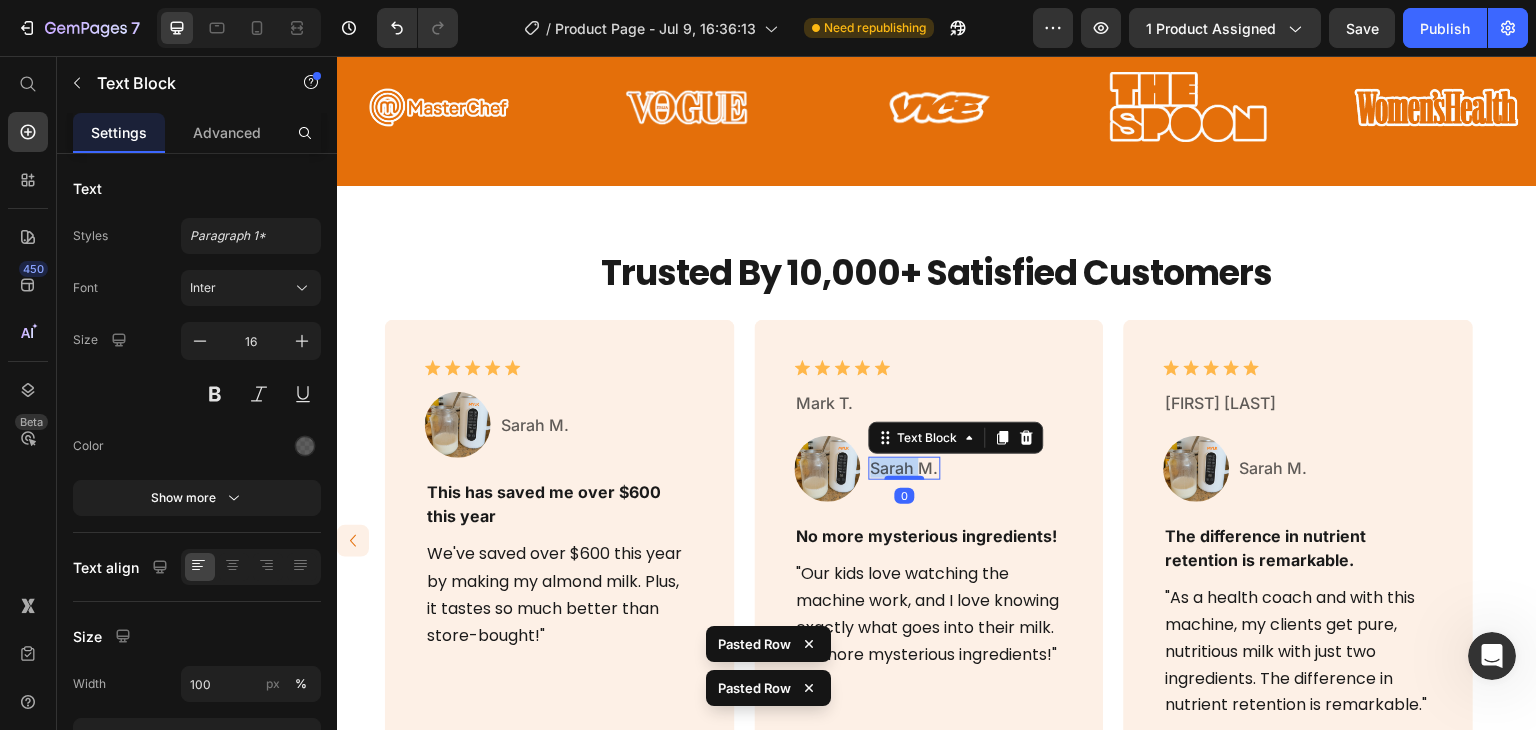click on "[FIRST] [LAST]. Text Block   0" at bounding box center (905, 468) 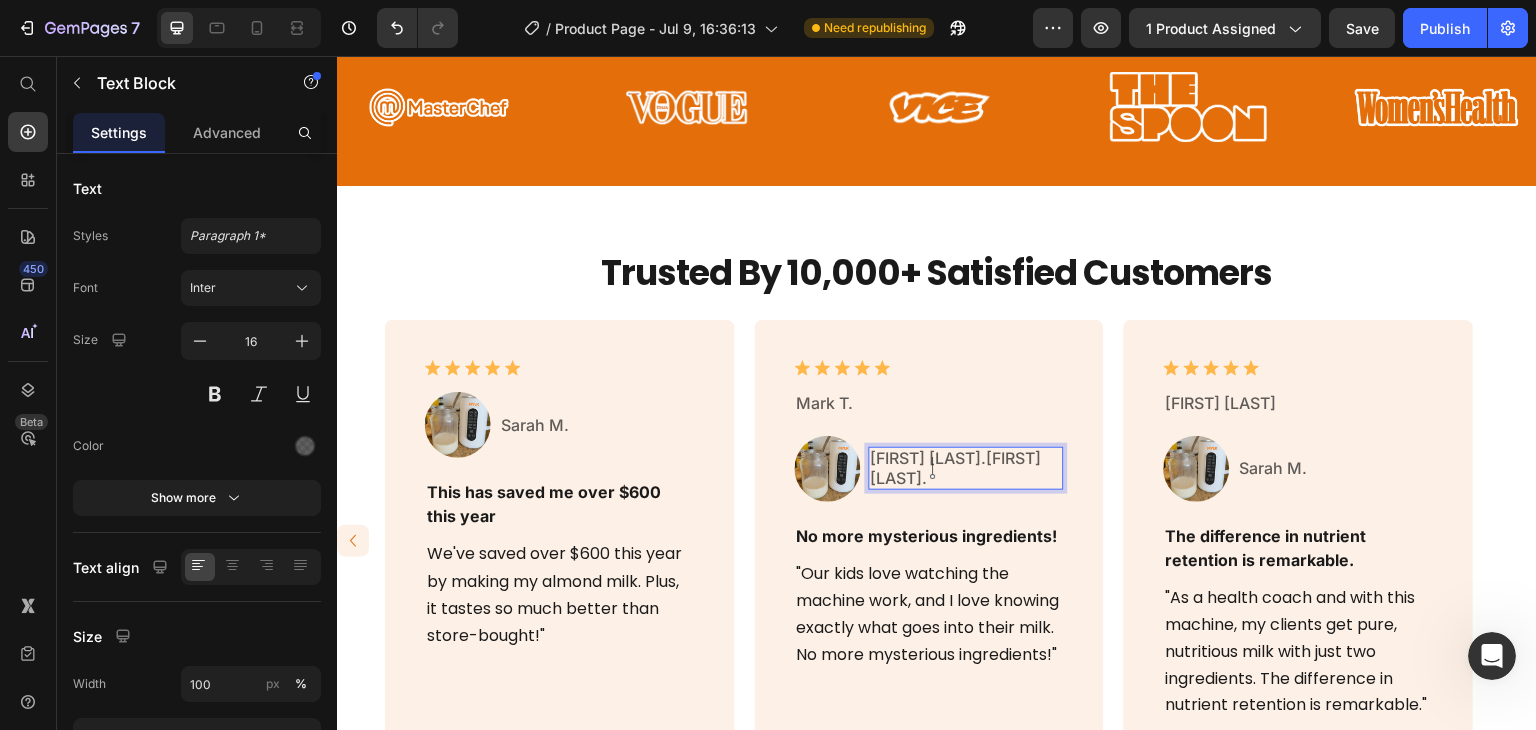 click on "[FIRST] [LAST].[FIRST] [LAST]." at bounding box center [967, 468] 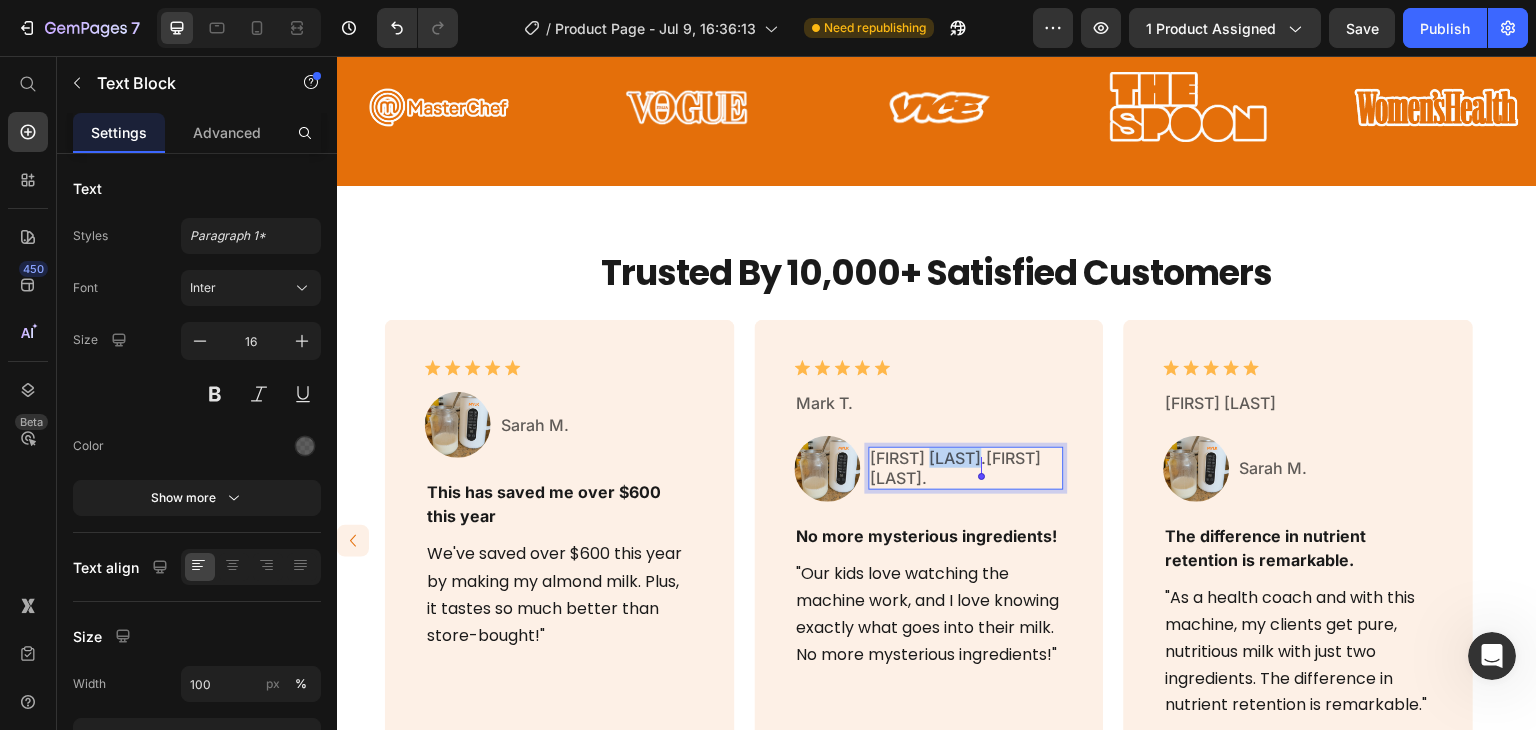 click on "[FIRST] [LAST].[FIRST] [LAST]." at bounding box center (967, 468) 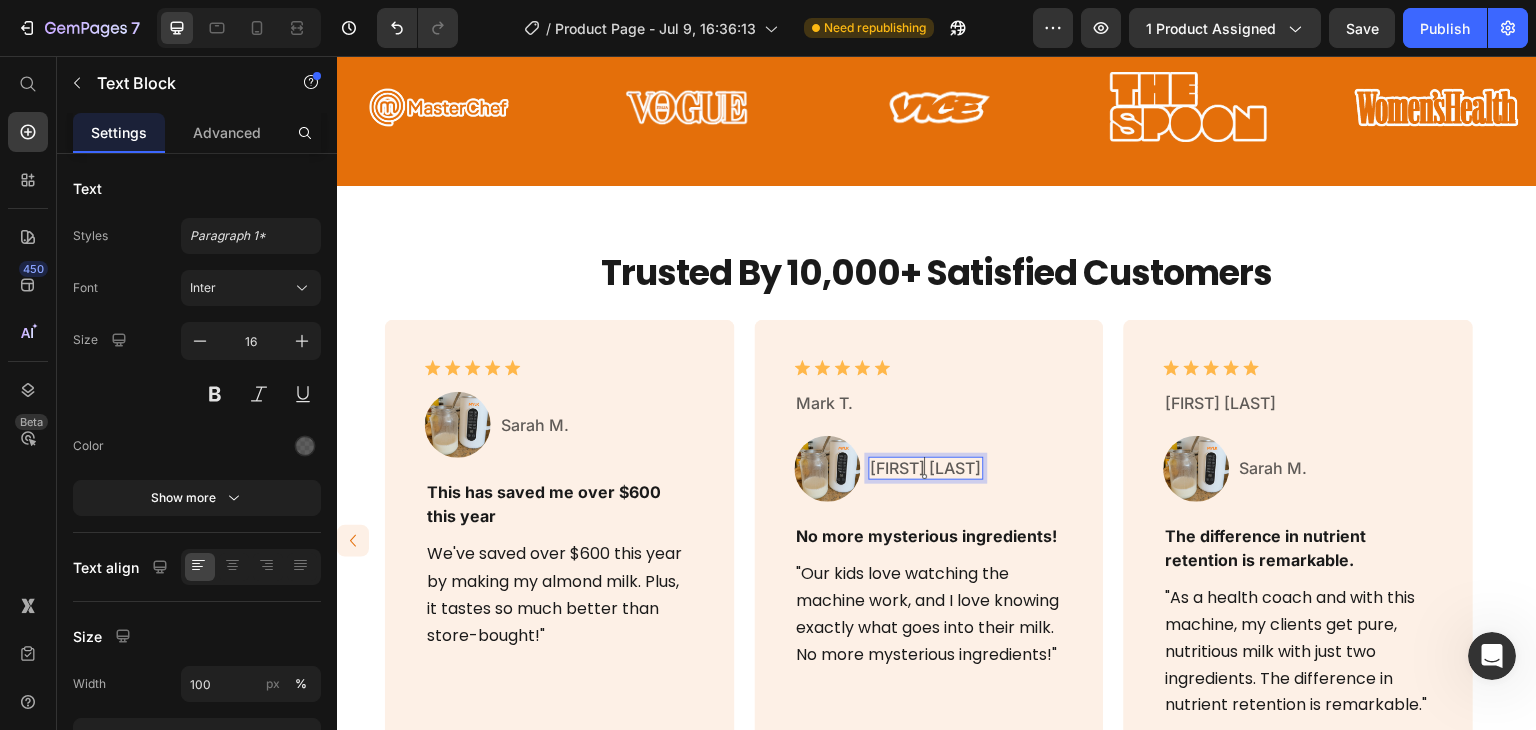 click on "[FIRST] [LAST]" at bounding box center [926, 468] 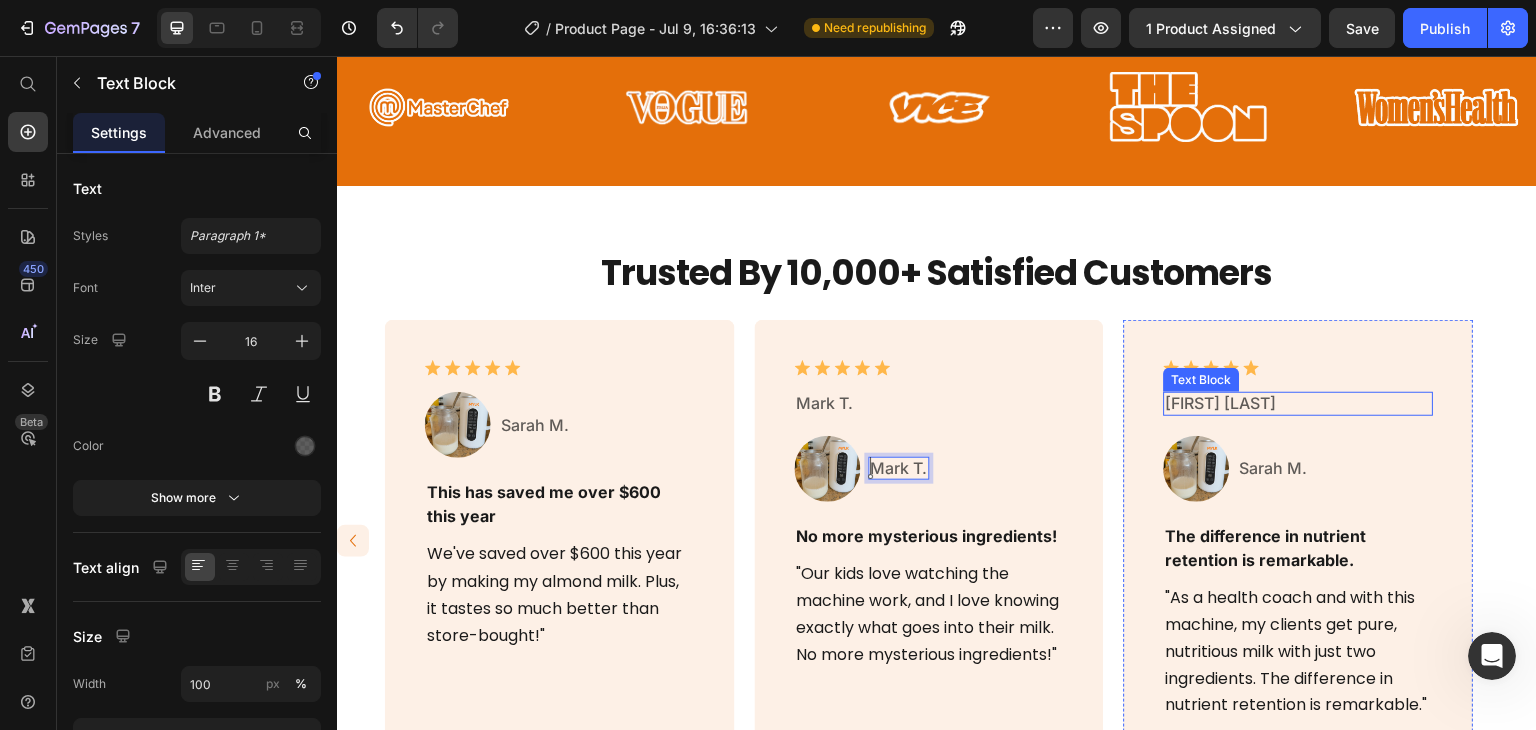 click on "[FIRST] [LAST]" at bounding box center [1299, 403] 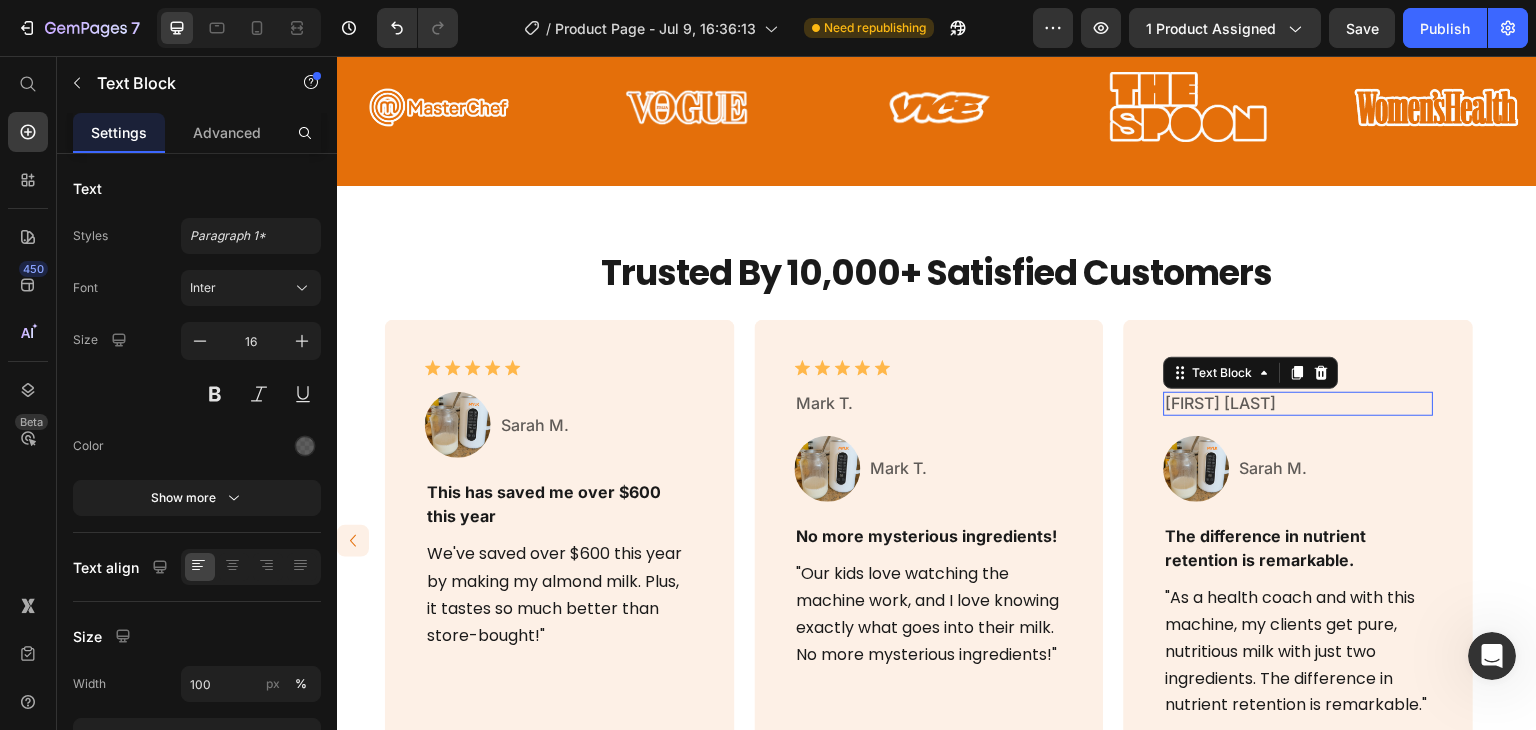 click on "[FIRST] [LAST]" at bounding box center (1299, 403) 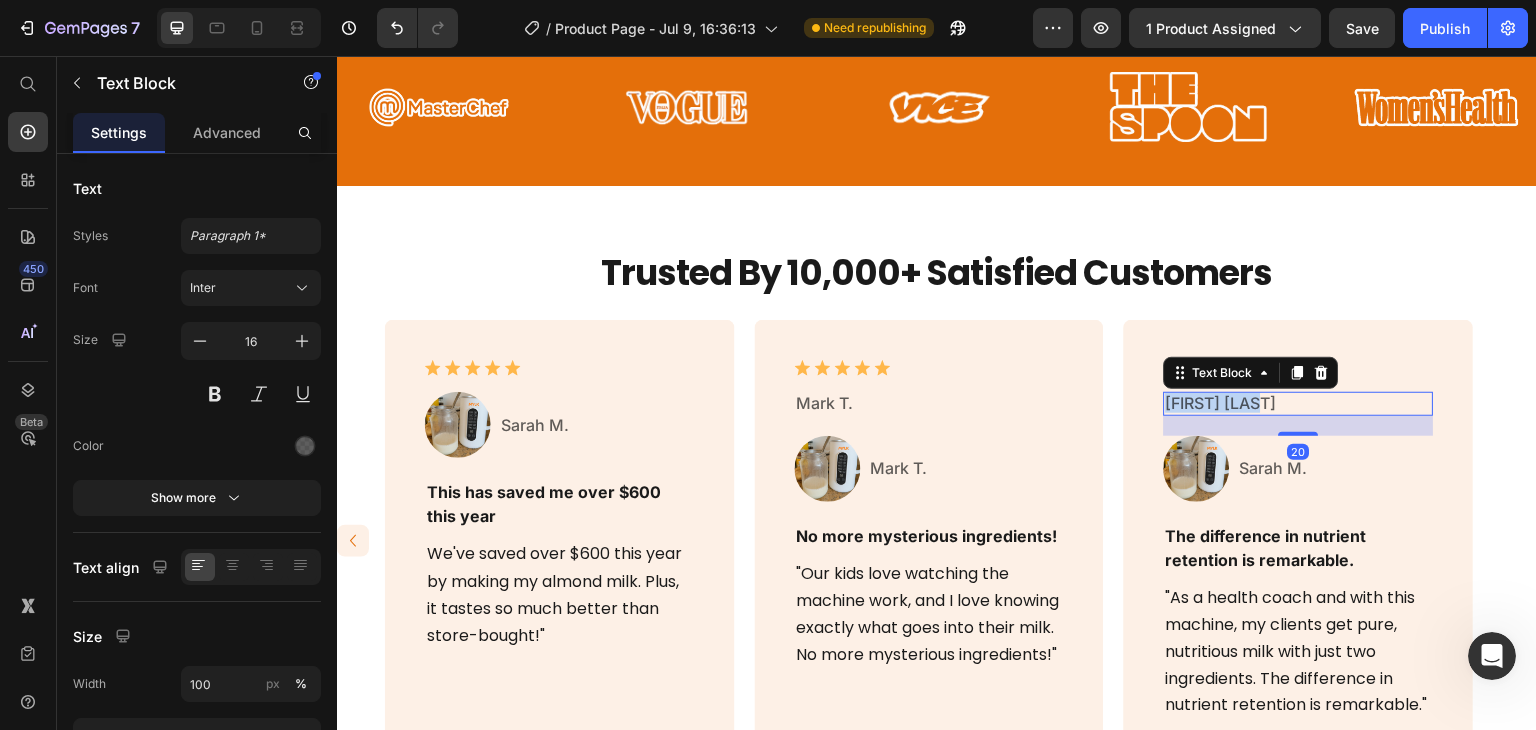 click on "[FIRST] [LAST]" at bounding box center (1299, 403) 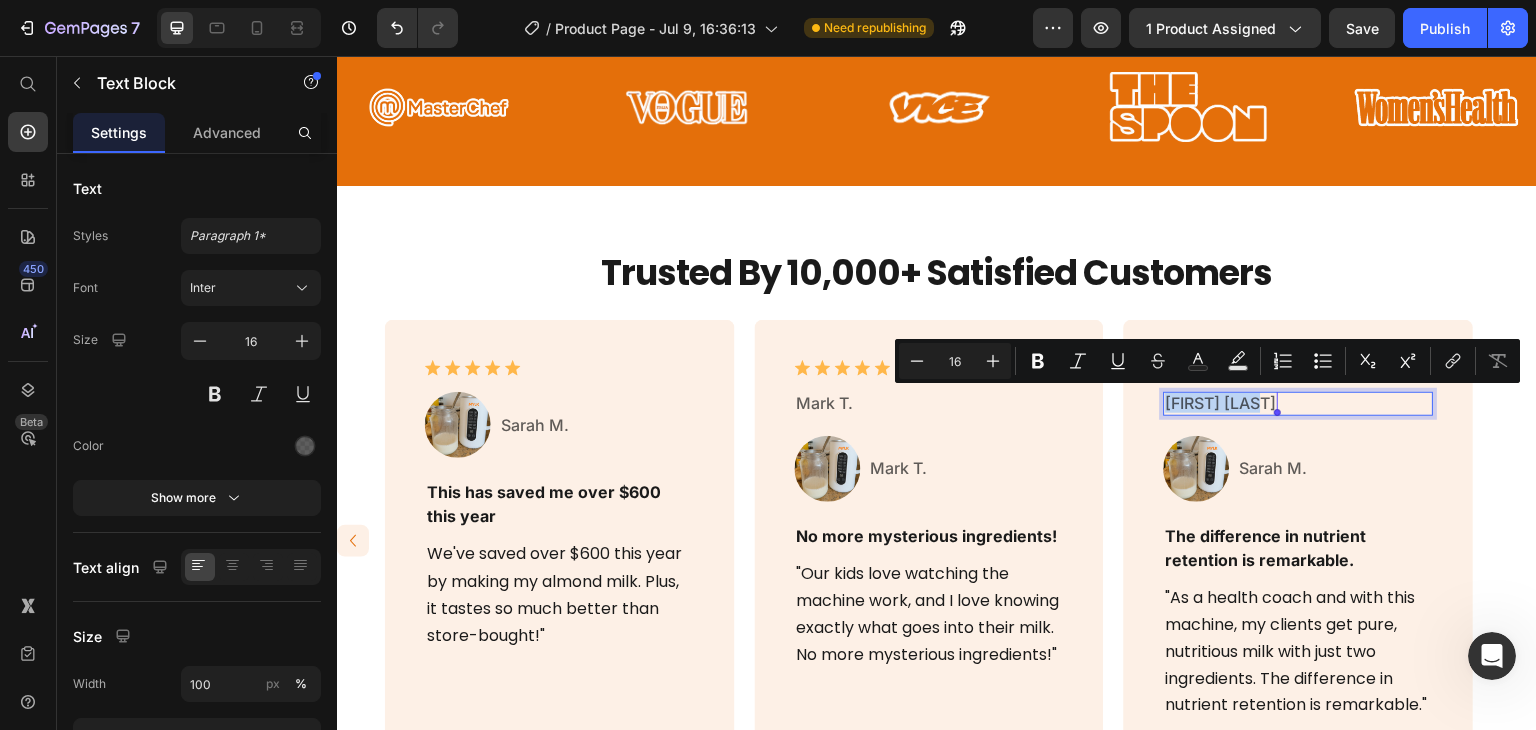 copy on "[FIRST] [LAST]" 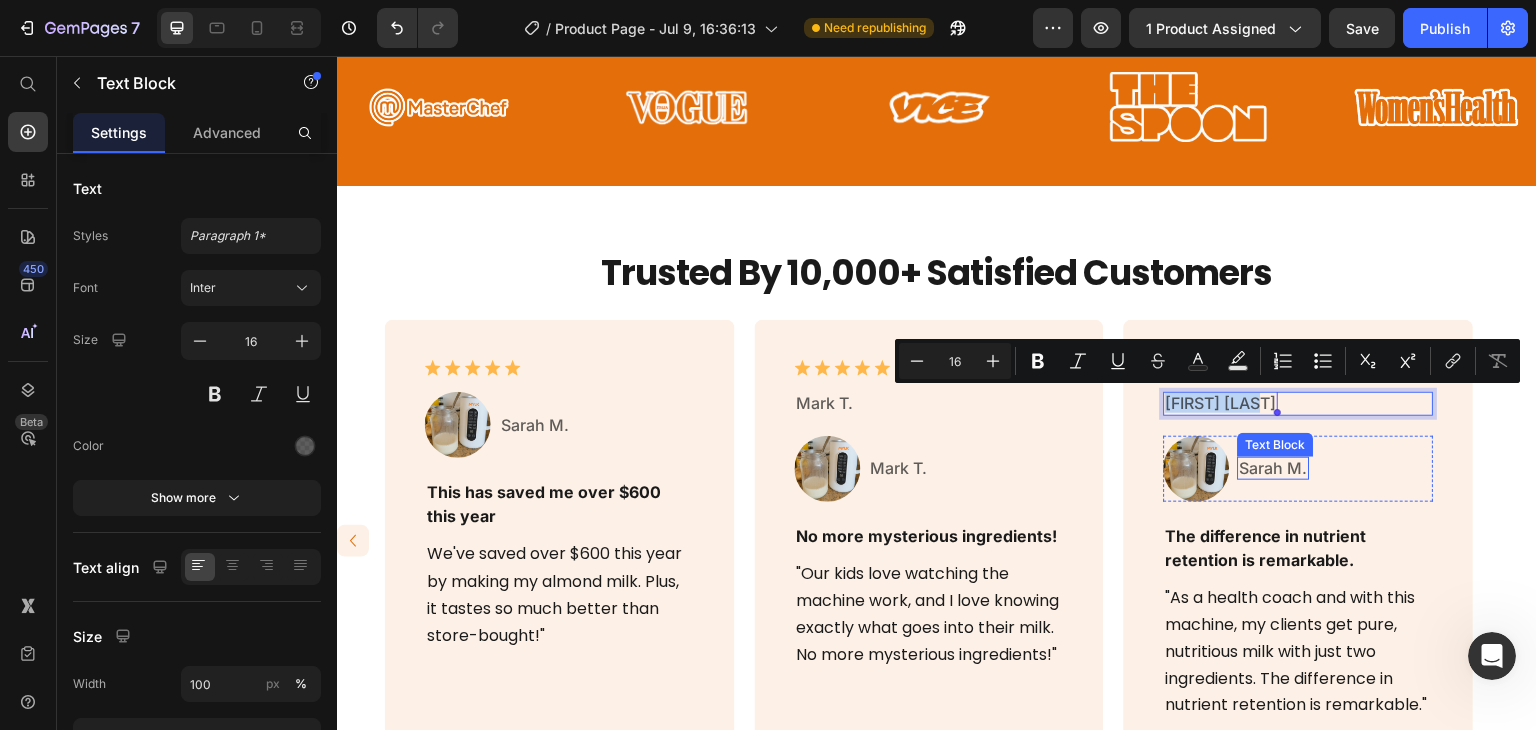 click on "Sarah M." at bounding box center (1274, 468) 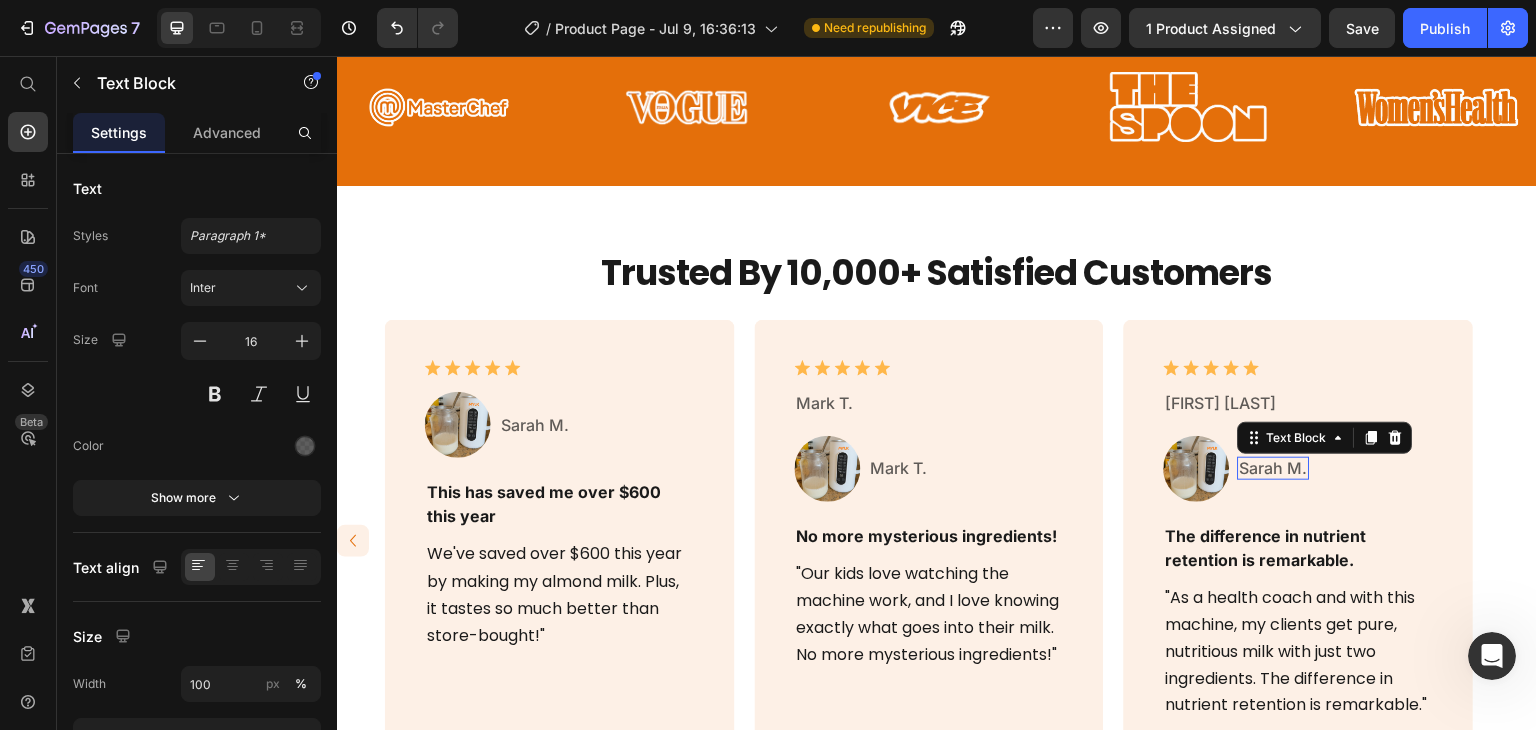 click on "Sarah M." at bounding box center [1274, 468] 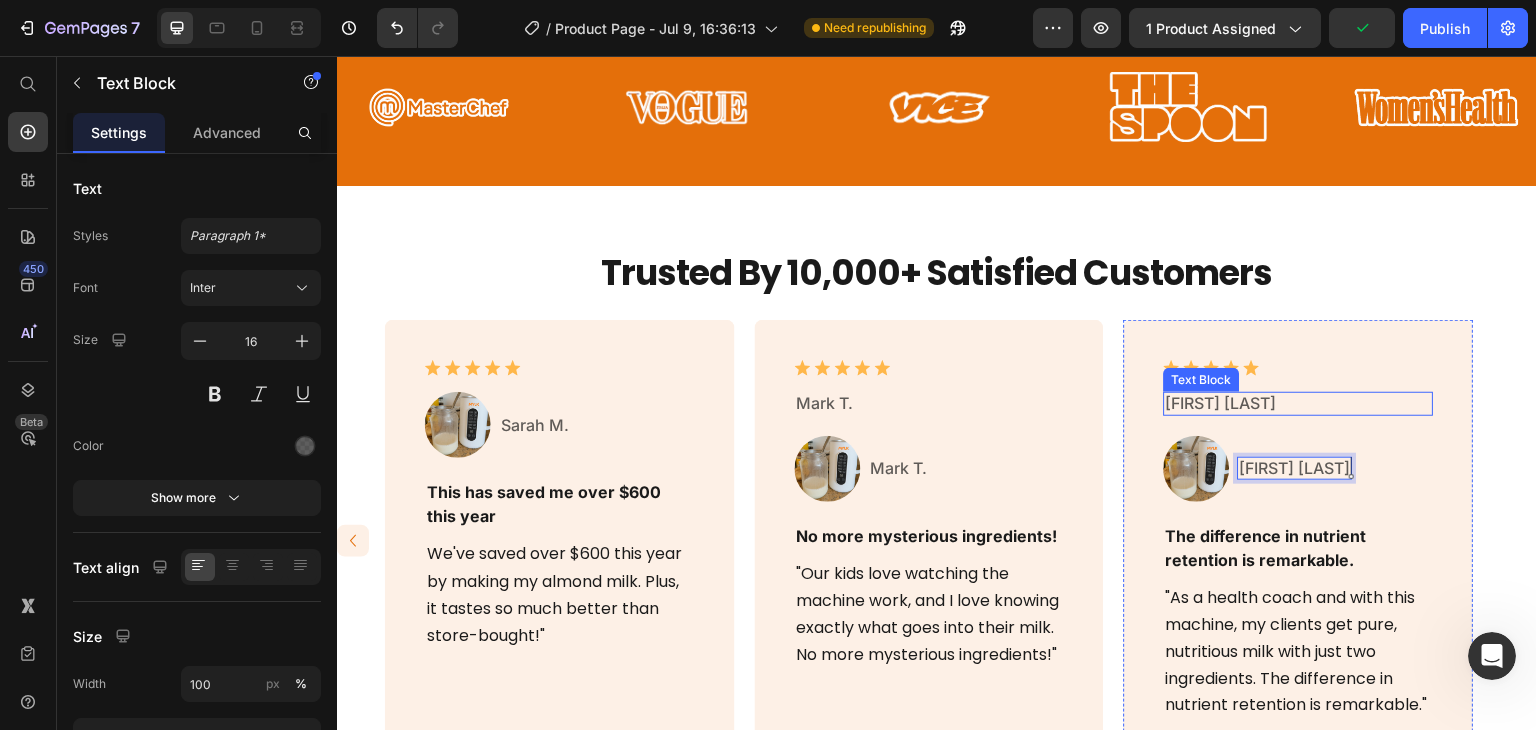 click on "[FIRST] [LAST]" at bounding box center (1299, 403) 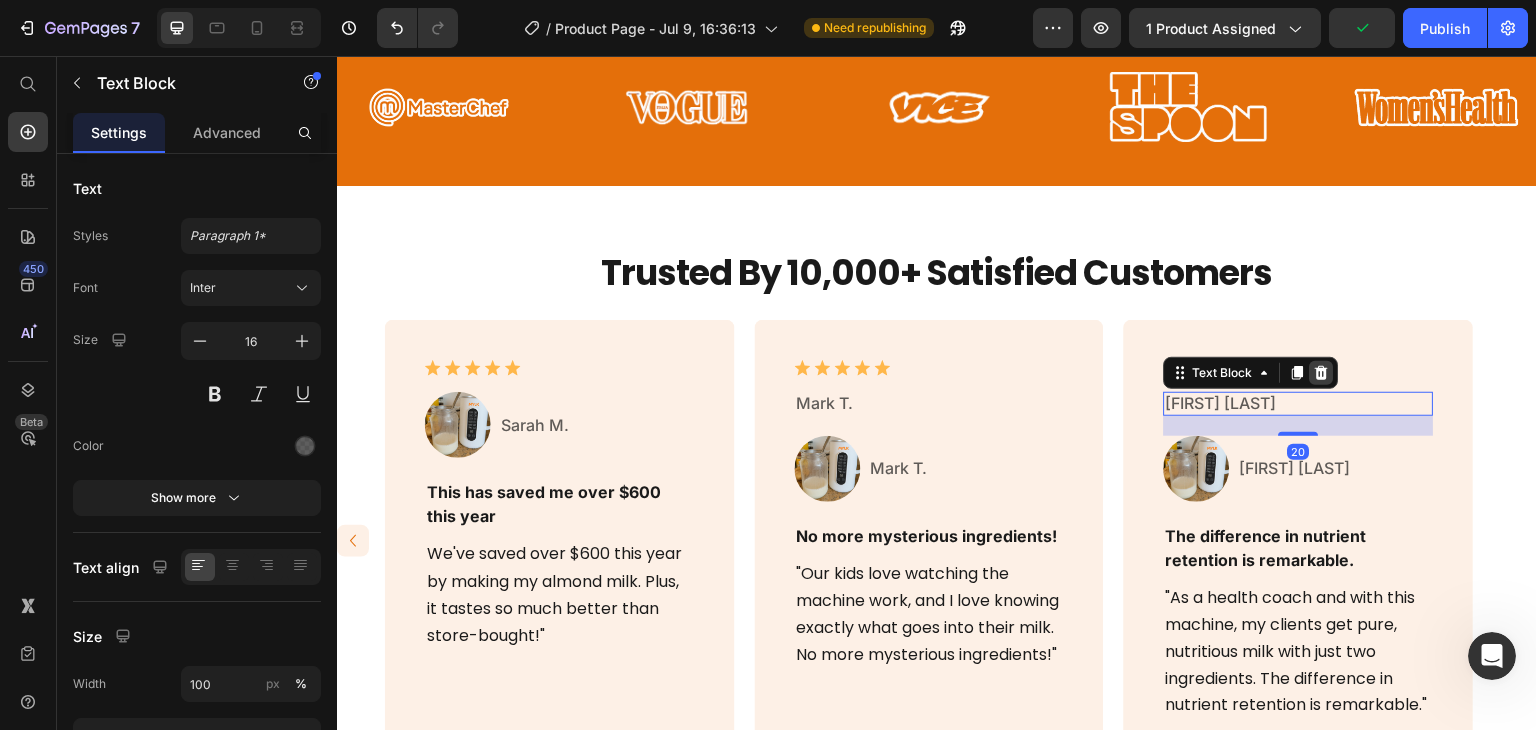 click 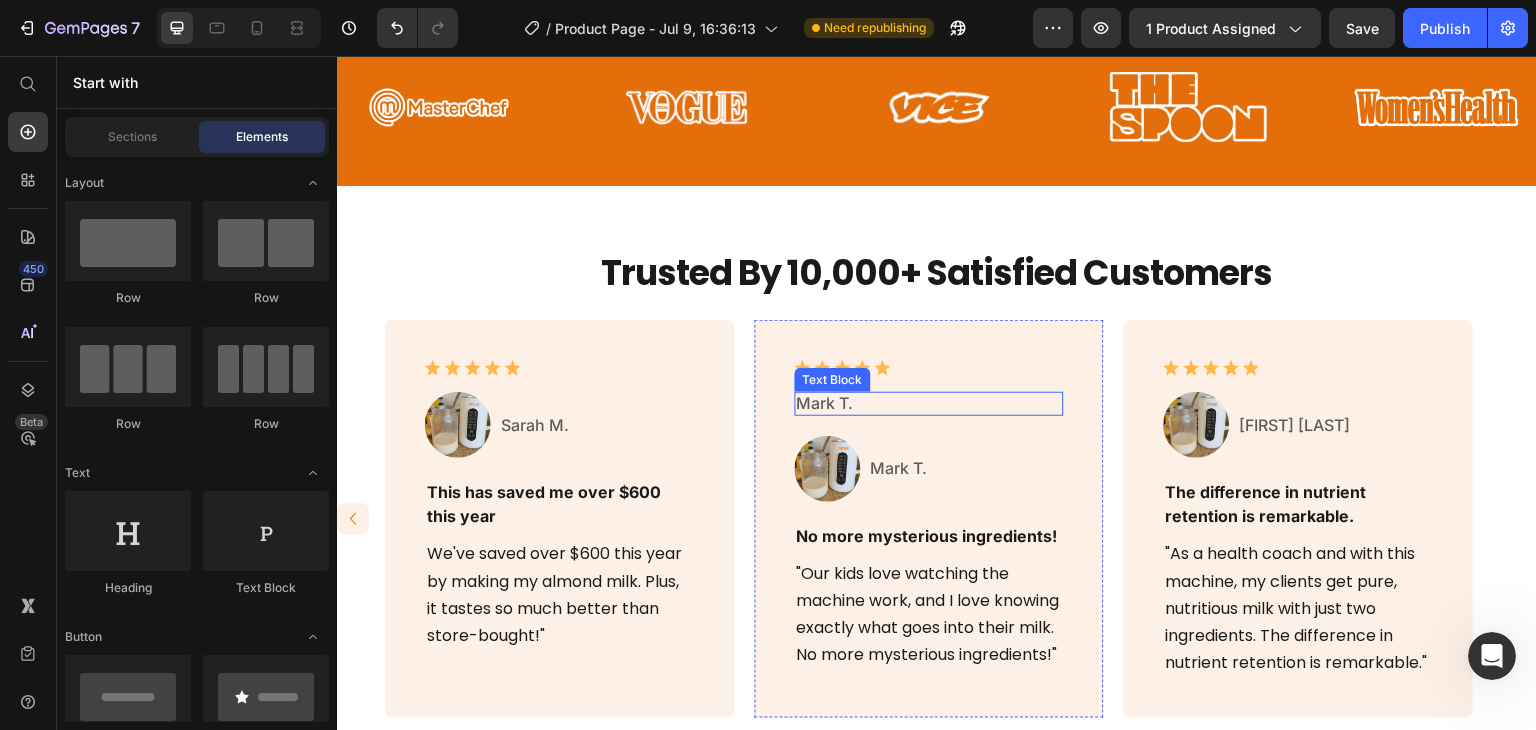 click on "Mark T." at bounding box center [930, 403] 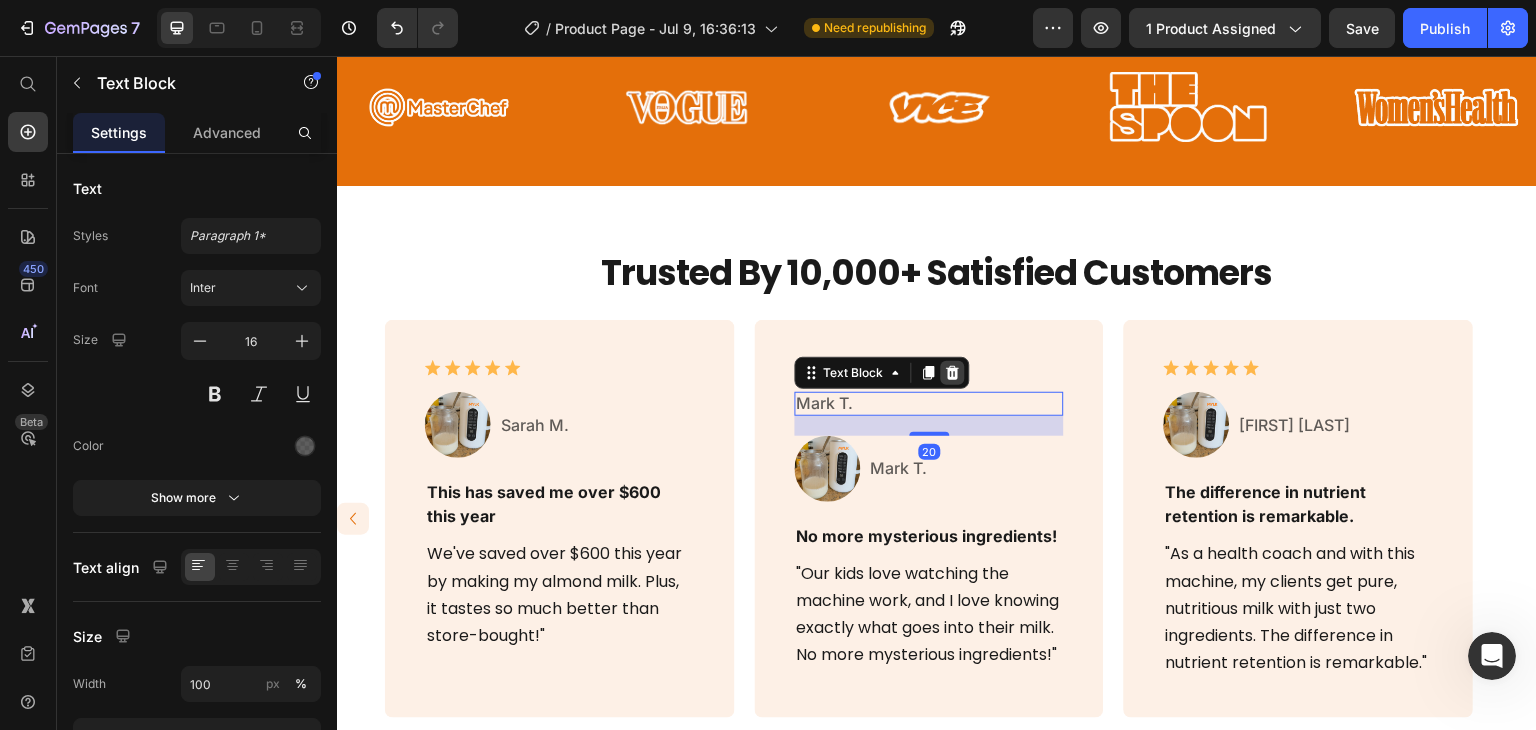 click 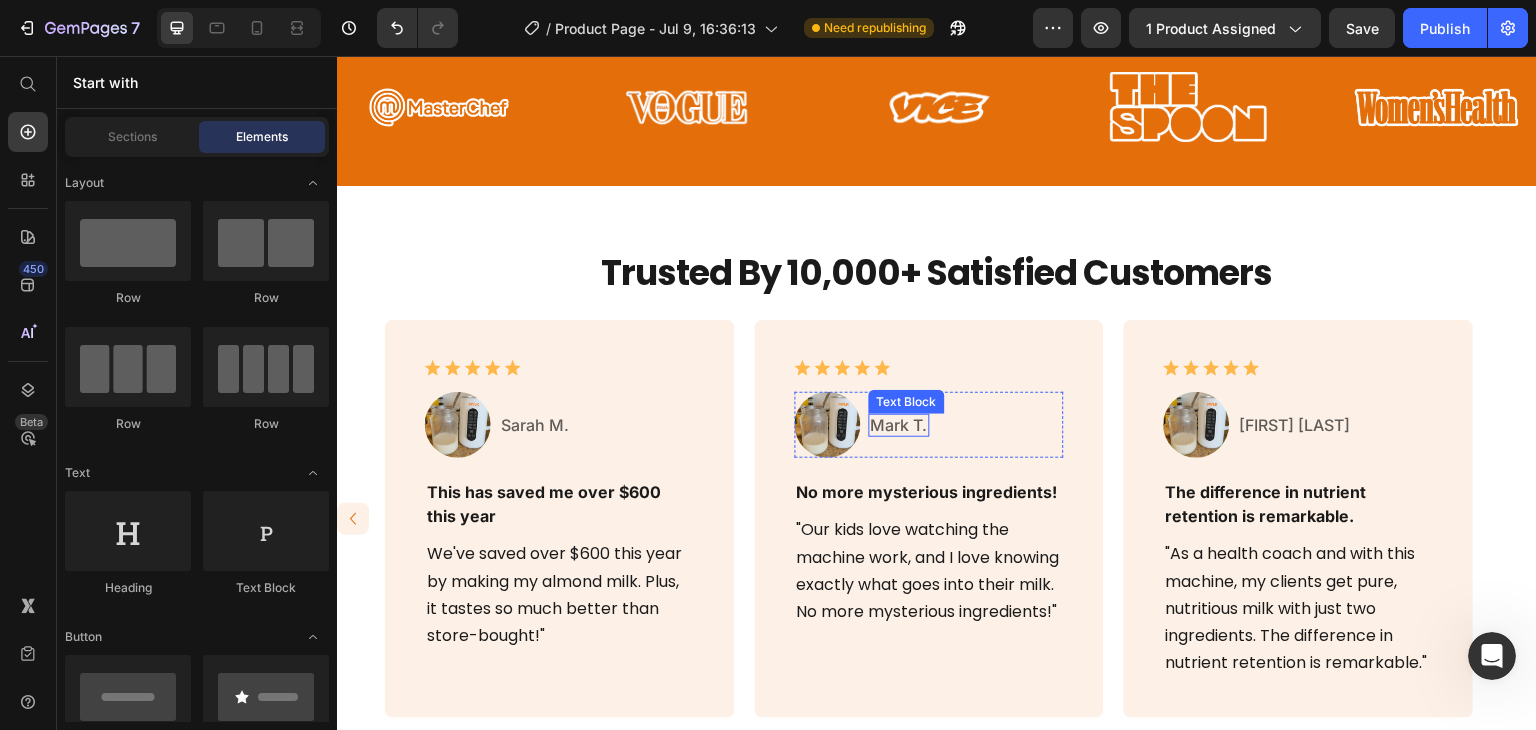 click at bounding box center (828, 425) 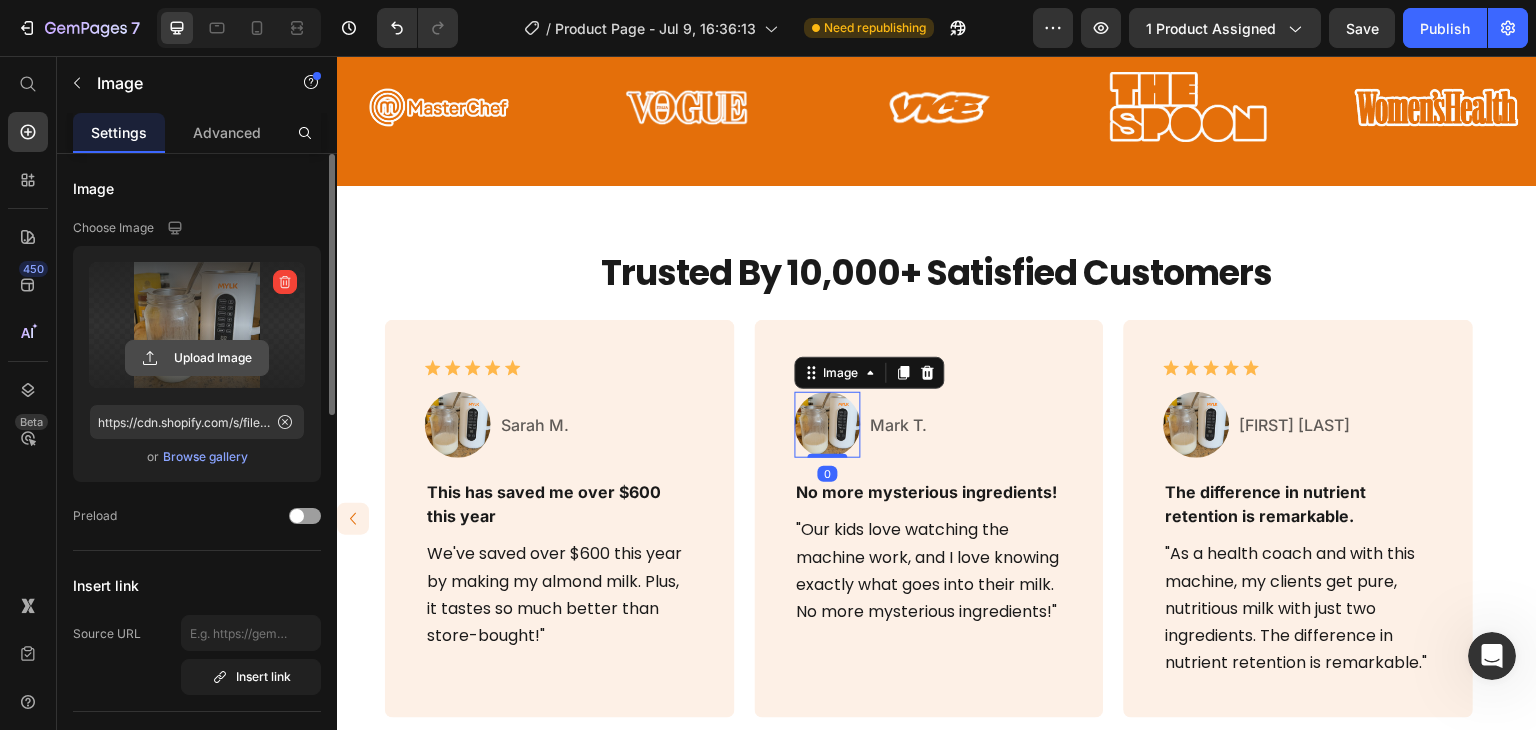 click 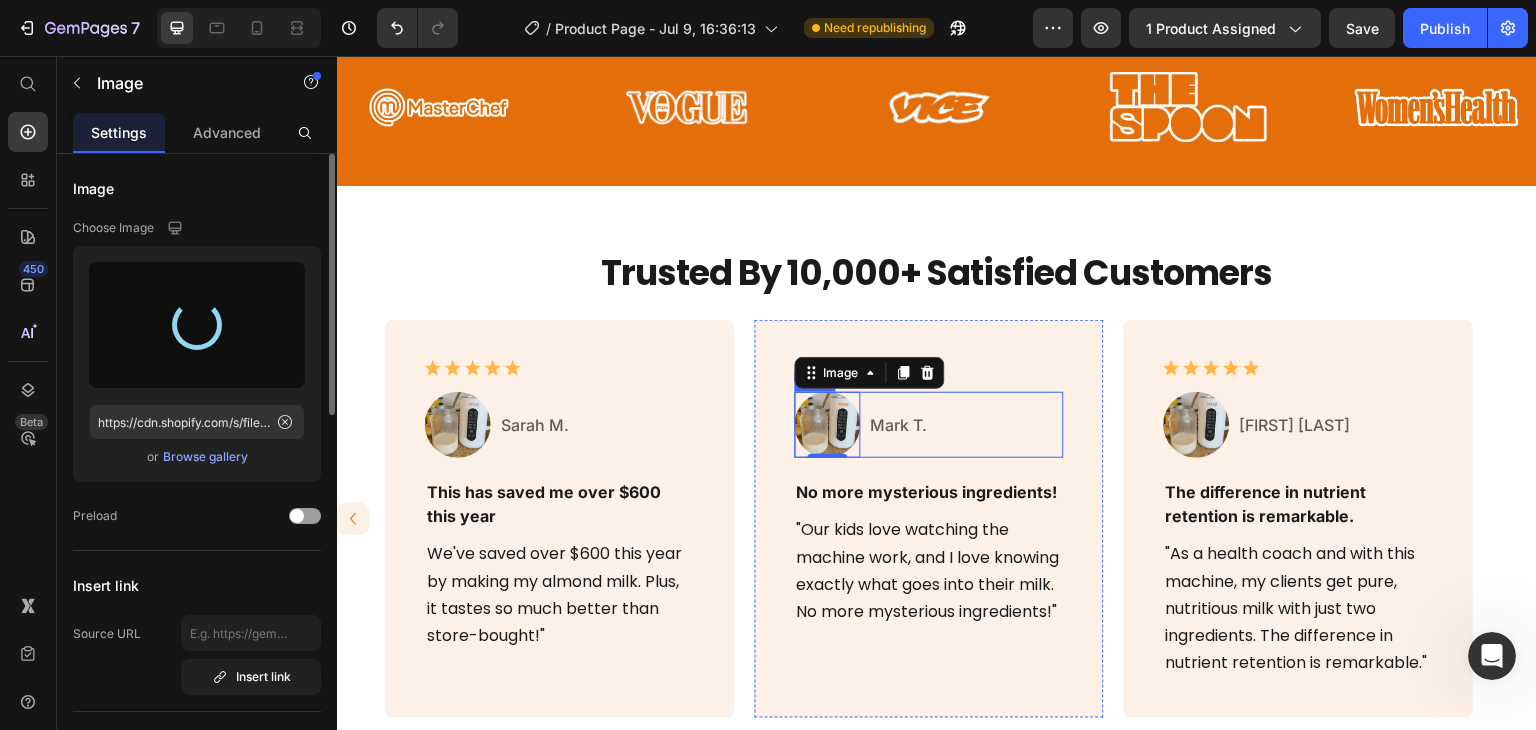 type on "https://cdn.shopify.com/s/files/1/0964/4533/3842/files/gempages_574671668476118128-1ef36fd5-c18c-47a7-bbca-0f7717a4734e.png" 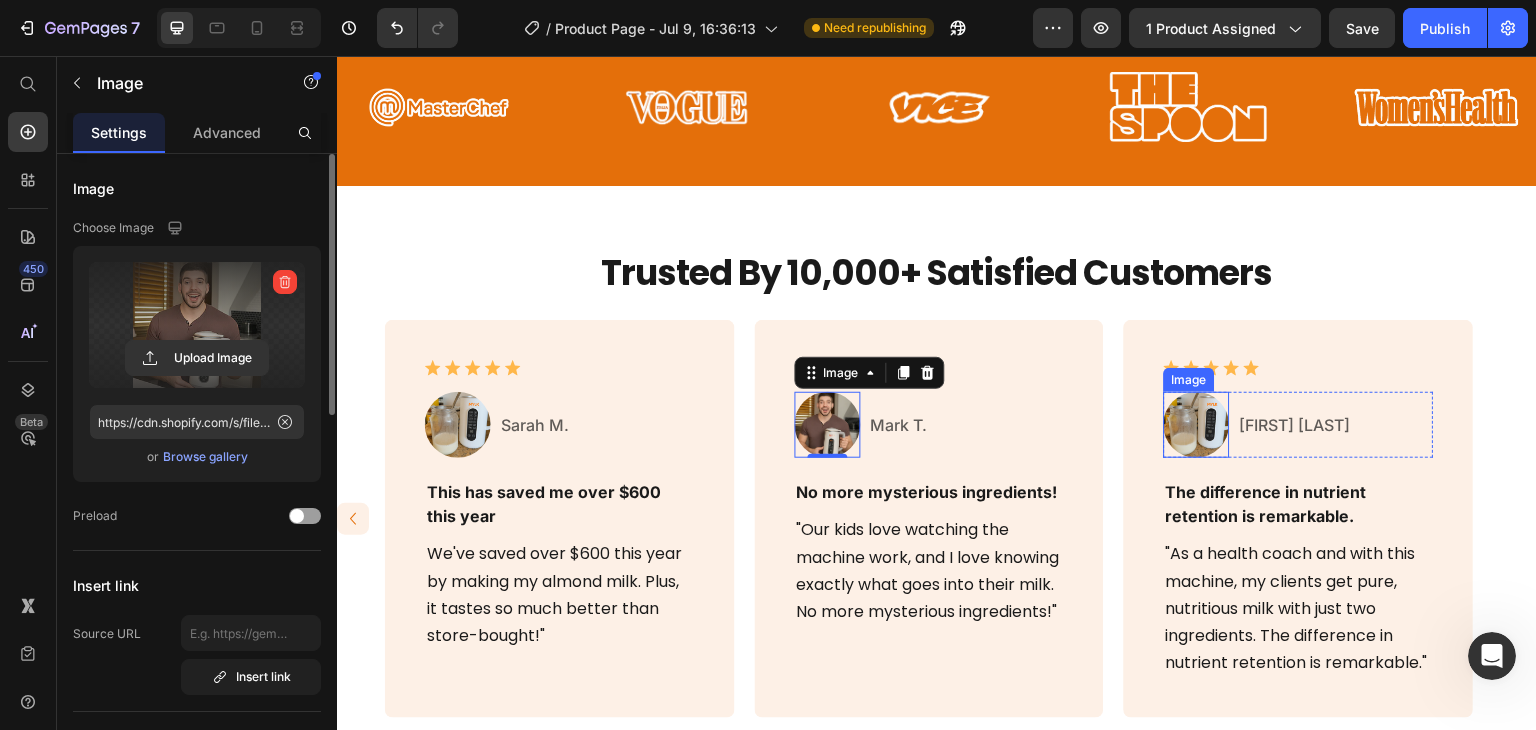 click at bounding box center (1197, 425) 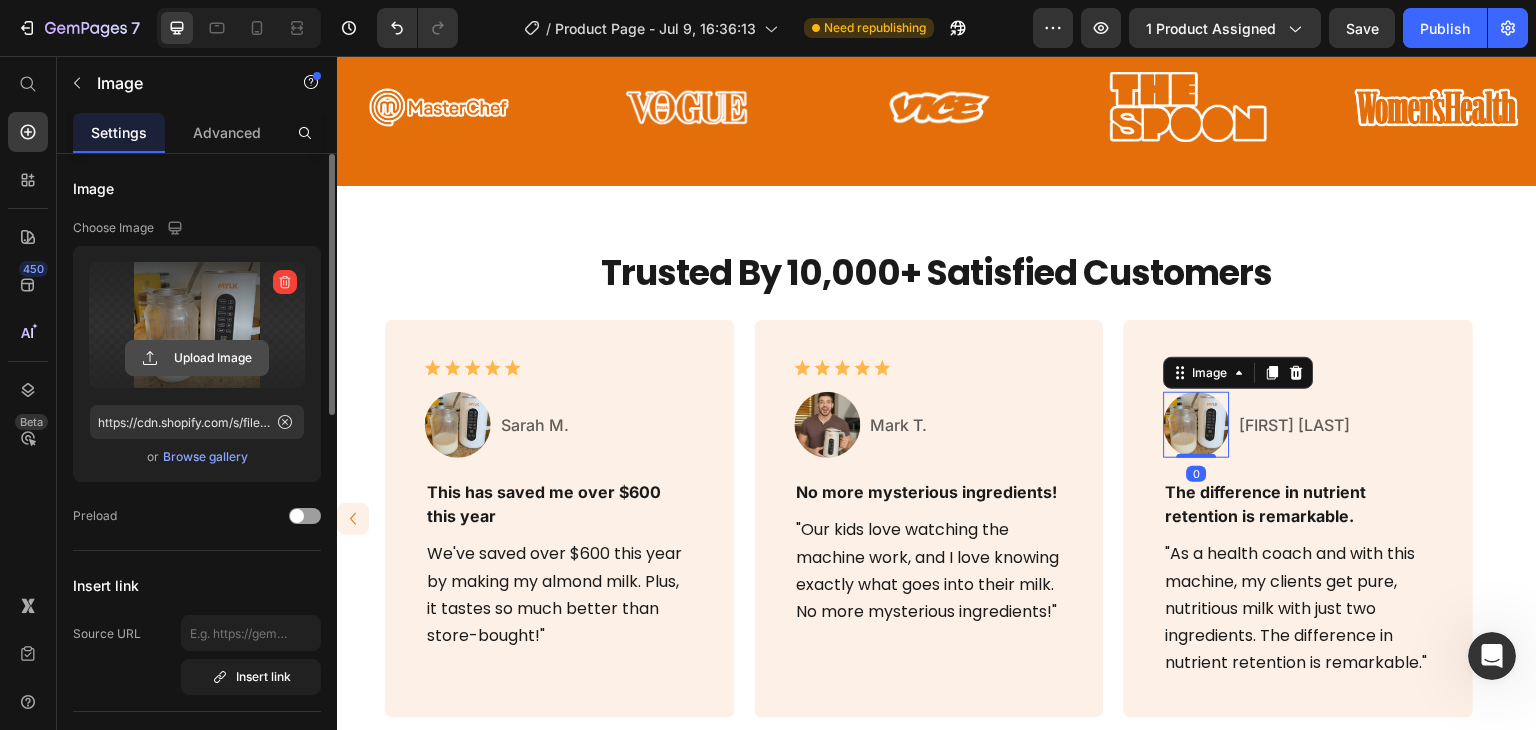 click 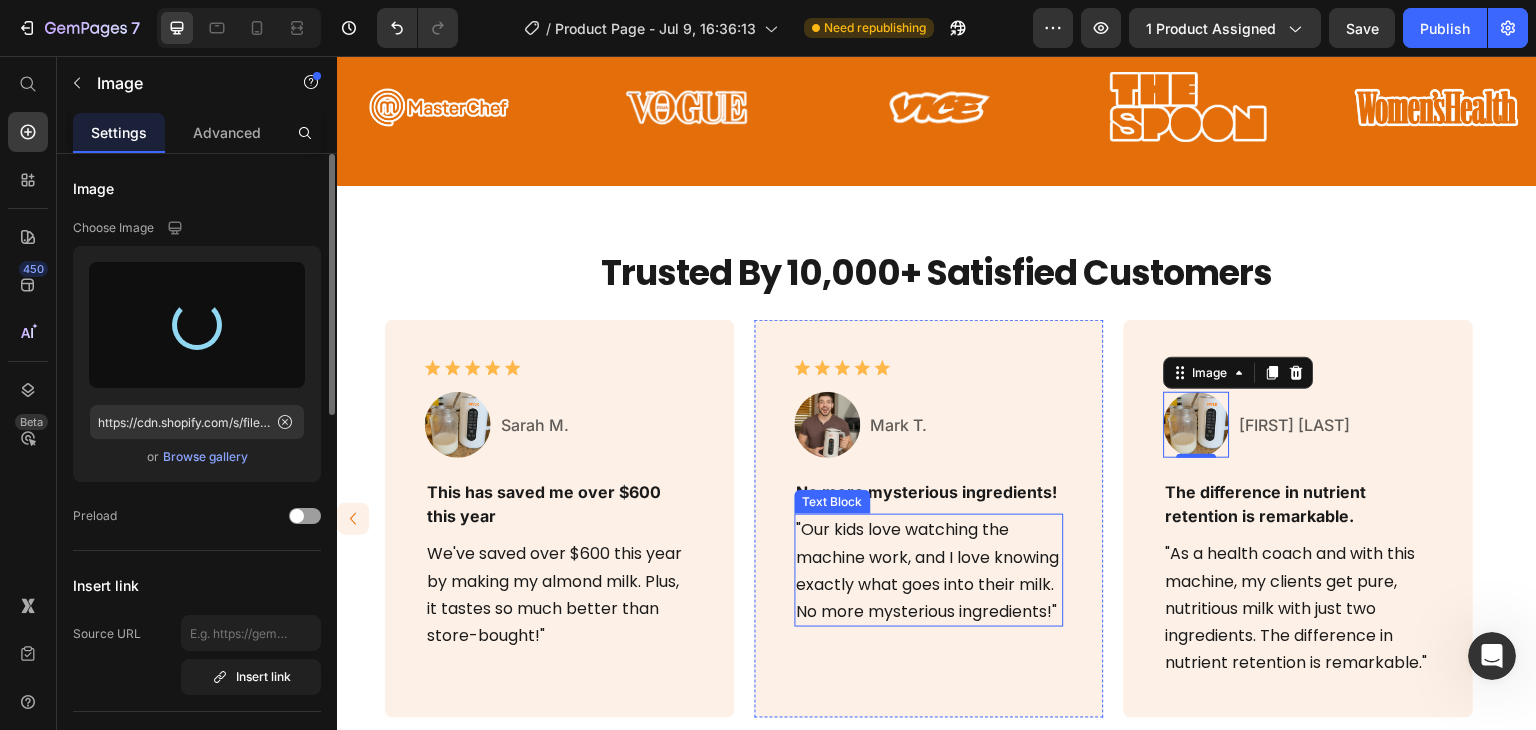 type on "https://cdn.shopify.com/s/files/1/0964/4533/3842/files/gempages_574671668476118128-4dca26ac-a198-44b4-a2b9-3ac911066a8b.png" 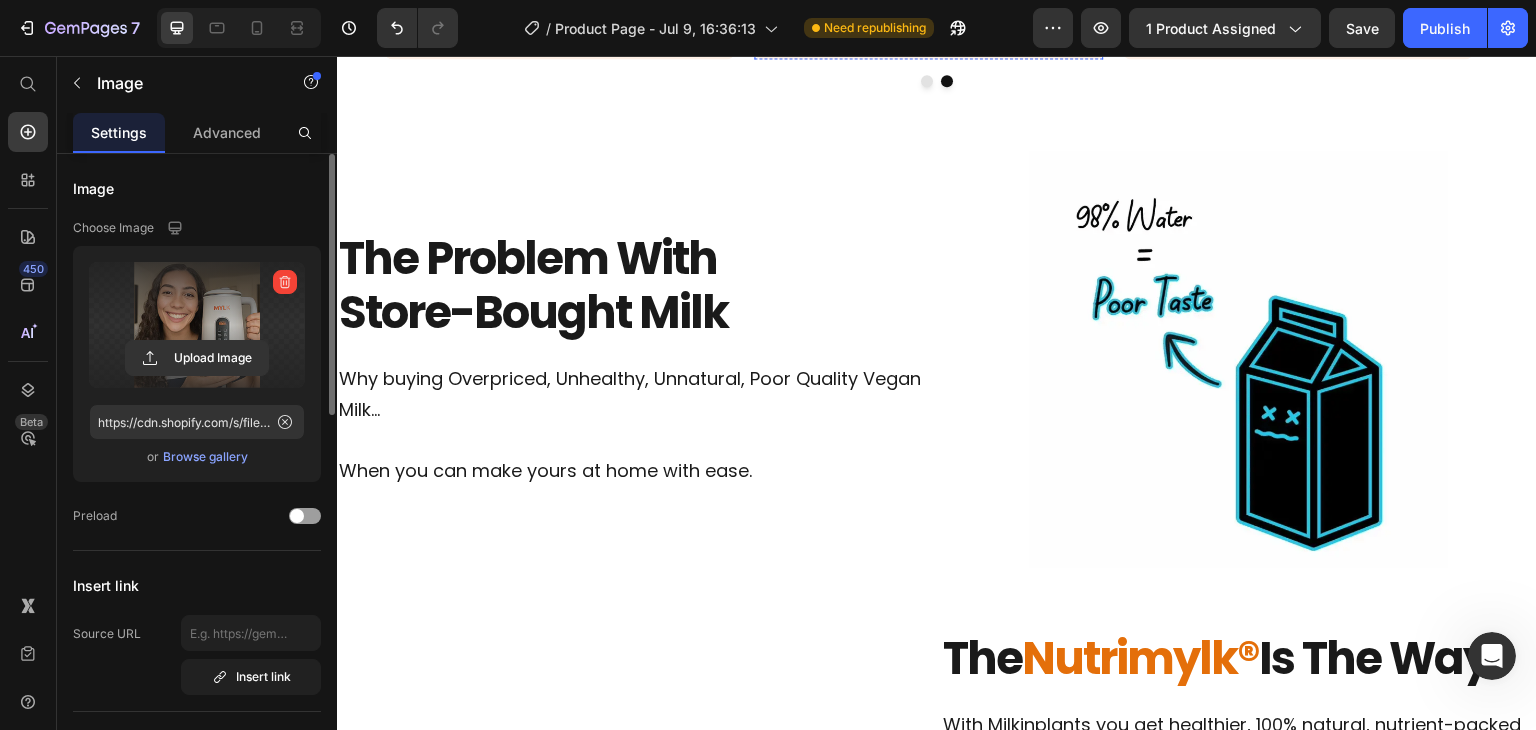 scroll, scrollTop: 2309, scrollLeft: 0, axis: vertical 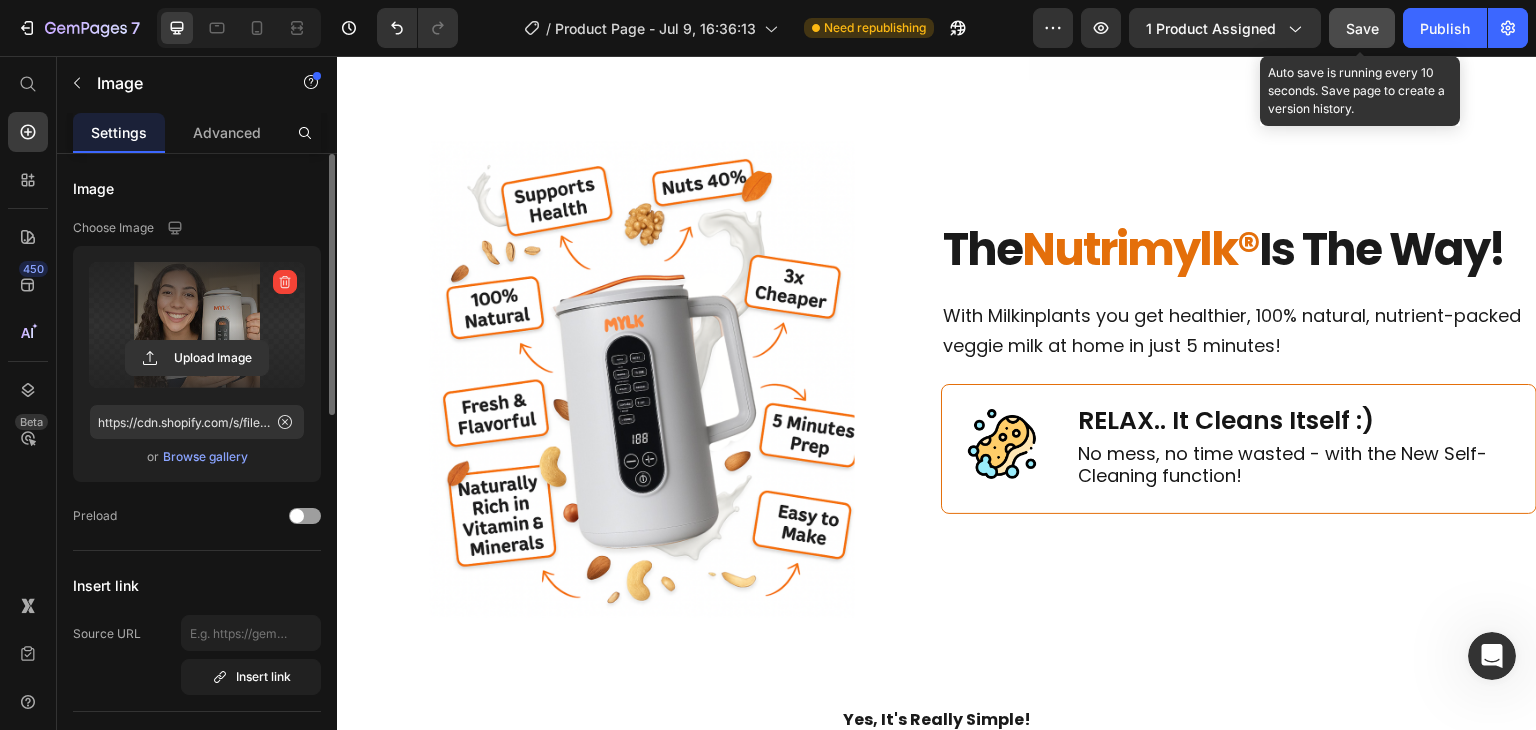 click on "Save" 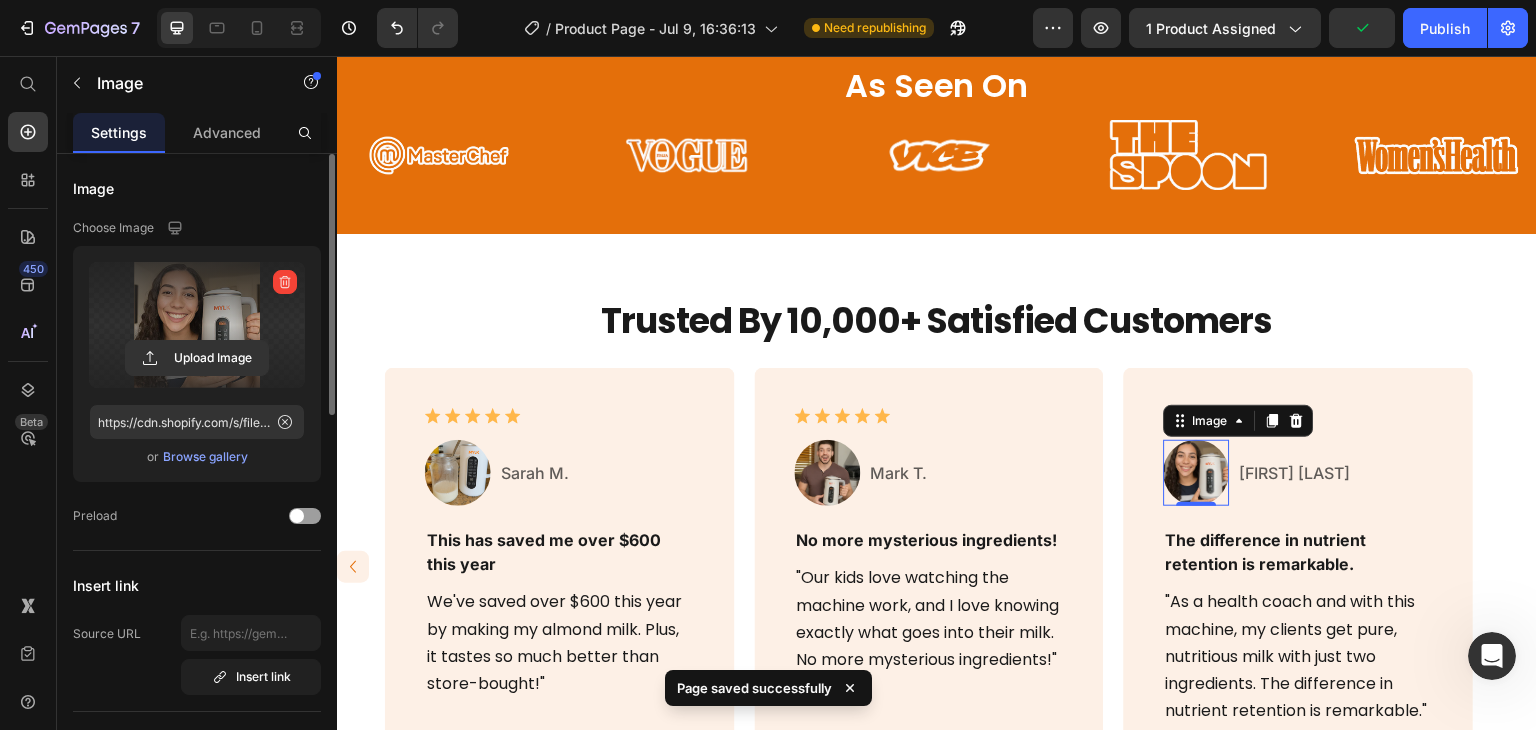 scroll, scrollTop: 1113, scrollLeft: 0, axis: vertical 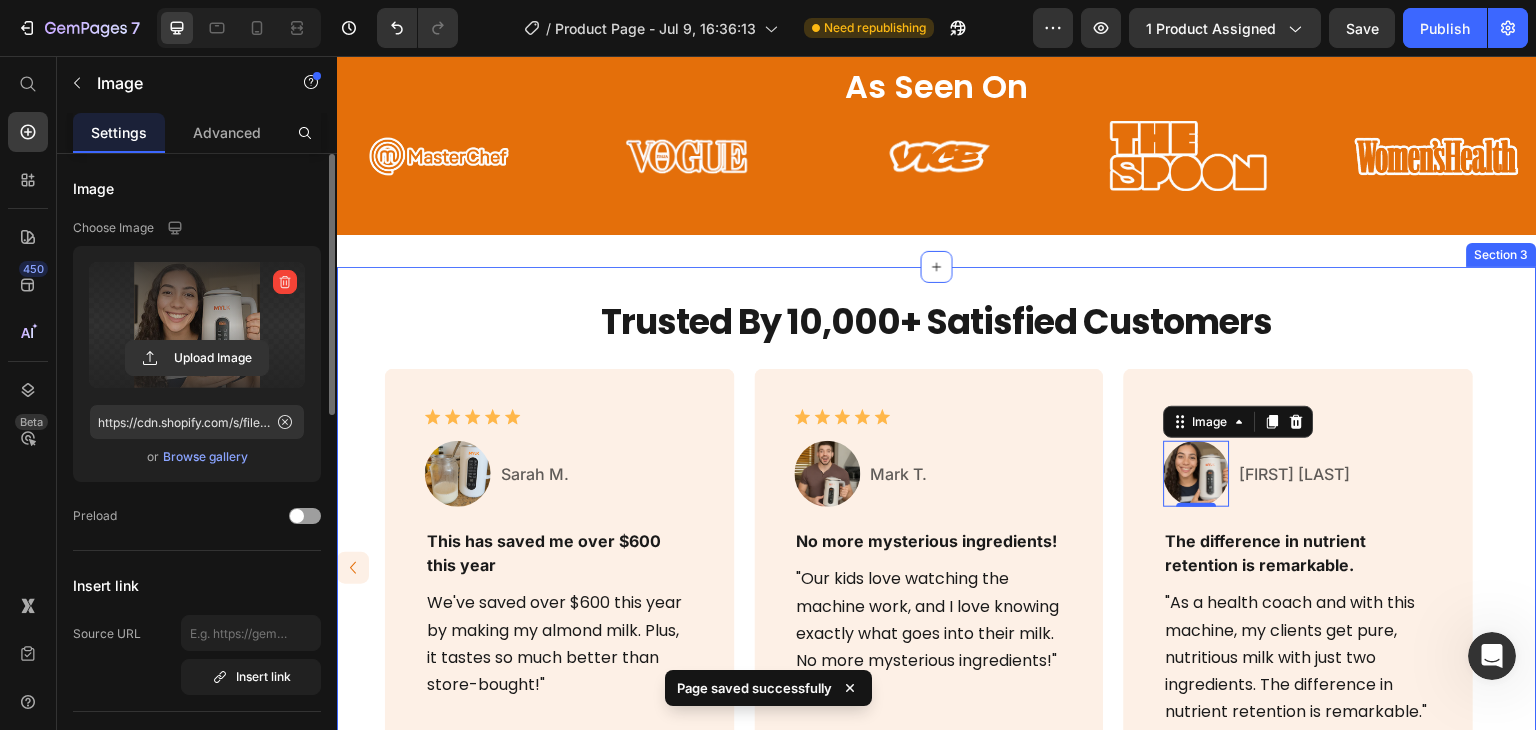click on "Trusted By 10,000+ Satisfied Customers Heading Row
Icon
Icon
Icon
Icon
Icon Icon List Image [FIRST] [LAST]. Text Block Row The texture is incredibly creamy Text Block "As a busy mom, I was spending $200+ monthly on store-bought almond milk. Now I save $150/month and my kids love helping make fresh milk every morning. " Text Block Row
Icon
Icon
Icon
Icon
Icon Icon List Image [FIRST] [LAST]. Text Block Row The easiest way to make fresh nut milk. Text Block "The easiest way to make fresh nut milk. Takes just 2 minutes and cleanup is a breeze. Can't believe I waited so long!" Text Block Row
Icon
Icon
Icon
Icon
Icon Icon List Image [FIRST] [LAST]. Text Block Row This has saved me over $600 this year Text Block Text Block" at bounding box center (937, 547) 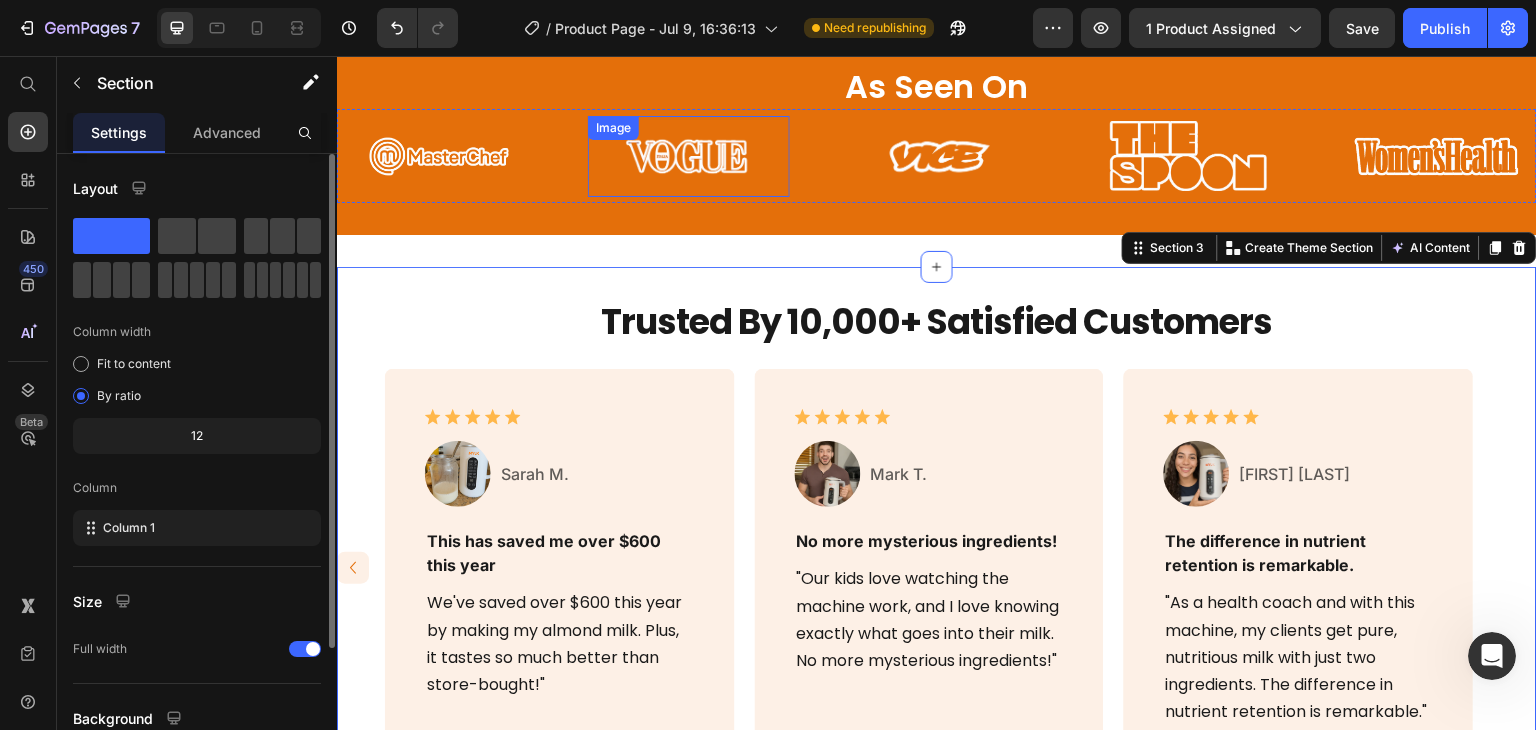 scroll, scrollTop: 934, scrollLeft: 0, axis: vertical 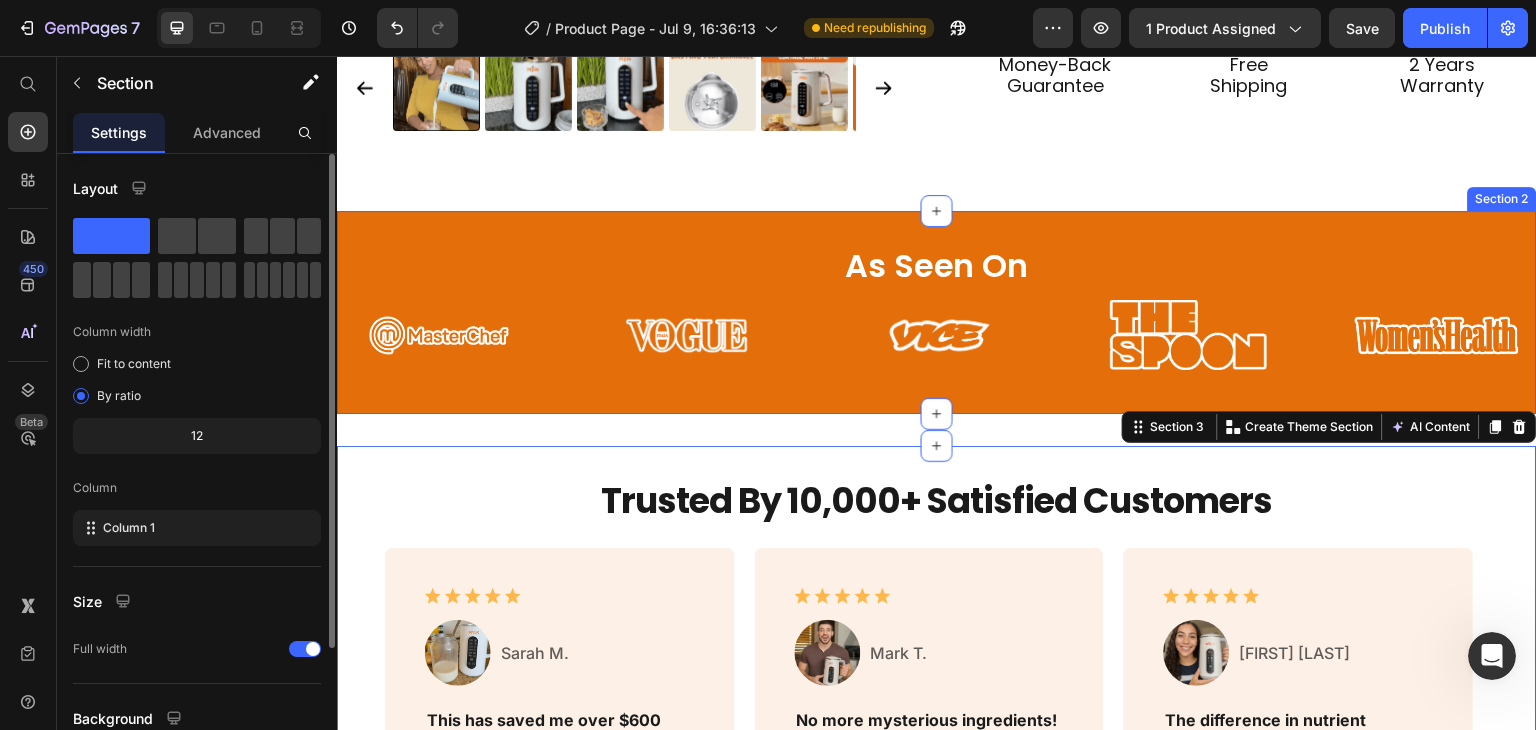click on "As Seen On Heading Image Image Image Image Image Image Image Image Image Image Image Image Image Image Marquee Row Section 2" at bounding box center [937, 313] 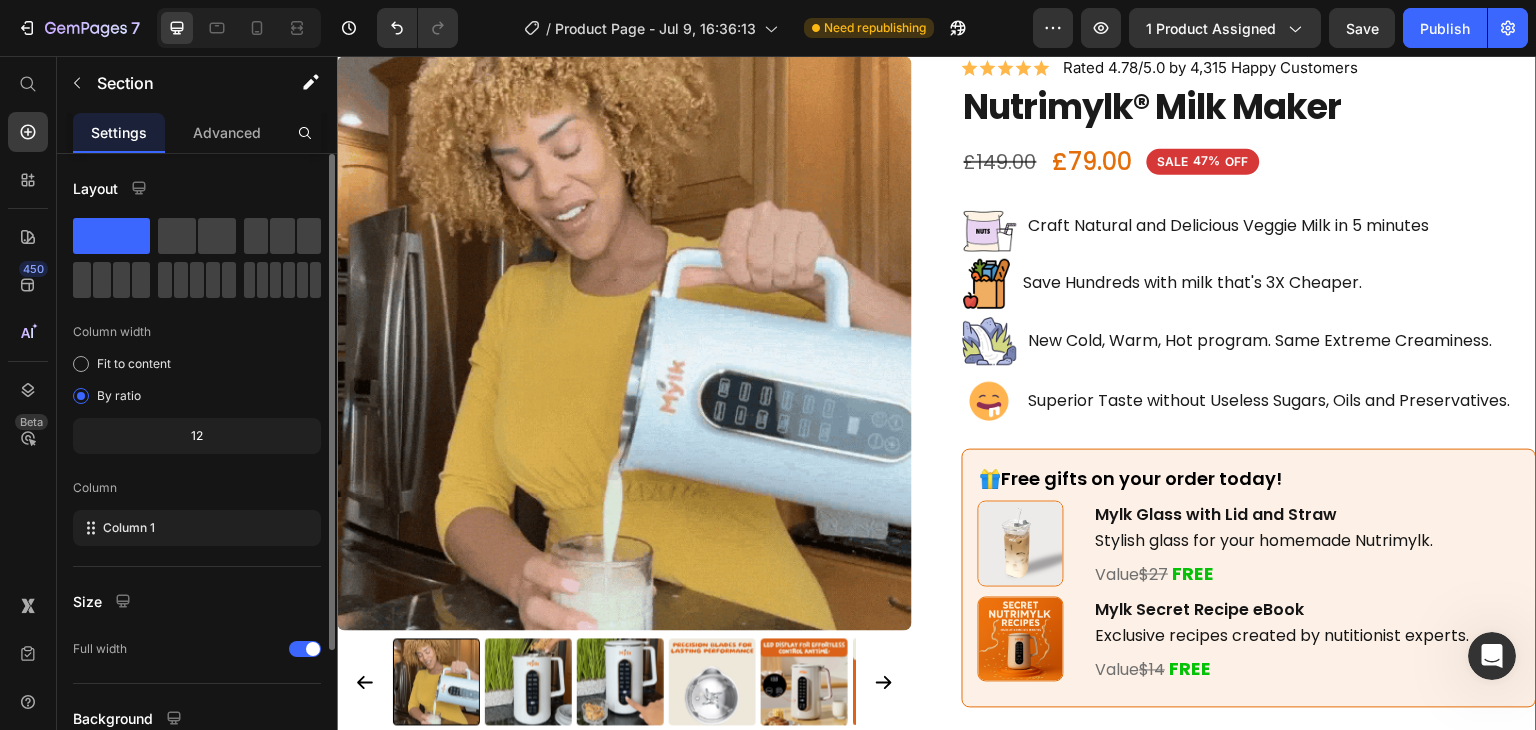 scroll, scrollTop: 220, scrollLeft: 0, axis: vertical 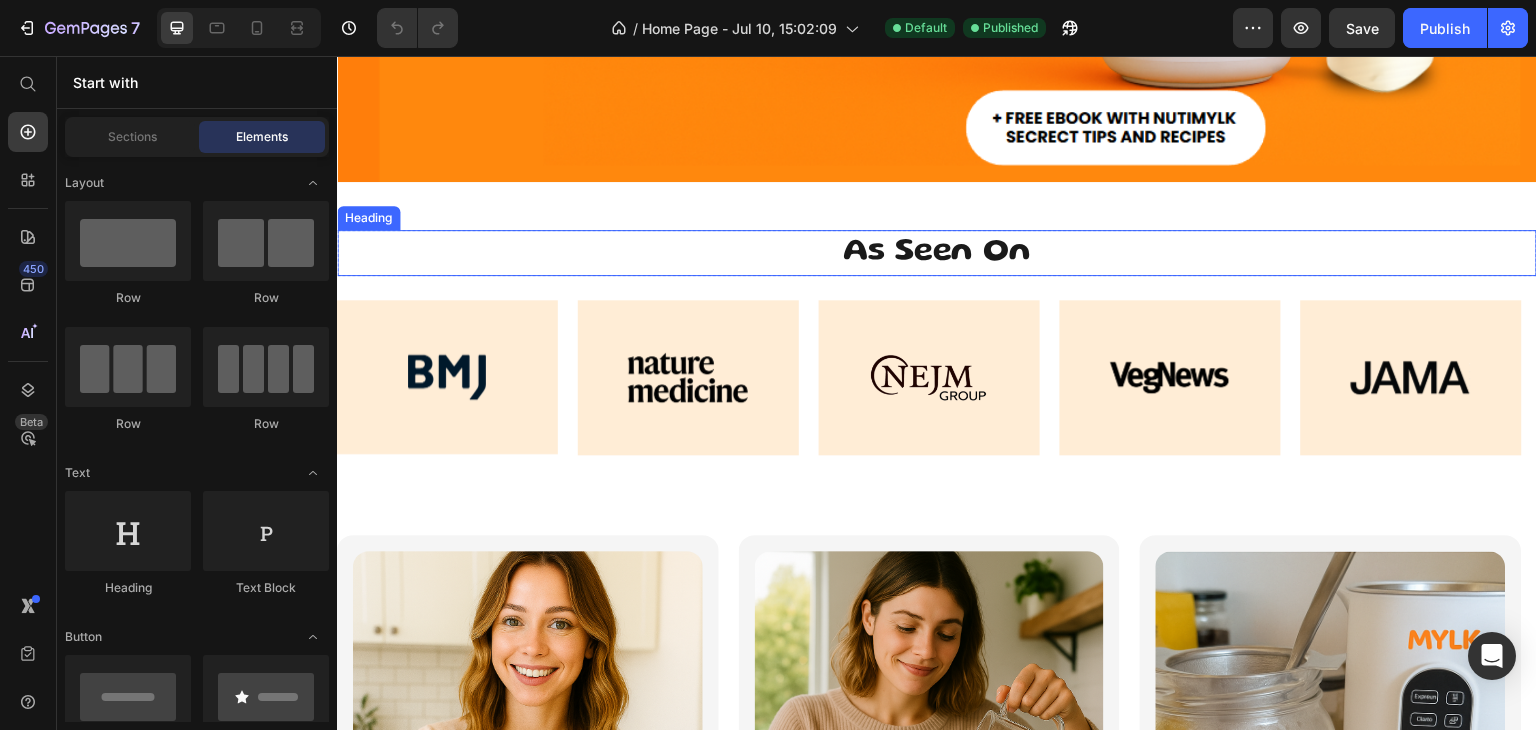 click on "As Seen On" at bounding box center (937, 253) 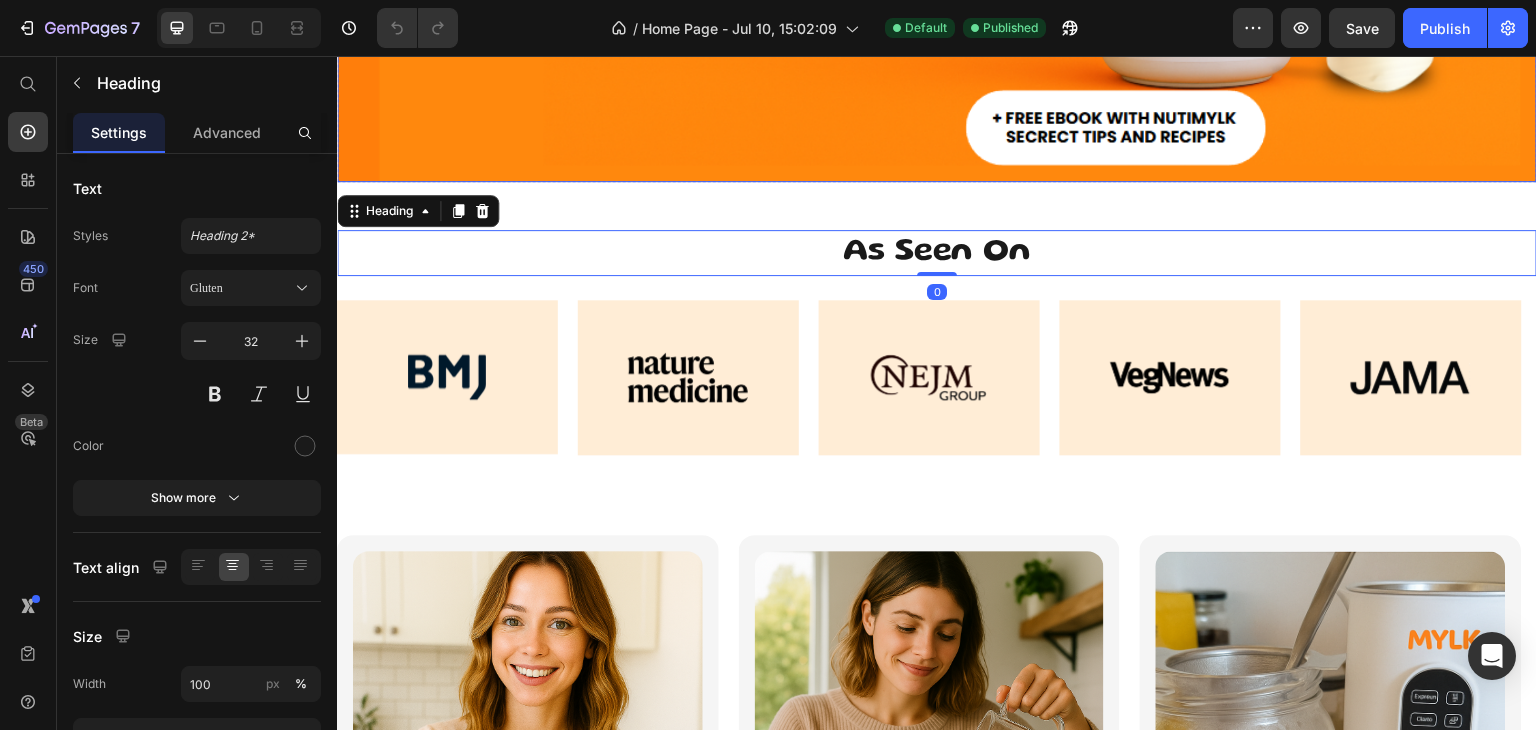 click at bounding box center [937, -136] 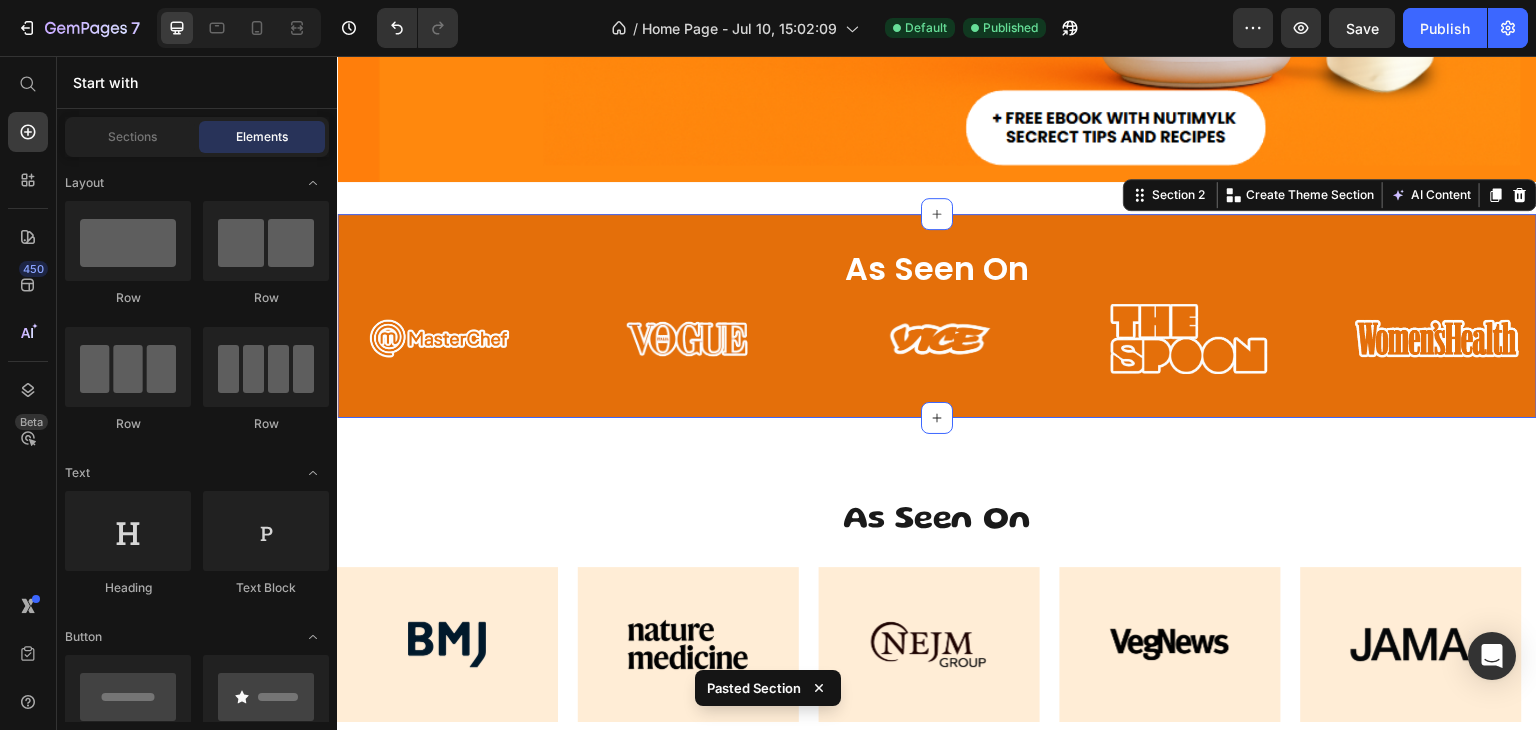 click on "Healthy, creamy milk made at home in 5 minutes Heading Limited time offer: Heading Save 40% and get 2 FREE GIFTS Heading Try Nutrimylk Now and Save £90 Button
Drop element here Hero Banner Section 1 As Seen On Heading Image Image Image Image Image Image Image Image Image Image Image Image Image Image Marquee Row Section 2   You can create reusable sections Create Theme Section AI Content Write with GemAI What would you like to describe here? Tone and Voice Persuasive Product Portable Smoothie Maker Show more Generate As Seen On Heading Row Image Row Image Row Image Row Image Row Image Row Carousel Row Section 3 Image
Icon
Icon
Icon
Icon
Icon Icon List Our kids love watching the machine work, and I love knowing exactly what goes into their milk. No more mysterious ingredients! Text Block Sarah Thompson Text Block Row Image
Icon
Icon
Icon" at bounding box center (937, 5316) 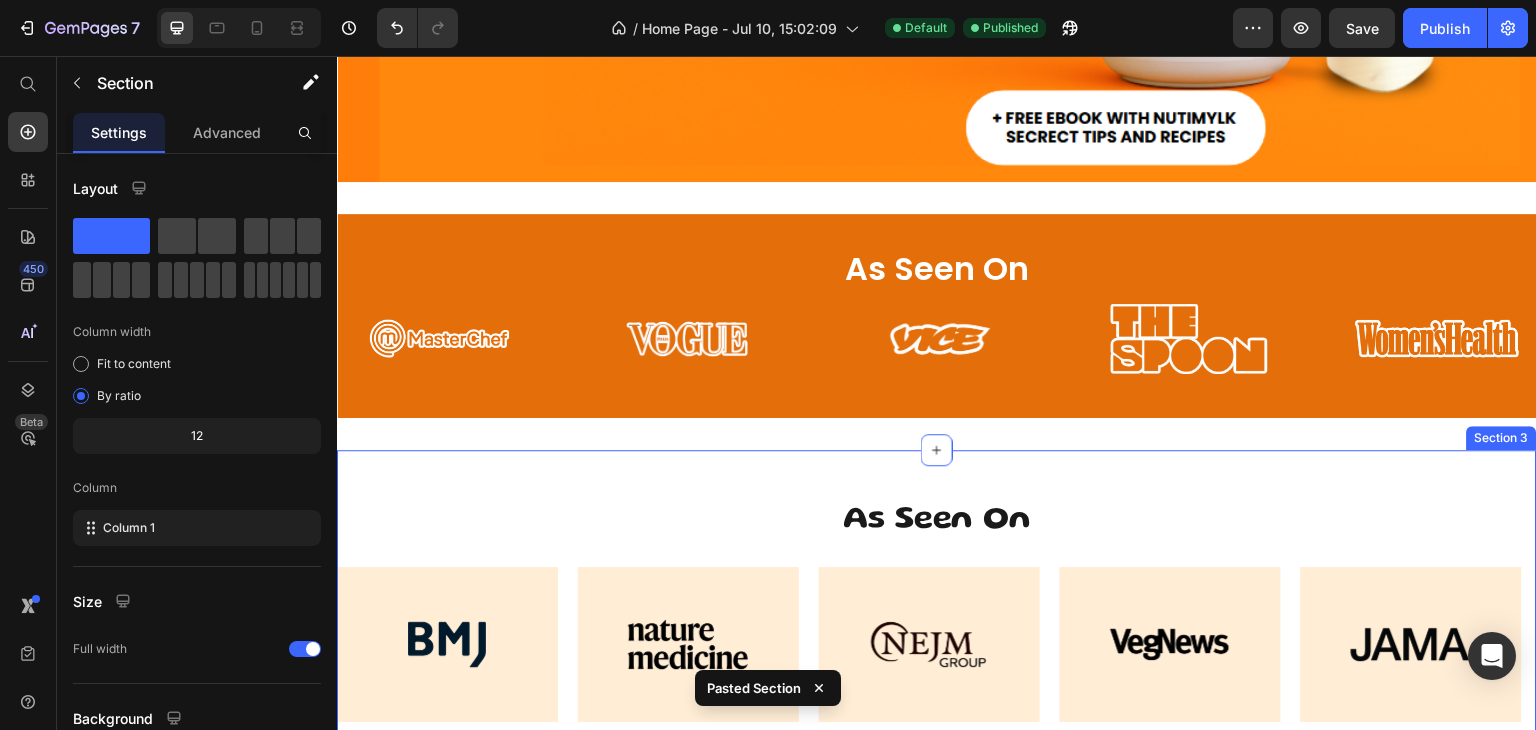 click on "As Seen On Heading Row Image Row Image Row Image Row Image Row Image Row Carousel Row Section 3" at bounding box center [937, 610] 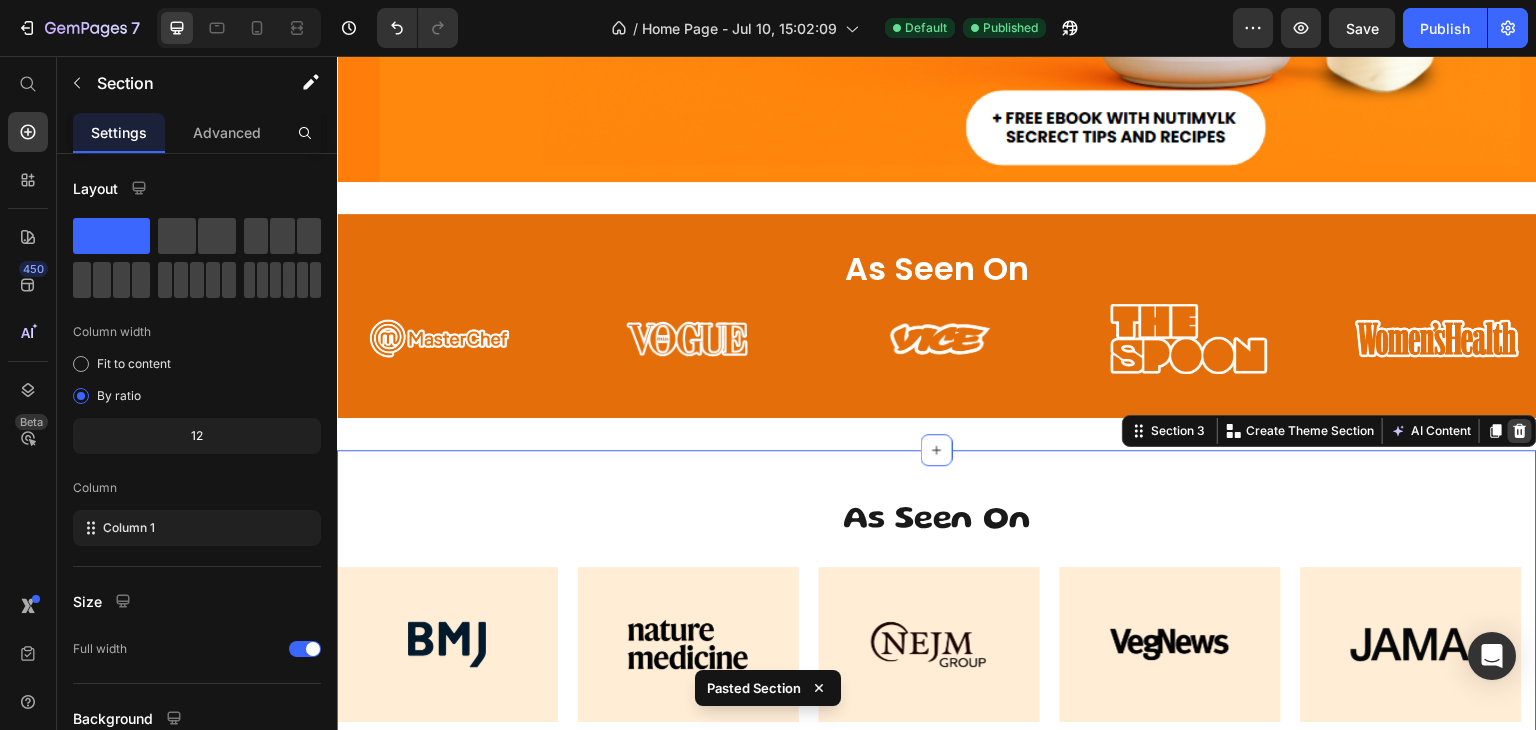 click at bounding box center (1520, 431) 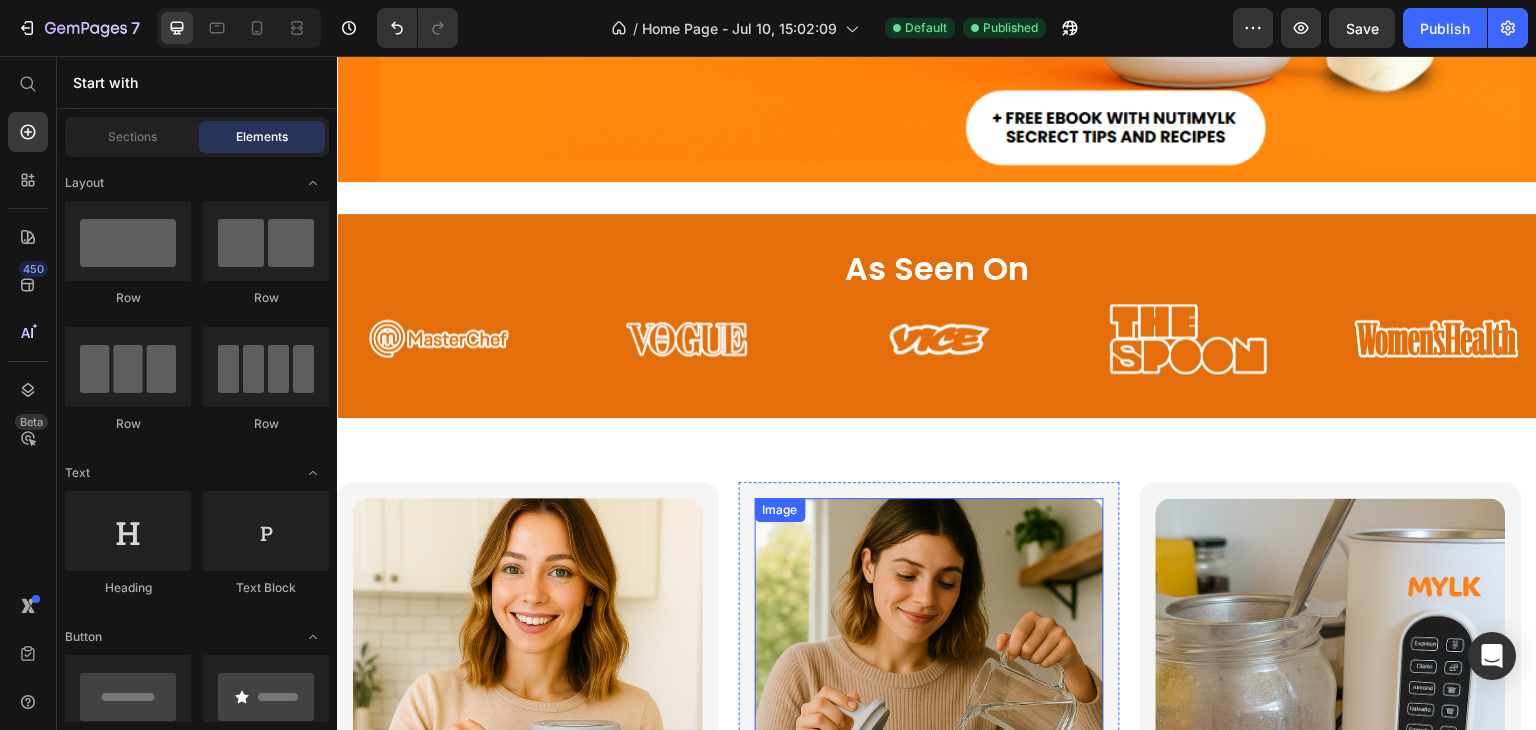 scroll, scrollTop: 710, scrollLeft: 0, axis: vertical 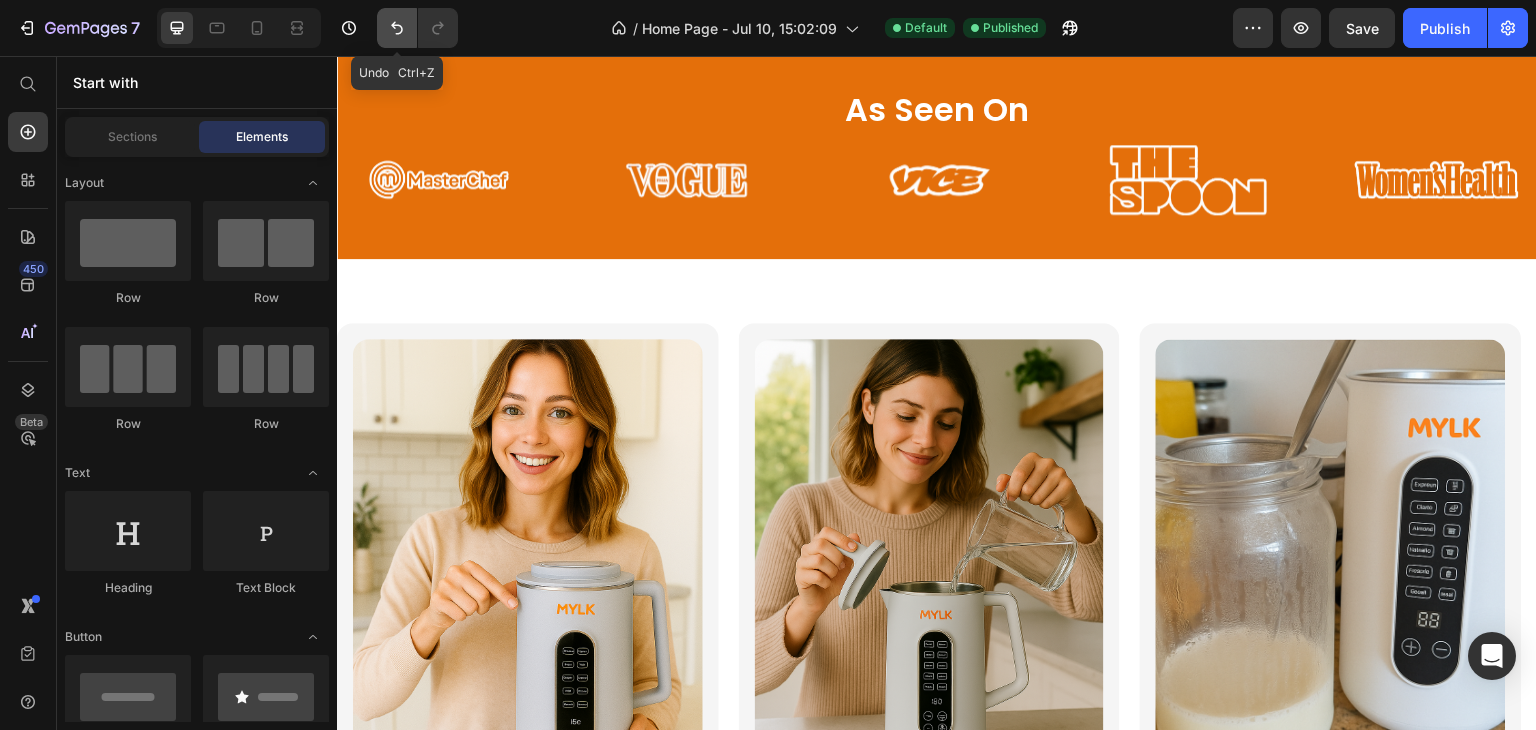 click 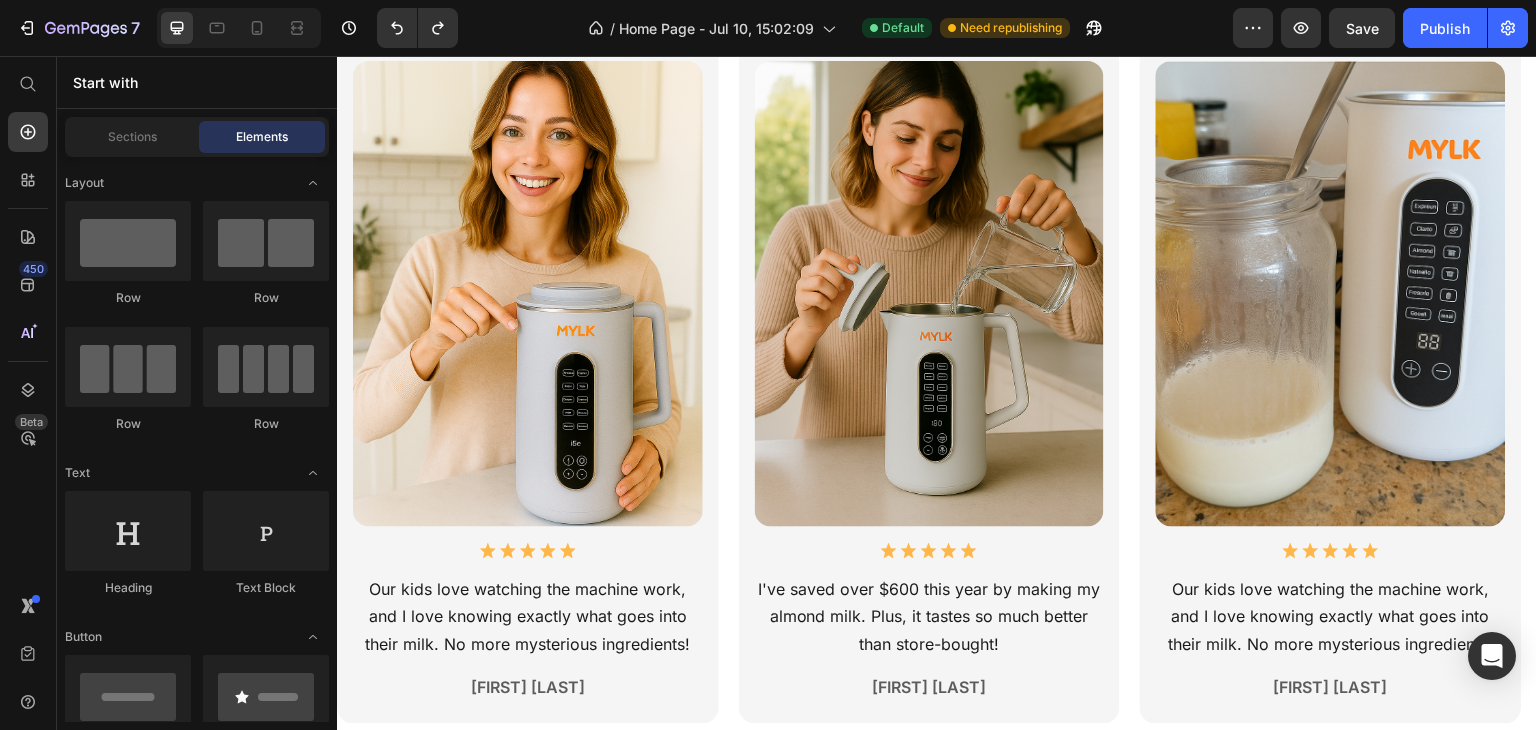 scroll, scrollTop: 1299, scrollLeft: 0, axis: vertical 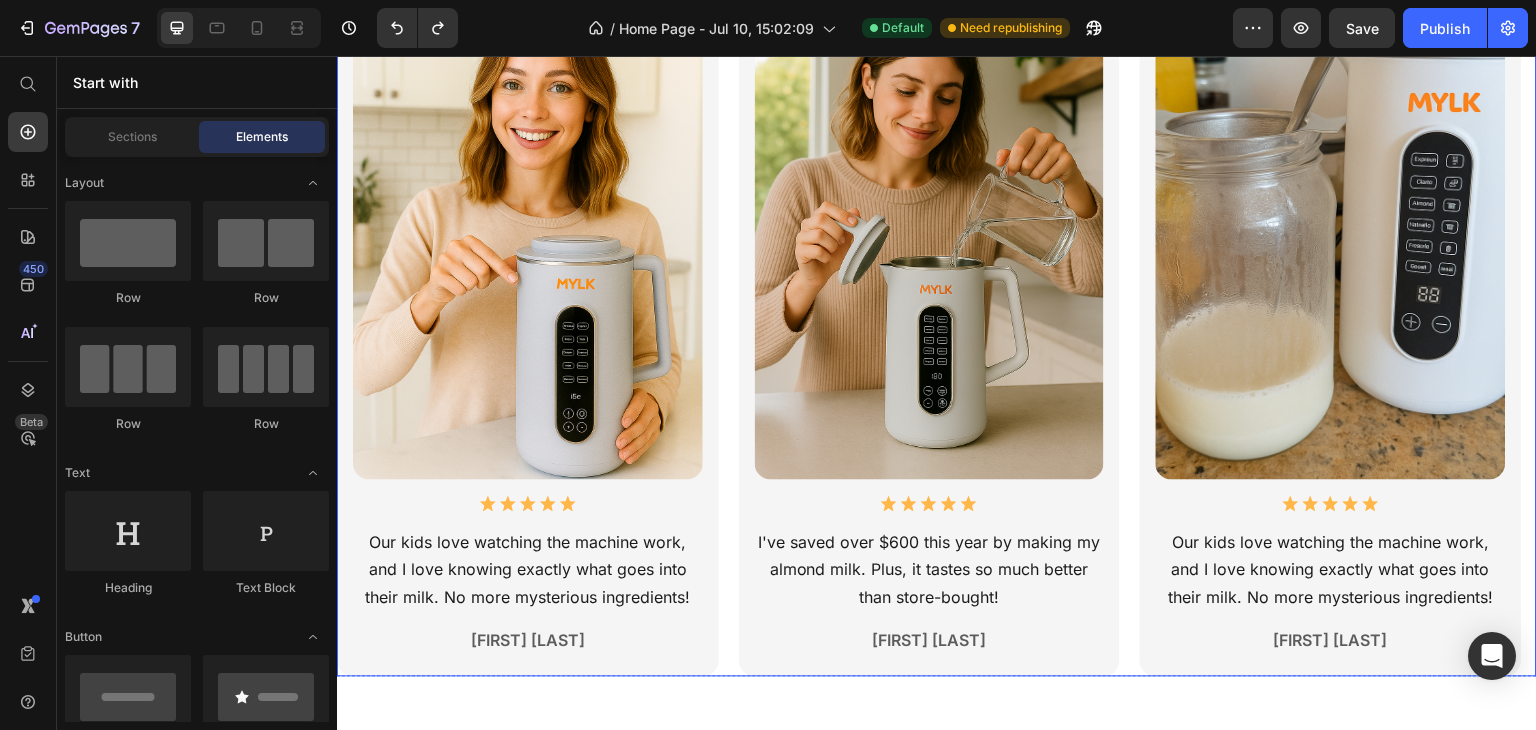 click on "Image
Icon
Icon
Icon
Icon
Icon Icon List Our kids love watching the machine work, and I love knowing exactly what goes into their milk. No more mysterious ingredients! Text Block Sarah Thompson Text Block Row Image
Icon
Icon
Icon
Icon
Icon Icon List I've saved over $600 this year by making my almond milk. Plus, it tastes so much better than store-bought! Text Block Lisa R. Text Block Row Image
Icon
Icon
Icon
Icon
Icon Icon List Our kids love watching the machine work, and I love knowing exactly what goes into their milk. No more mysterious ingredients! Text Block Sarah Thompson Text Block Row" at bounding box center (937, 337) 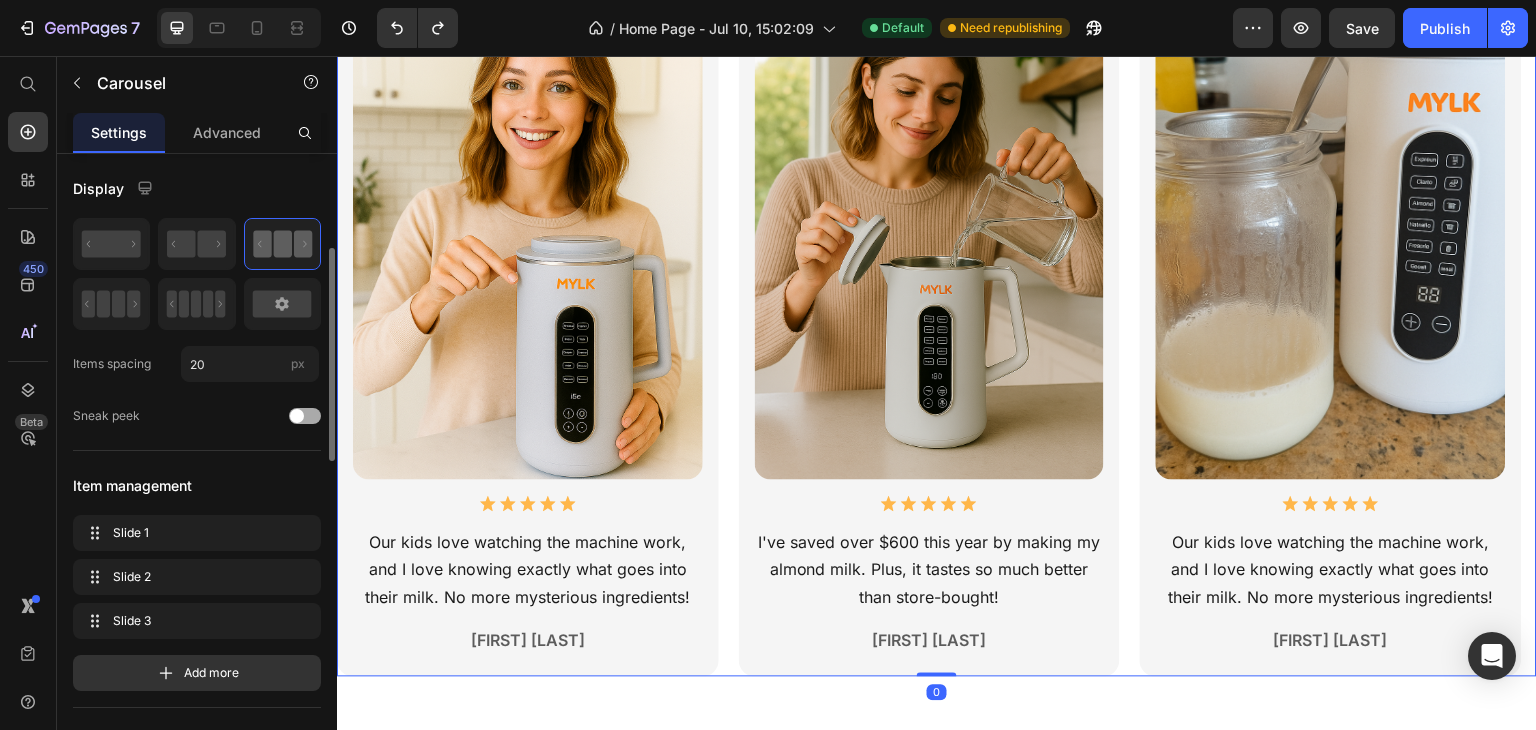 scroll, scrollTop: 240, scrollLeft: 0, axis: vertical 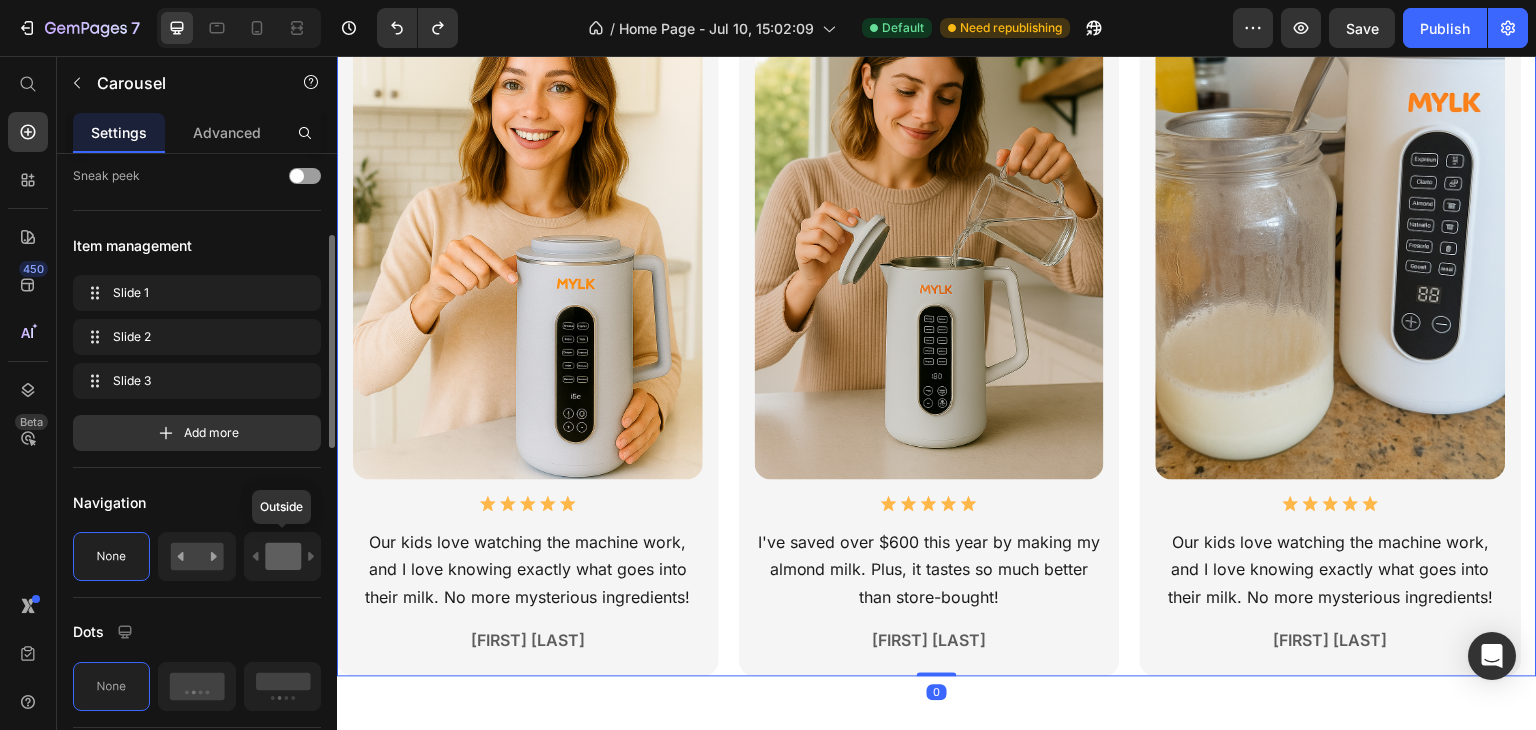 click 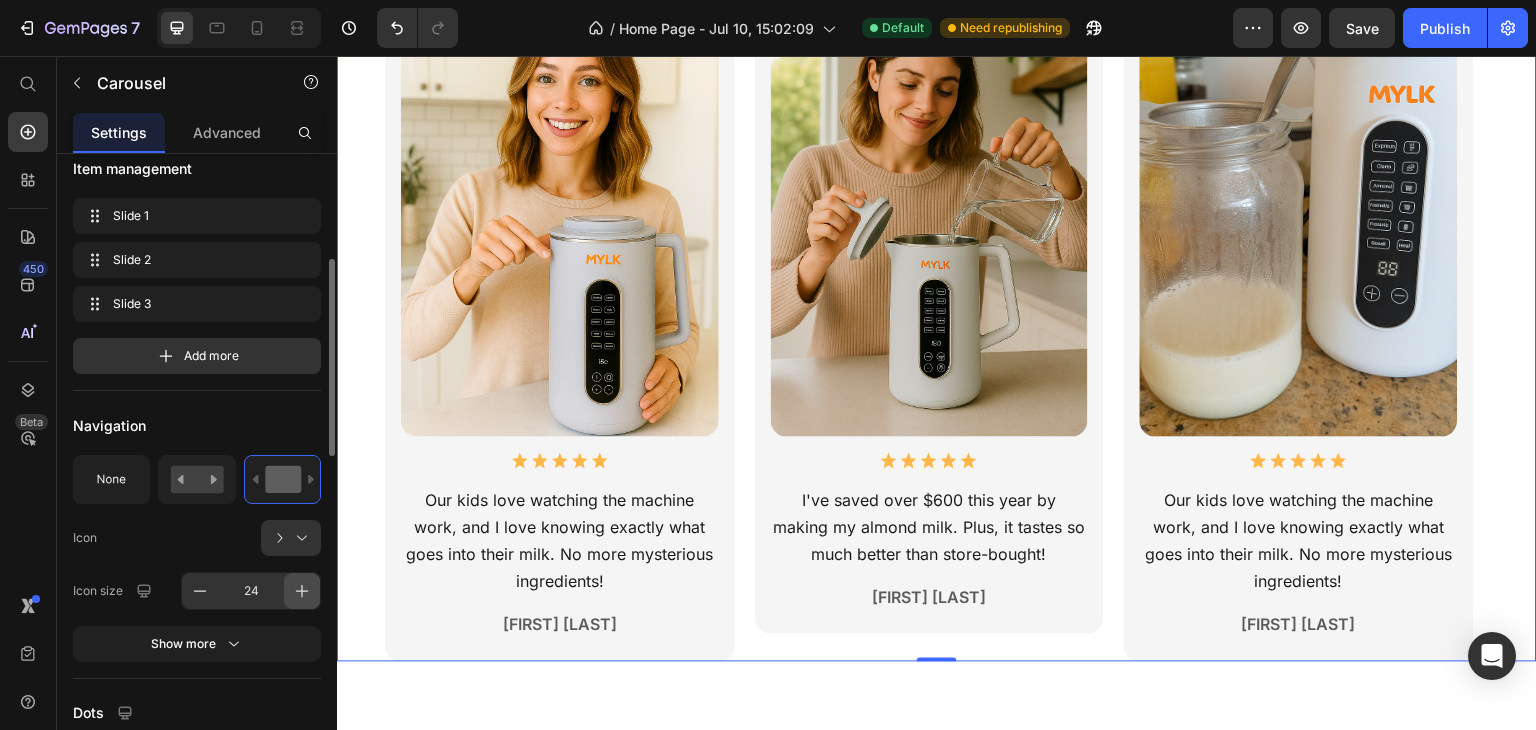 scroll, scrollTop: 323, scrollLeft: 0, axis: vertical 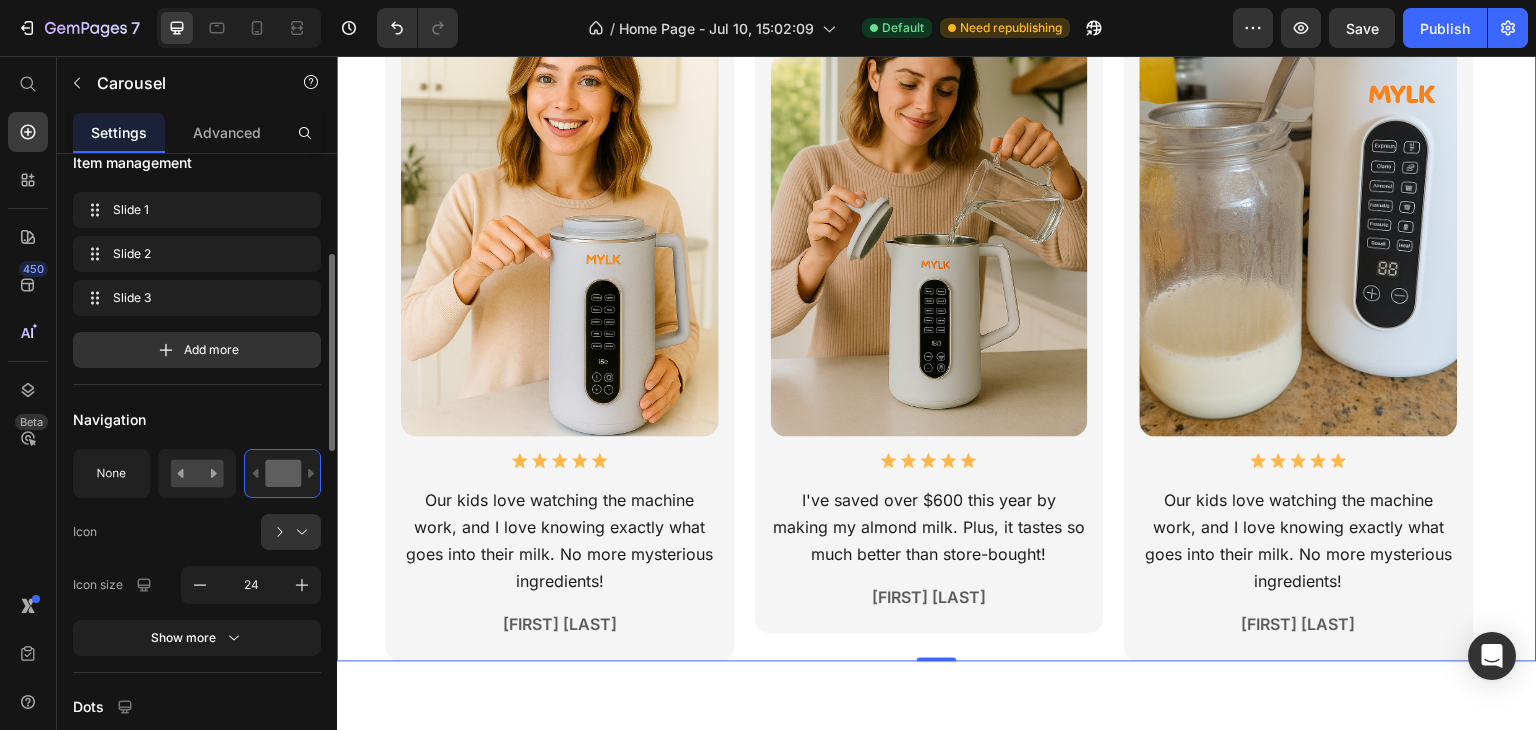 click on "Navigation Icon
Icon size 24 Show more" 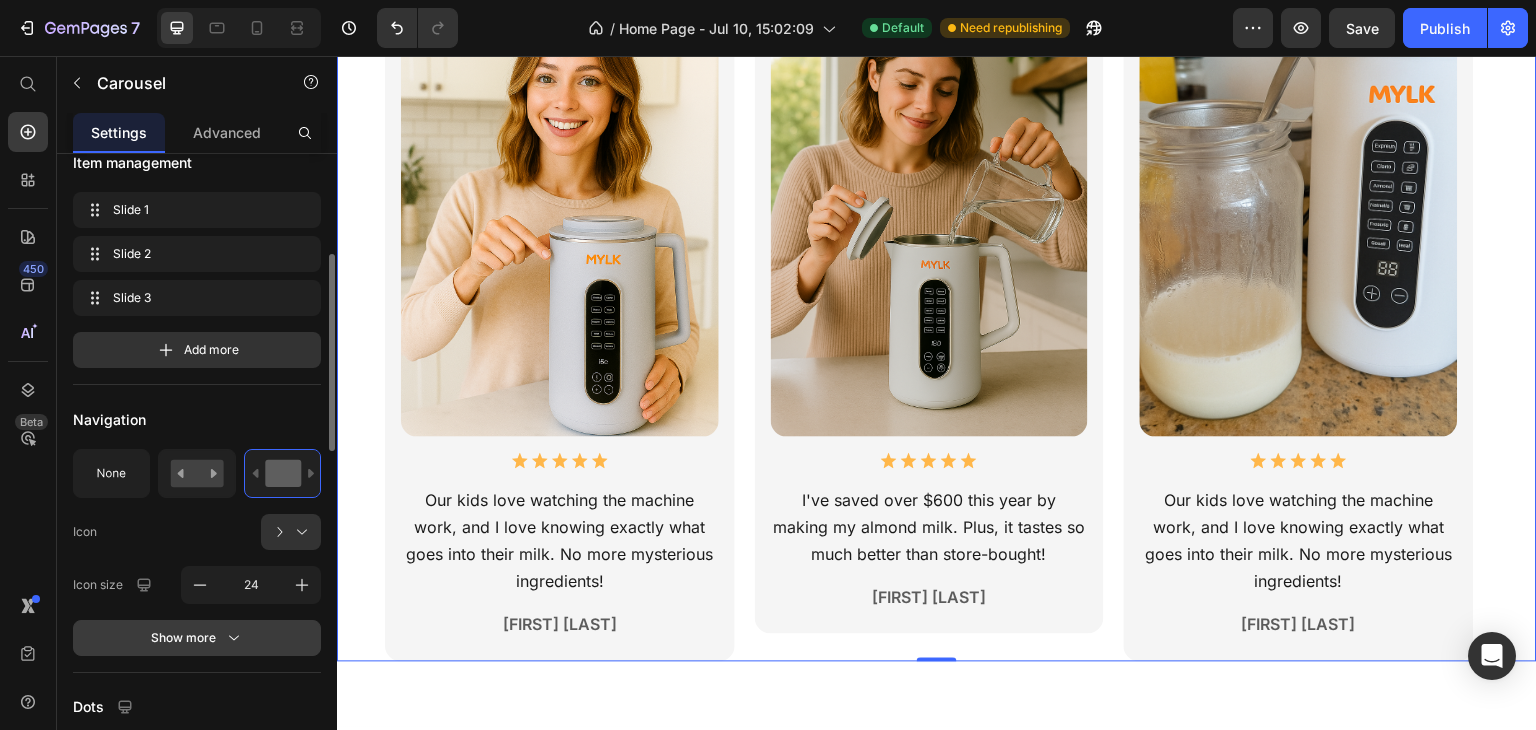 click on "Show more" at bounding box center (197, 638) 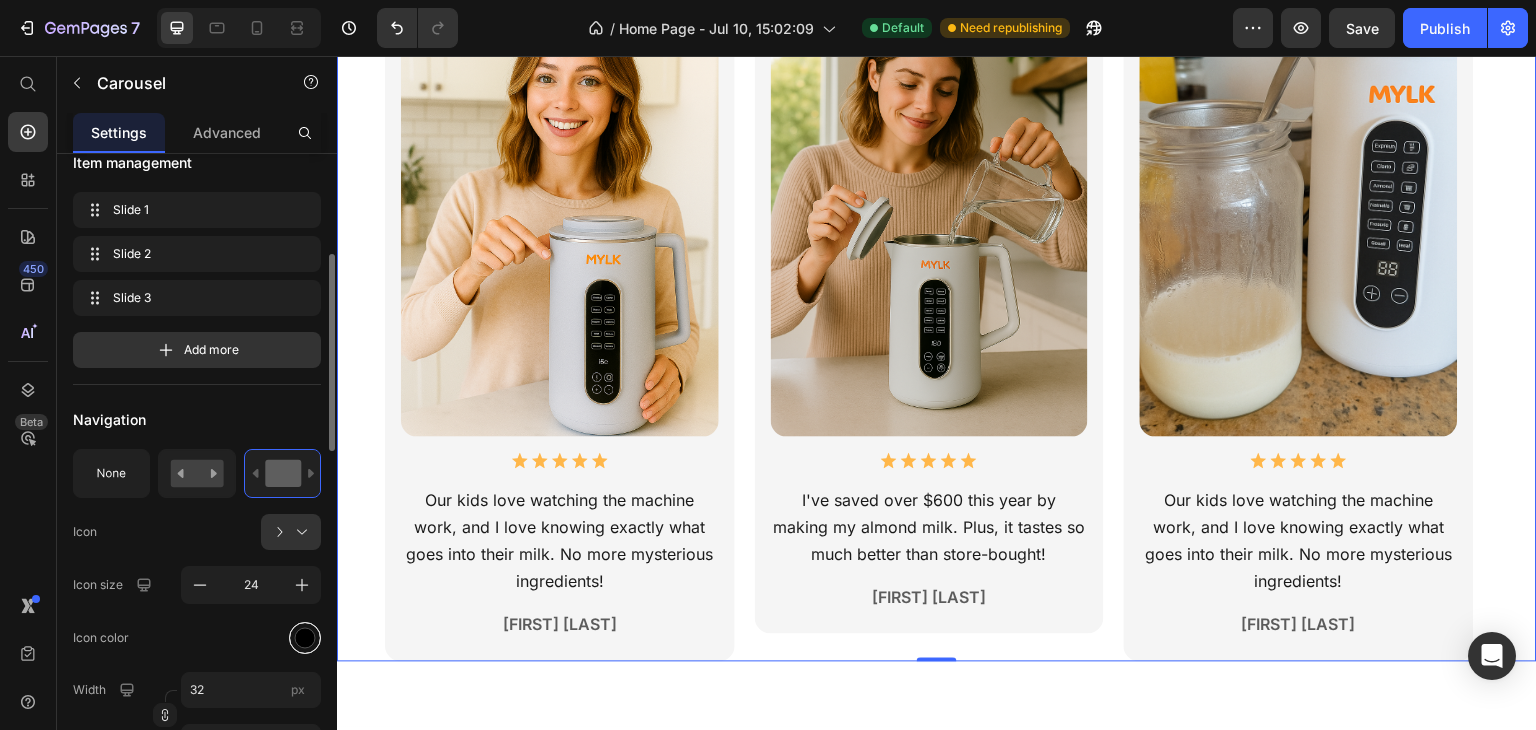 click at bounding box center [305, 637] 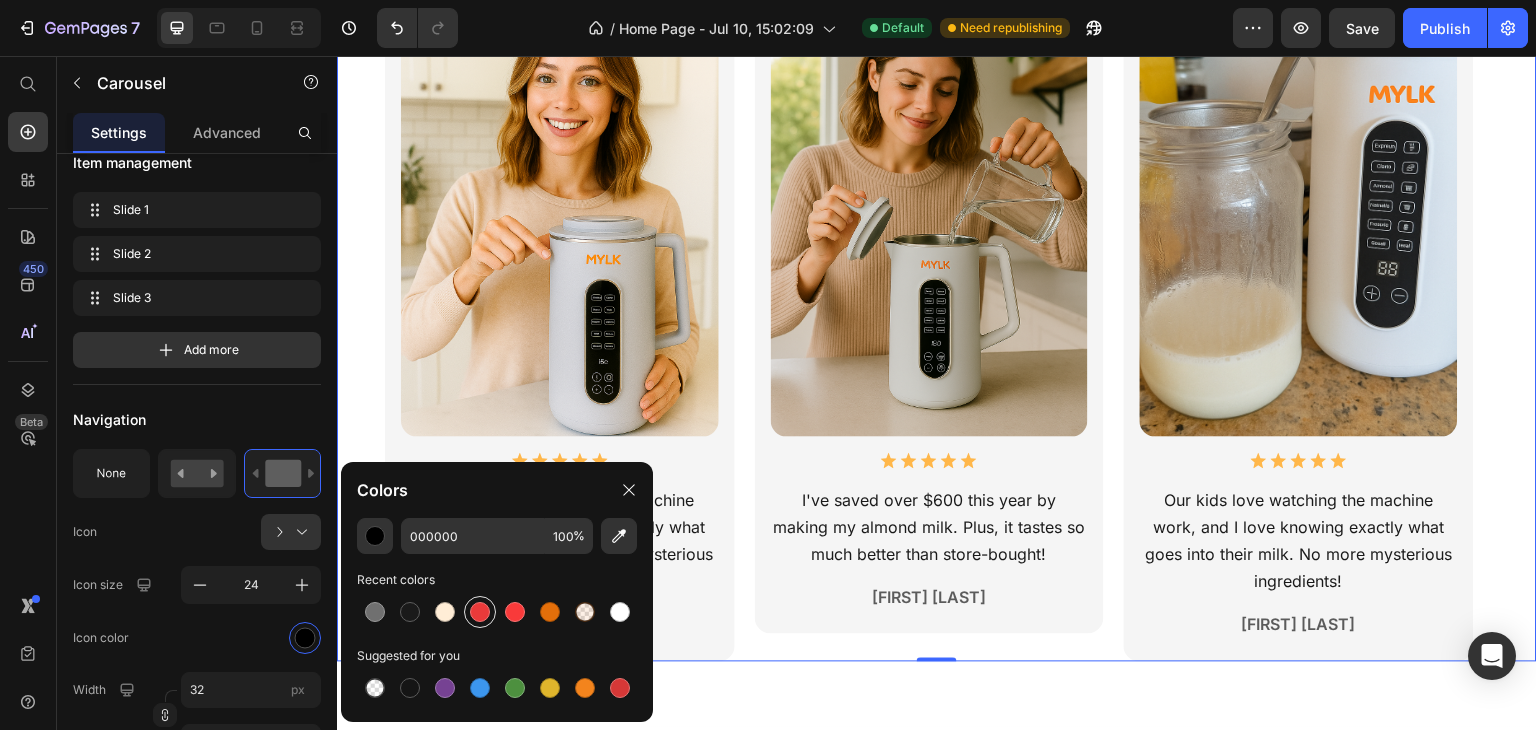 click at bounding box center (480, 612) 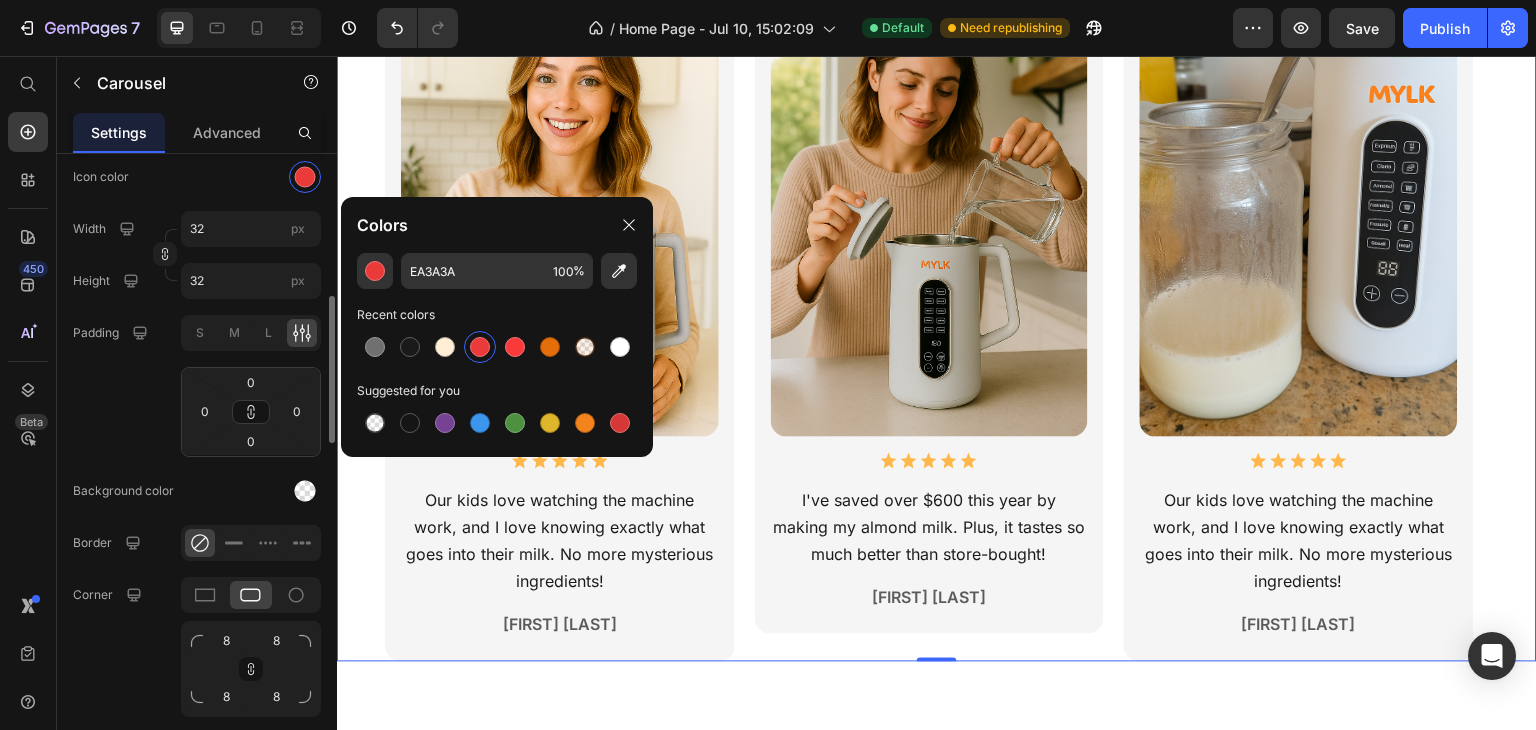 scroll, scrollTop: 792, scrollLeft: 0, axis: vertical 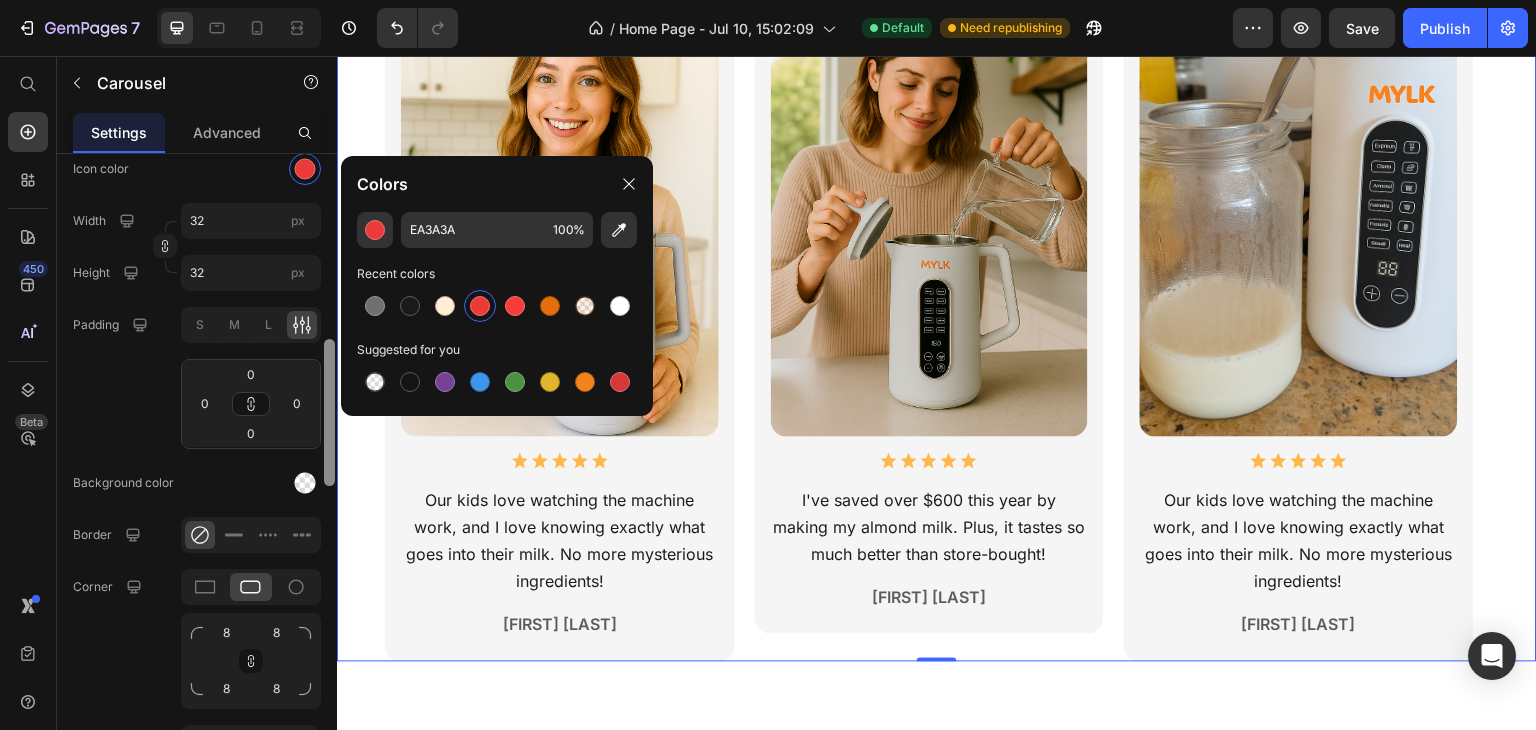 click at bounding box center (329, 412) 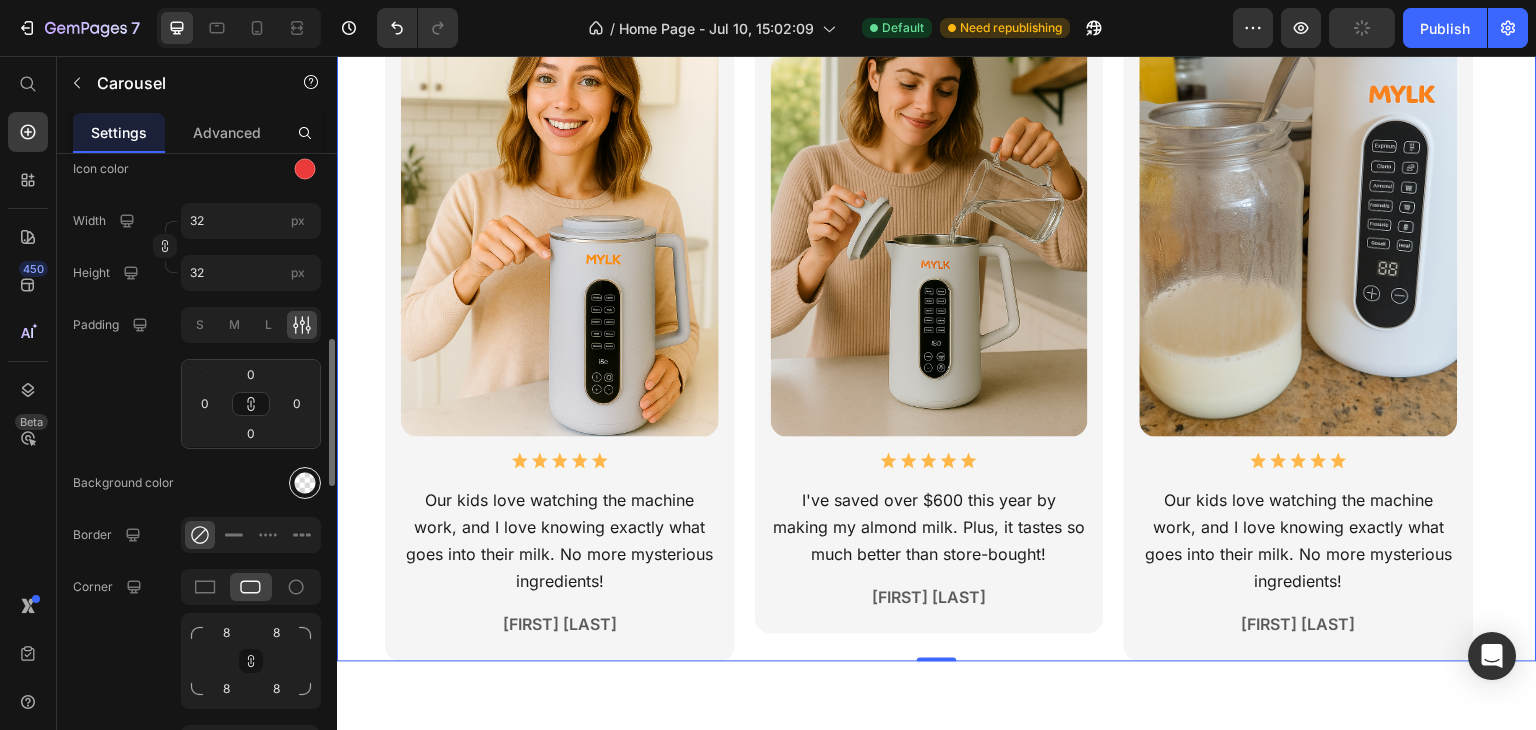 click at bounding box center (305, 483) 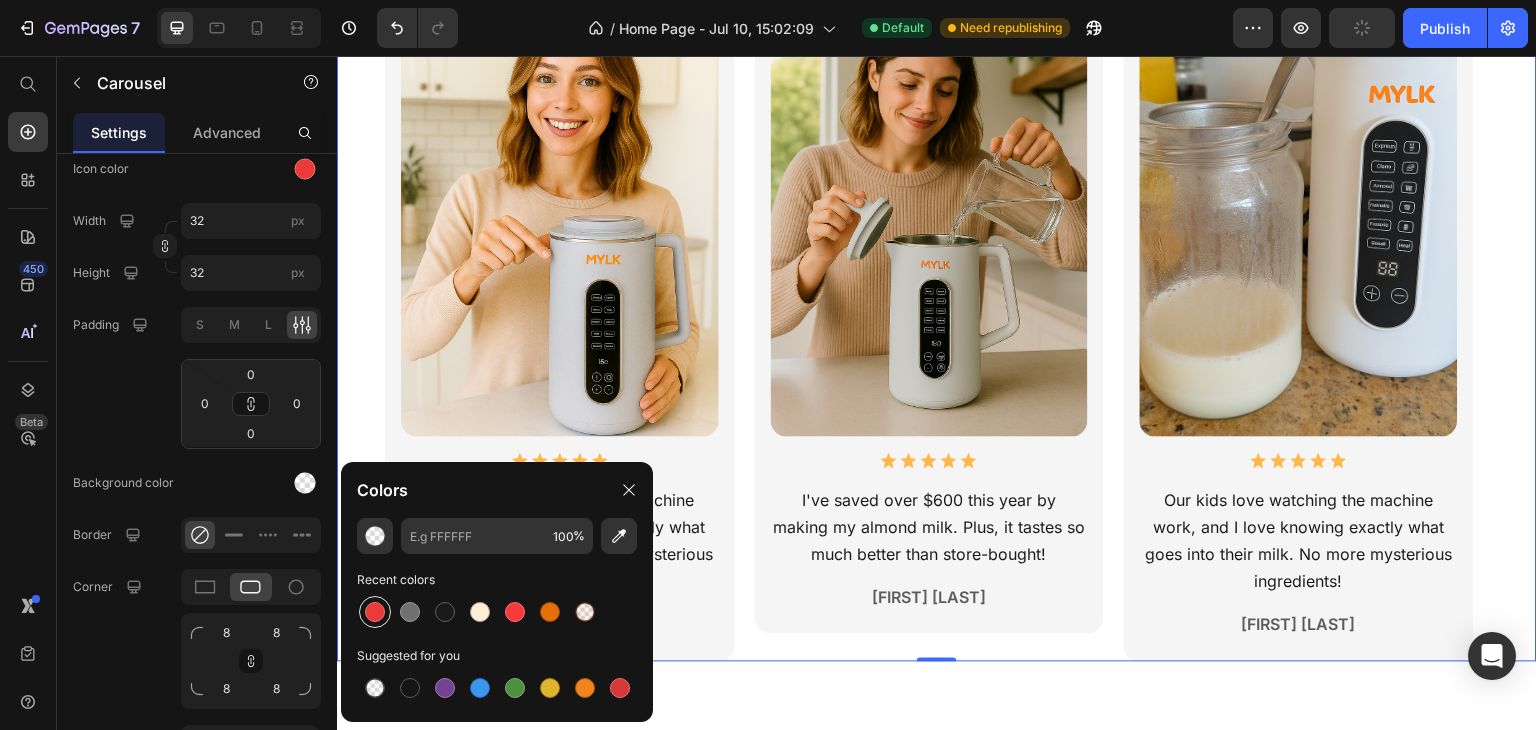 click at bounding box center (375, 612) 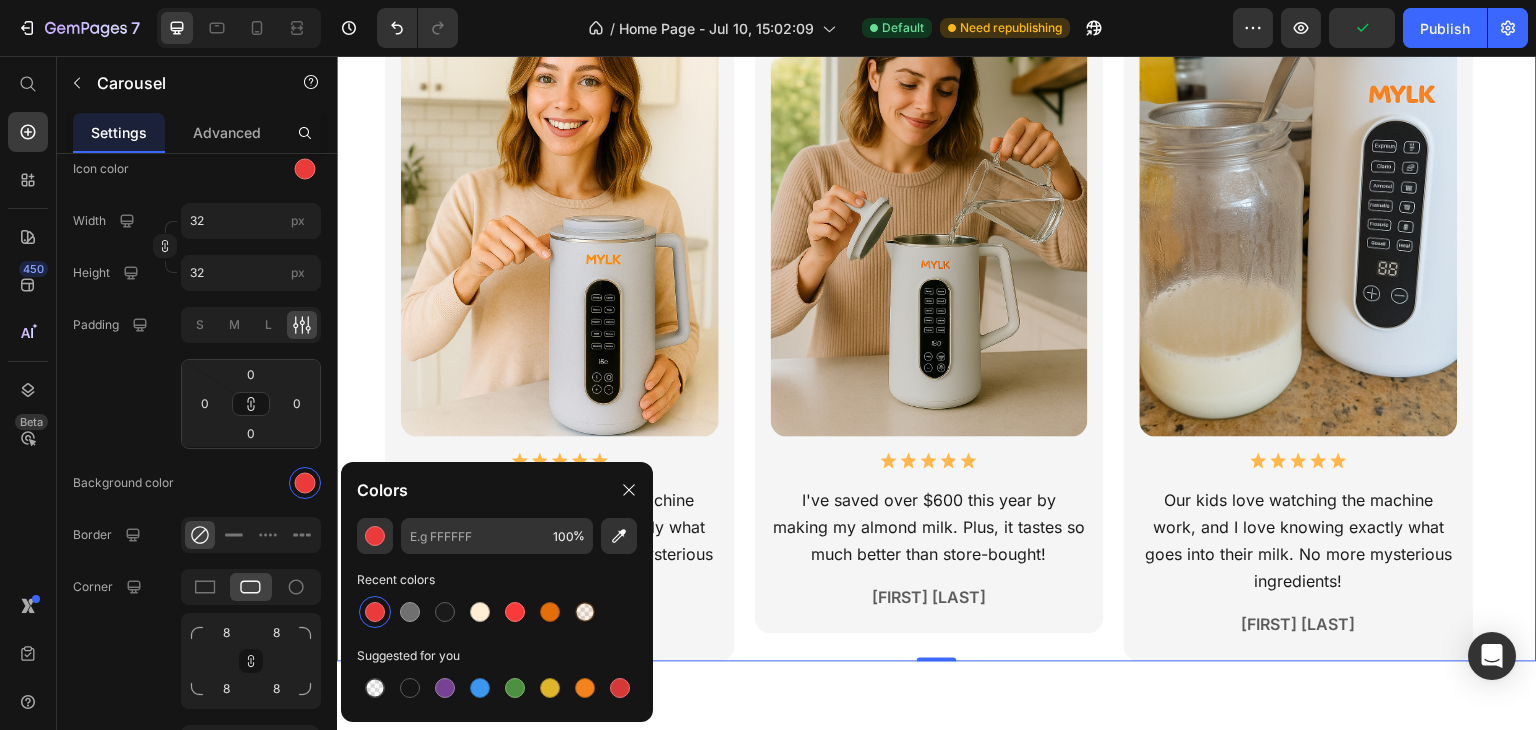 type on "EA3A3A" 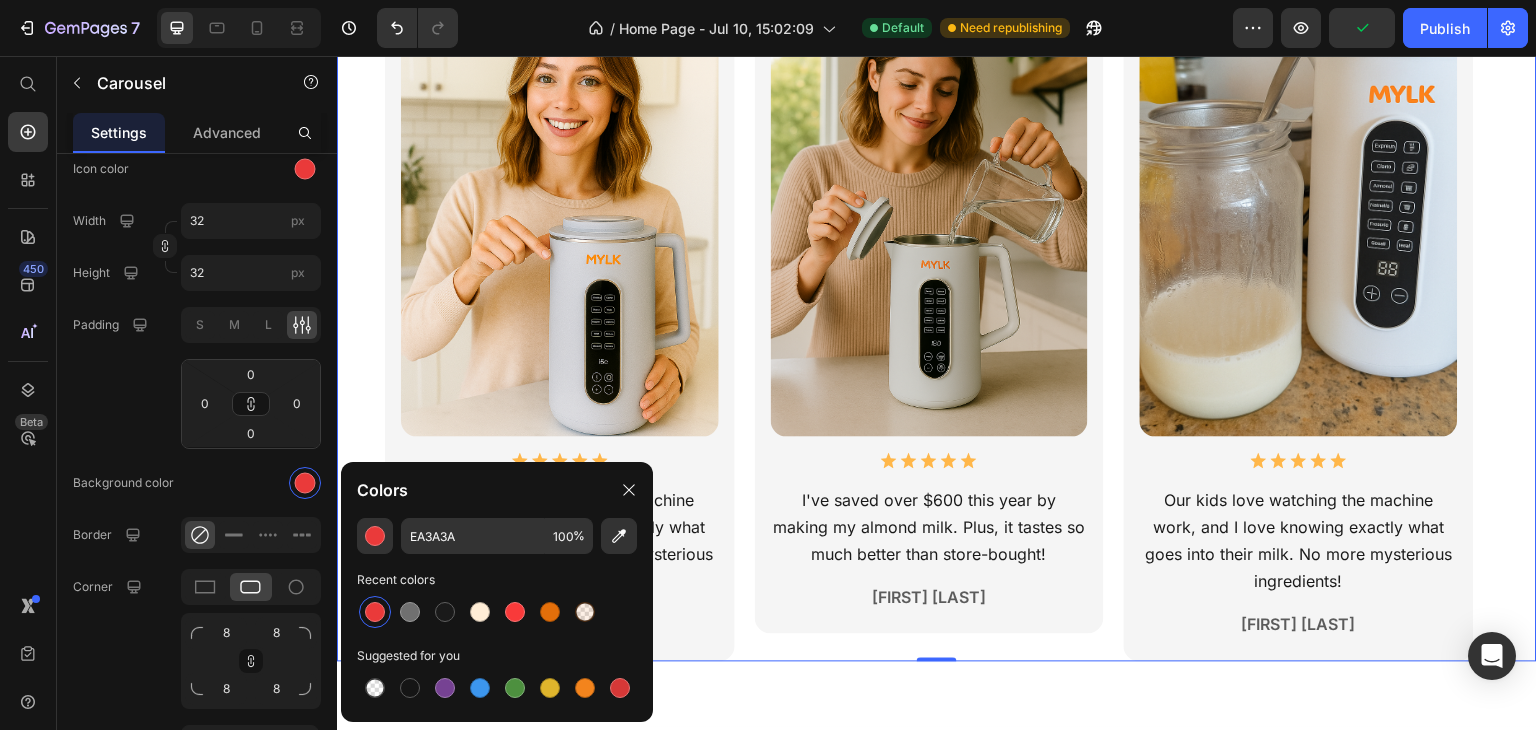 click on "Image
Icon
Icon
Icon
Icon
Icon Icon List Our kids love watching the machine work, and I love knowing exactly what goes into their milk. No more mysterious ingredients! Text Block Sarah Thompson Text Block Row Image
Icon
Icon
Icon
Icon
Icon Icon List I've saved over $600 this year by making my almond milk. Plus, it tastes so much better than store-bought! Text Block Lisa R. Text Block Row Image
Icon
Icon
Icon
Icon
Icon Icon List Our kids love watching the machine work, and I love knowing exactly what goes into their milk. No more mysterious ingredients! Text Block Sarah Thompson Text Block Row" at bounding box center (937, 329) 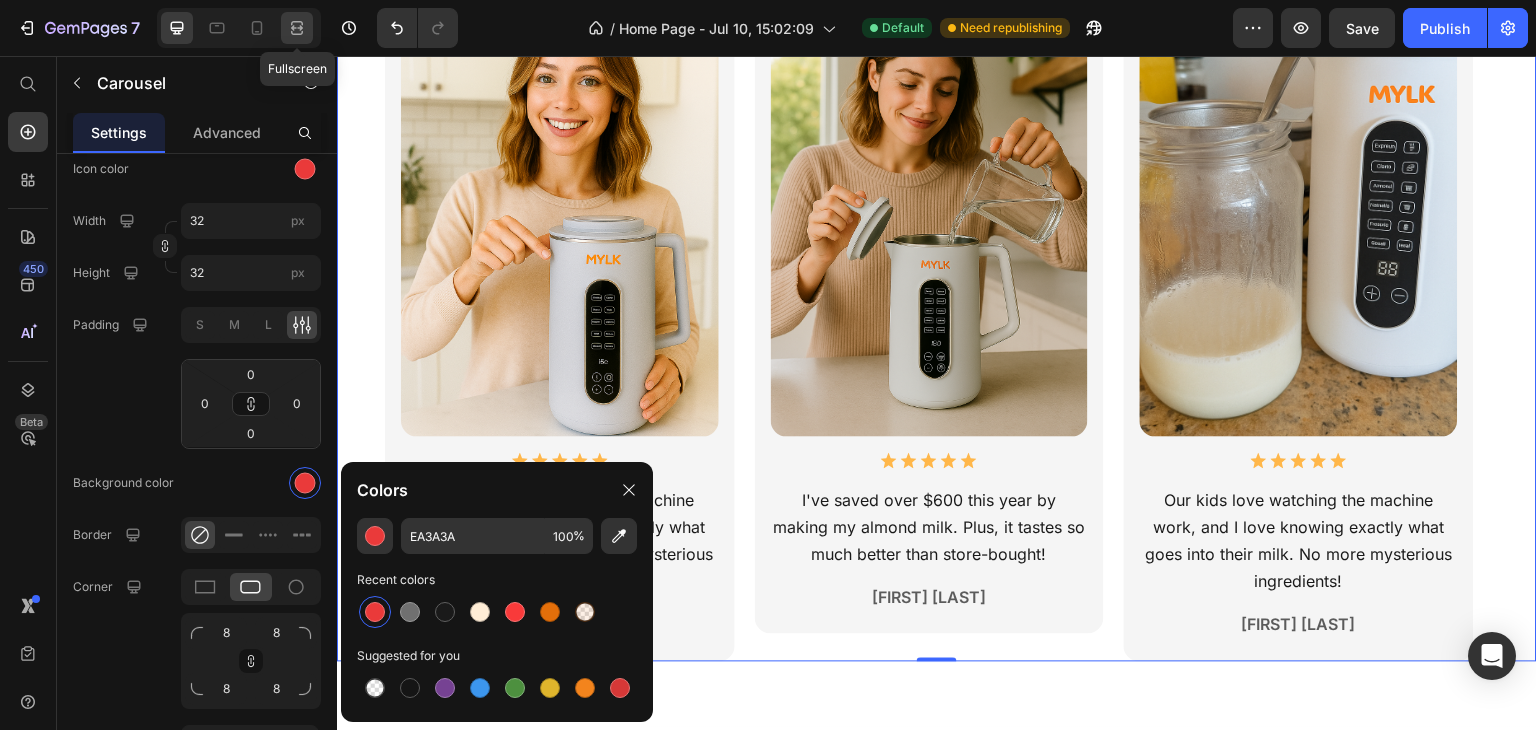 click 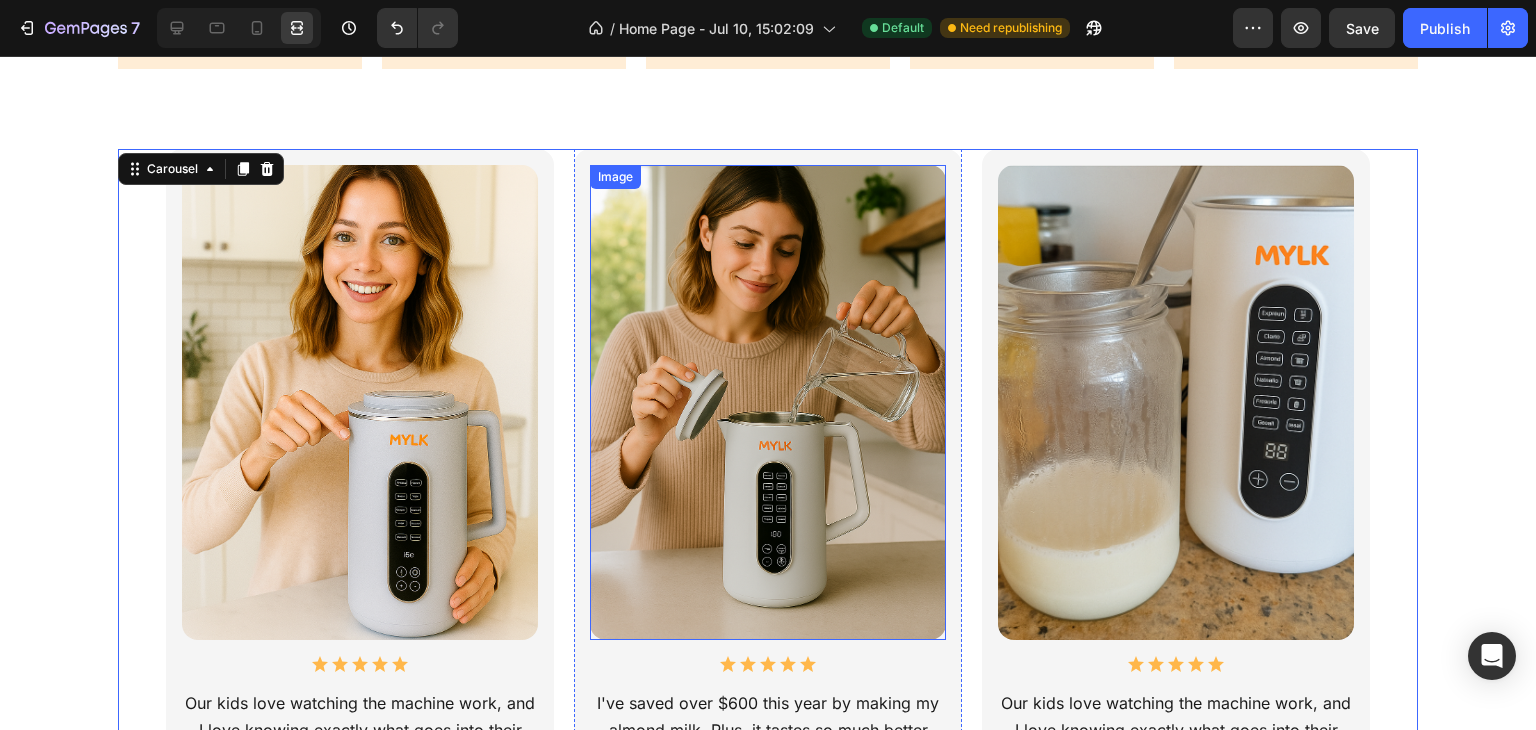 scroll, scrollTop: 1195, scrollLeft: 0, axis: vertical 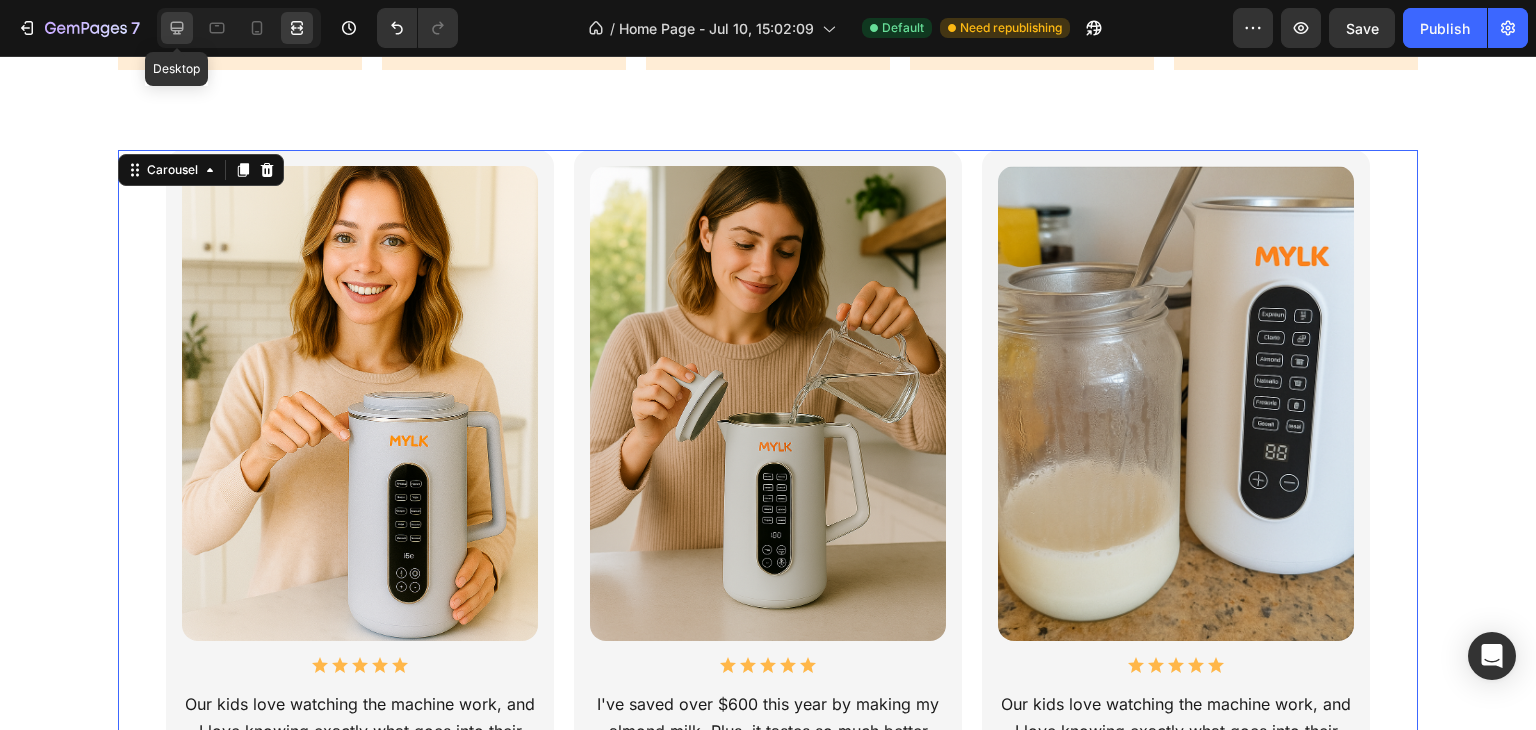 click 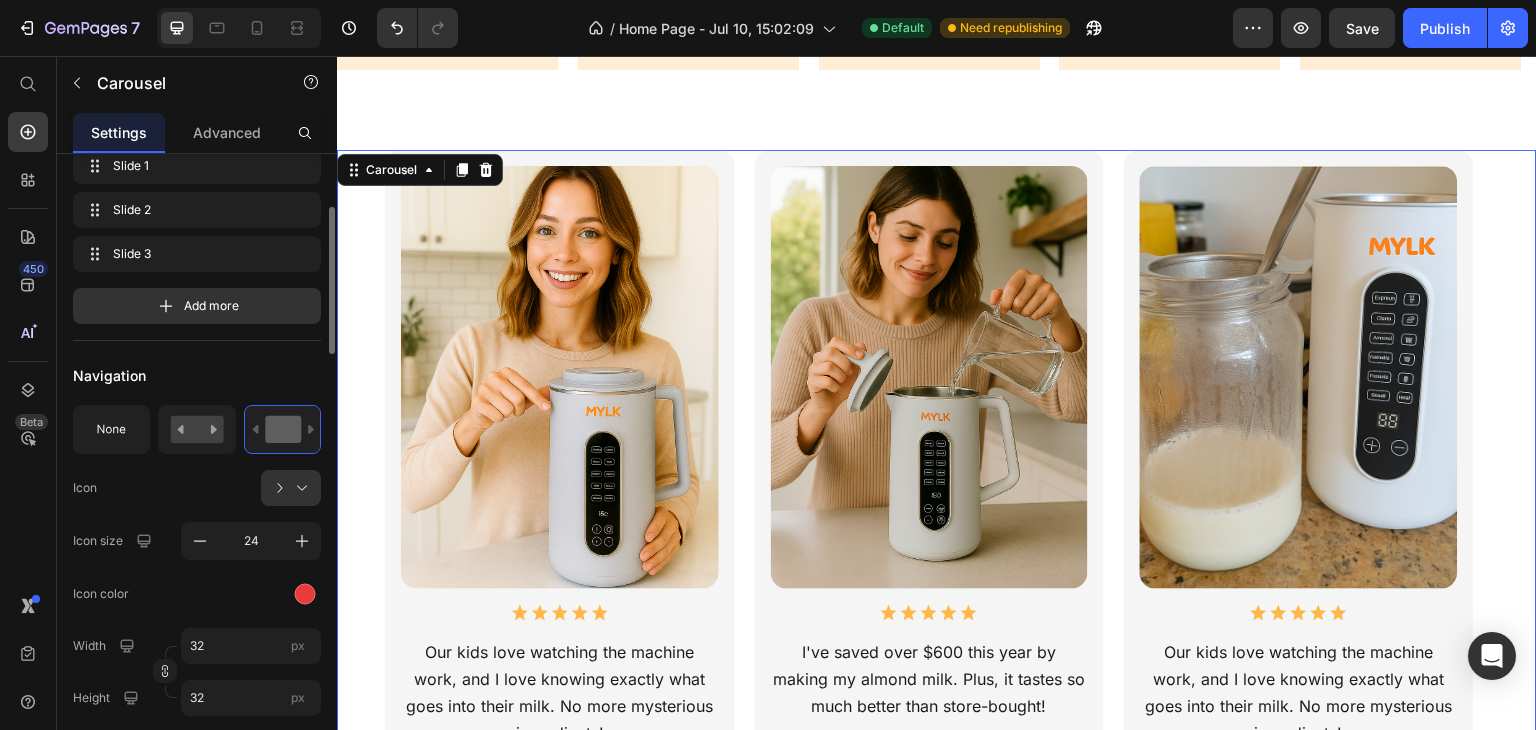 scroll, scrollTop: 340, scrollLeft: 0, axis: vertical 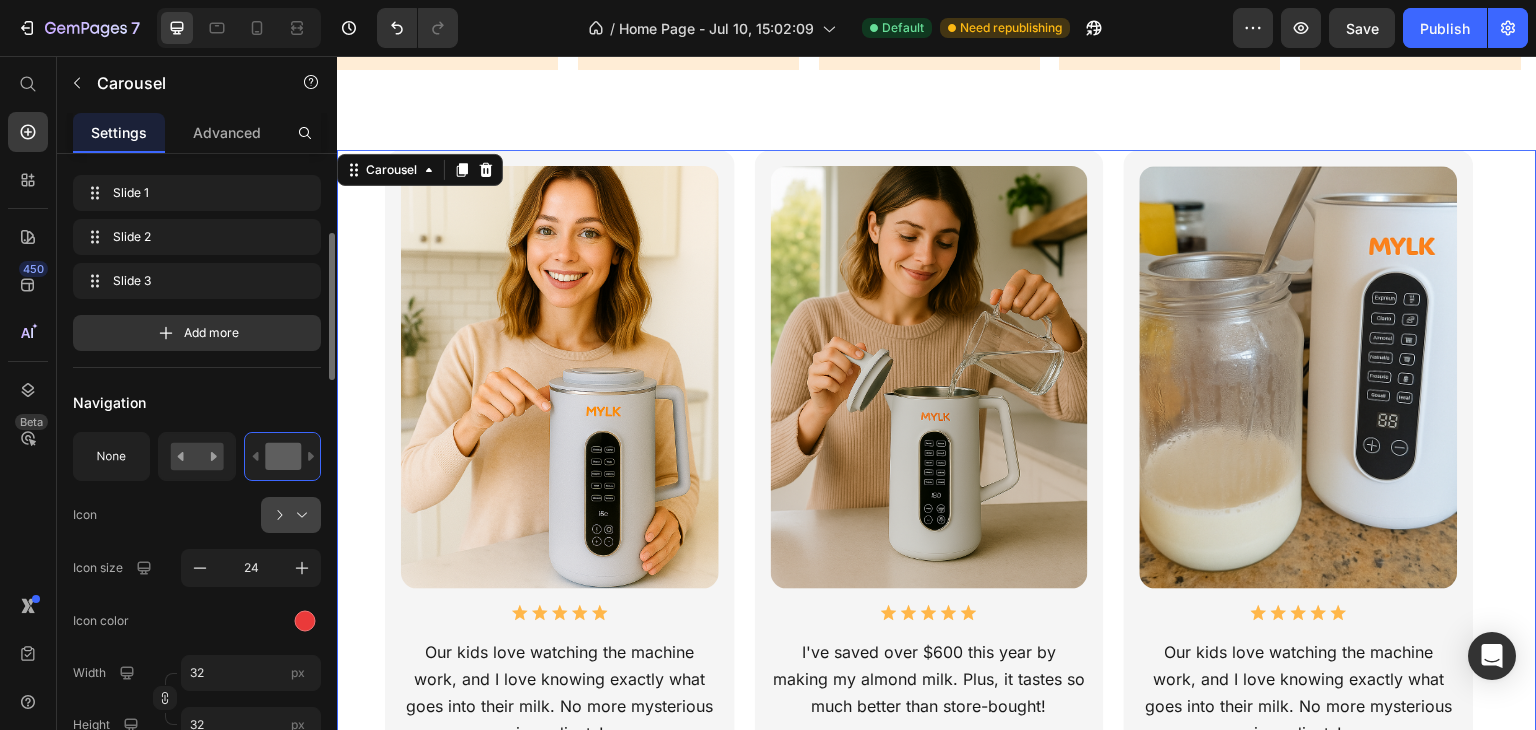click at bounding box center [299, 515] 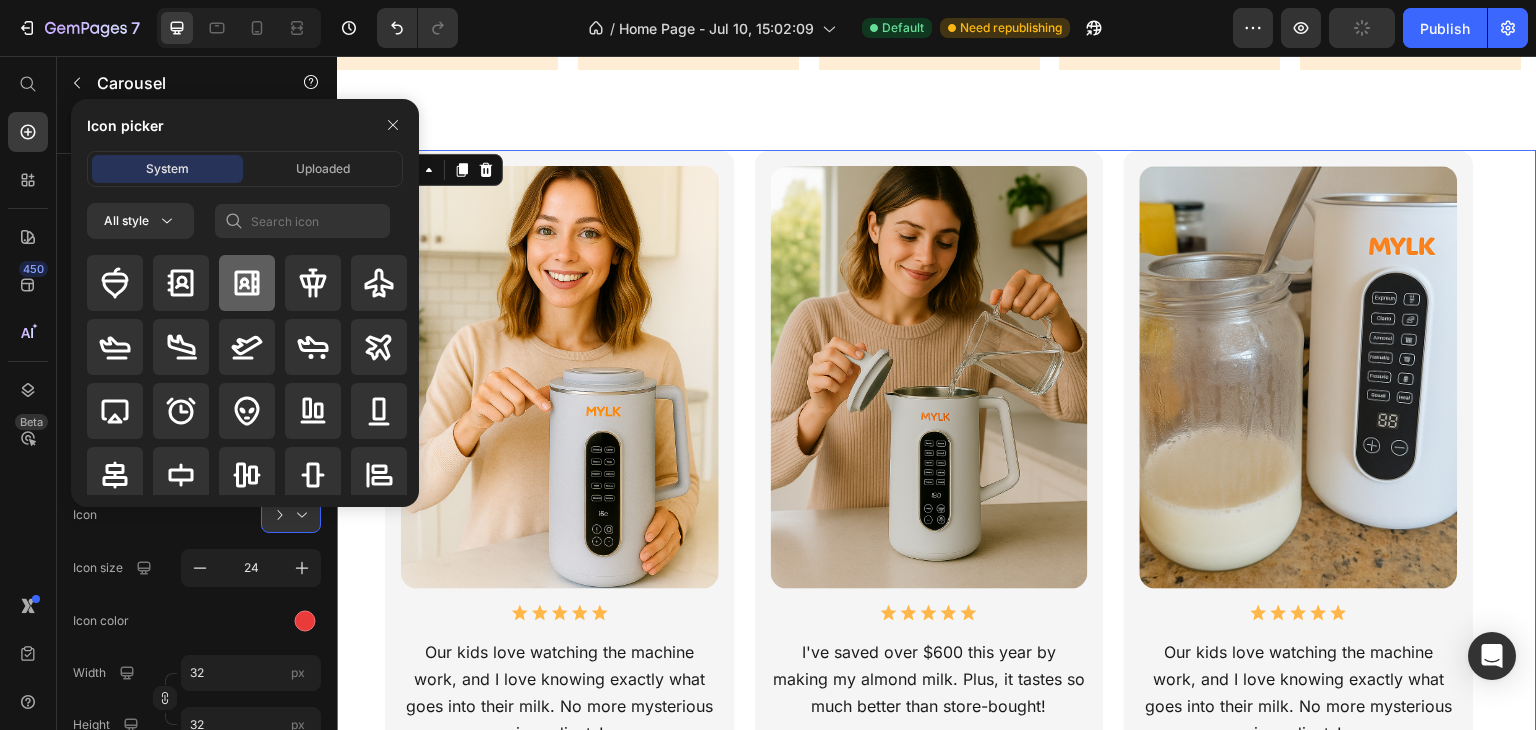 click 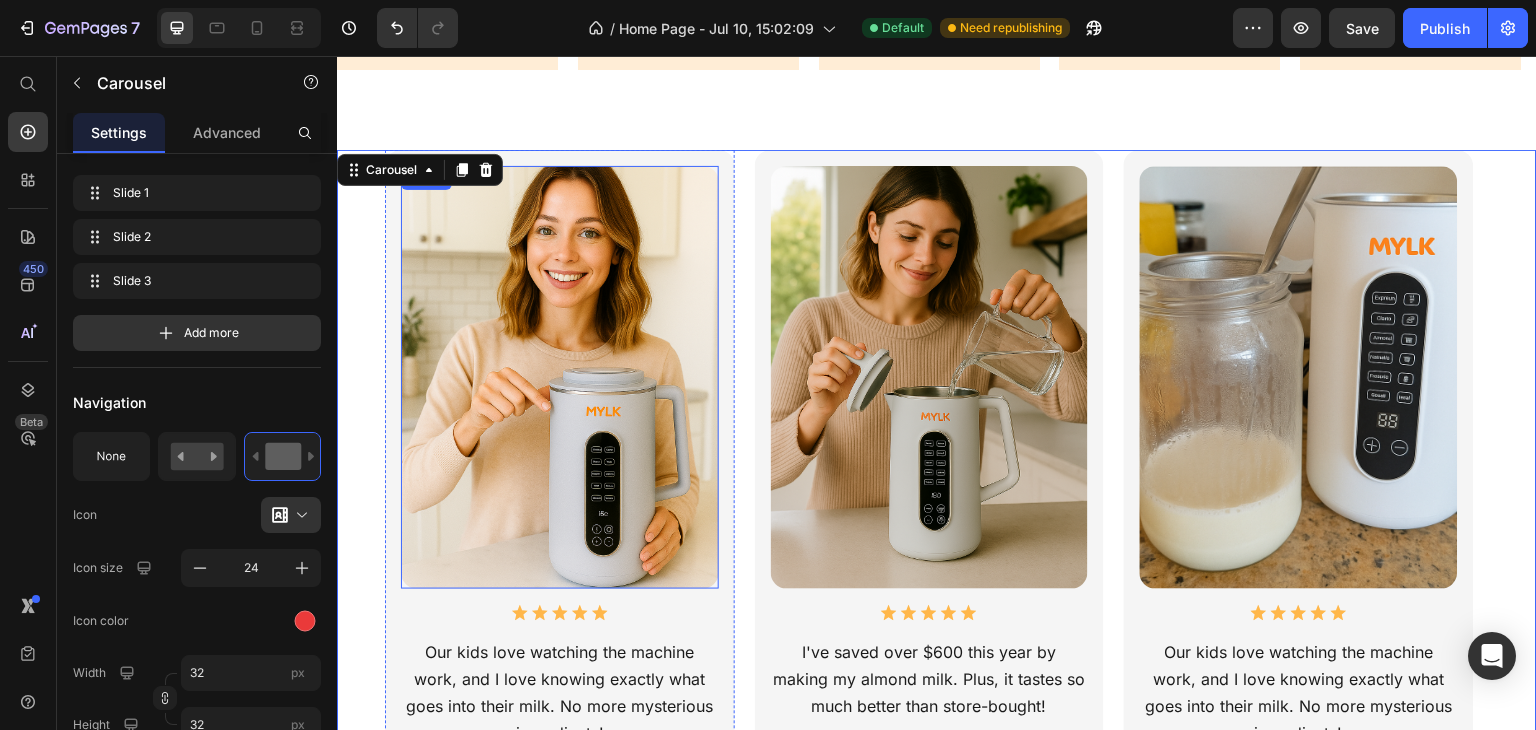 click at bounding box center [560, 377] 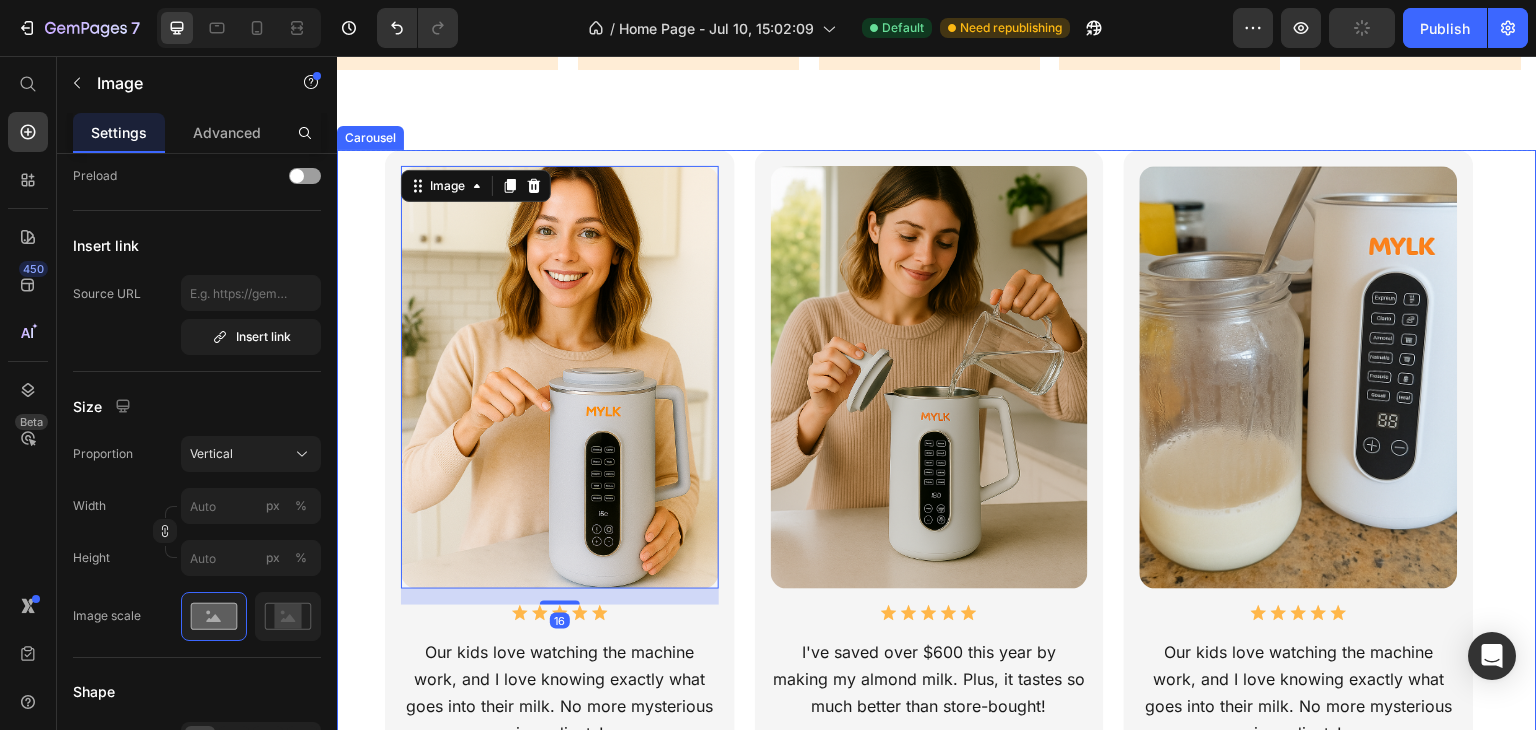 scroll, scrollTop: 0, scrollLeft: 0, axis: both 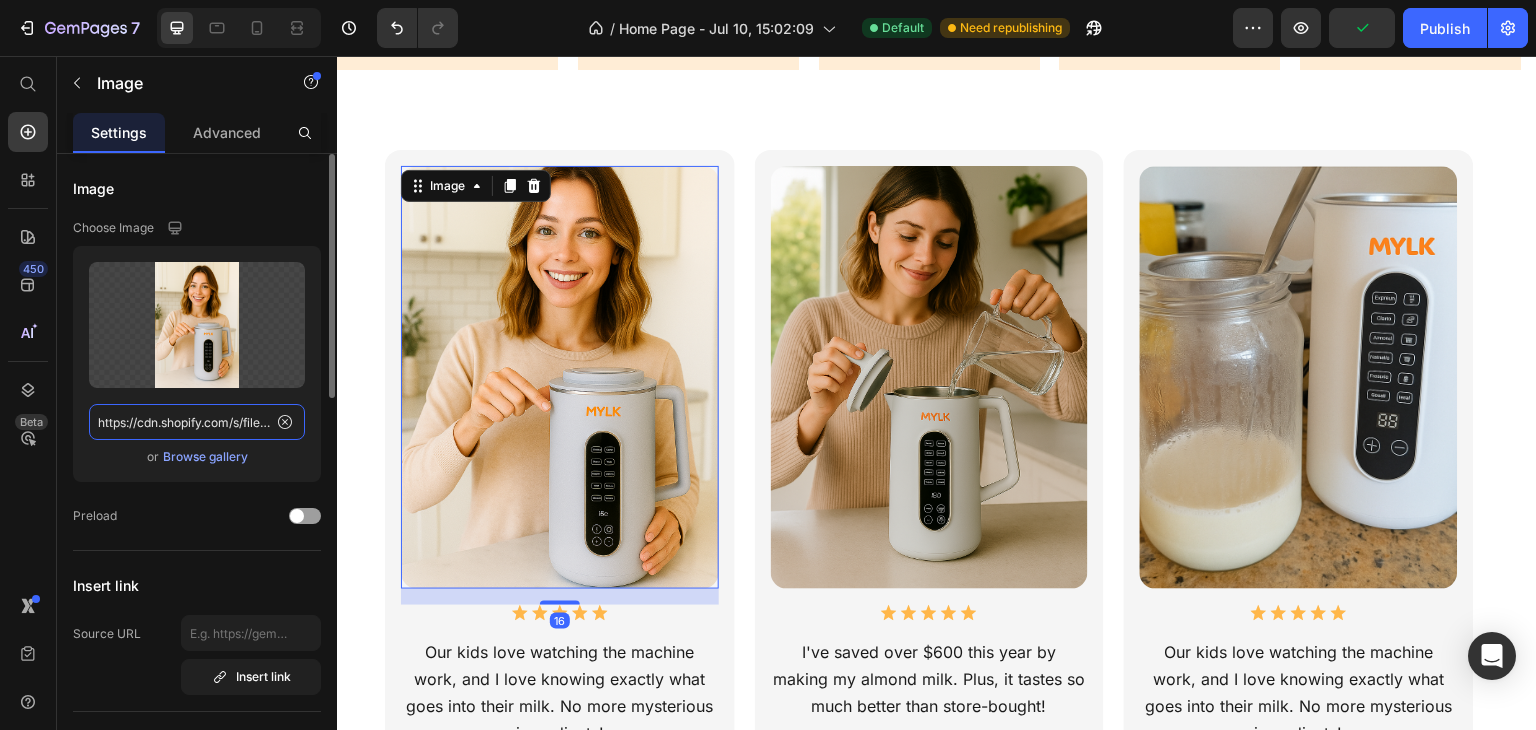 click on "https://cdn.shopify.com/s/files/1/0964/4533/3842/files/gempages_574671668476118128-546c359d-41dd-40c5-9652-c421eb2f71cd.png" 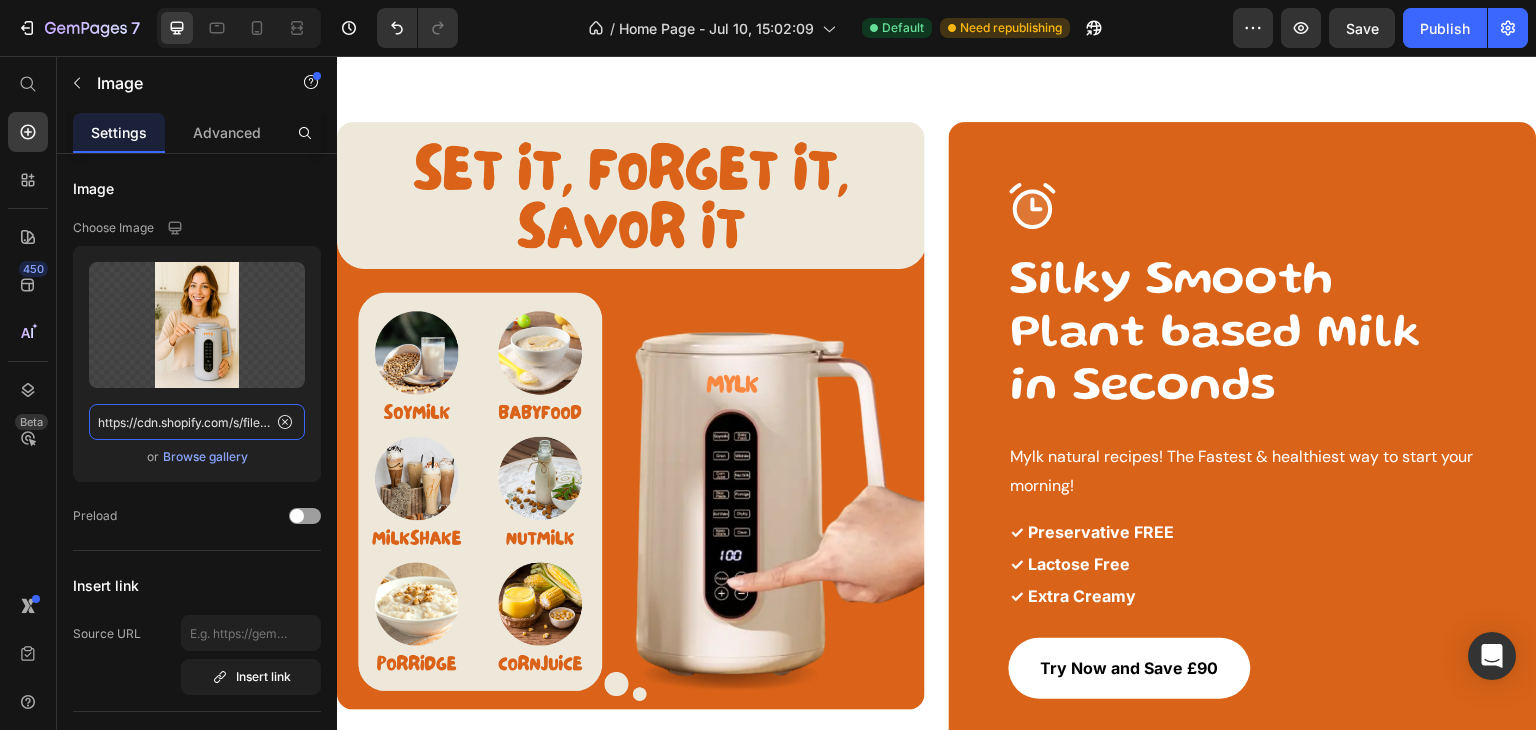 scroll, scrollTop: 3798, scrollLeft: 0, axis: vertical 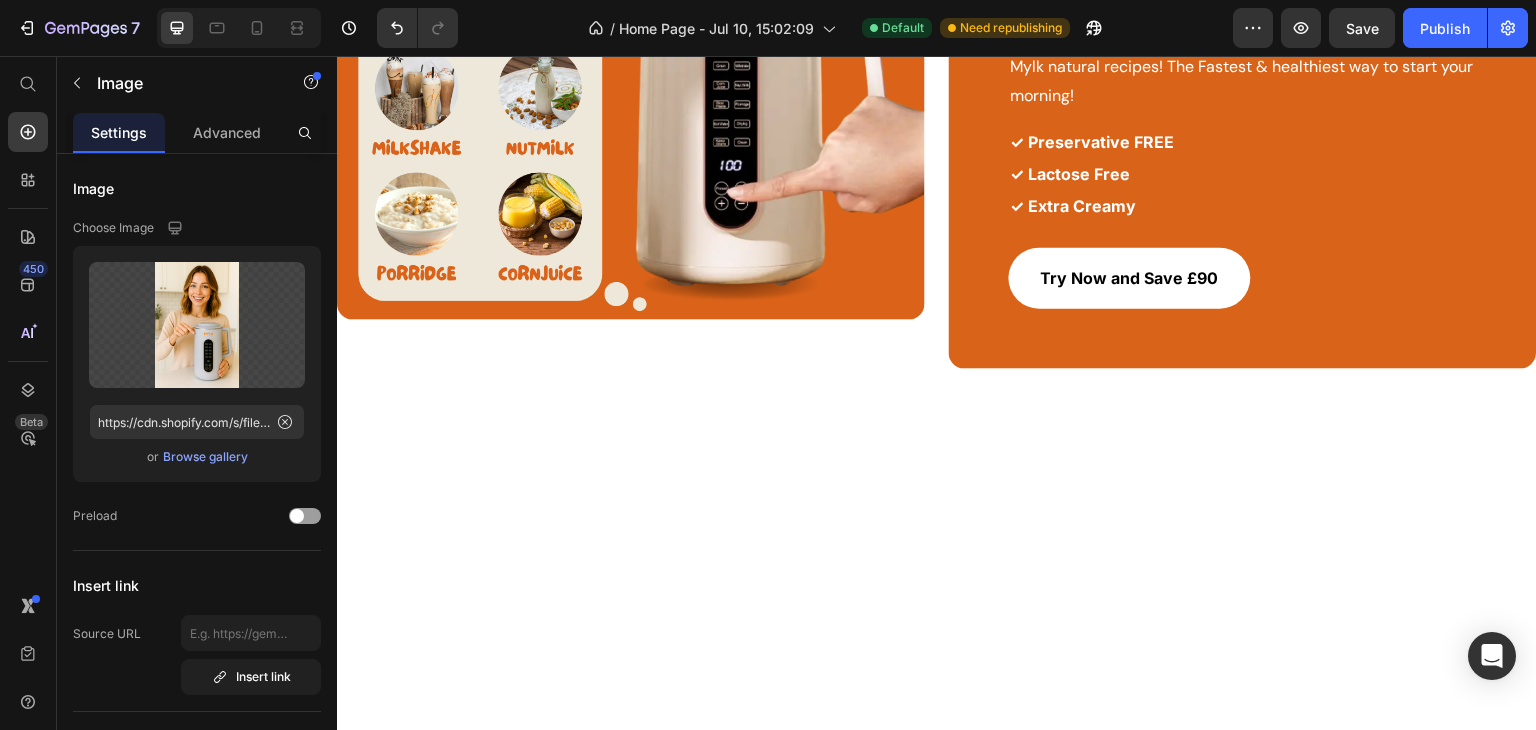 click on "Image                Title Line Row 03 Text Block Row Pour Out Milk and Enjoy Heading Pour your freshly made milk into a glass or bottle and savor the natural goodness. Enjoy it on its own or use it in your favorite recipes. Text Block Row Row" at bounding box center (937, -801) 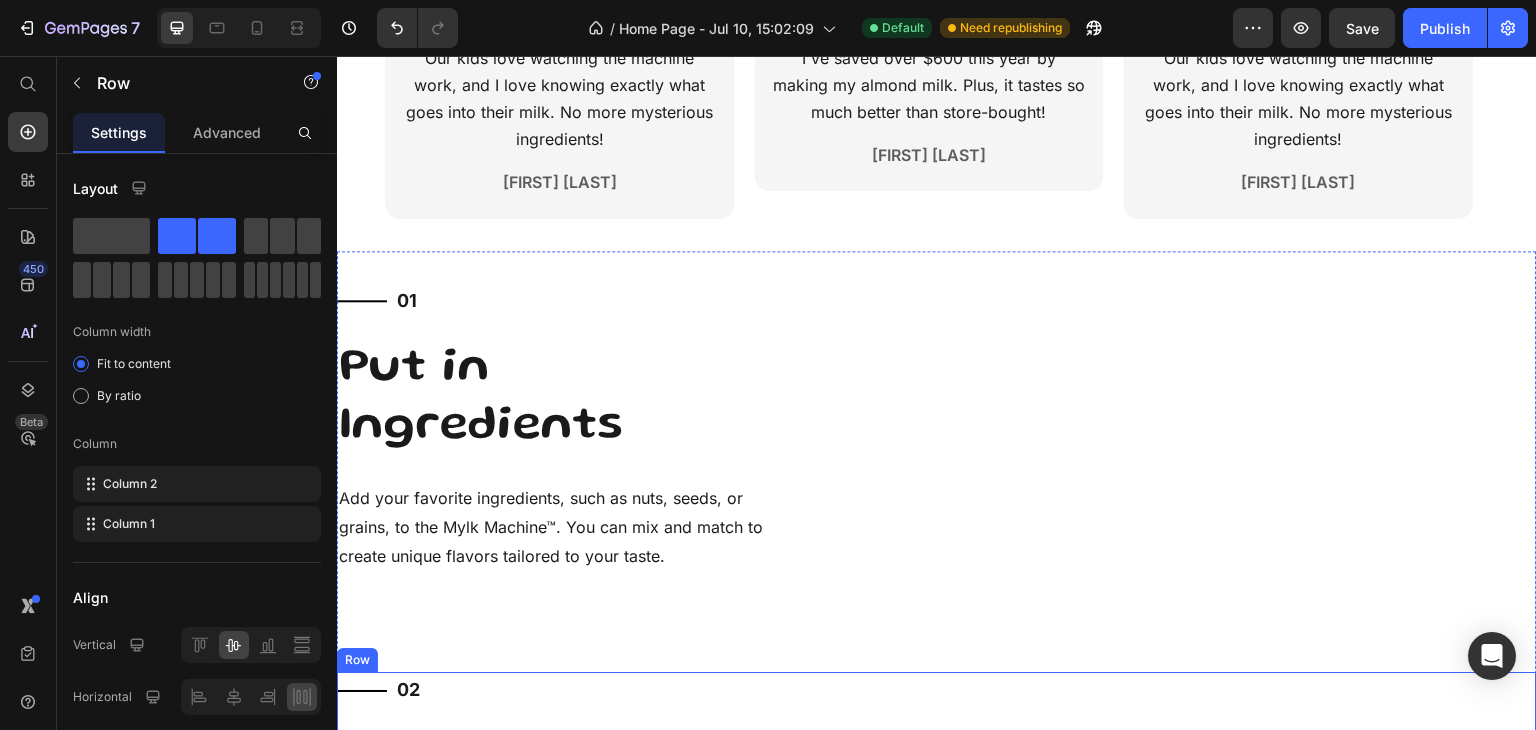 scroll, scrollTop: 1736, scrollLeft: 0, axis: vertical 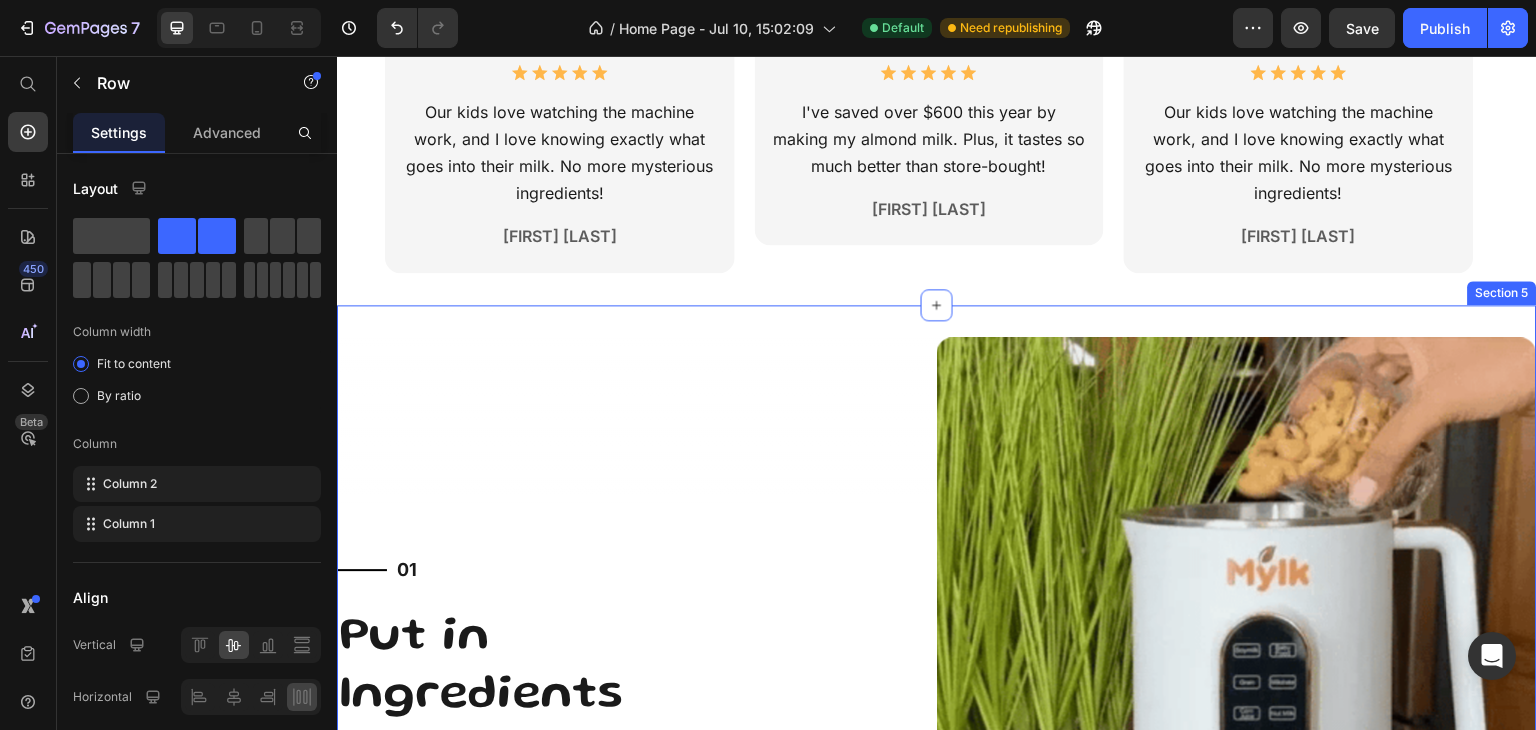 click on "Image                Title Line Row 01 Text Block Row Put in Ingredients Heading Add your favorite ingredients, such as nuts, seeds, or grains, to the Mylk Machine™. You can mix and match to create unique flavors tailored to your taste. Text Block Row Row Image                Title Line Row 02 Text Block Row Adjust Settings and Blend Heading Select your desired settings for consistency and blend. The NutriMylk Machine™ ensures a smooth, creamy texture every time with just a push of a button. Text Block Row Row Image                Title Line Row 03 Text Block Row Pour Out Milk and Enjoy Heading Pour your freshly made milk into a glass or bottle and savor the natural goodness. Enjoy it on its own or use it in your favorite recipes. Text Block Row Row   100 Section 5" at bounding box center [937, 1137] 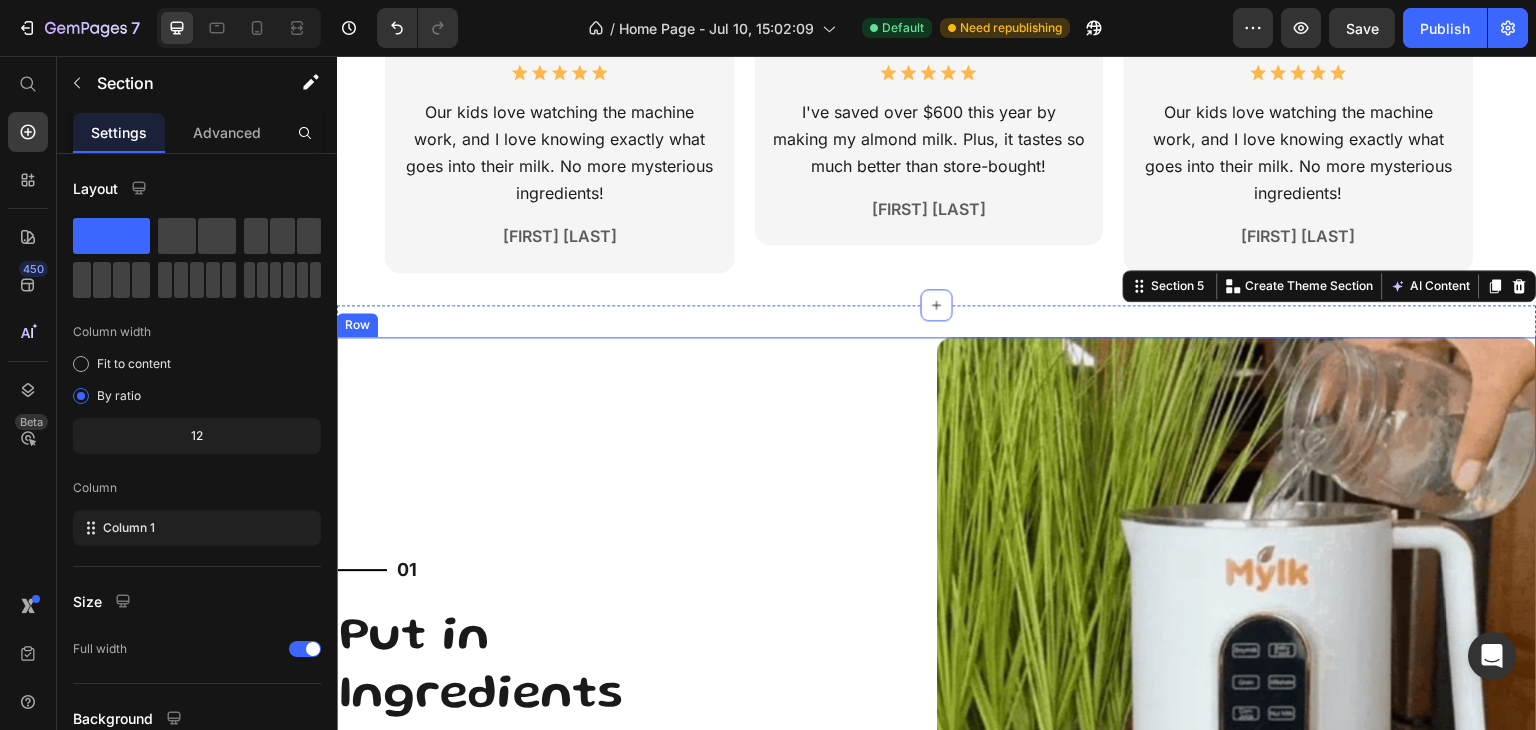 click on "Image                Title Line Row 01 Text Block Row Put in Ingredients Heading Add your favorite ingredients, such as nuts, seeds, or grains, to the Mylk Machine™. You can mix and match to create unique flavors tailored to your taste. Text Block Row Row" at bounding box center (937, 697) 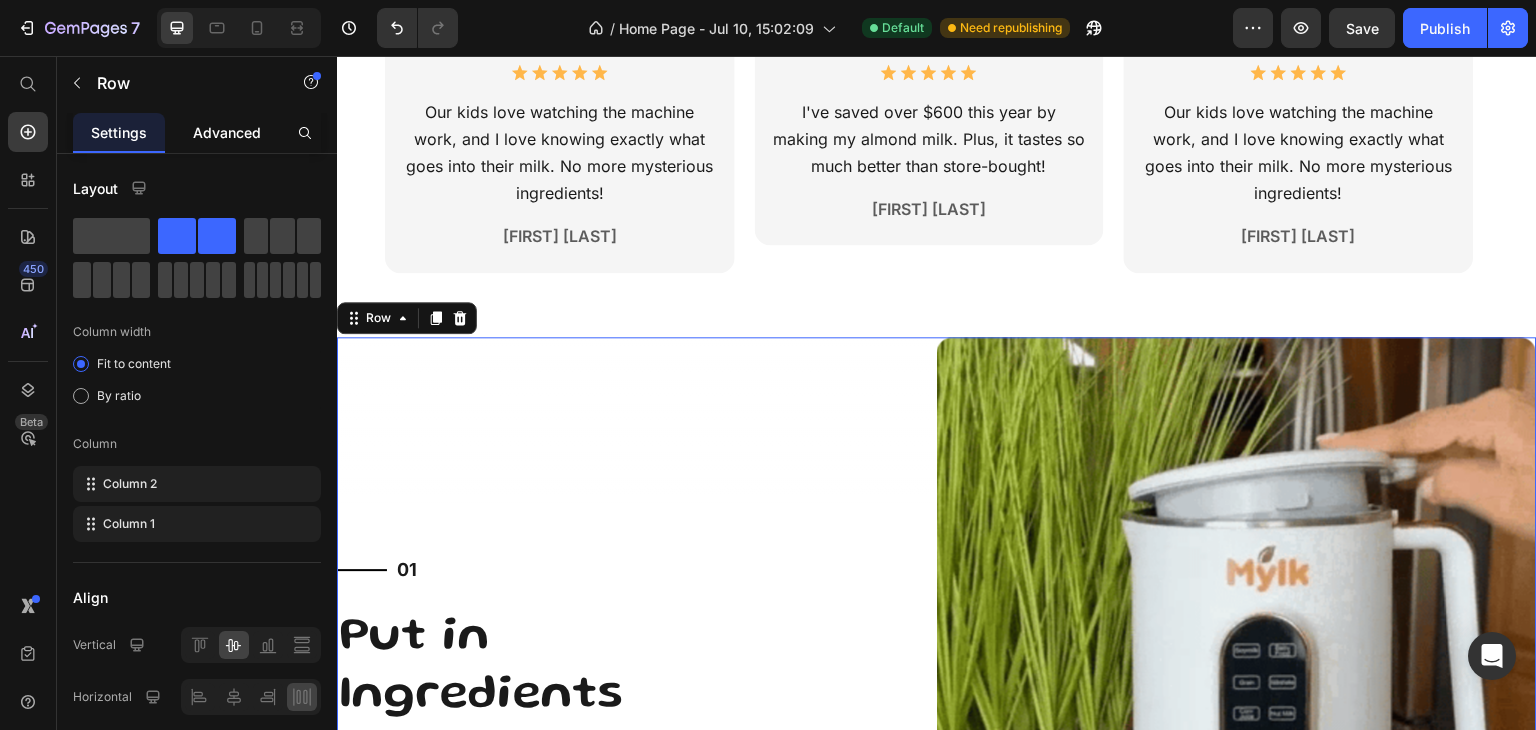 click on "Advanced" at bounding box center (227, 132) 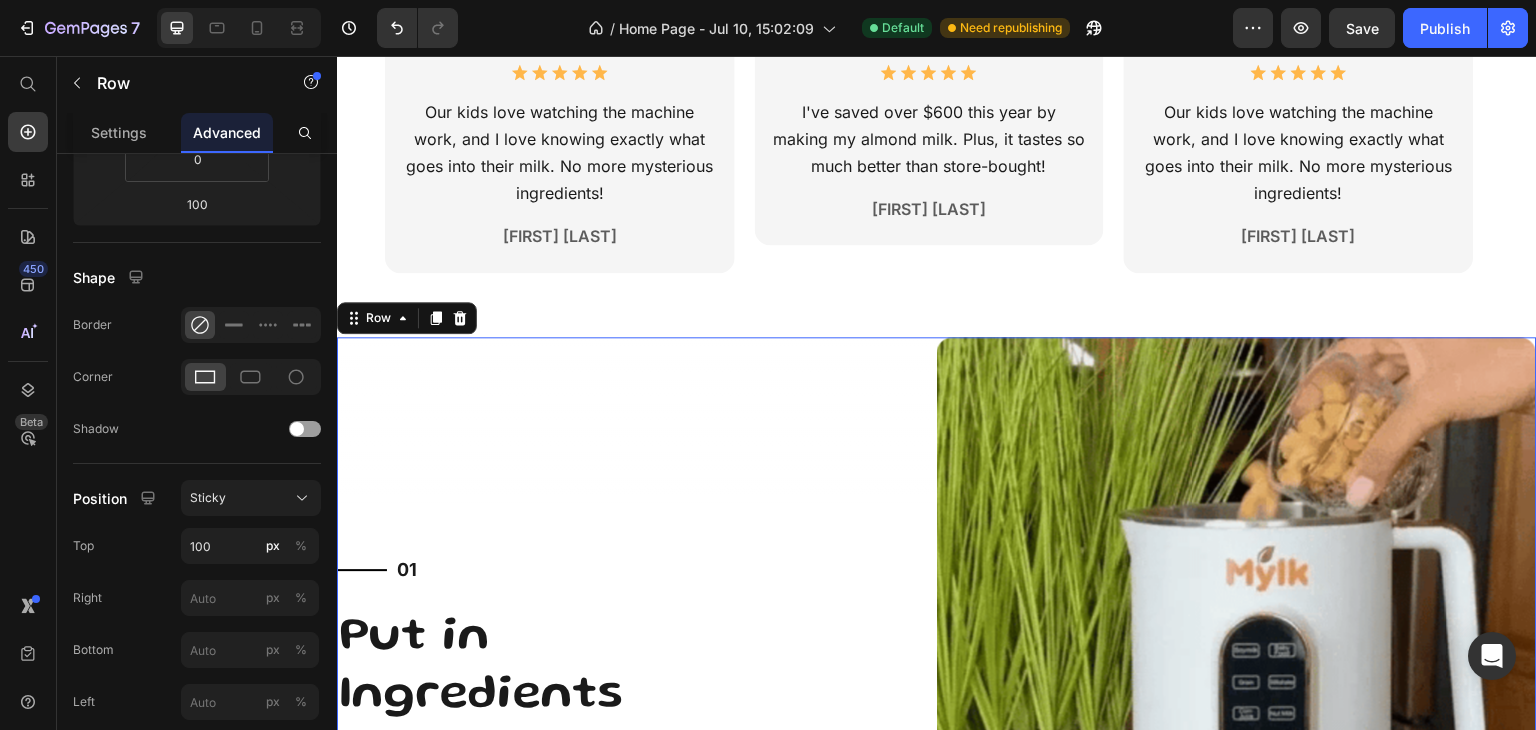 scroll, scrollTop: 788, scrollLeft: 0, axis: vertical 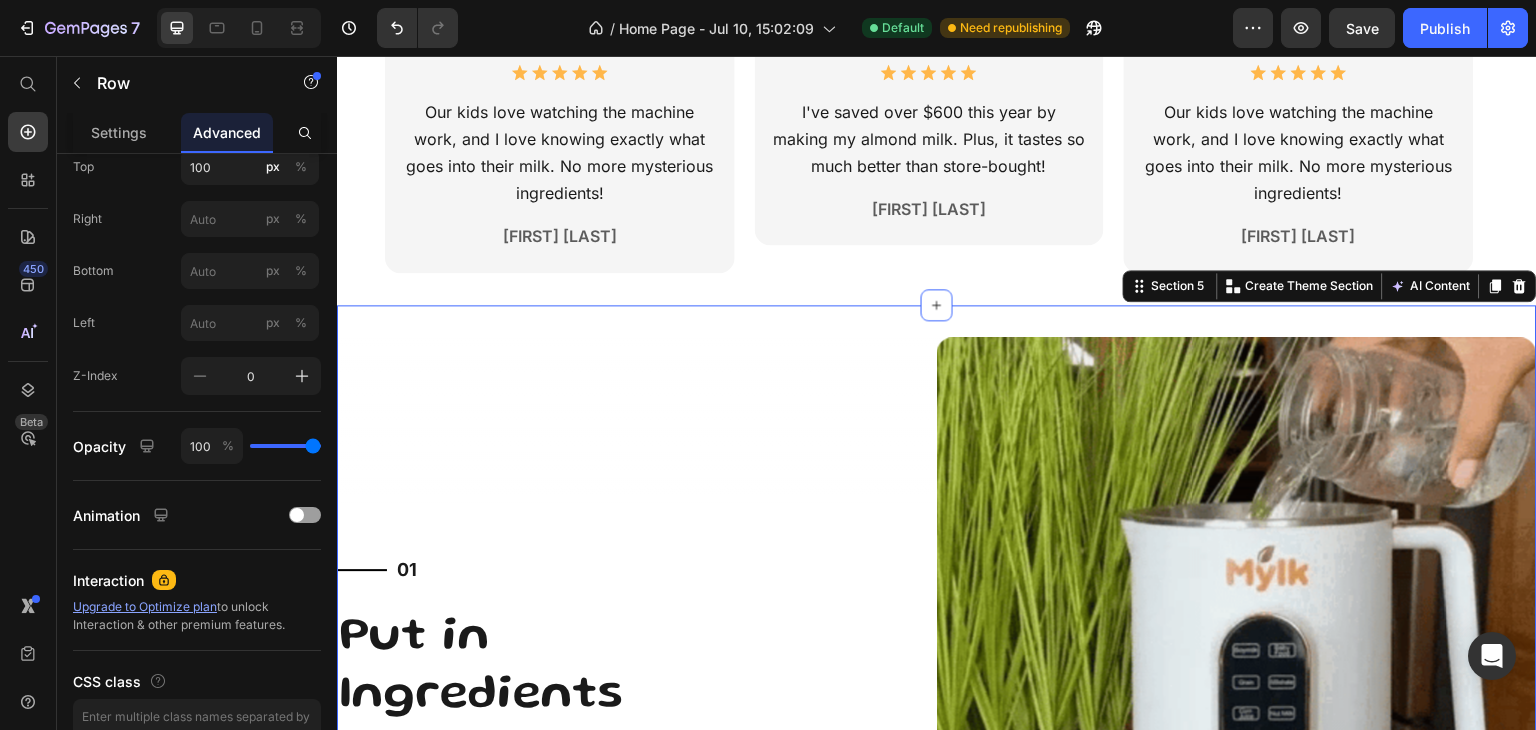 click on "Image                Title Line Row 01 Text Block Row Put in Ingredients Heading Add your favorite ingredients, such as nuts, seeds, or grains, to the Mylk Machine™. You can mix and match to create unique flavors tailored to your taste. Text Block Row Row Image                Title Line Row 02 Text Block Row Adjust Settings and Blend Heading Select your desired settings for consistency and blend. The NutriMylk Machine™ ensures a smooth, creamy texture every time with just a push of a button. Text Block Row Row Image                Title Line Row 03 Text Block Row Pour Out Milk and Enjoy Heading Pour your freshly made milk into a glass or bottle and savor the natural goodness. Enjoy it on its own or use it in your favorite recipes. Text Block Row Row Section 5   You can create reusable sections Create Theme Section AI Content Write with GemAI What would you like to describe here? Tone and Voice Persuasive Product Show more Generate" at bounding box center [937, 1137] 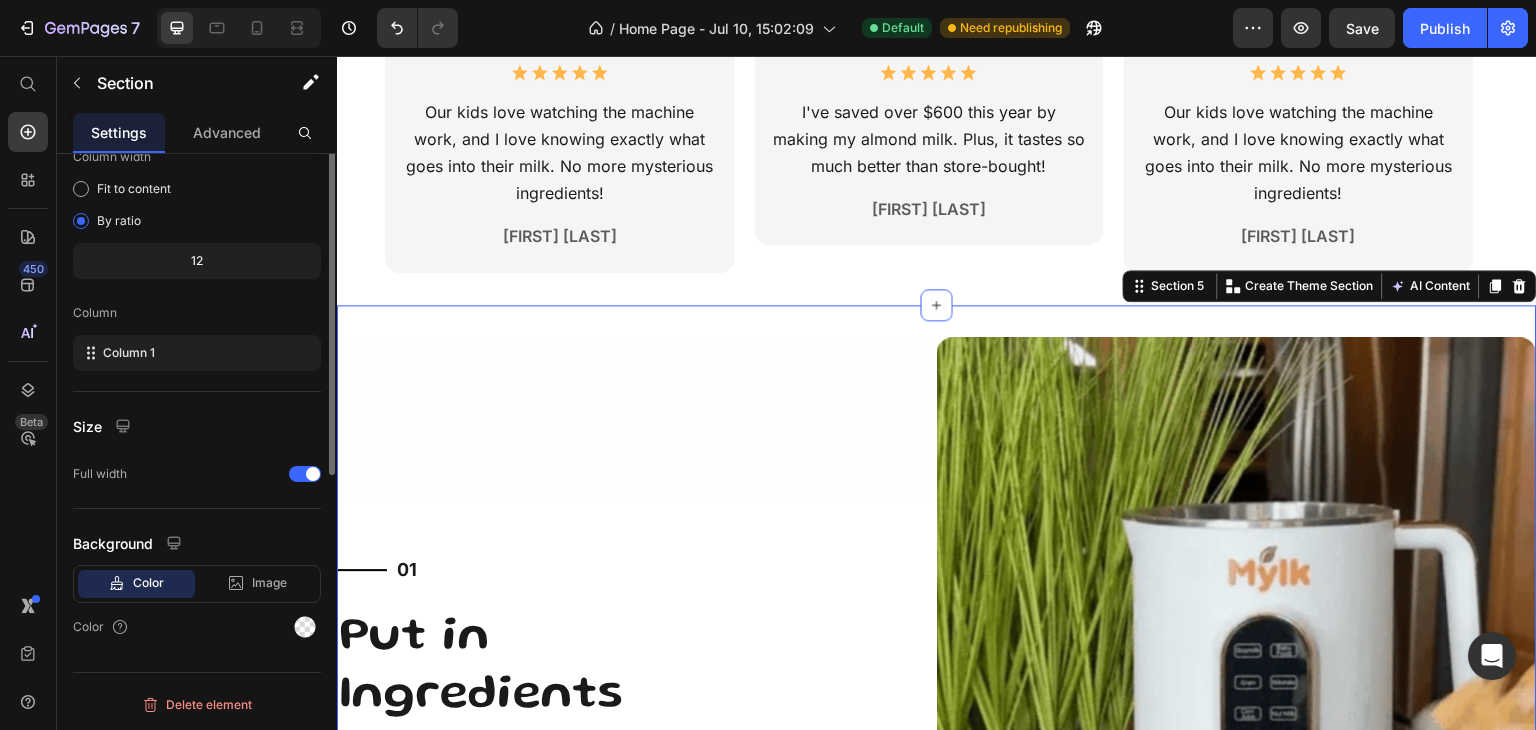 scroll, scrollTop: 0, scrollLeft: 0, axis: both 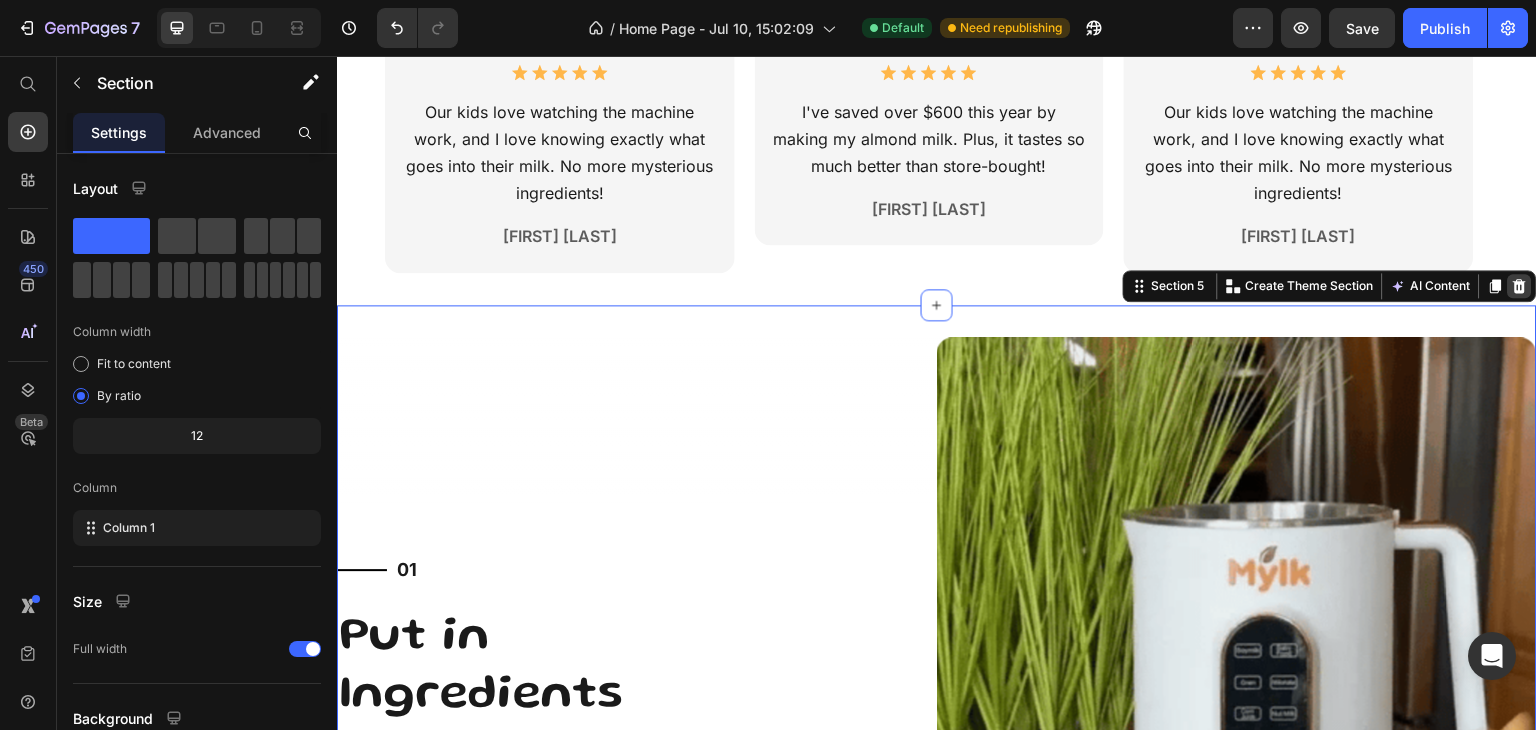 click 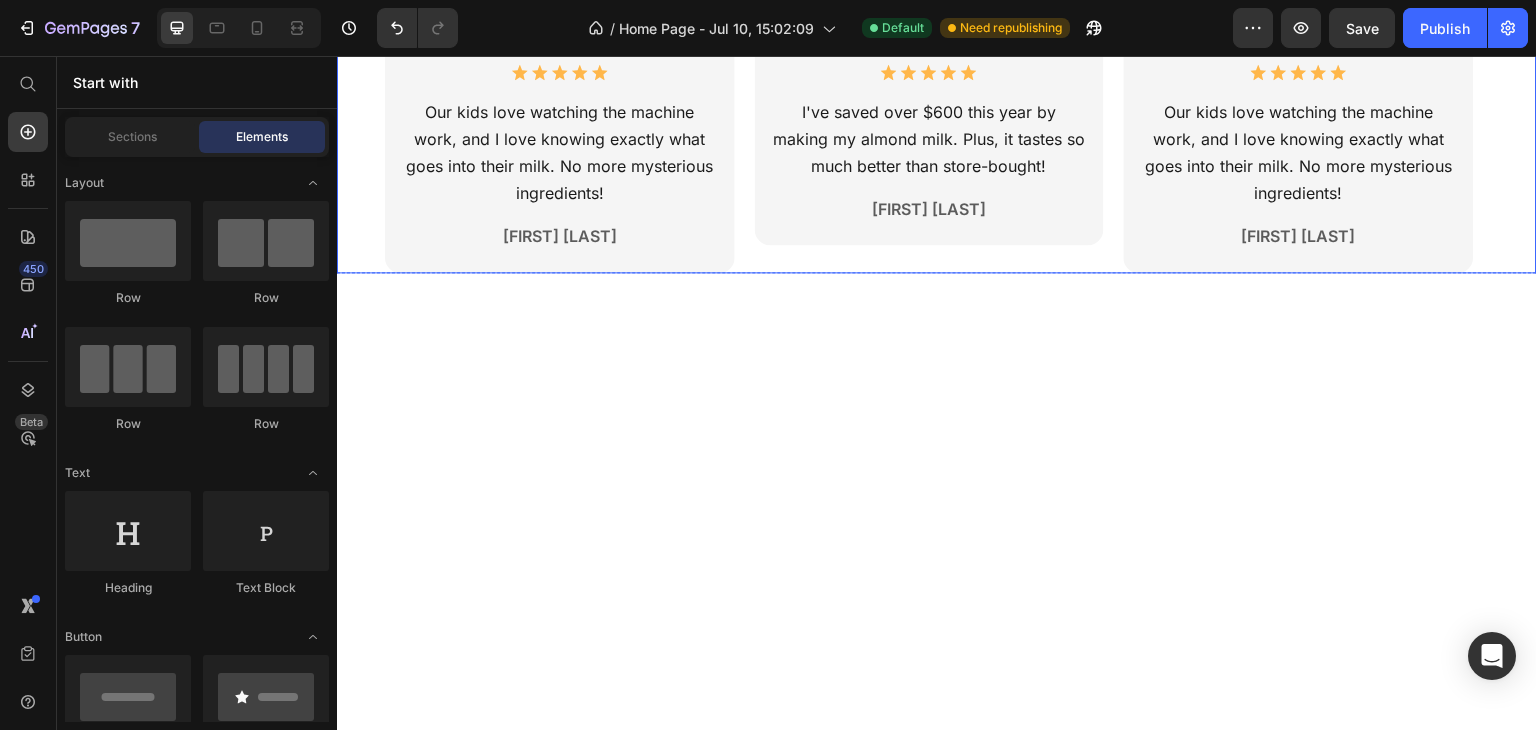 click on "Image
Icon
Icon
Icon
Icon
Icon Icon List I've saved over $600 this year by making my almond milk. Plus, it tastes so much better than store-bought! Text Block Lisa R. Text Block Row" at bounding box center (930, -60) 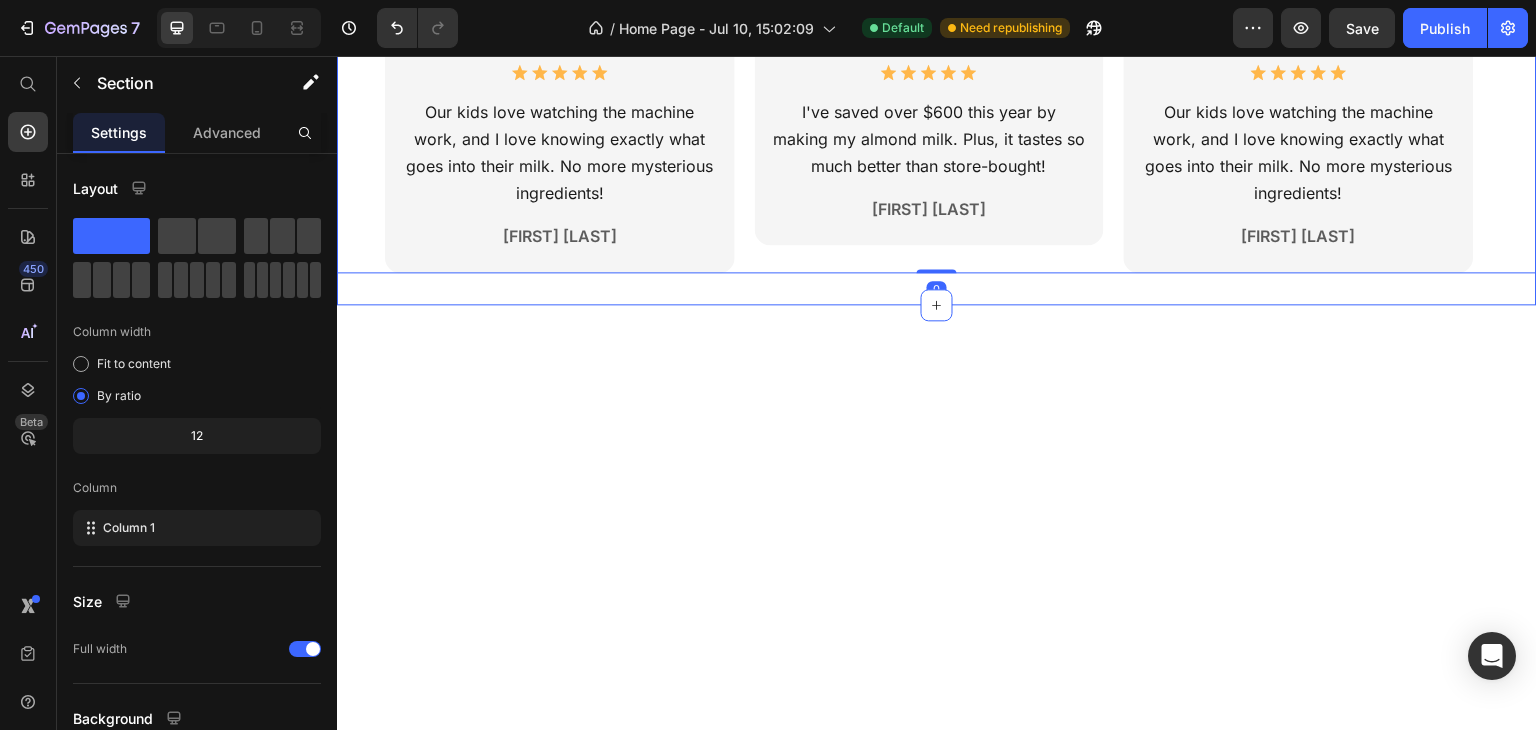 click on "Image
Icon
Icon
Icon
Icon
Icon Icon List Our kids love watching the machine work, and I love knowing exactly what goes into their milk. No more mysterious ingredients! Text Block Sarah Thompson Text Block Row Image
Icon
Icon
Icon
Icon
Icon Icon List I've saved over $600 this year by making my almond milk. Plus, it tastes so much better than store-bought! Text Block Lisa R. Text Block Row Image
Icon
Icon
Icon
Icon
Icon Icon List Our kids love watching the machine work, and I love knowing exactly what goes into their milk. No more mysterious ingredients! Text Block Sarah Thompson Text Block Row
Carousel   0 Row Section 4" at bounding box center (937, -60) 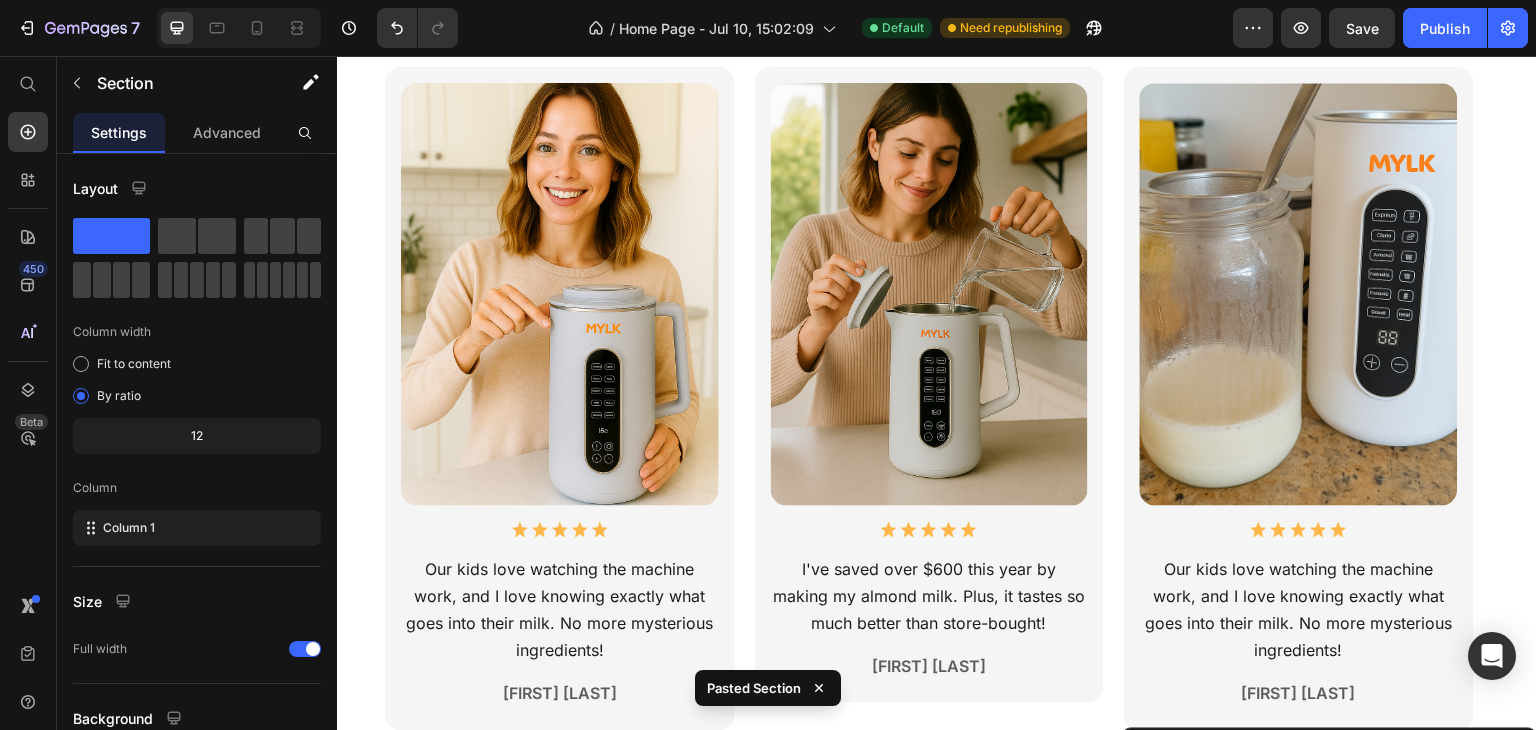 scroll, scrollTop: 1208, scrollLeft: 0, axis: vertical 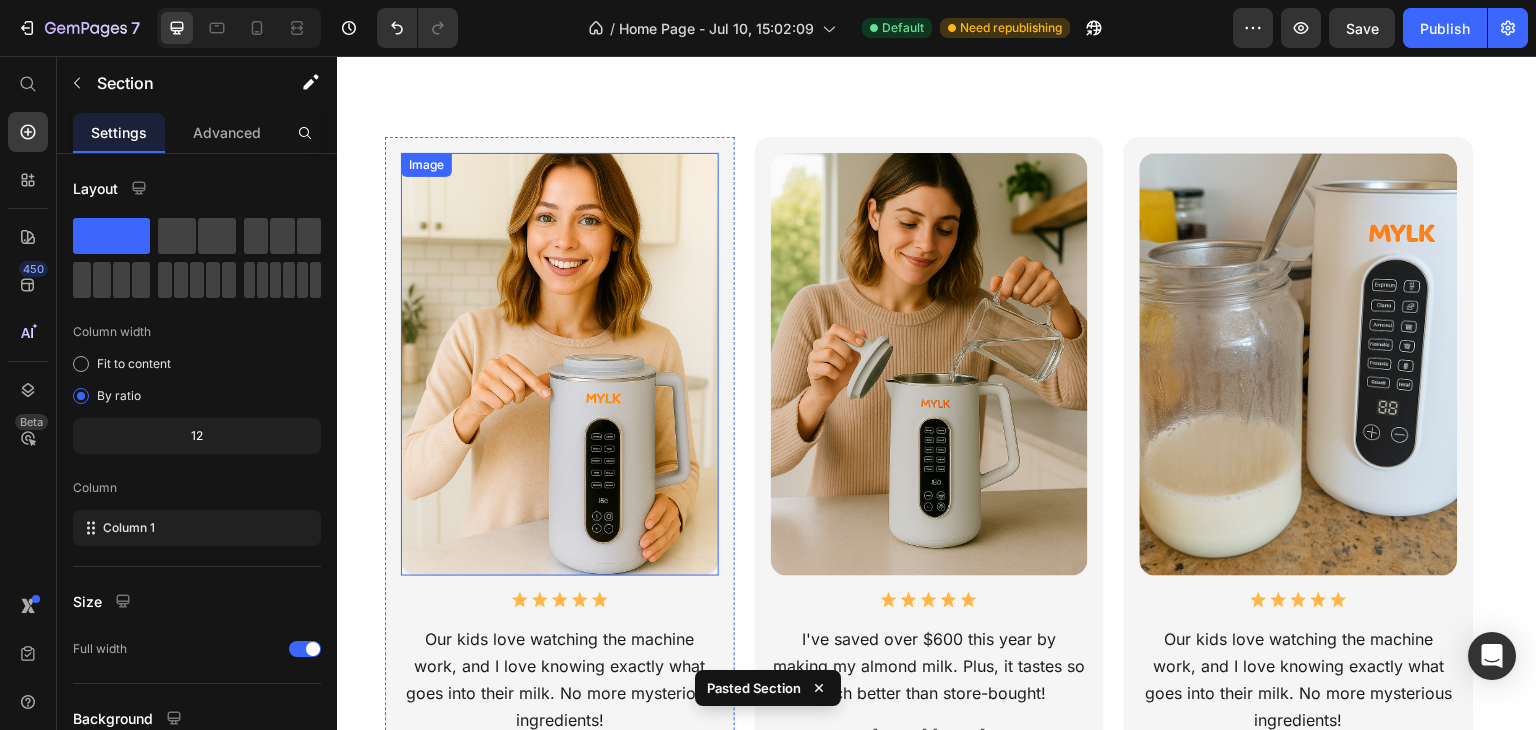 click at bounding box center [560, 364] 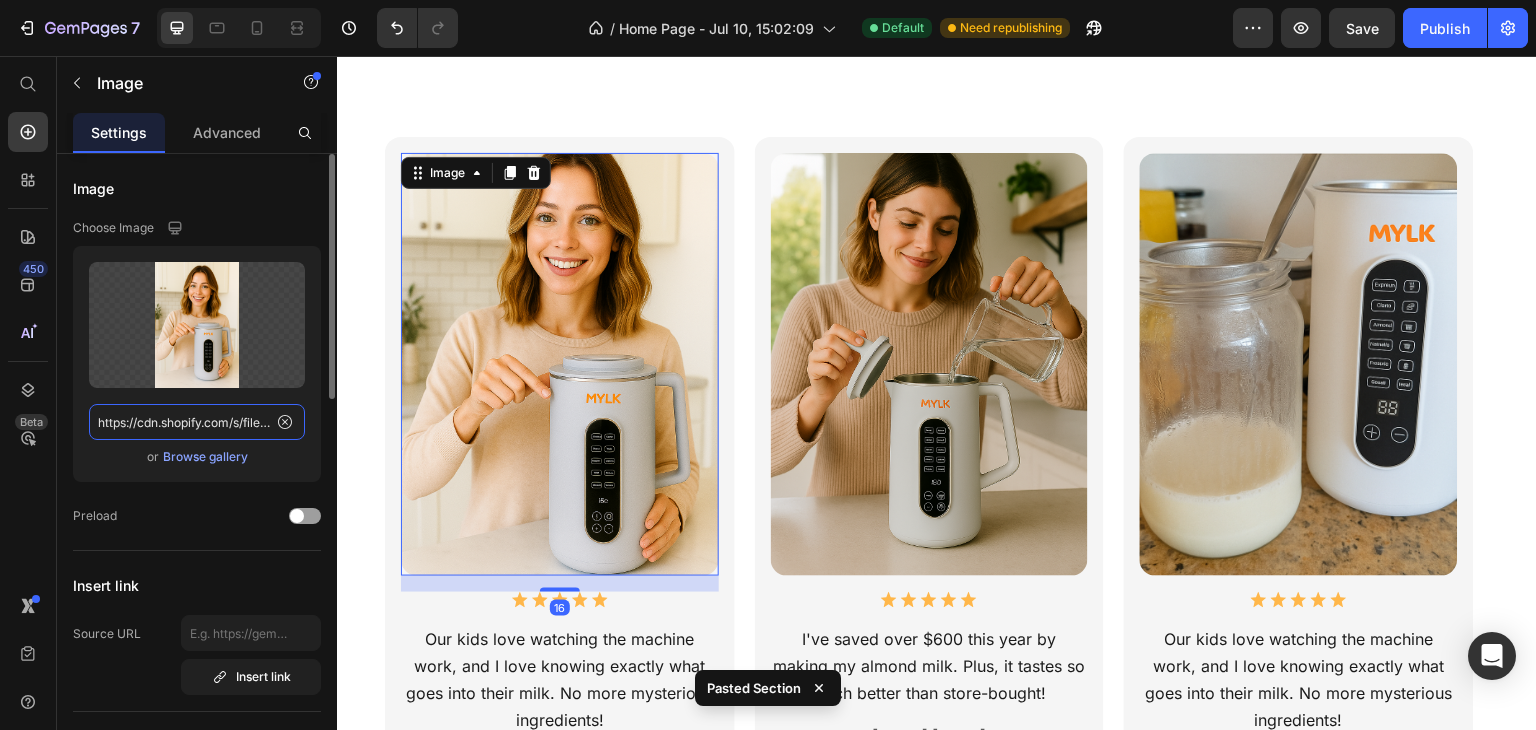click on "https://cdn.shopify.com/s/files/1/0964/4533/3842/files/gempages_574671668476118128-546c359d-41dd-40c5-9652-c421eb2f71cd.png" 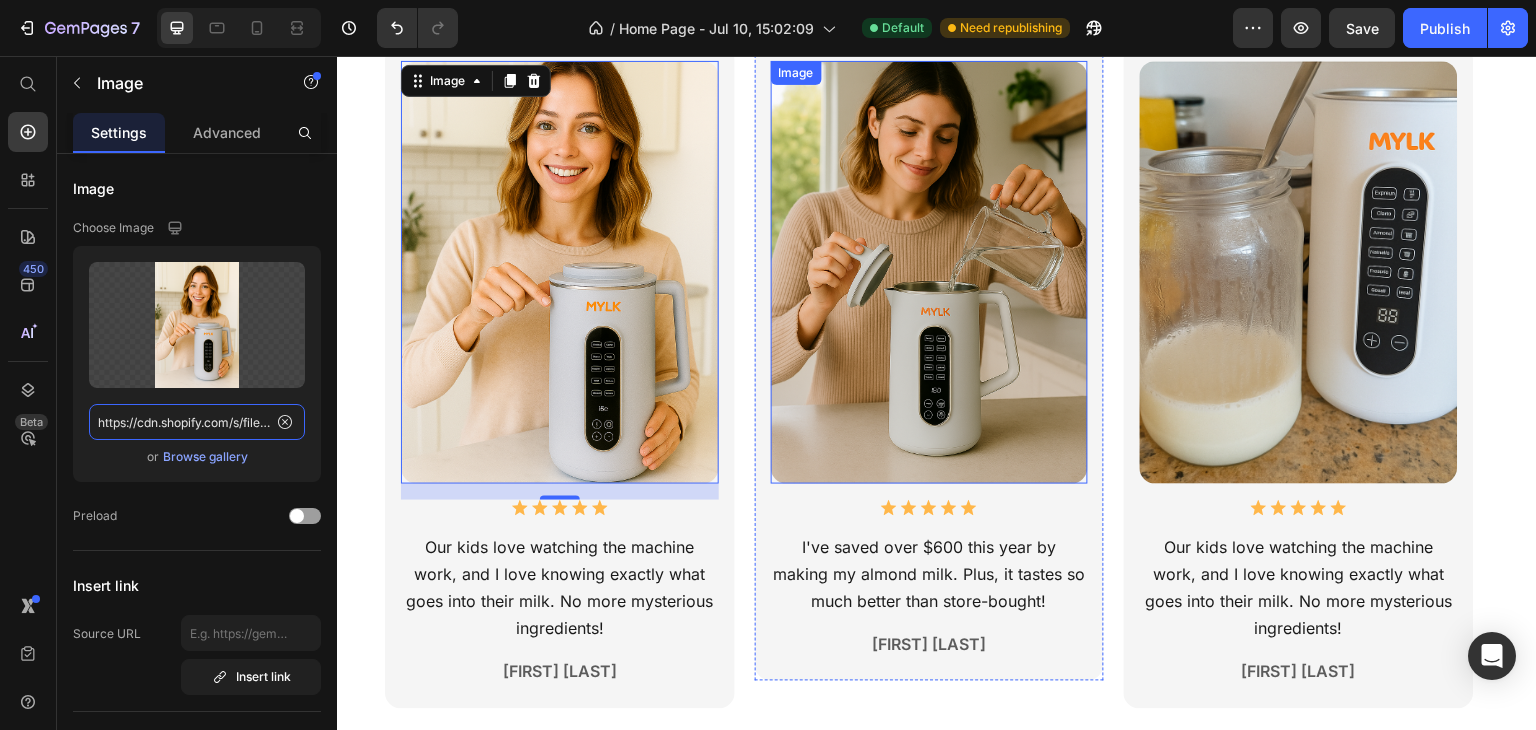 scroll, scrollTop: 1201, scrollLeft: 0, axis: vertical 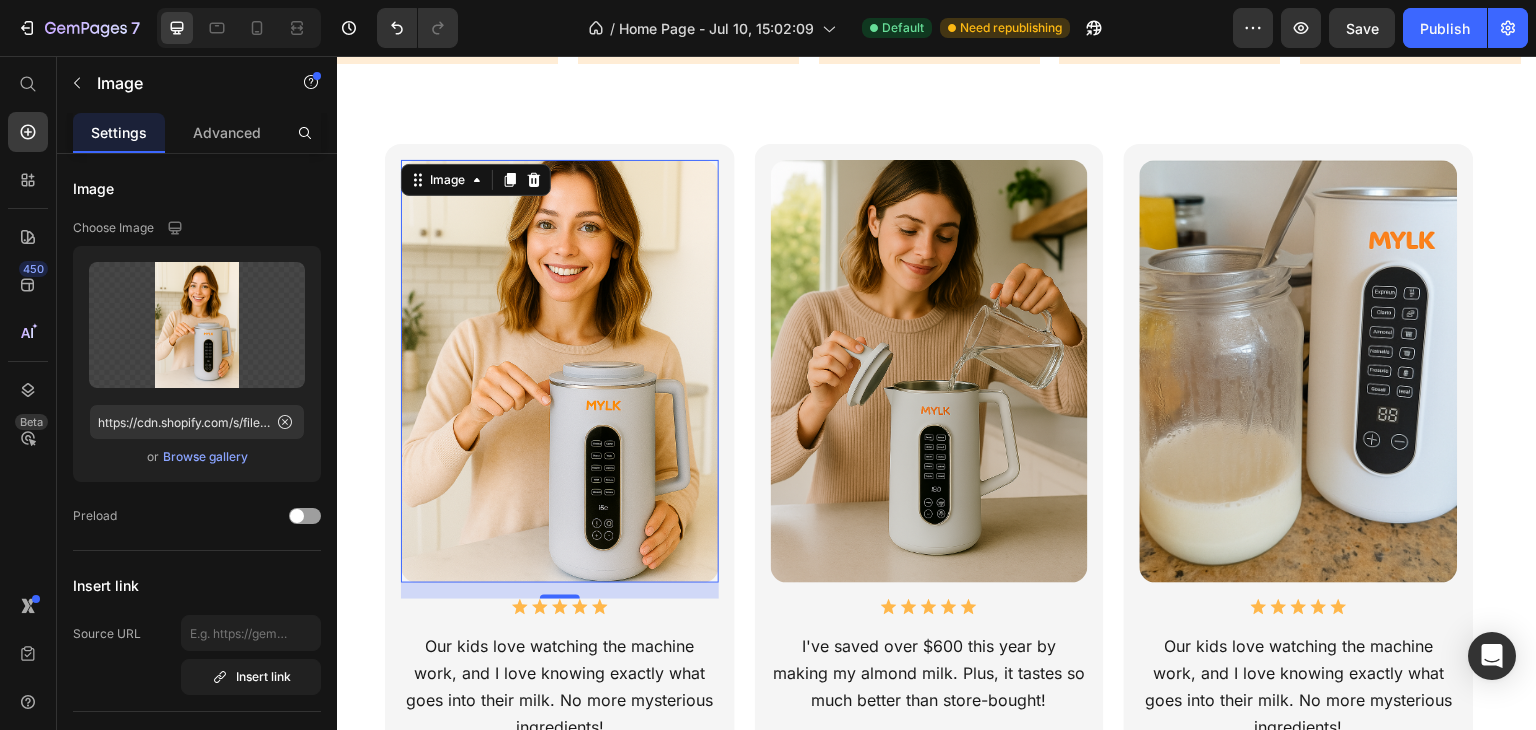 click at bounding box center [560, 371] 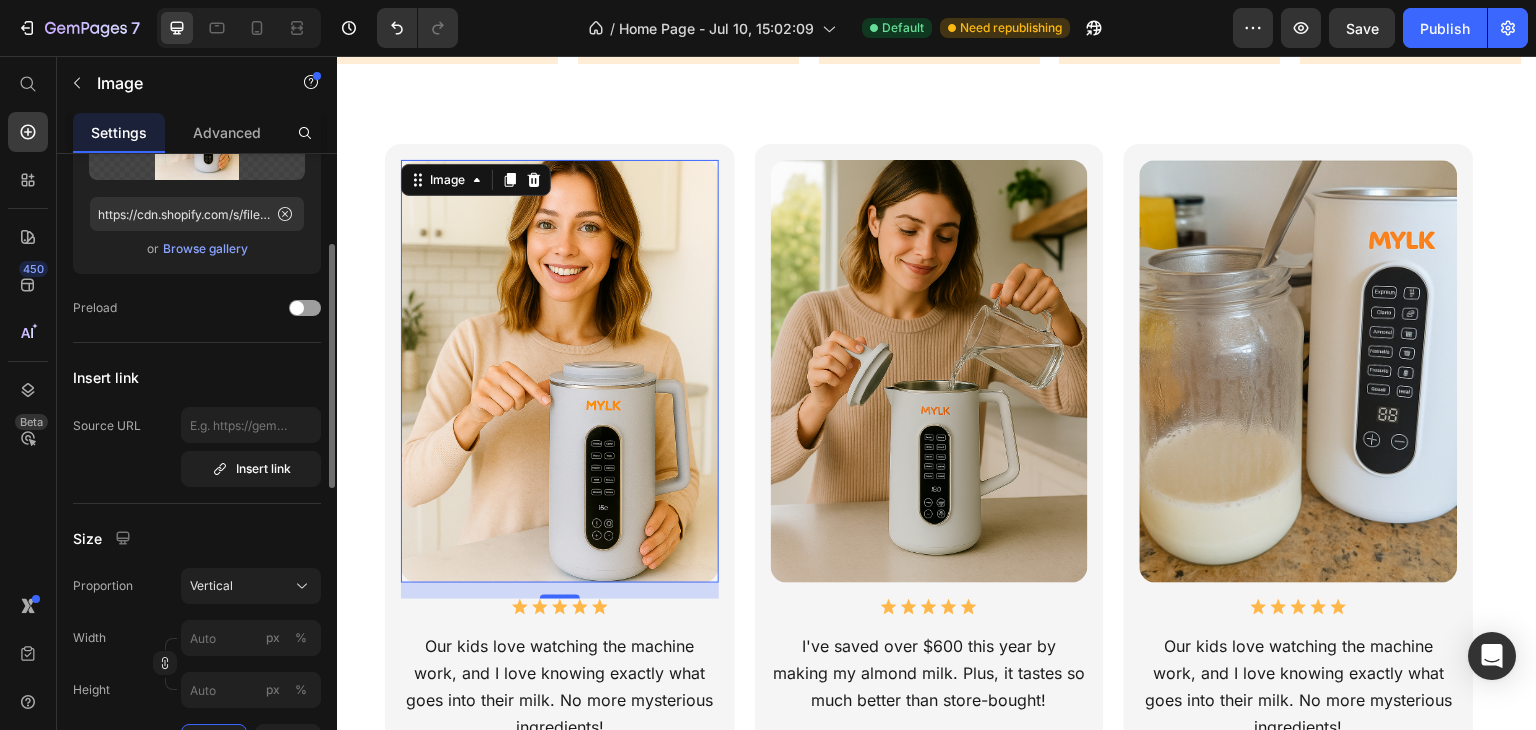 scroll, scrollTop: 219, scrollLeft: 0, axis: vertical 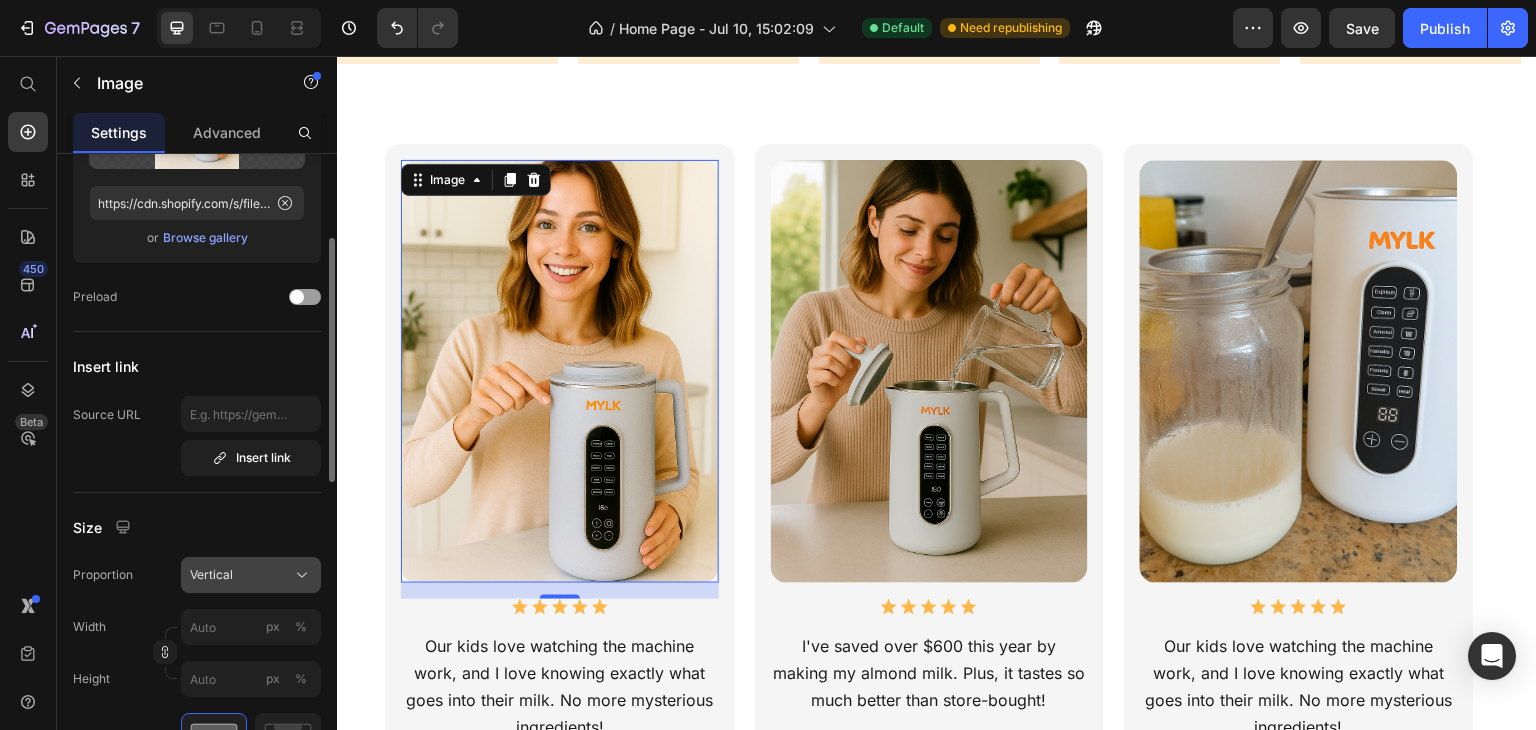 click on "Vertical" 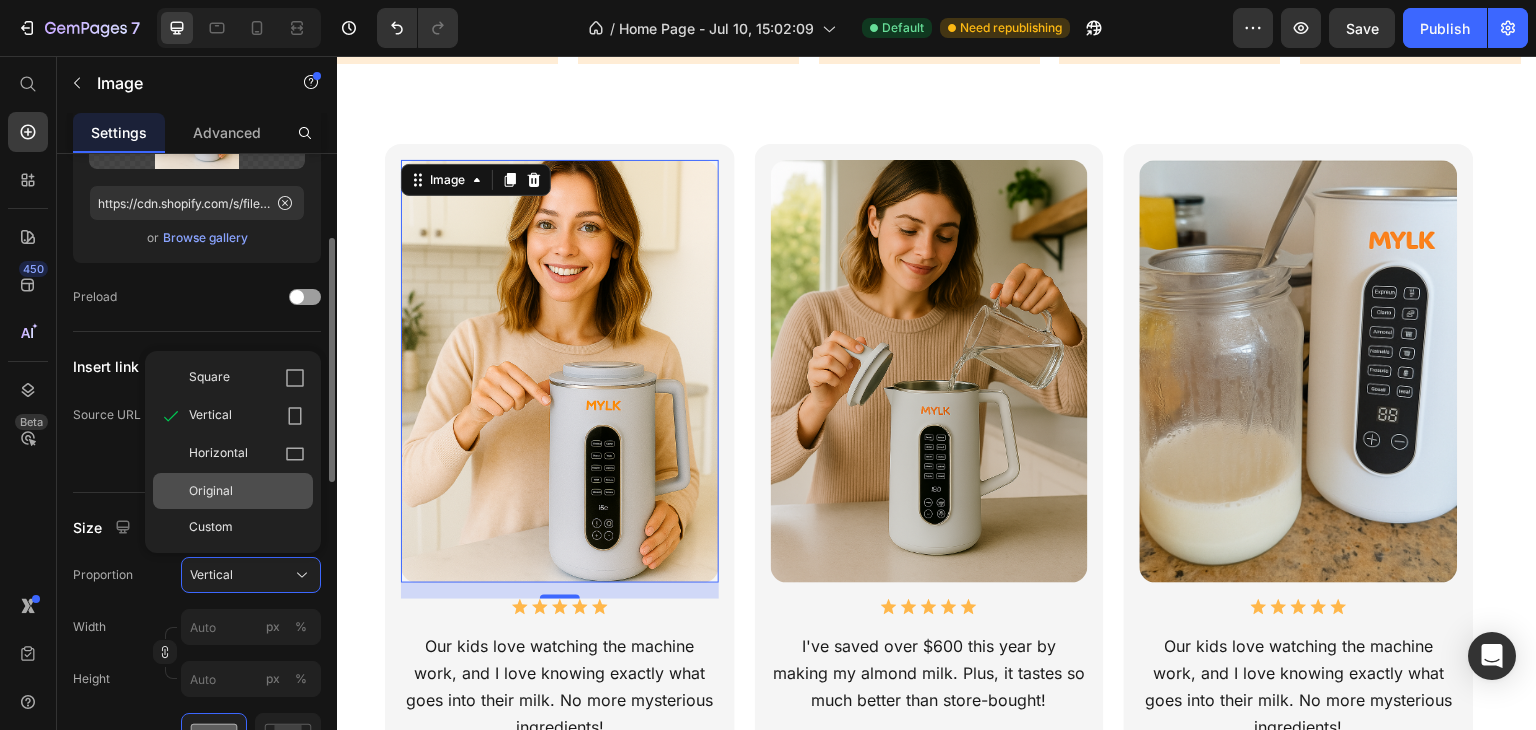 click on "Original" 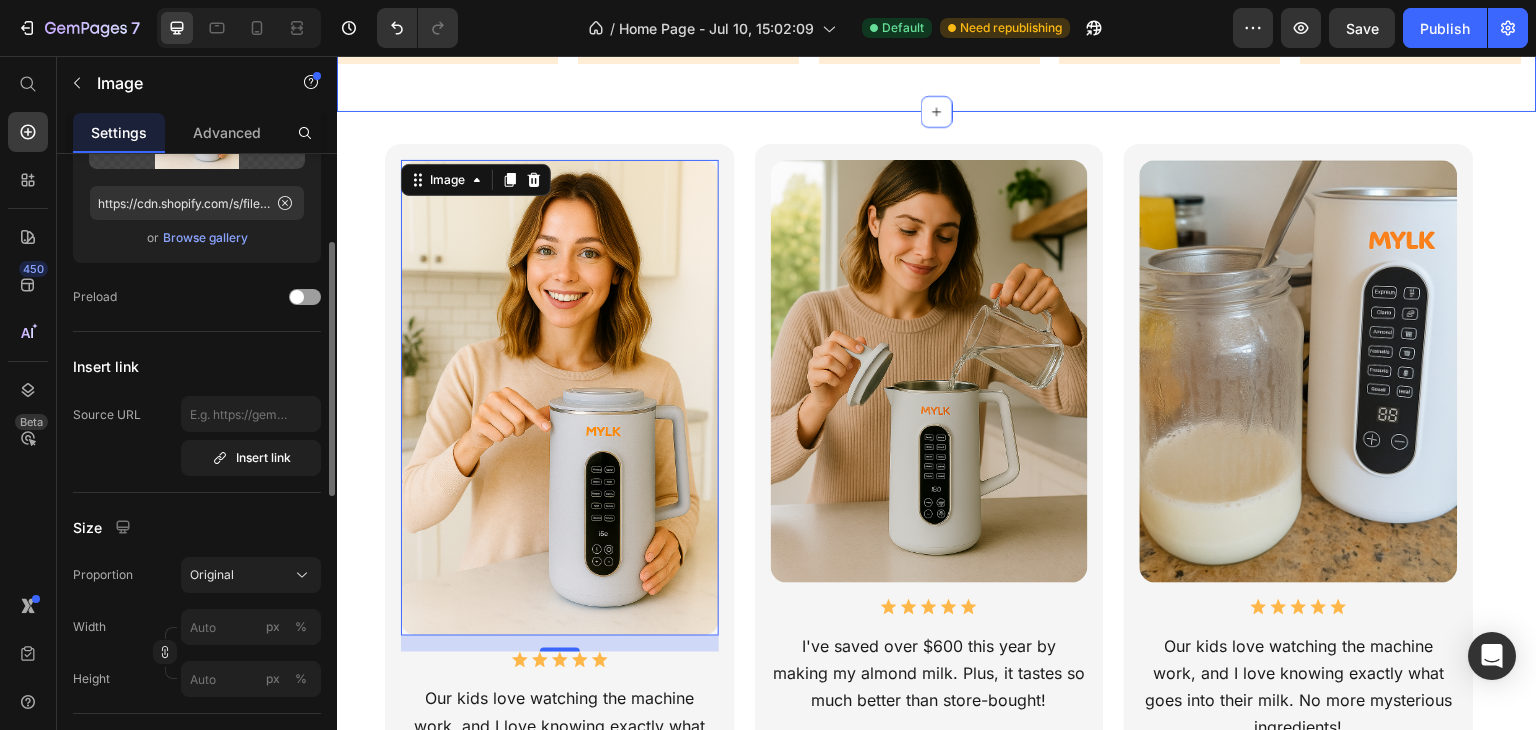 click on "As Seen On Heading Row Image Row Image Row Image Row Image Row Image Row Carousel Row Section 3" at bounding box center [937, -48] 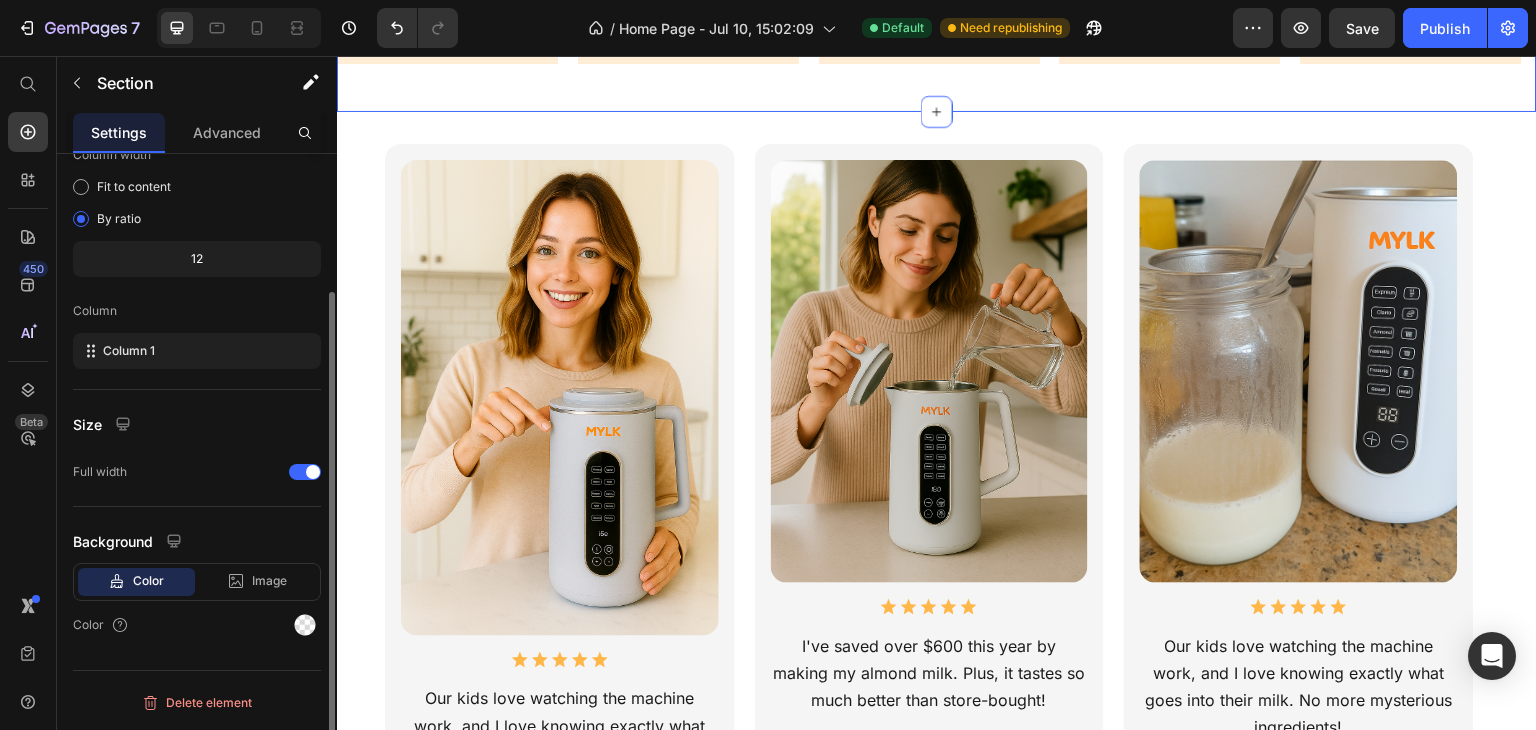 scroll, scrollTop: 0, scrollLeft: 0, axis: both 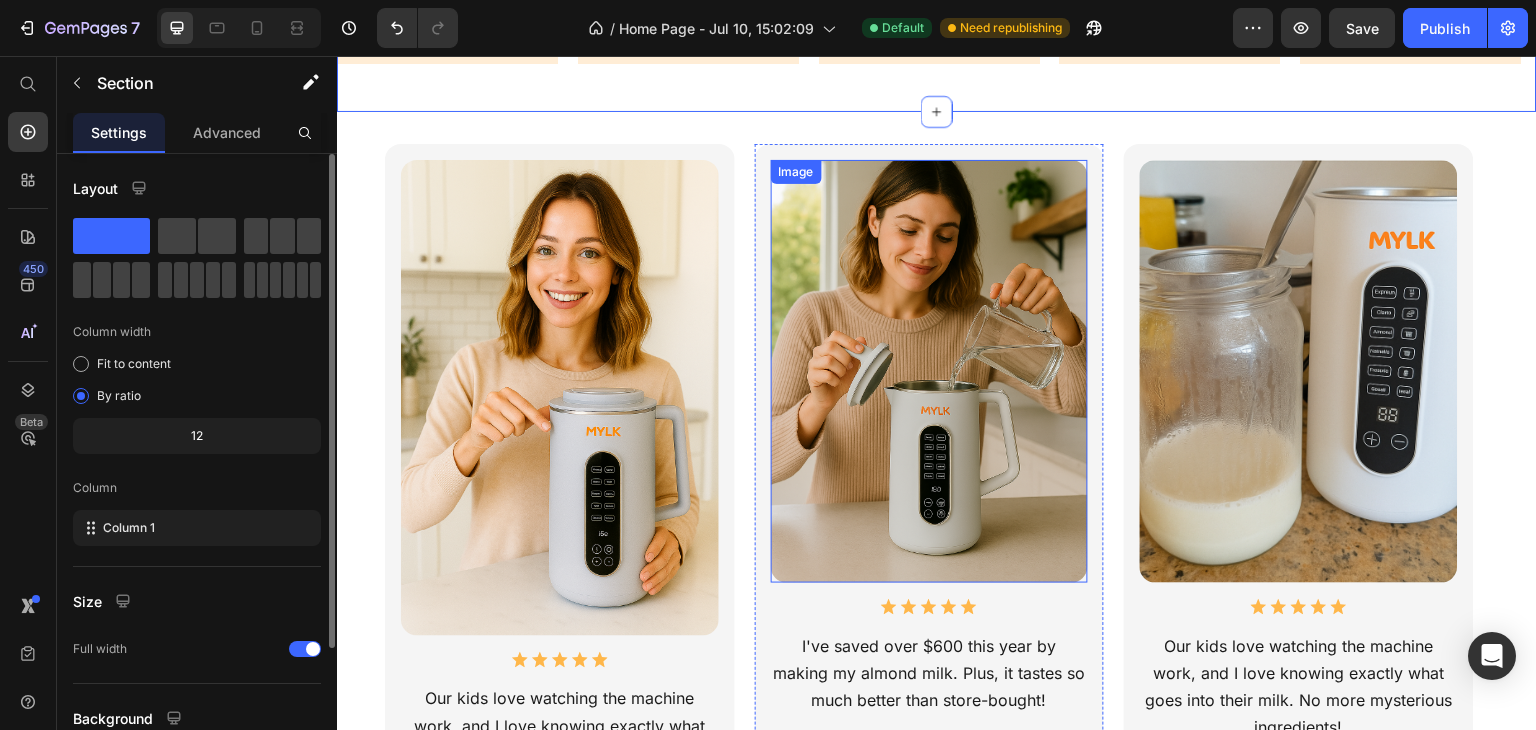 click at bounding box center (930, 371) 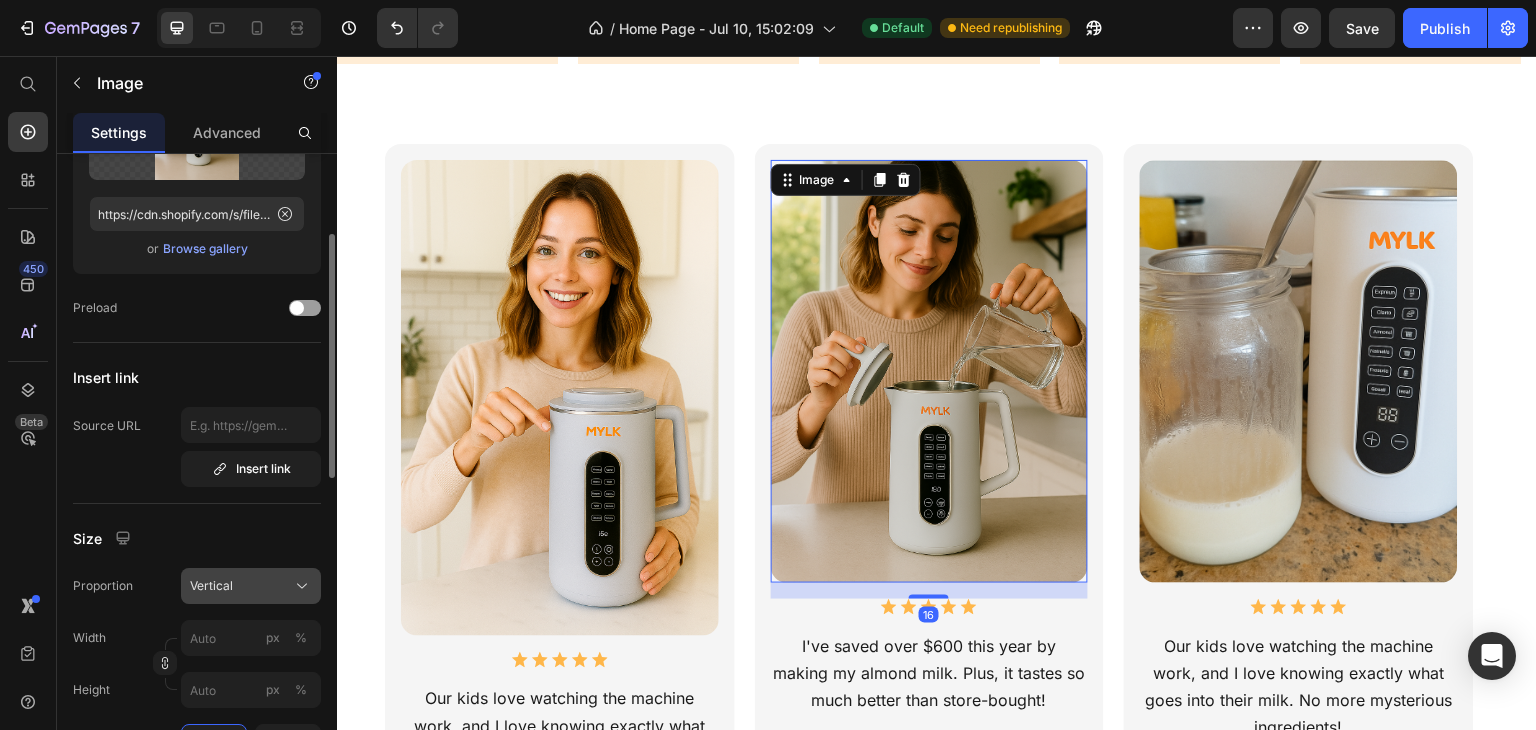 scroll, scrollTop: 208, scrollLeft: 0, axis: vertical 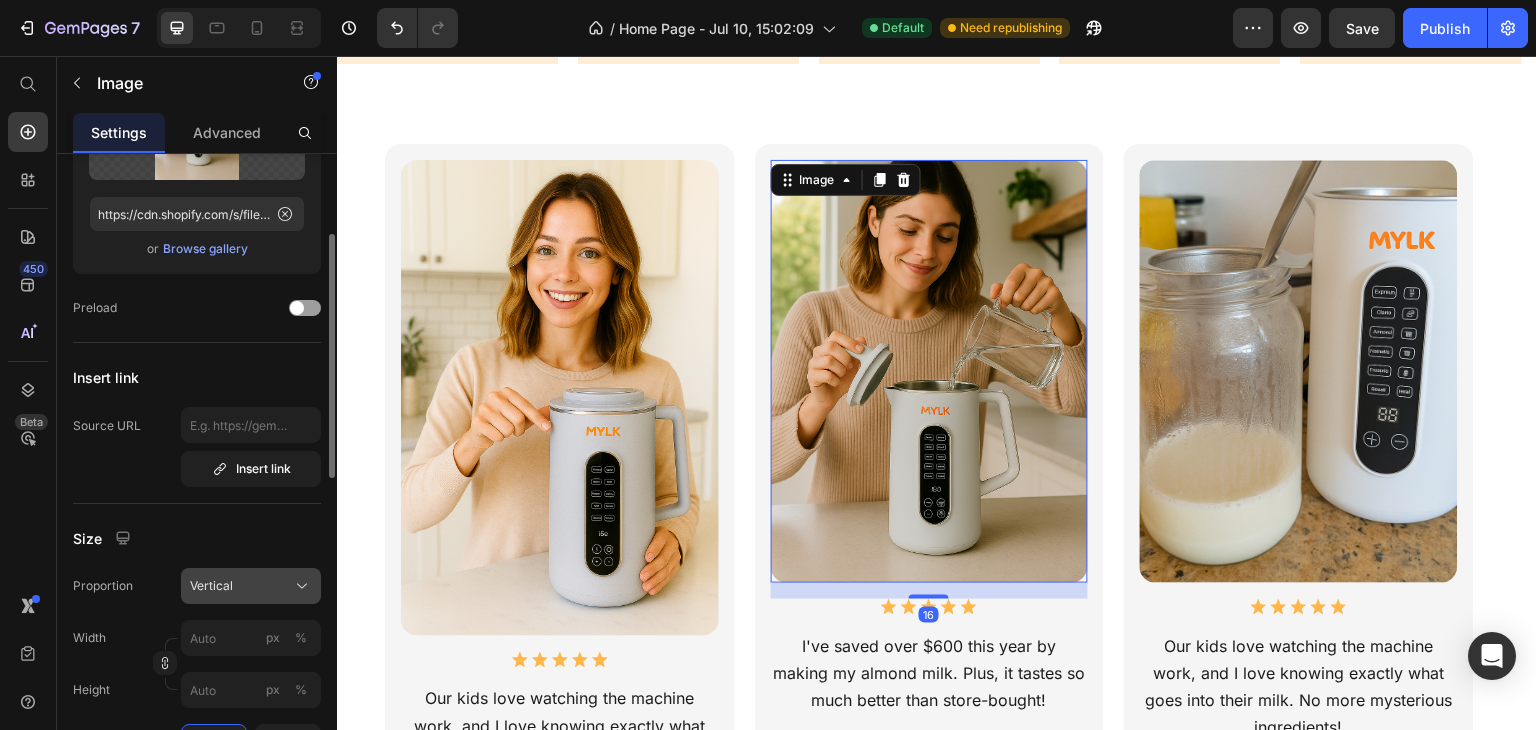 click on "Vertical" at bounding box center (251, 586) 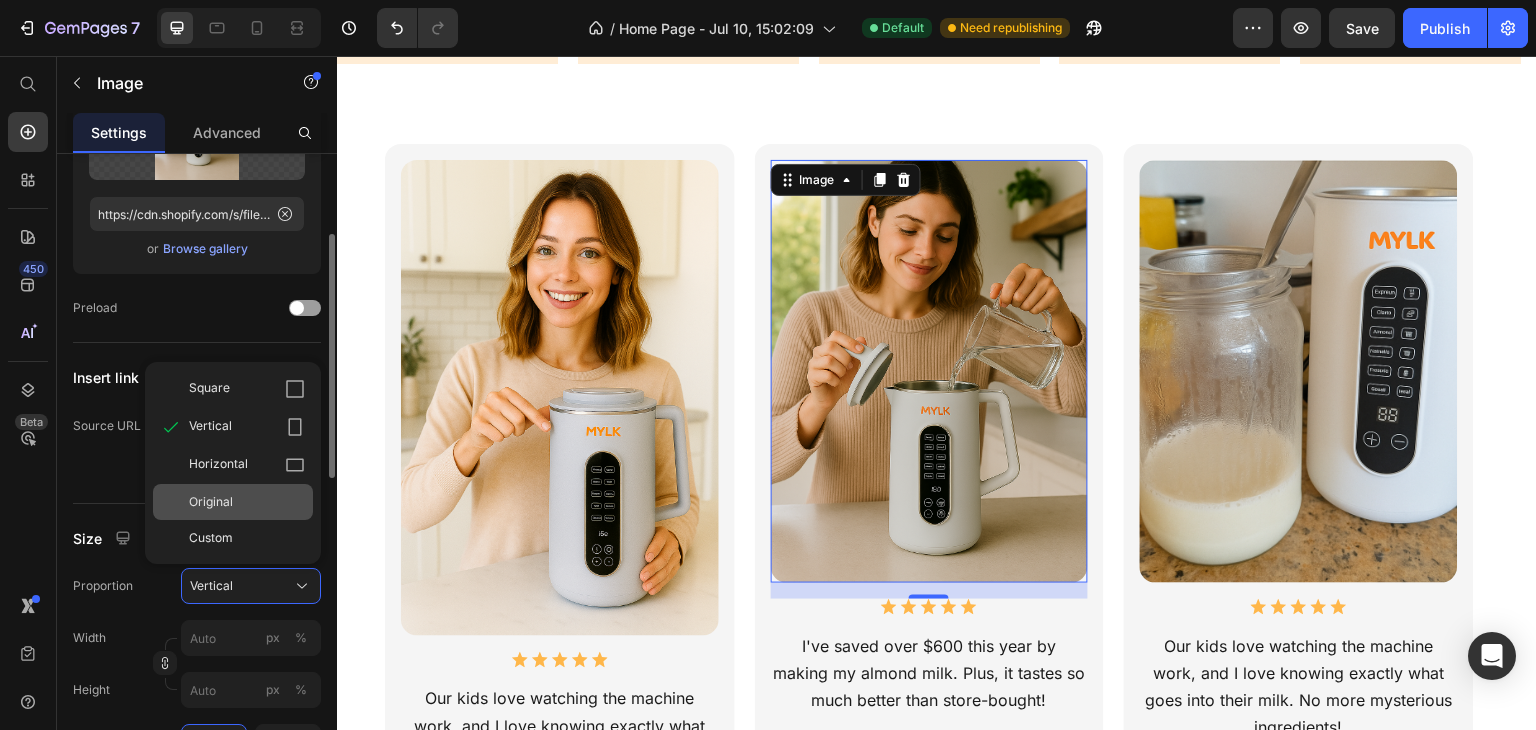 click on "Original" at bounding box center (211, 502) 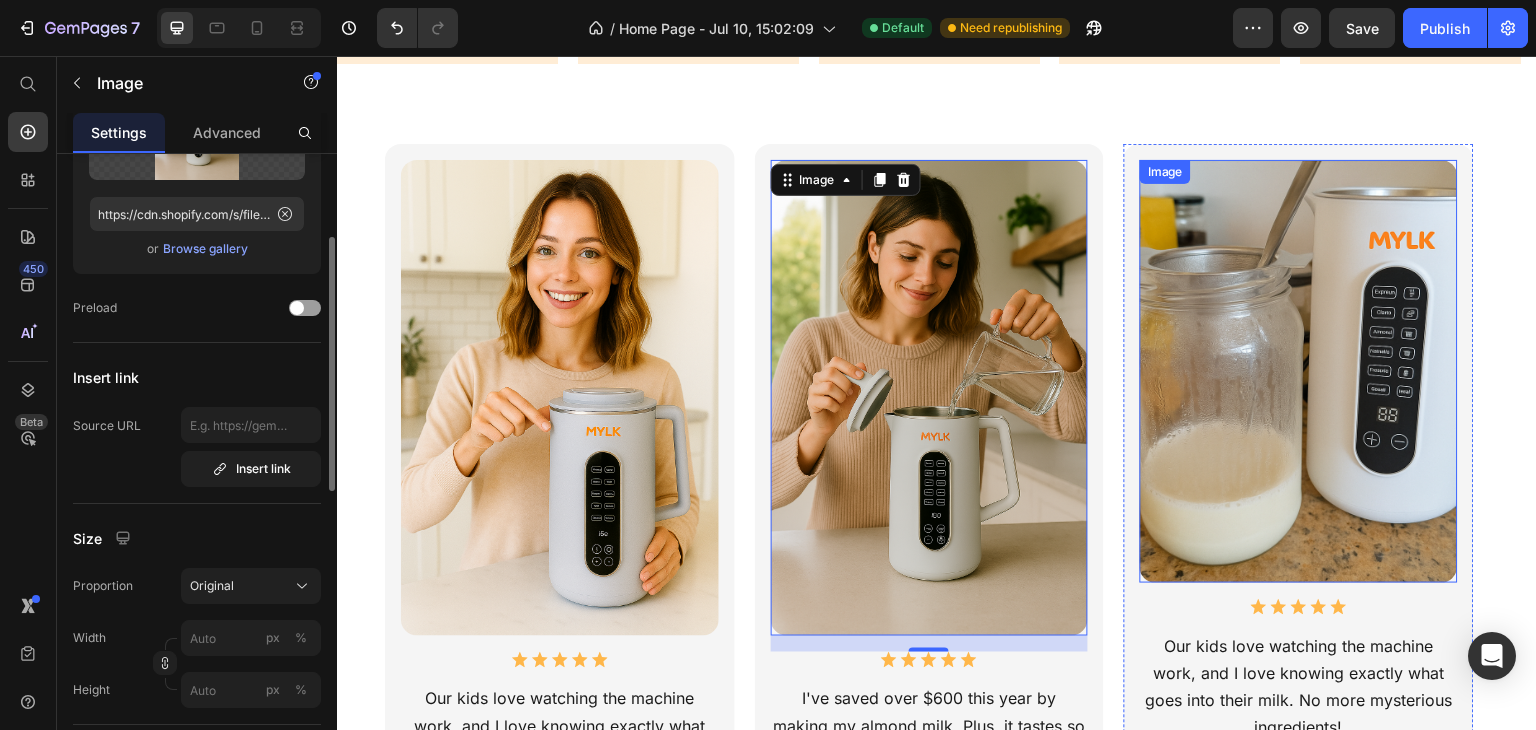 click at bounding box center (1299, 371) 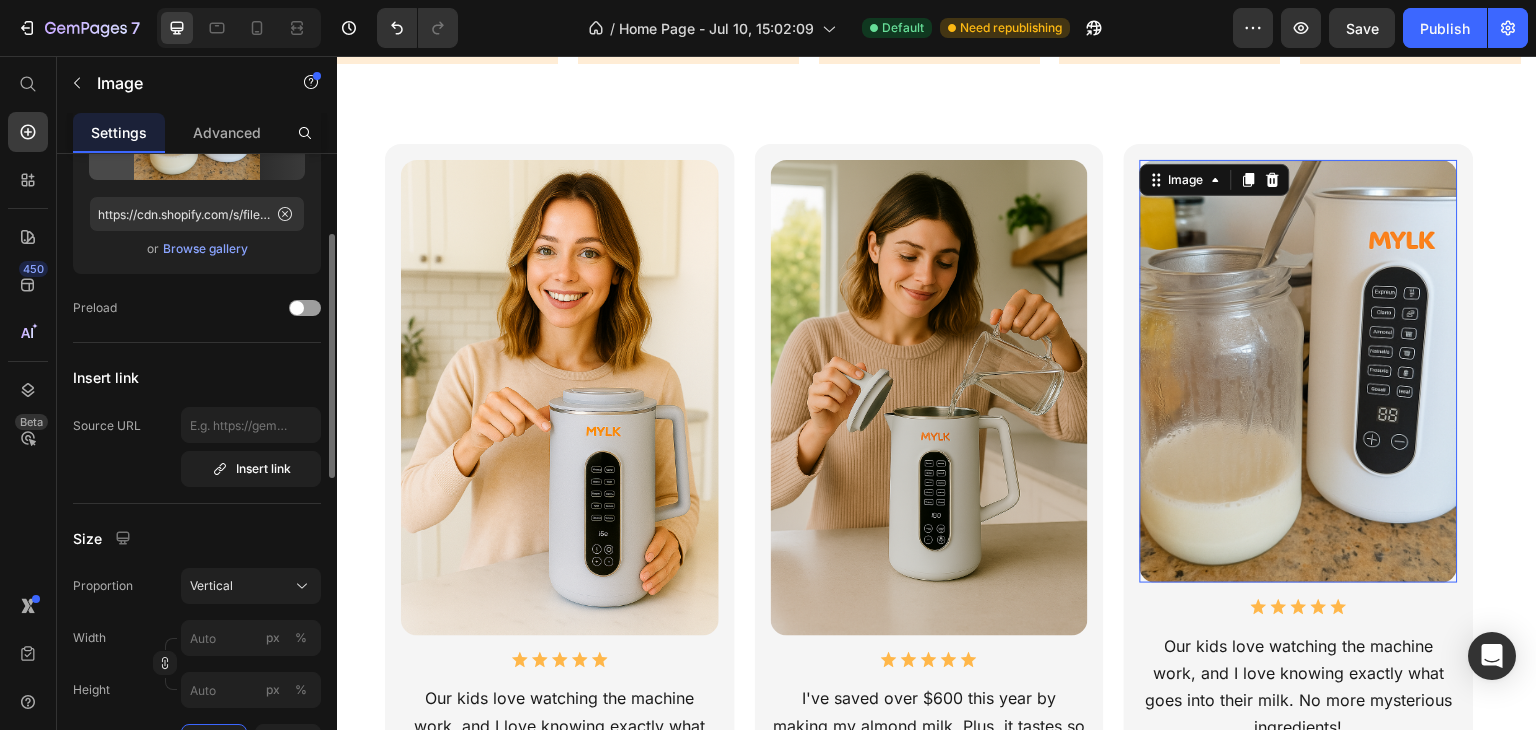 scroll, scrollTop: 208, scrollLeft: 0, axis: vertical 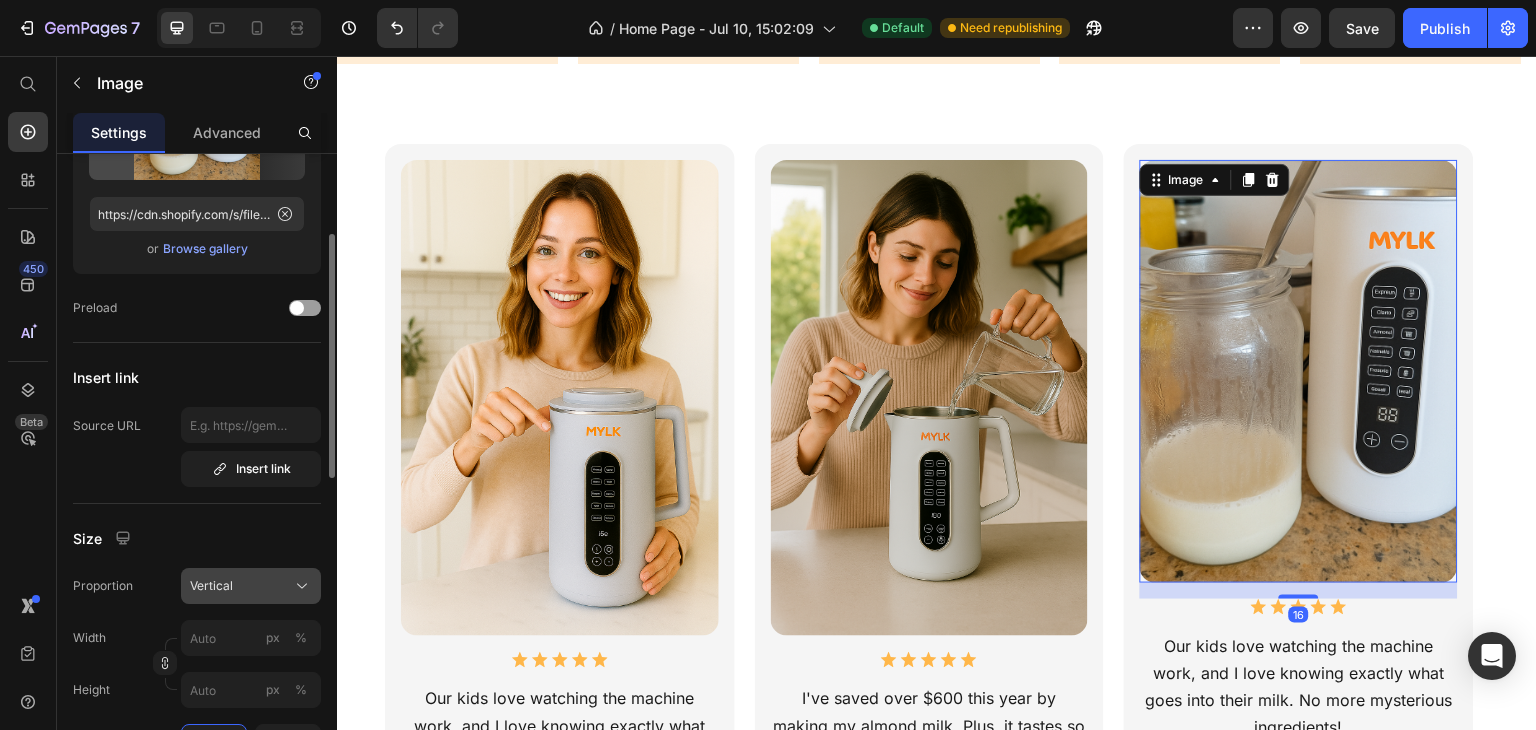 click on "Vertical" at bounding box center [251, 586] 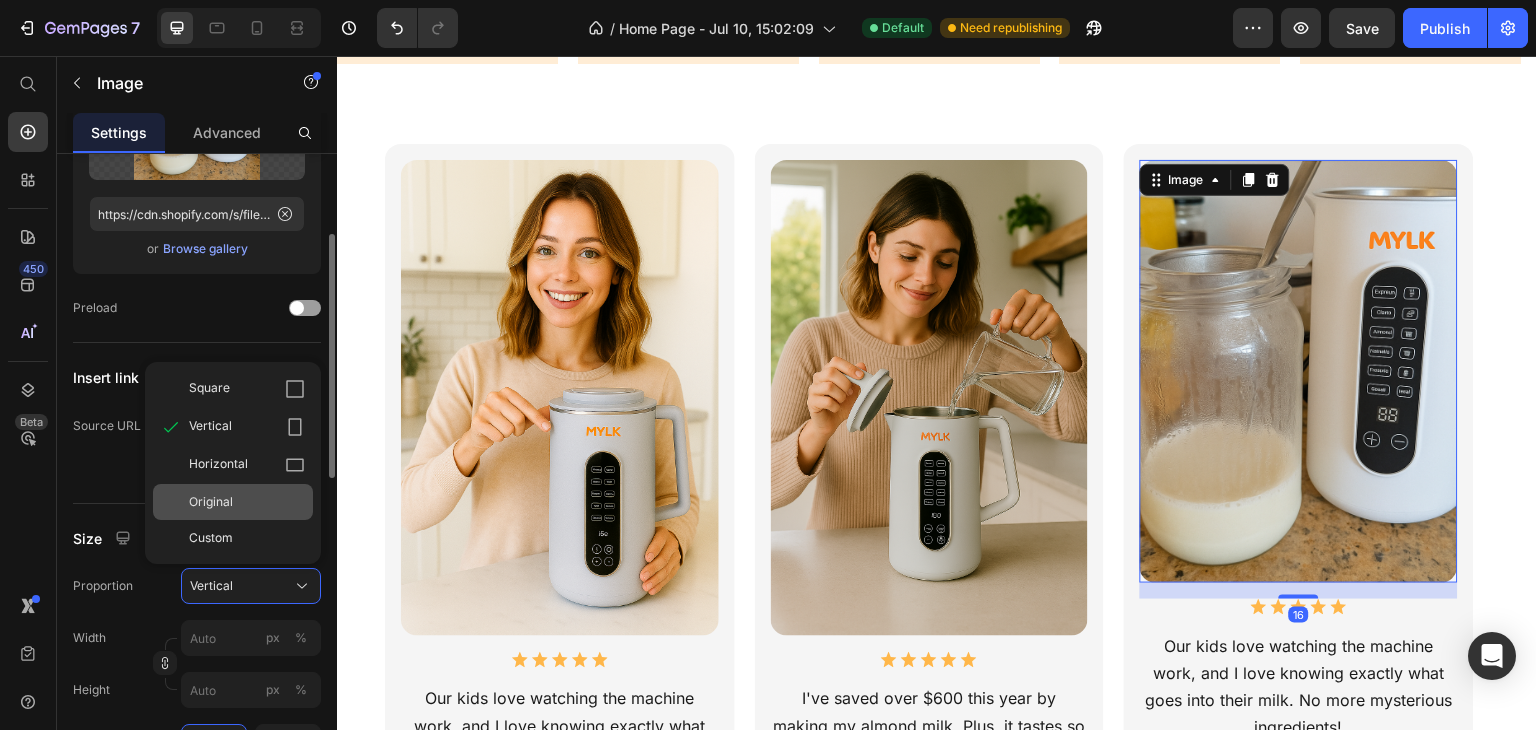 click on "Original" at bounding box center (247, 502) 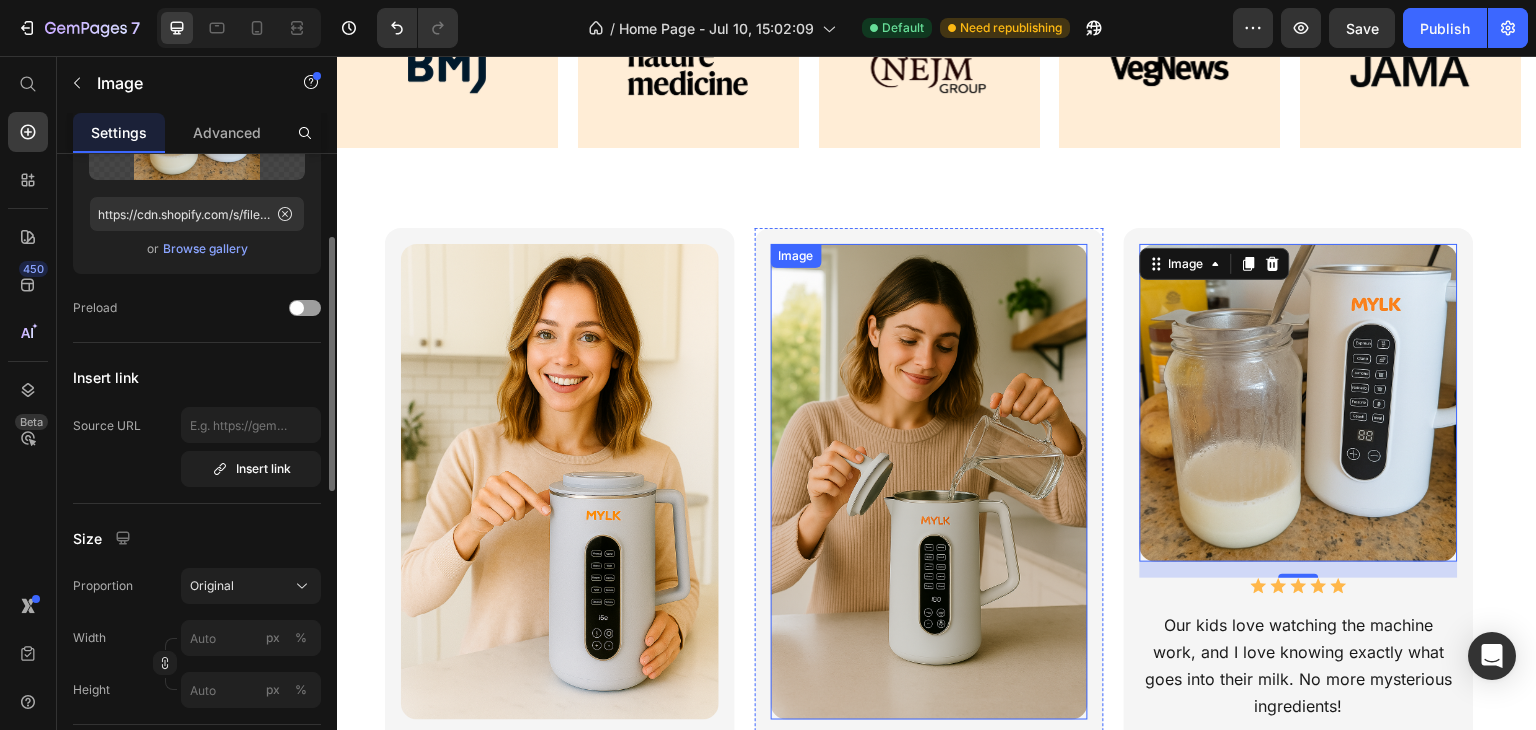 scroll, scrollTop: 1124, scrollLeft: 0, axis: vertical 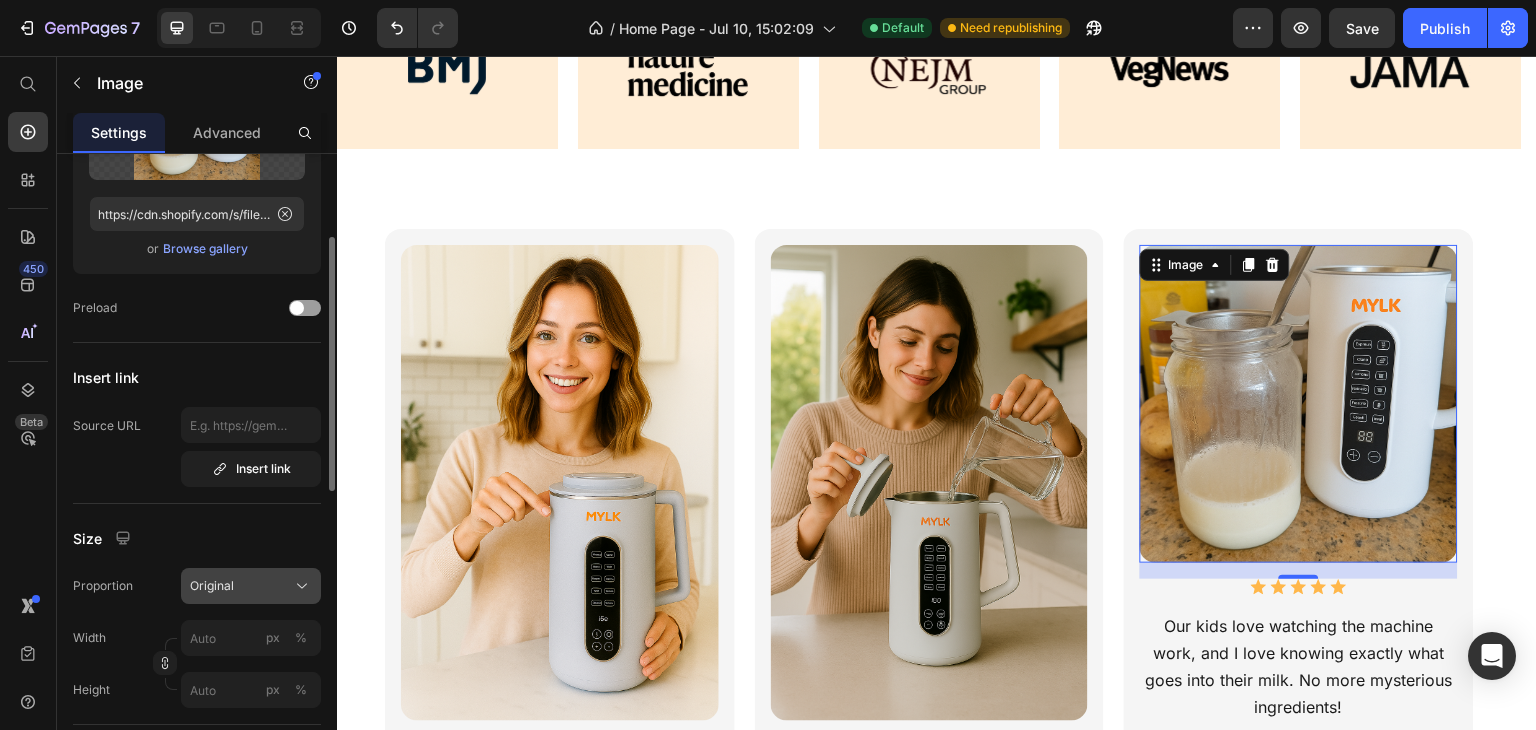 click on "Original" 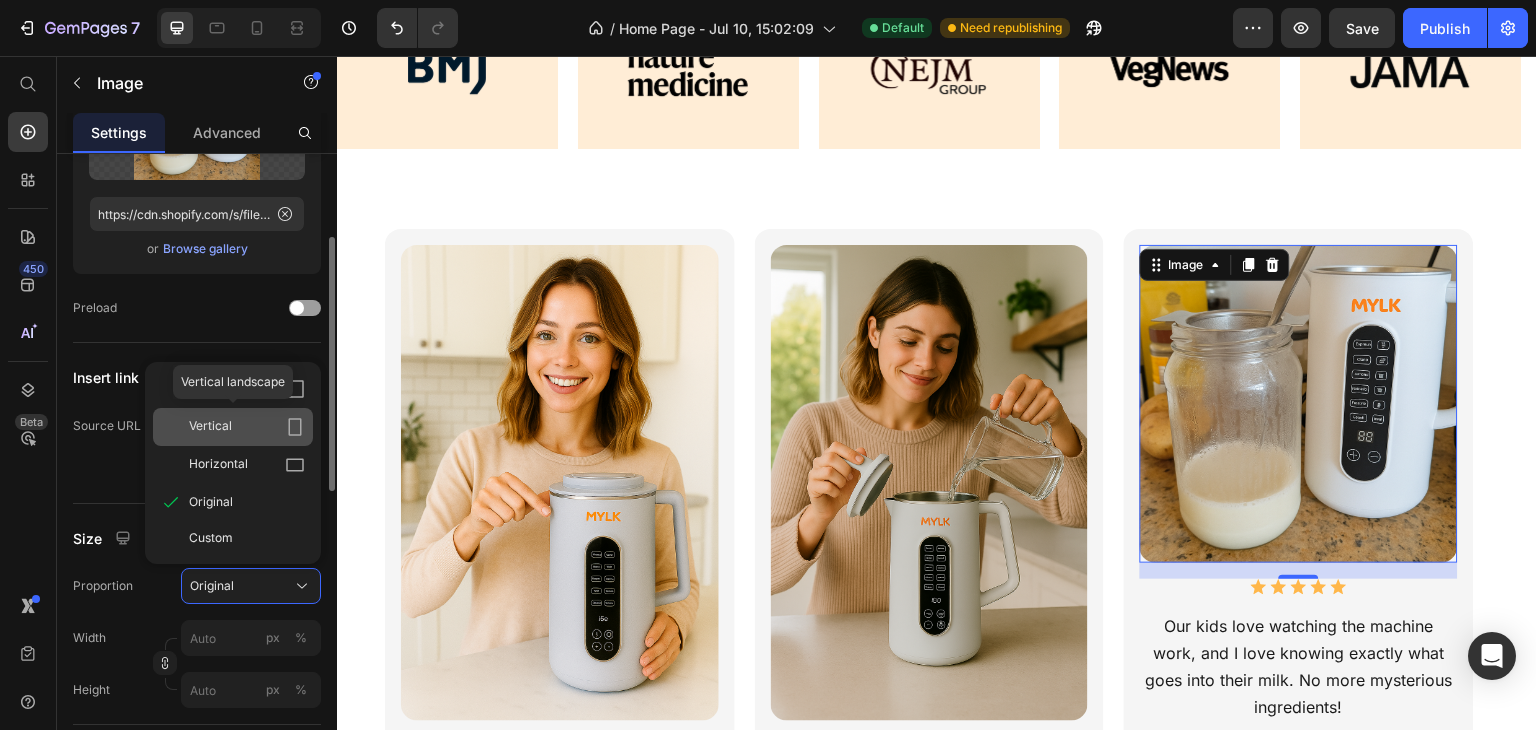 click on "Vertical" at bounding box center (247, 427) 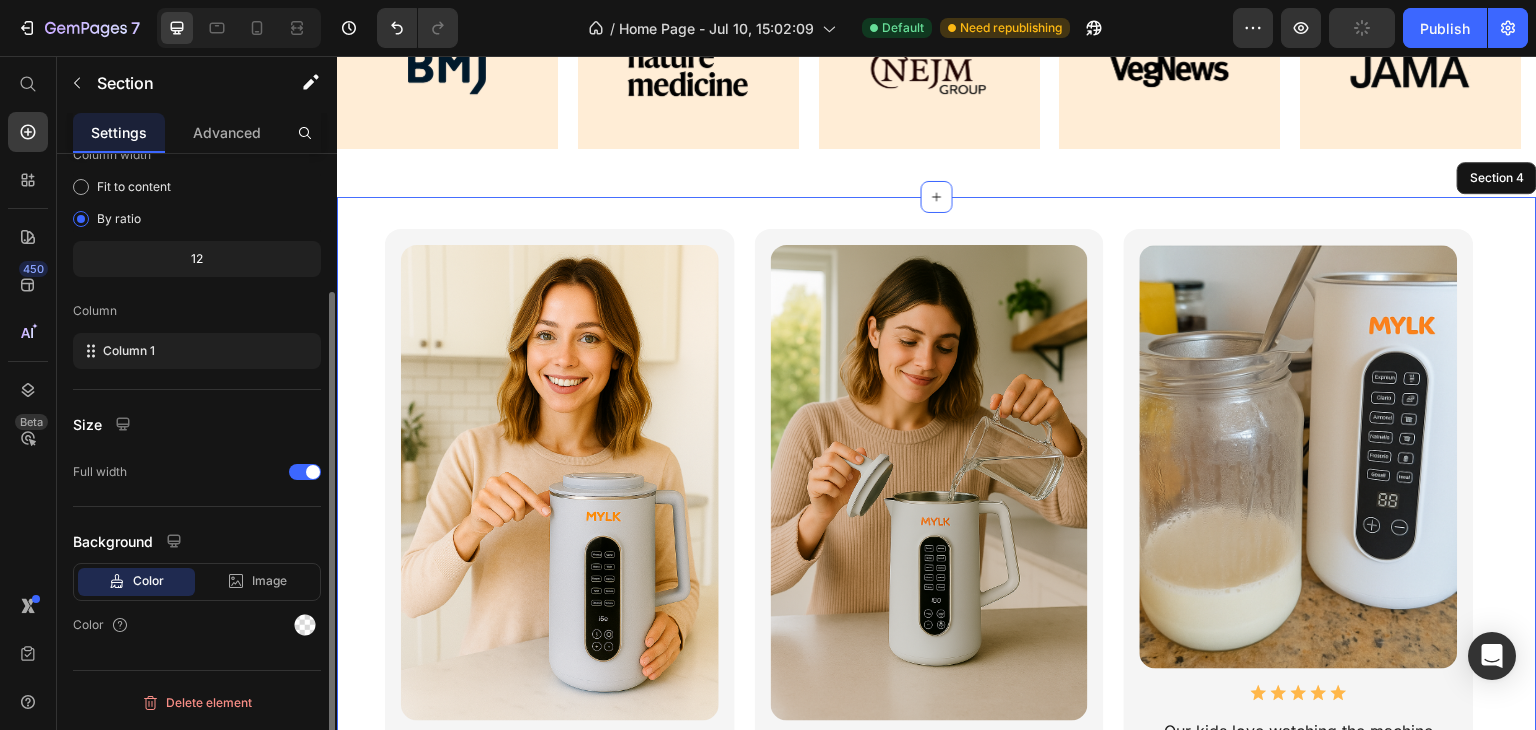 click on "Image
Icon
Icon
Icon
Icon
Icon Icon List Our kids love watching the machine work, and I love knowing exactly what goes into their milk. No more mysterious ingredients! Text Block Sarah Thompson Text Block Row Image
Icon
Icon
Icon
Icon
Icon Icon List I've saved over $600 this year by making my almond milk. Plus, it tastes so much better than store-bought! Text Block Lisa R. Text Block Row Image   16
Icon
Icon
Icon
Icon
Icon Icon List Our kids love watching the machine work, and I love knowing exactly what goes into their milk. No more mysterious ingredients! Text Block Sarah Thompson Text Block Row
Carousel Row Section 4" at bounding box center [937, 587] 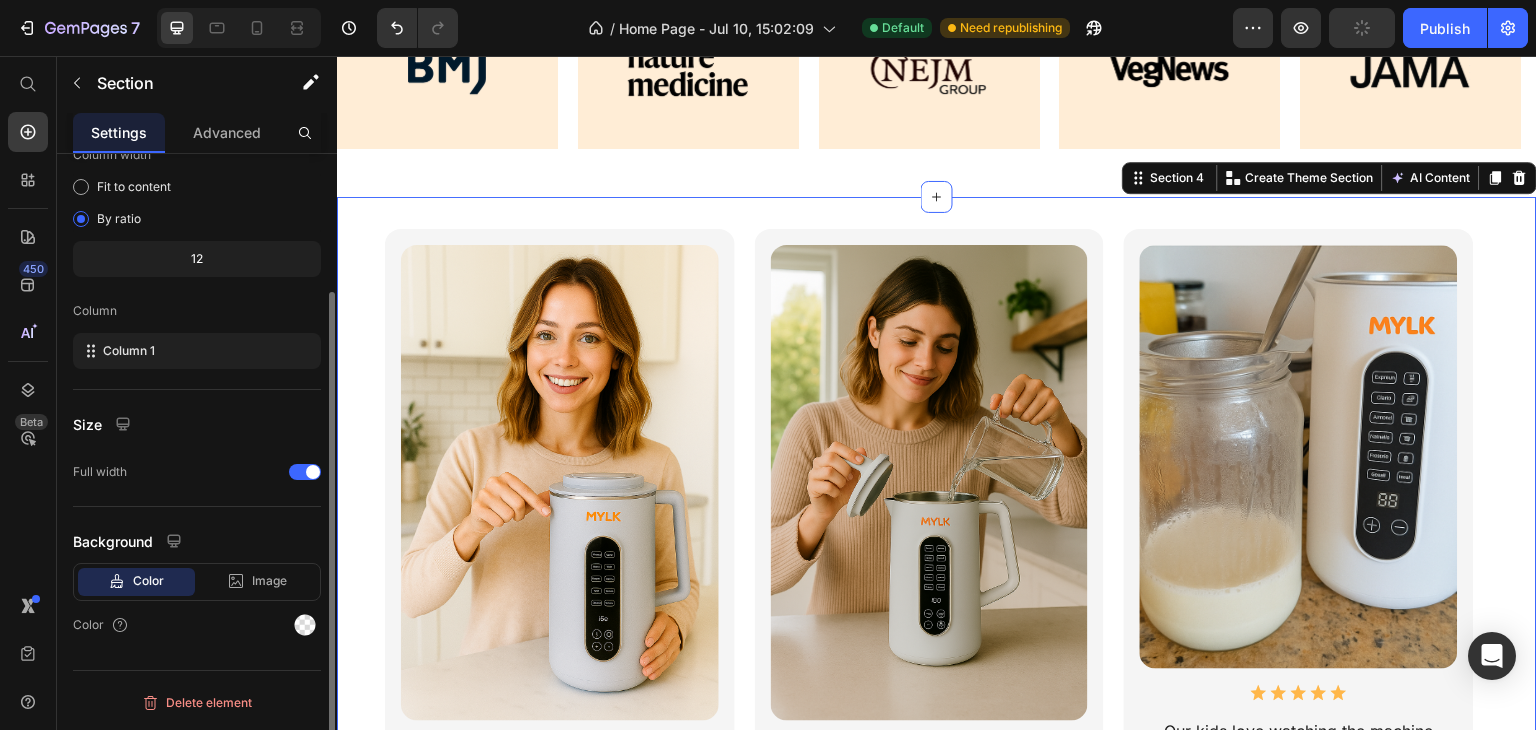 scroll, scrollTop: 0, scrollLeft: 0, axis: both 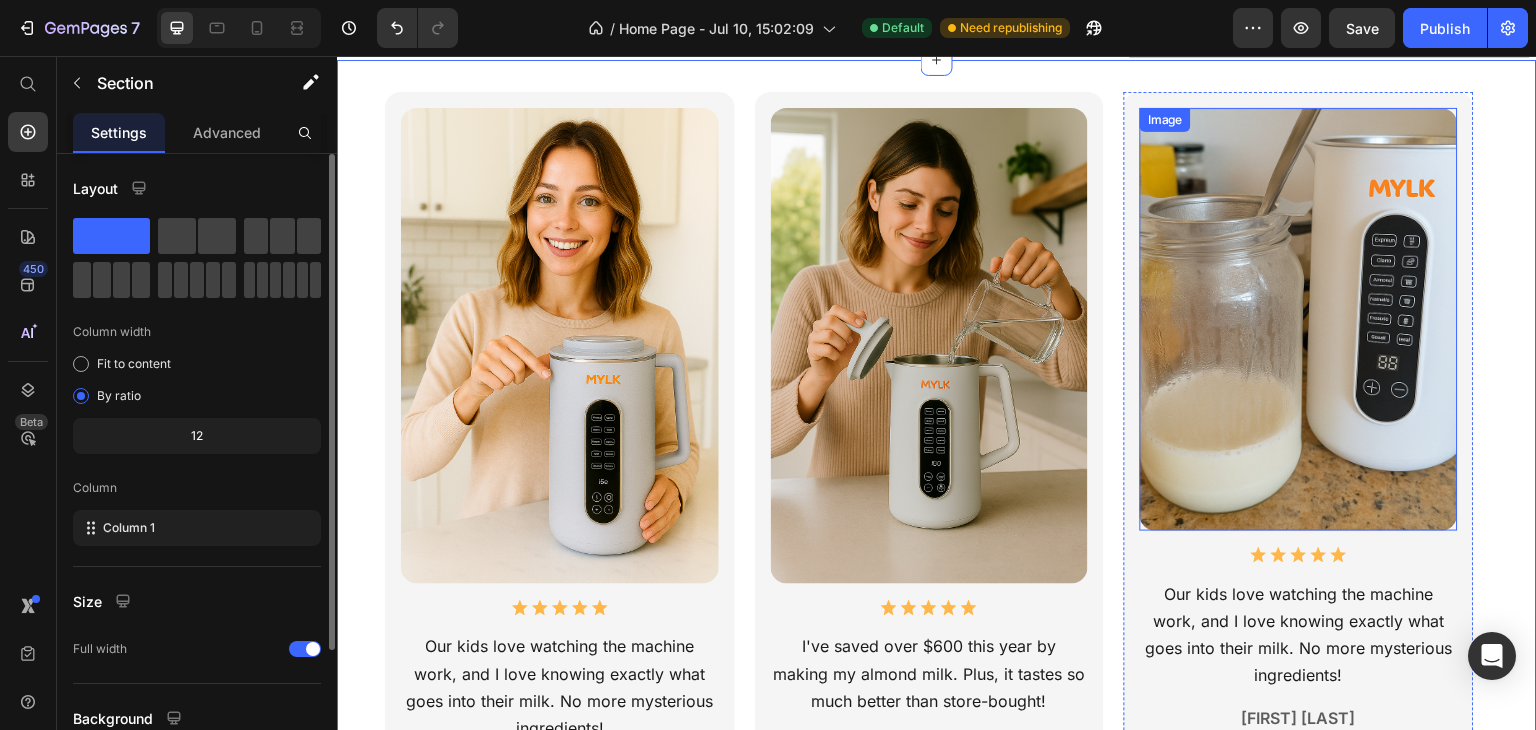 click at bounding box center (1299, 319) 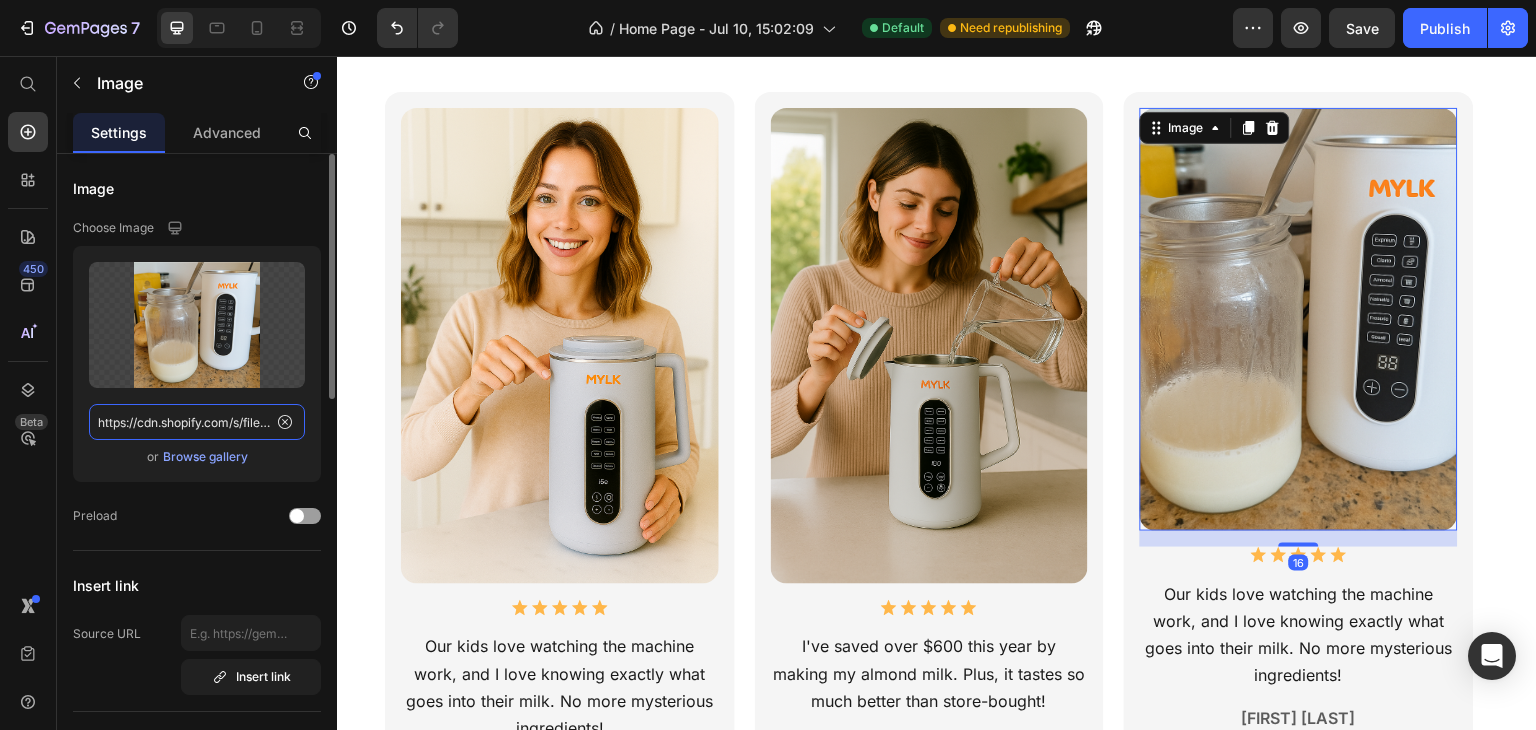 click on "https://cdn.shopify.com/s/files/1/0964/4533/3842/files/gempages_574671668476118128-a1b34bf8-49dd-4029-93e0-1cec395001dc.png" 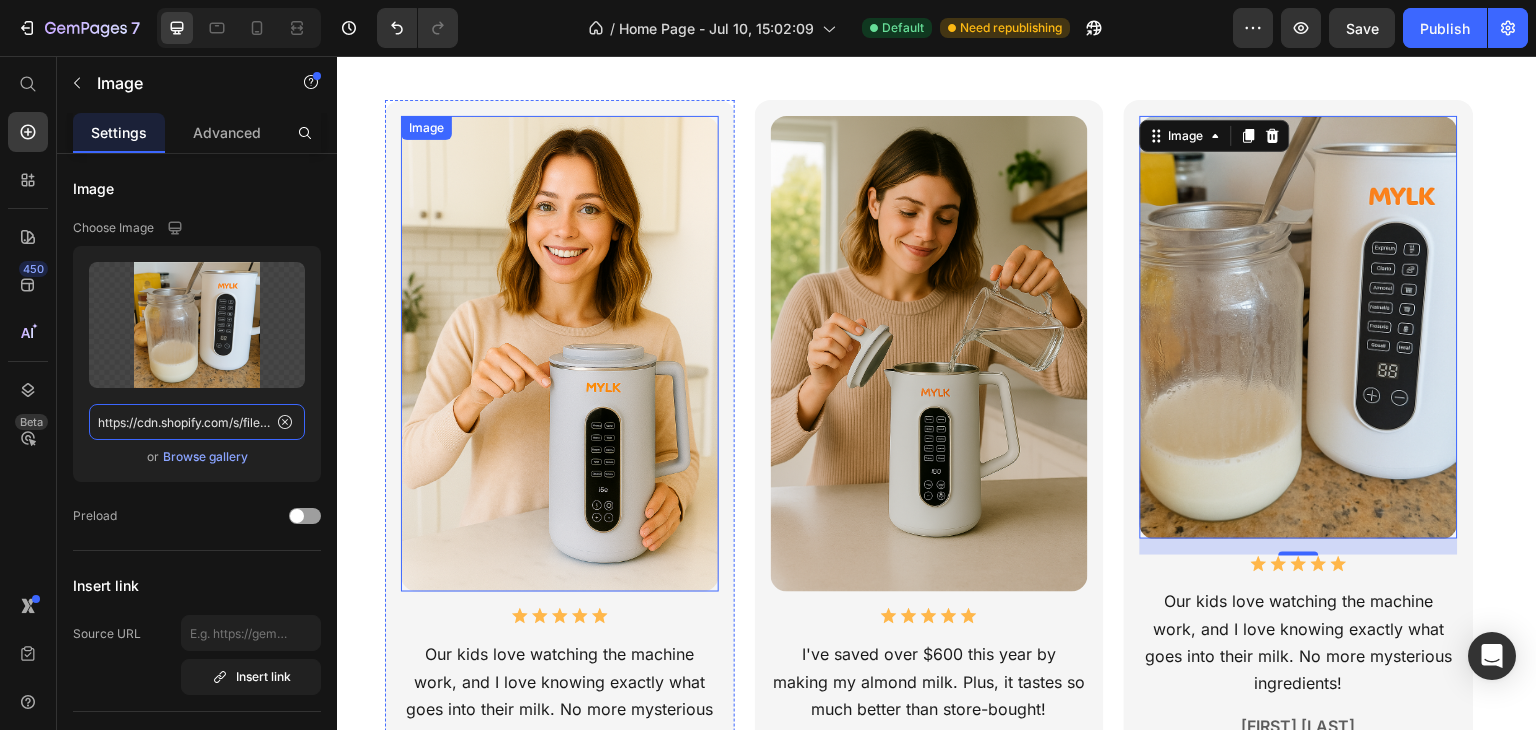 scroll, scrollTop: 1032, scrollLeft: 0, axis: vertical 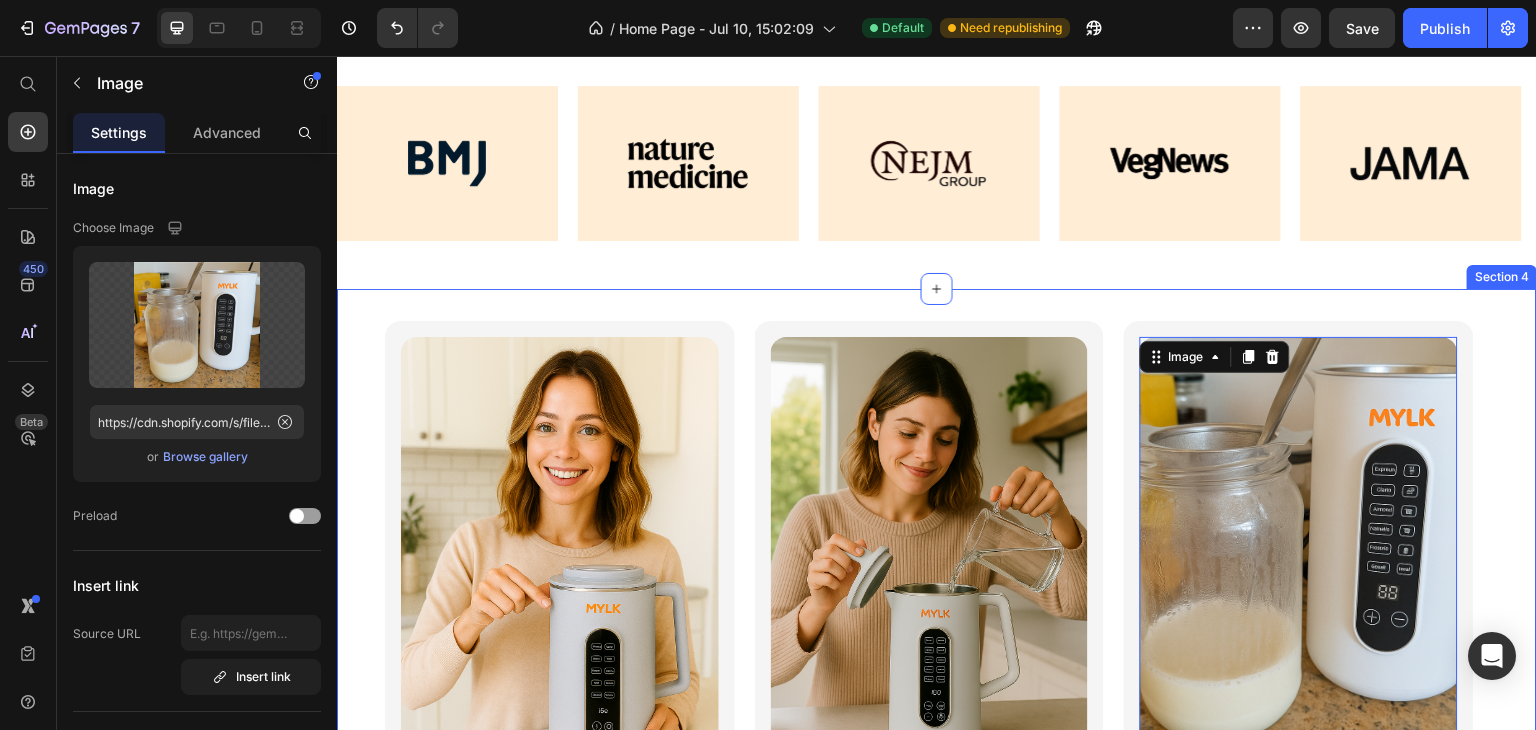 click on "Image
Icon
Icon
Icon
Icon
Icon Icon List Our kids love watching the machine work, and I love knowing exactly what goes into their milk. No more mysterious ingredients! Text Block Sarah Thompson Text Block Row Image
Icon
Icon
Icon
Icon
Icon Icon List I've saved over $600 this year by making my almond milk. Plus, it tastes so much better than store-bought! Text Block Lisa R. Text Block Row Image   16
Icon
Icon
Icon
Icon
Icon Icon List Our kids love watching the machine work, and I love knowing exactly what goes into their milk. No more mysterious ingredients! Text Block Sarah Thompson Text Block Row
Carousel Row Section 4" at bounding box center [937, 679] 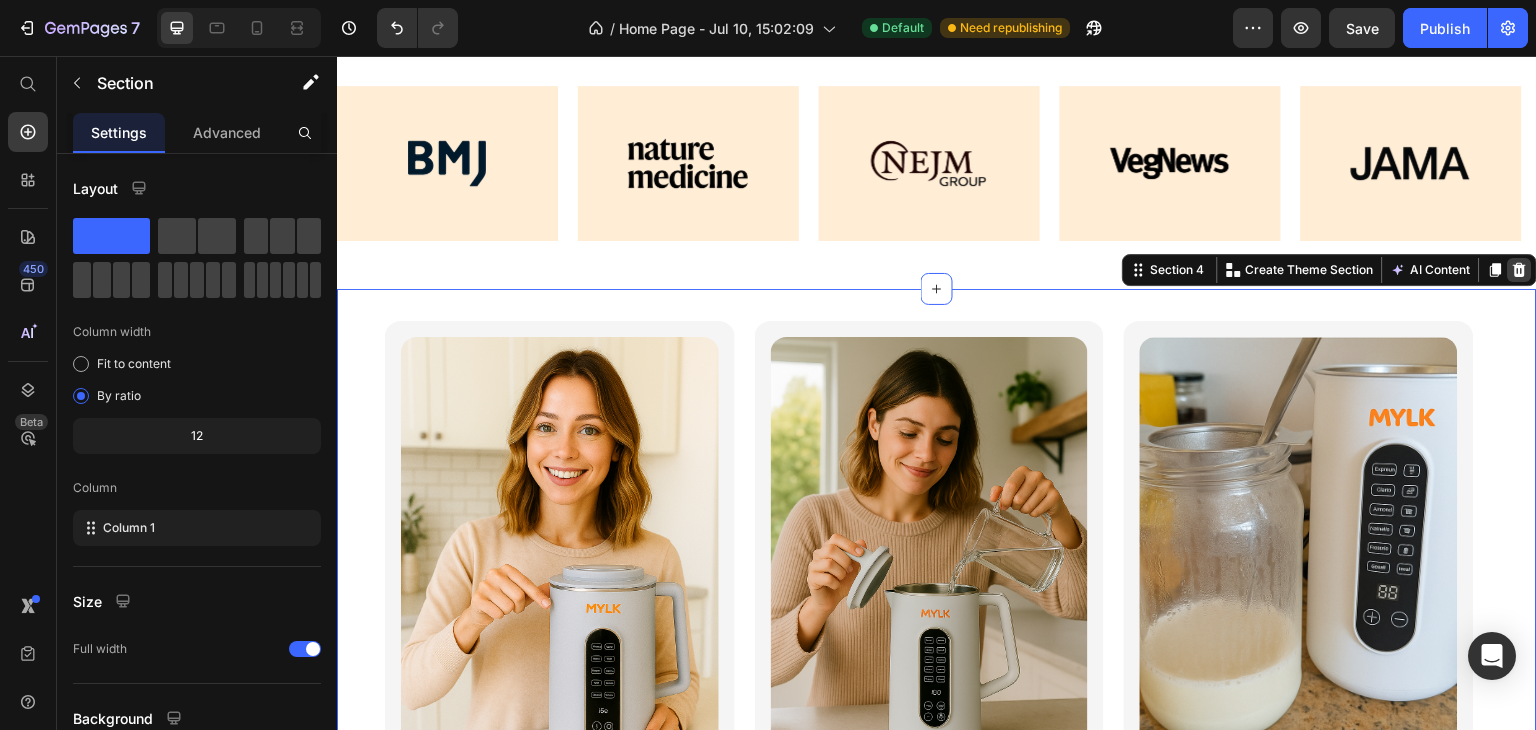 click 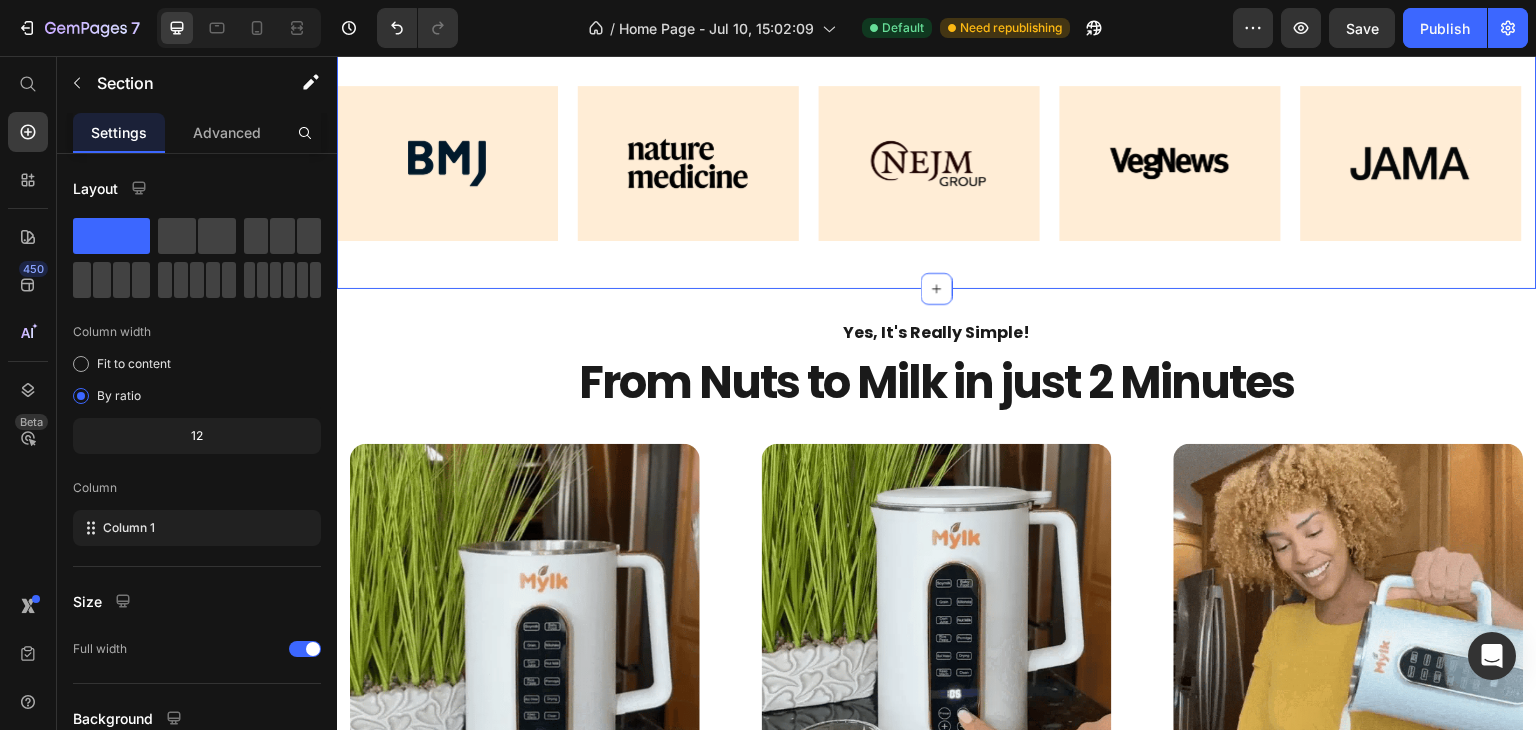 click on "As Seen On Heading Row Image Row Image Row Image Row Image Row Image Row Carousel Row Section 3" at bounding box center [937, 129] 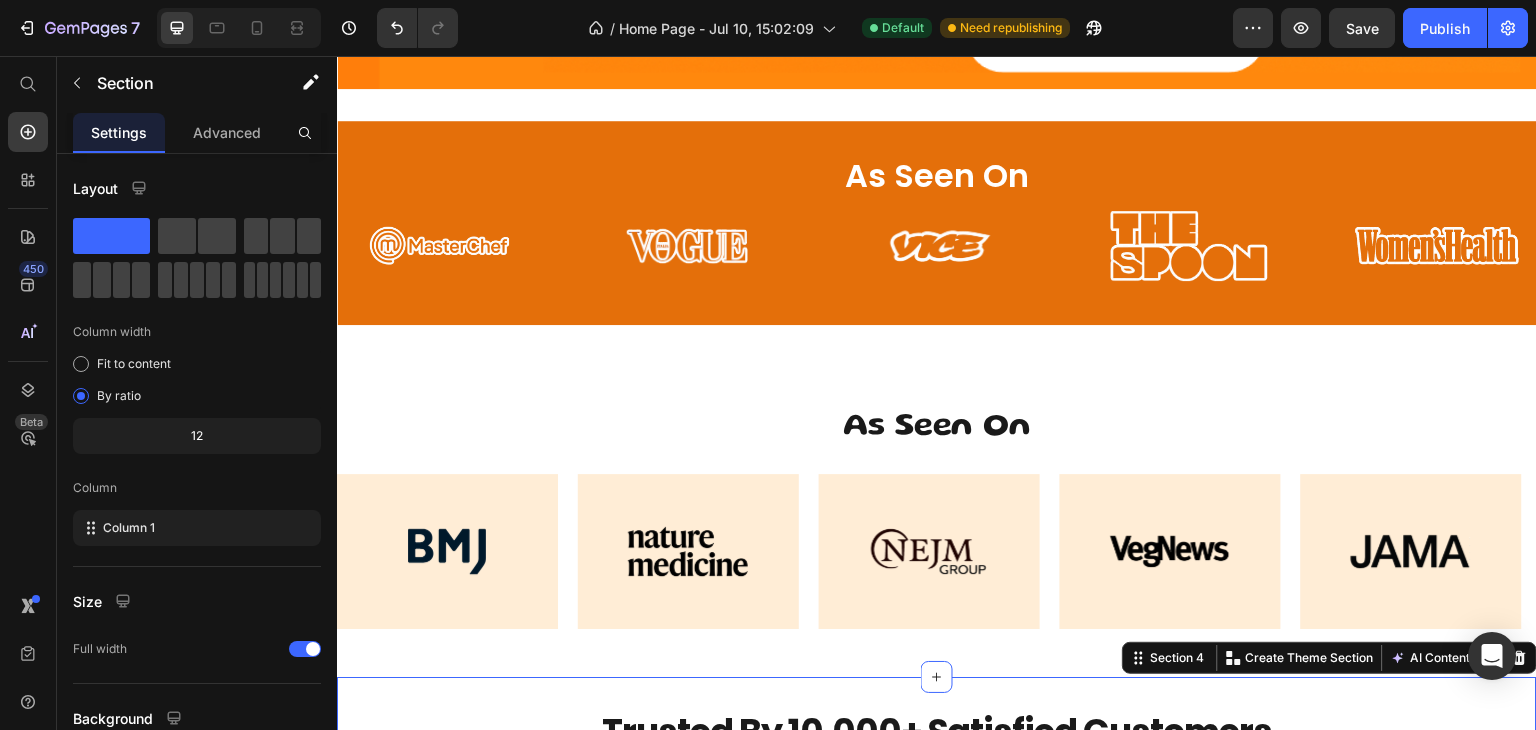 scroll, scrollTop: 512, scrollLeft: 0, axis: vertical 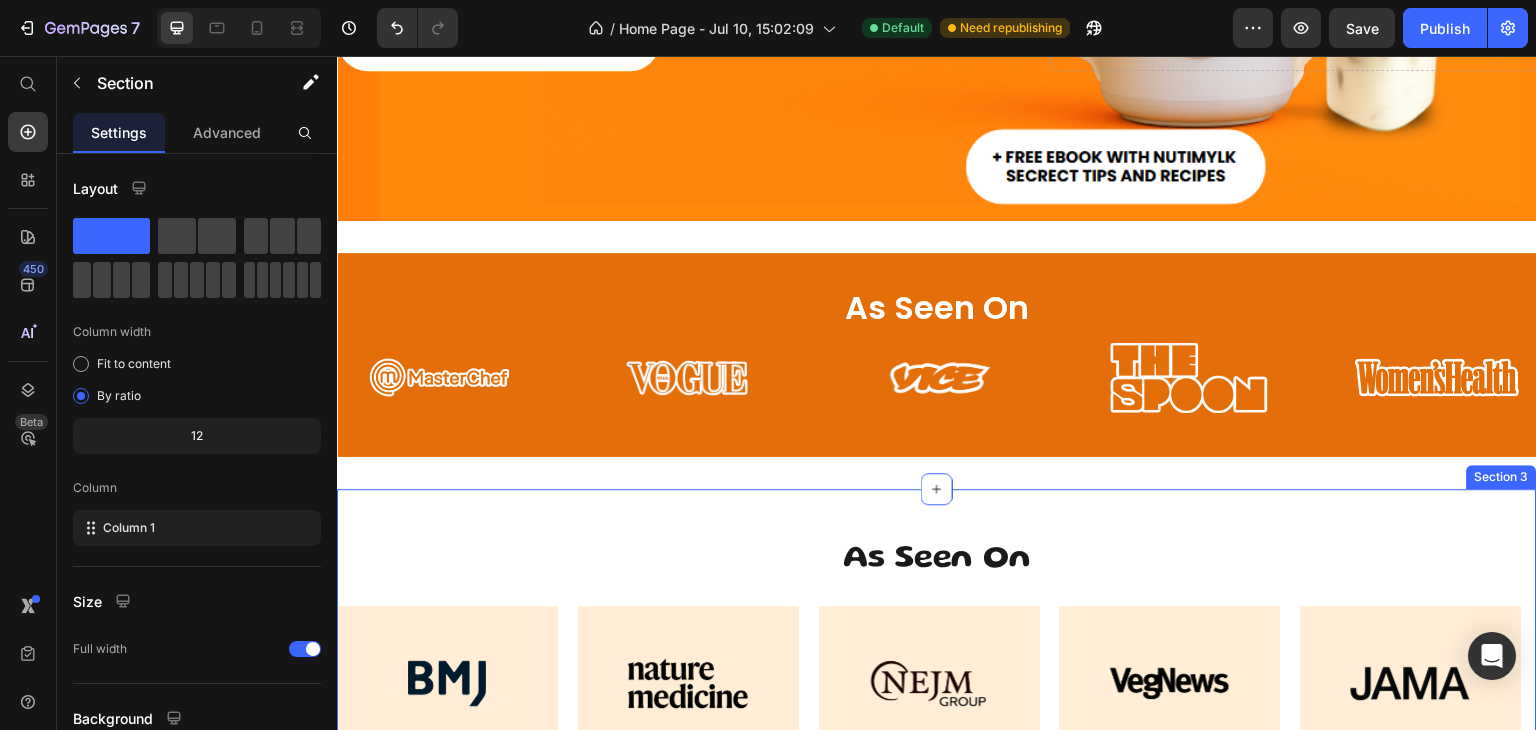 click on "As Seen On Heading Row Image Row Image Row Image Row Image Row Image Row Carousel Row Section 3" at bounding box center (937, 649) 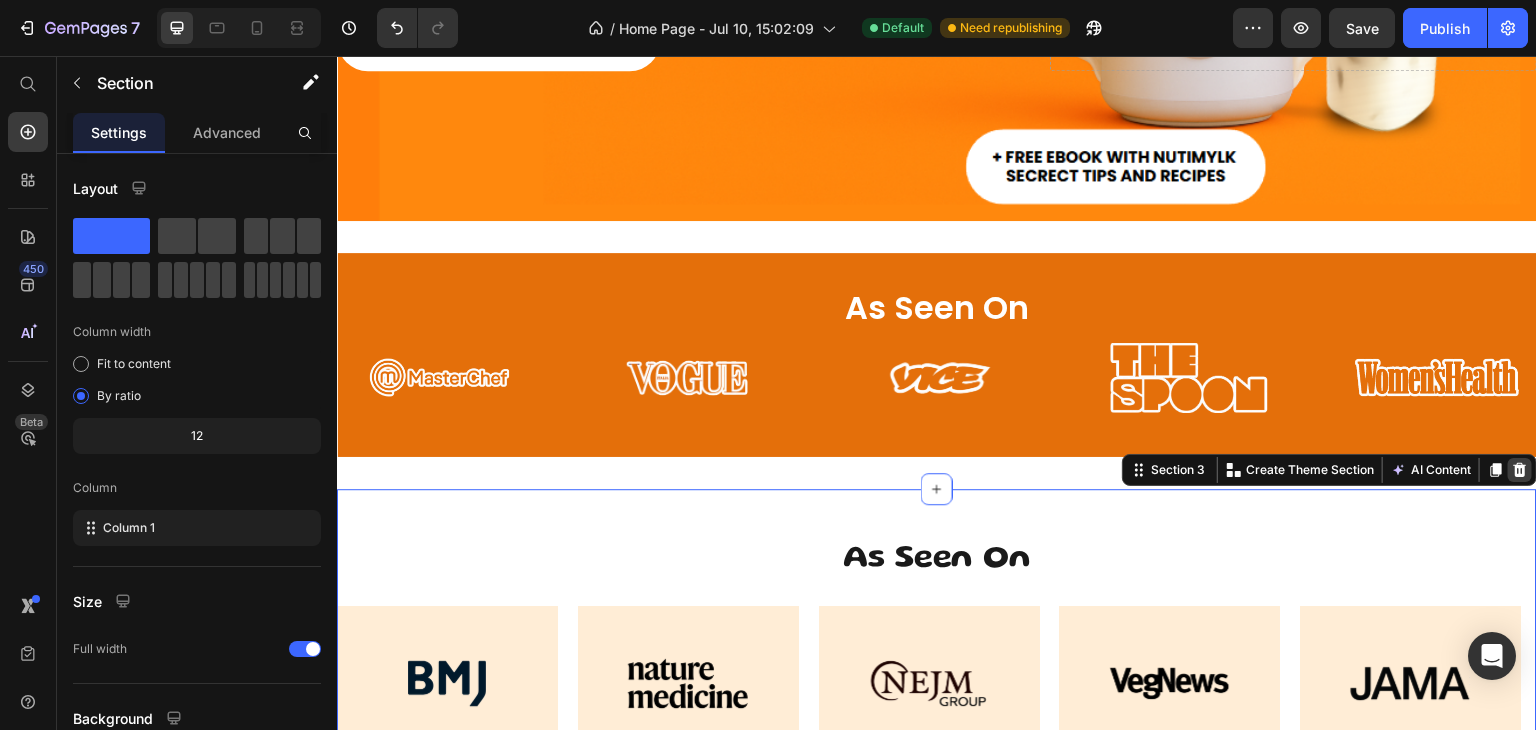 click 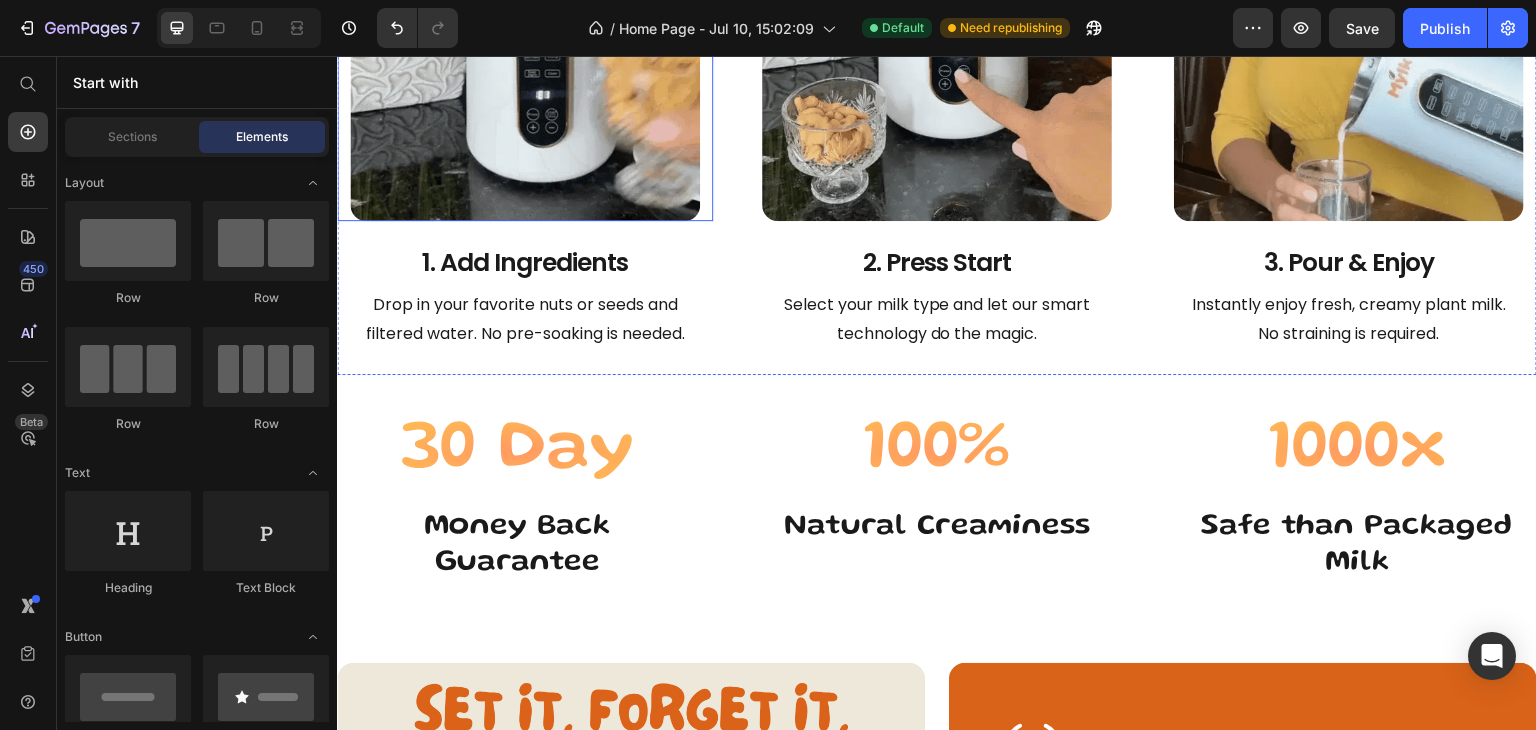 scroll, scrollTop: 2095, scrollLeft: 0, axis: vertical 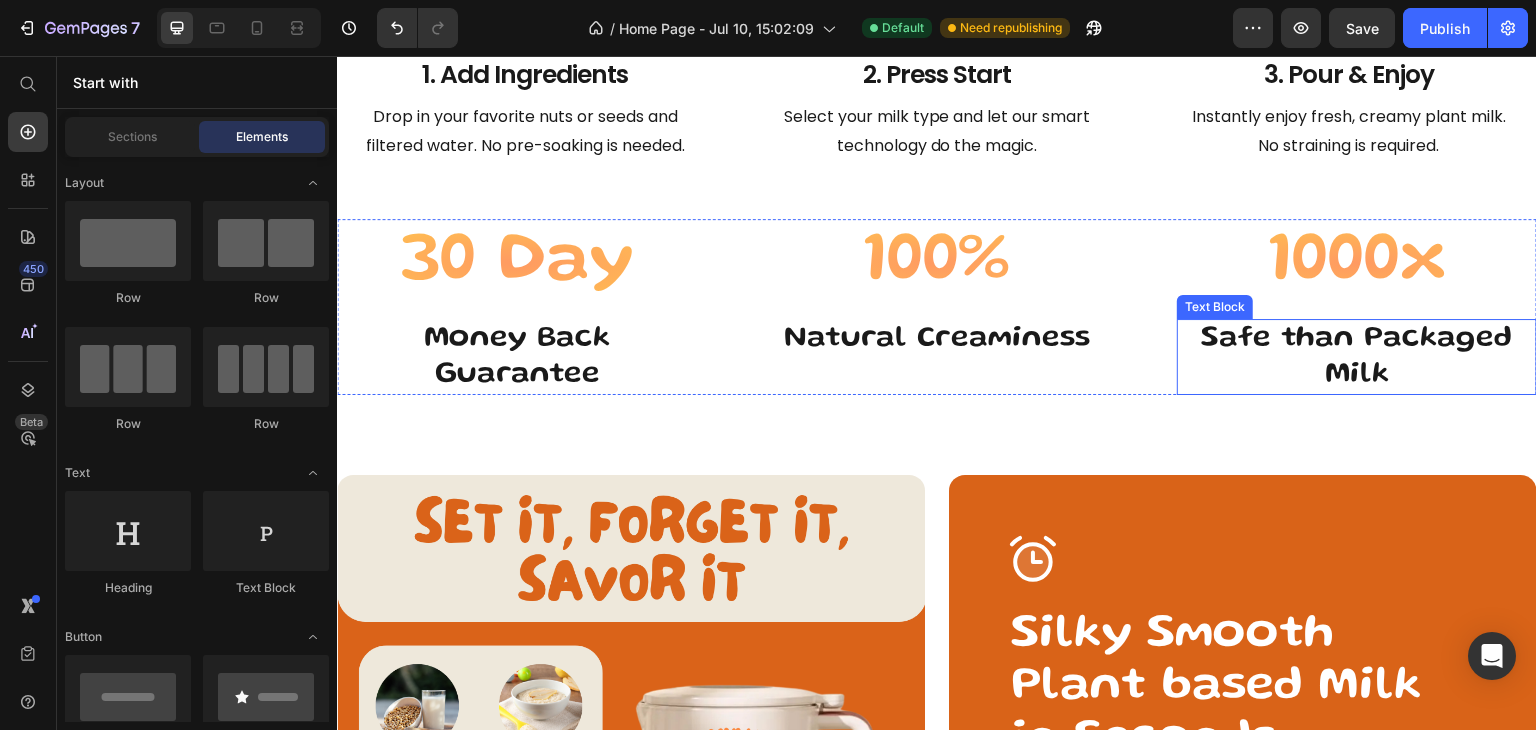 click on "Safe than Packaged Milk" at bounding box center (1357, 357) 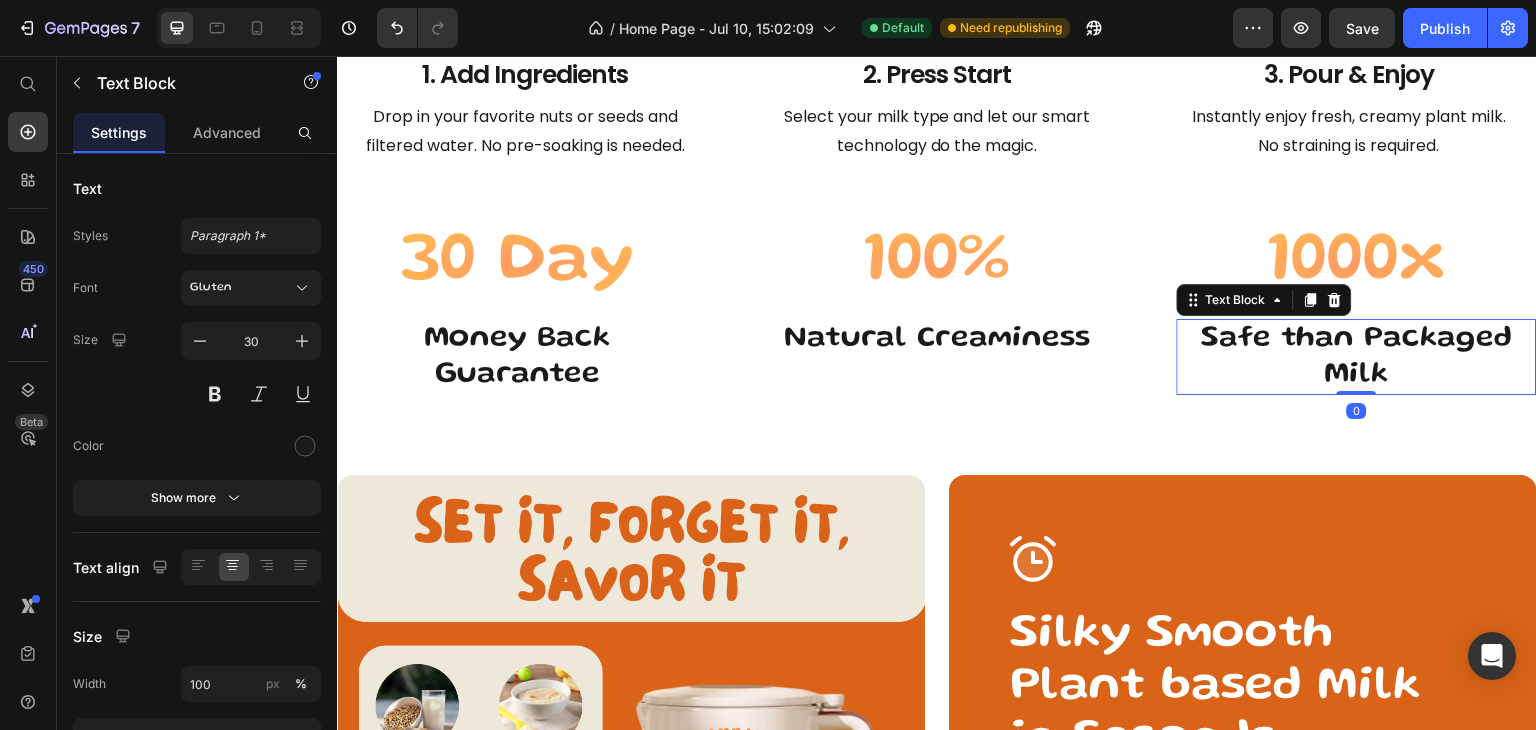 click on "Safe than Packaged Milk" at bounding box center (1357, 357) 